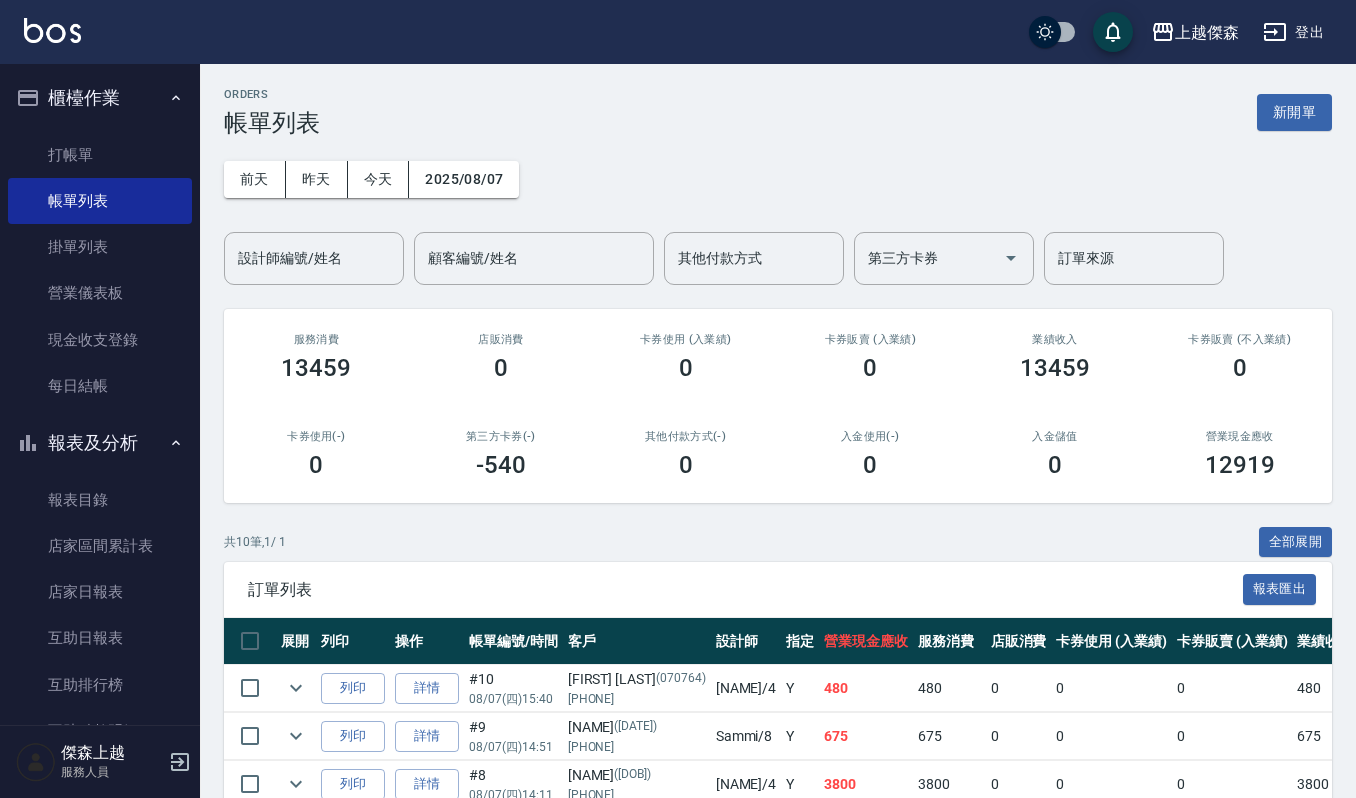 scroll, scrollTop: 0, scrollLeft: 0, axis: both 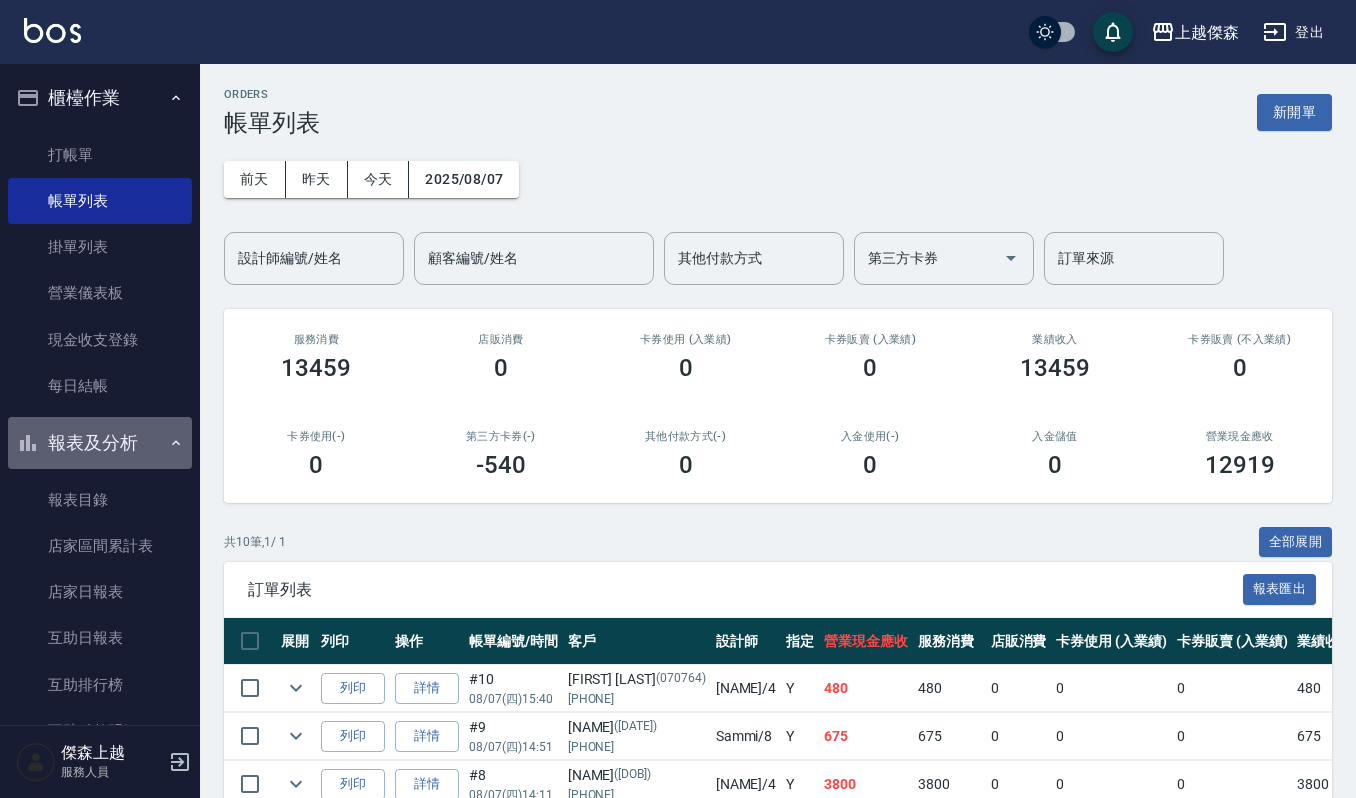 click on "報表及分析" at bounding box center [100, 443] 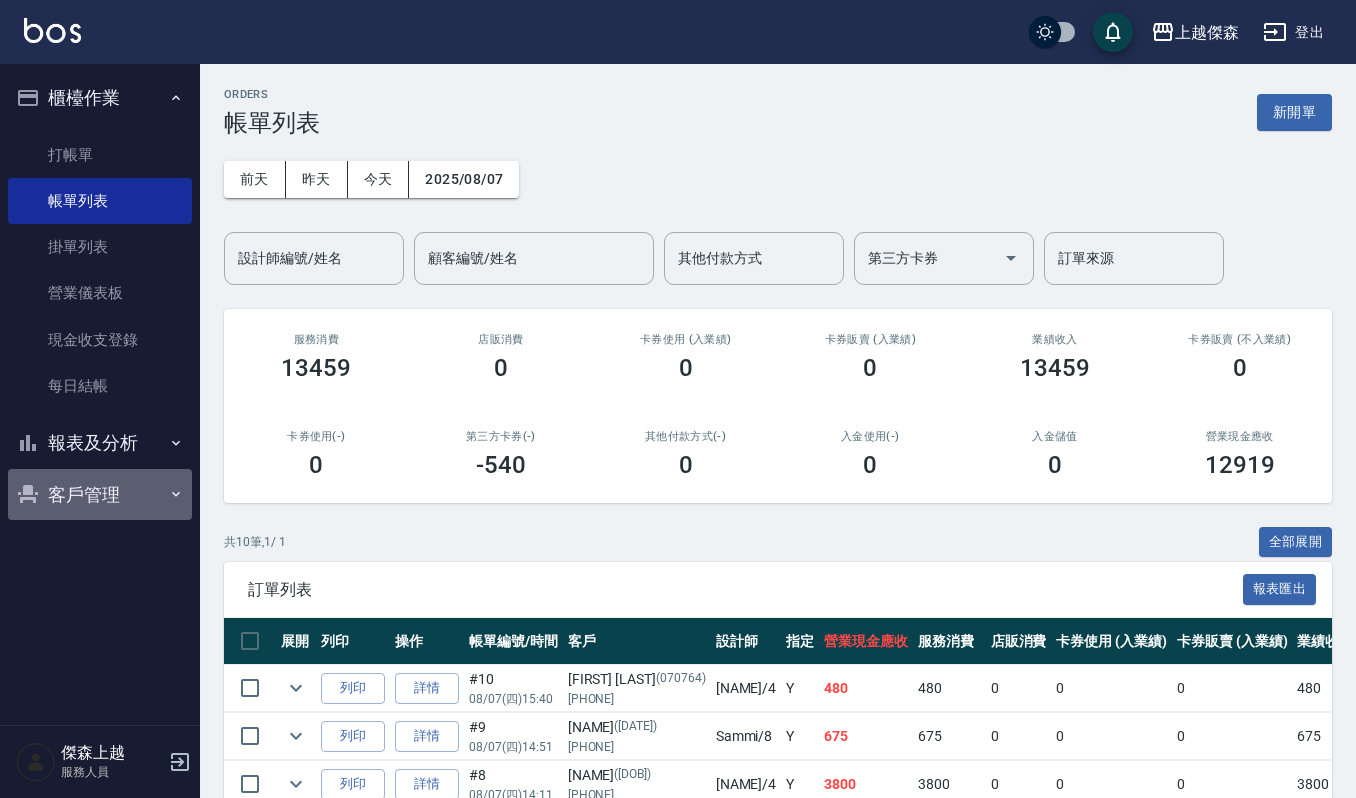 click on "客戶管理" at bounding box center (100, 495) 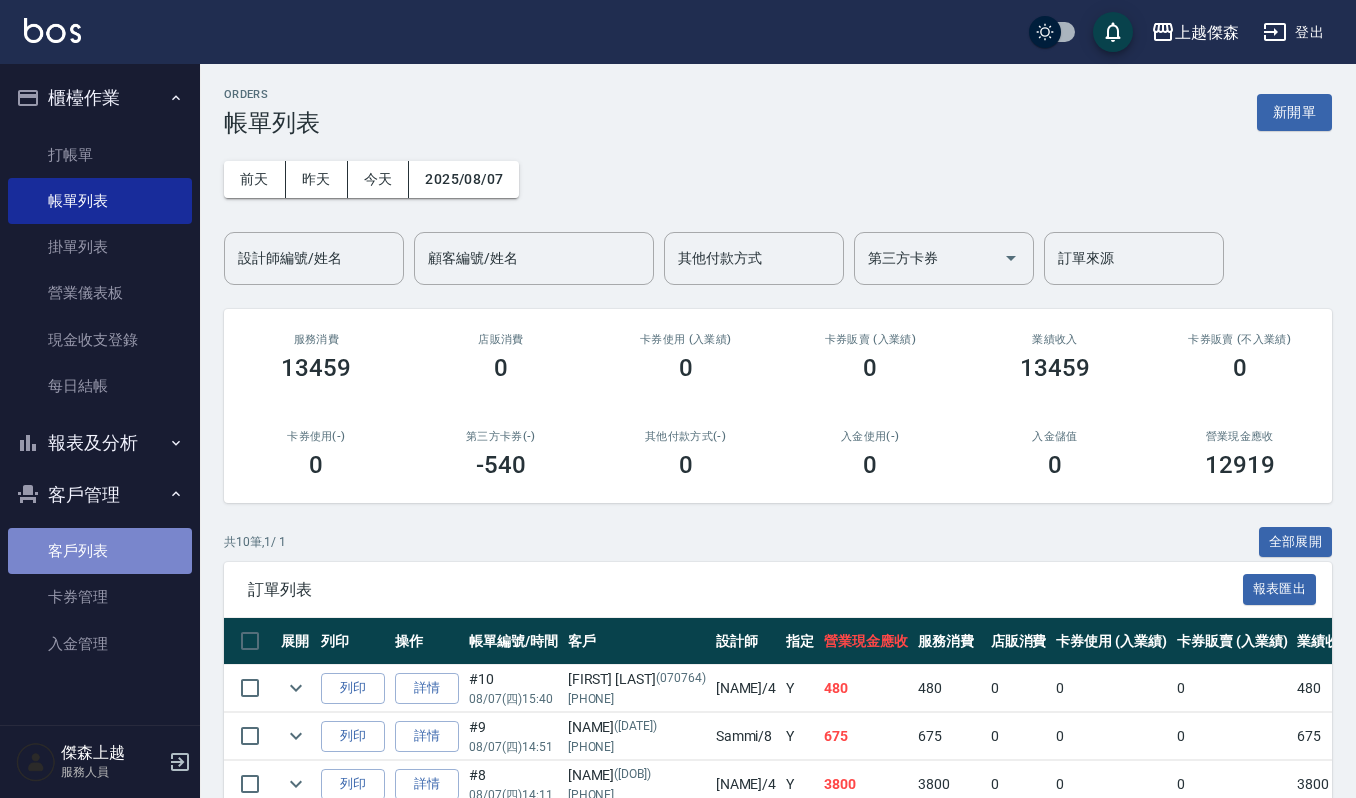 click on "客戶列表" at bounding box center (100, 551) 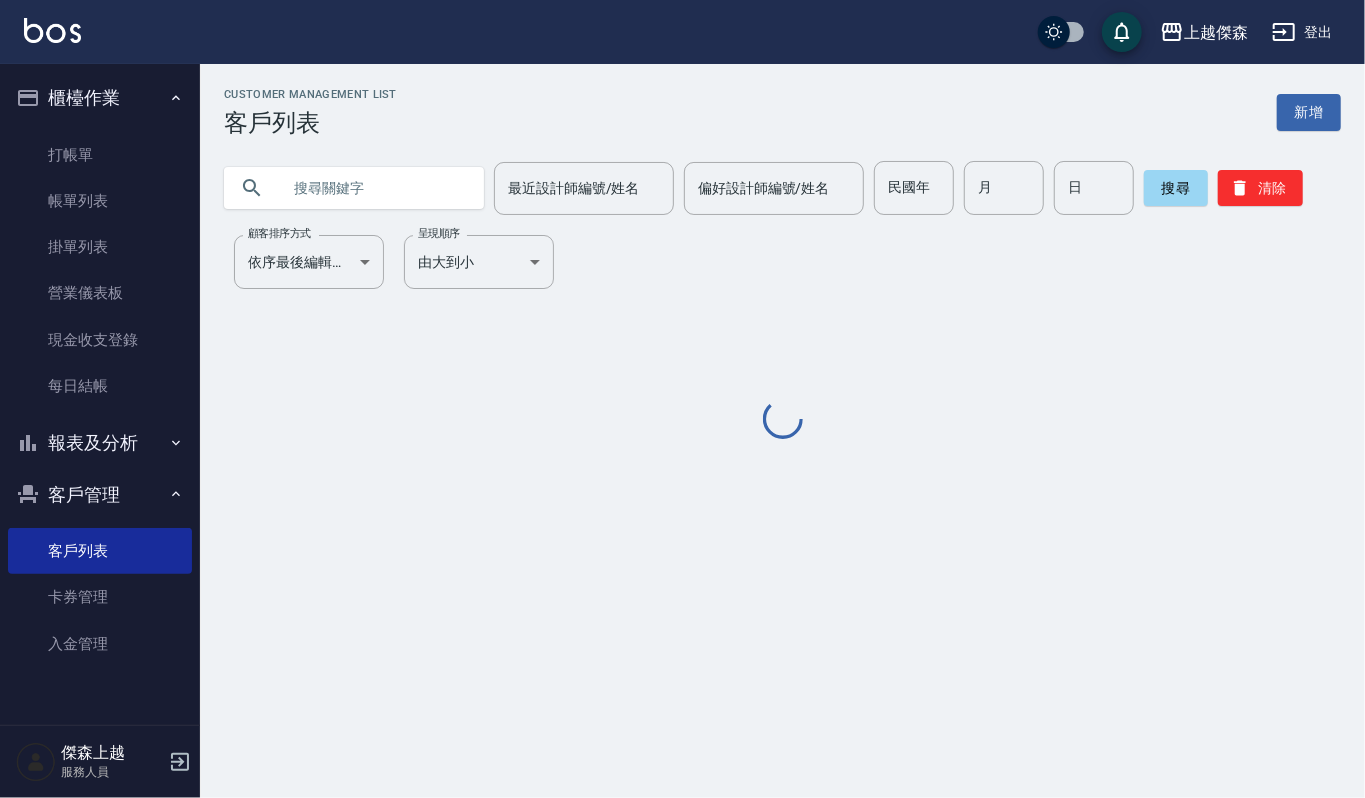click at bounding box center (374, 188) 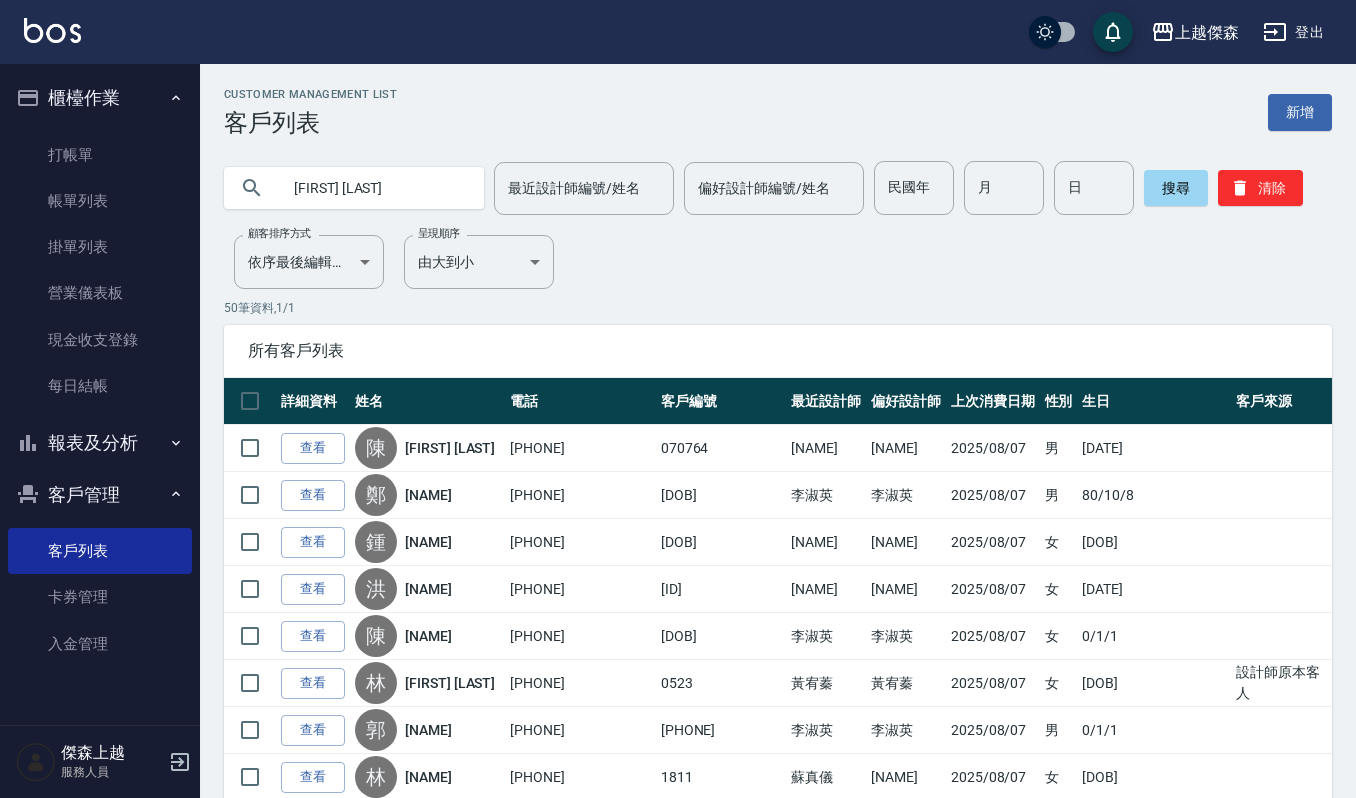 type on "[FIRST] [LAST]" 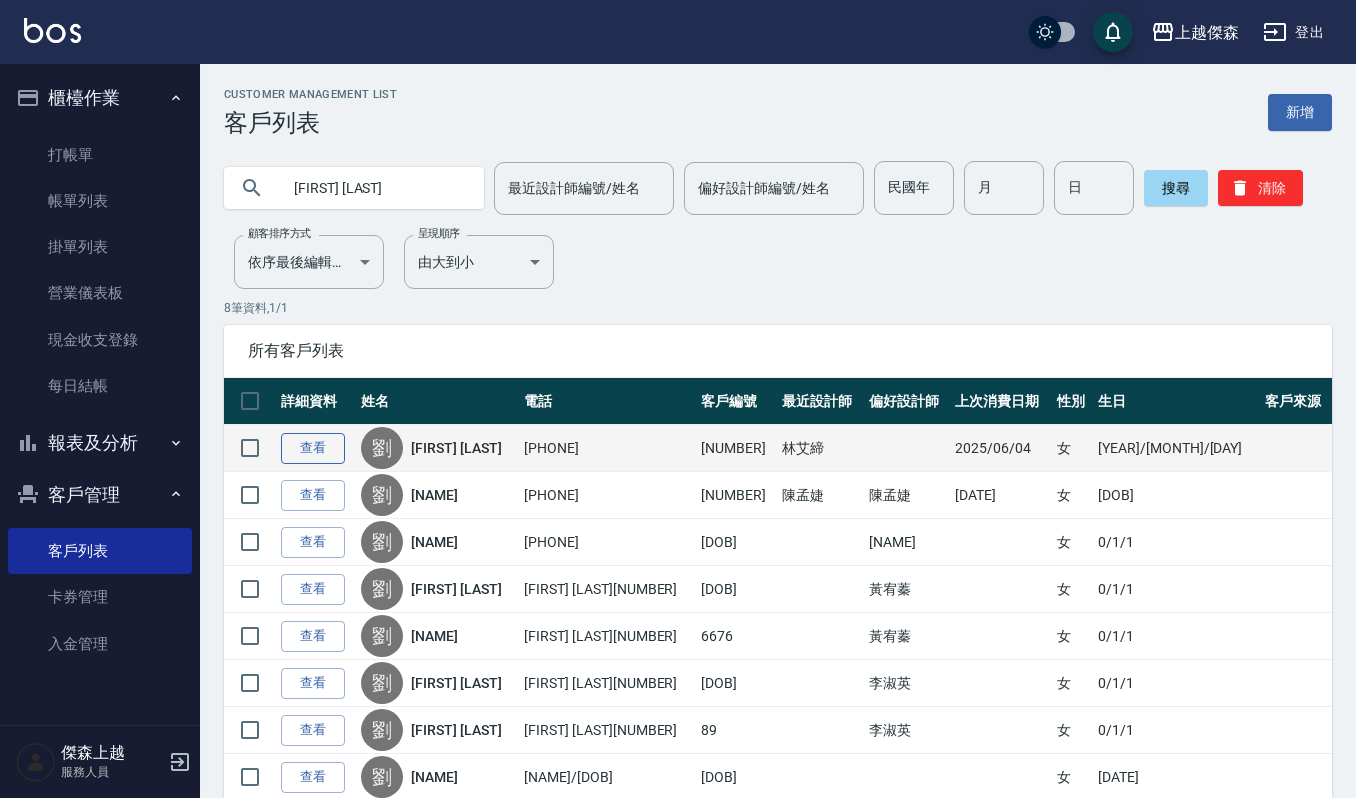 click on "查看" at bounding box center [313, 448] 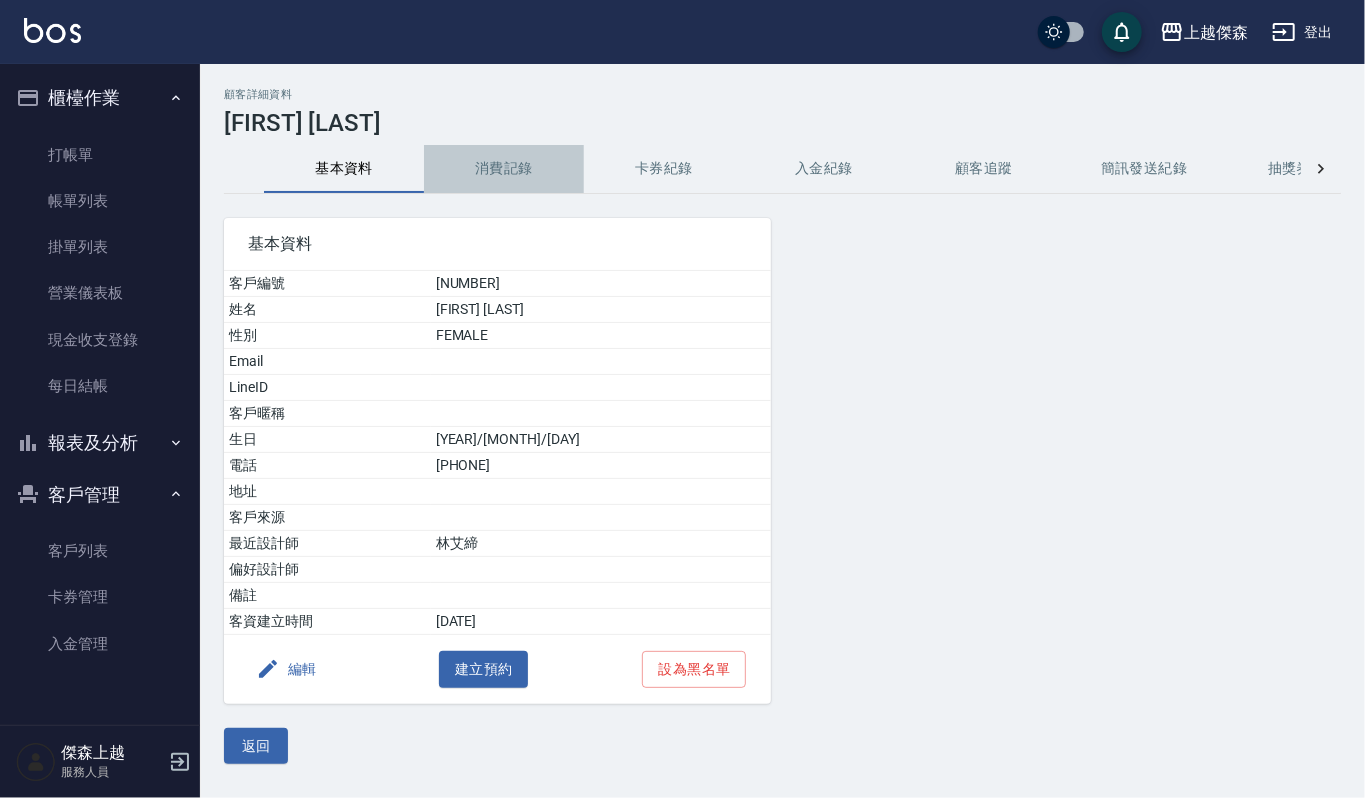click on "消費記錄" at bounding box center [504, 169] 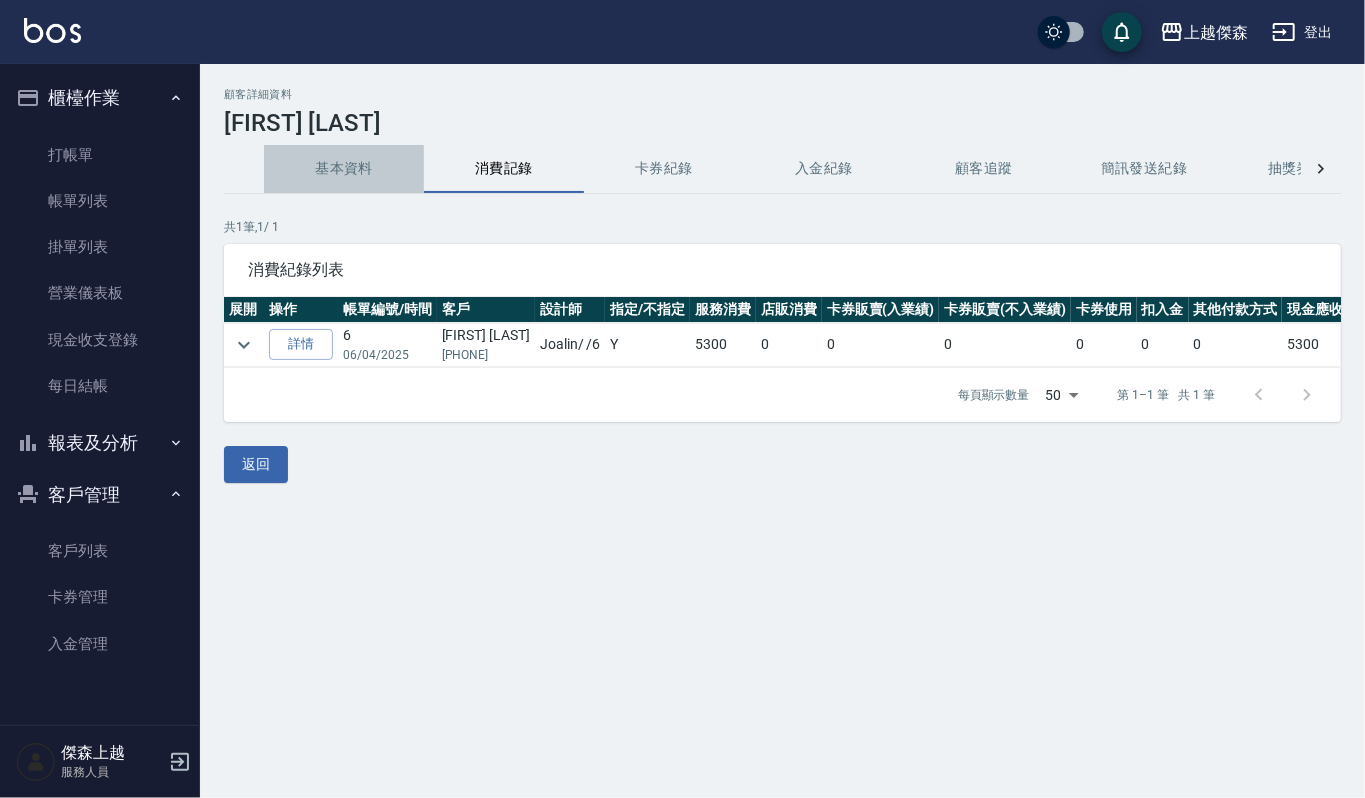 click on "基本資料" at bounding box center [344, 169] 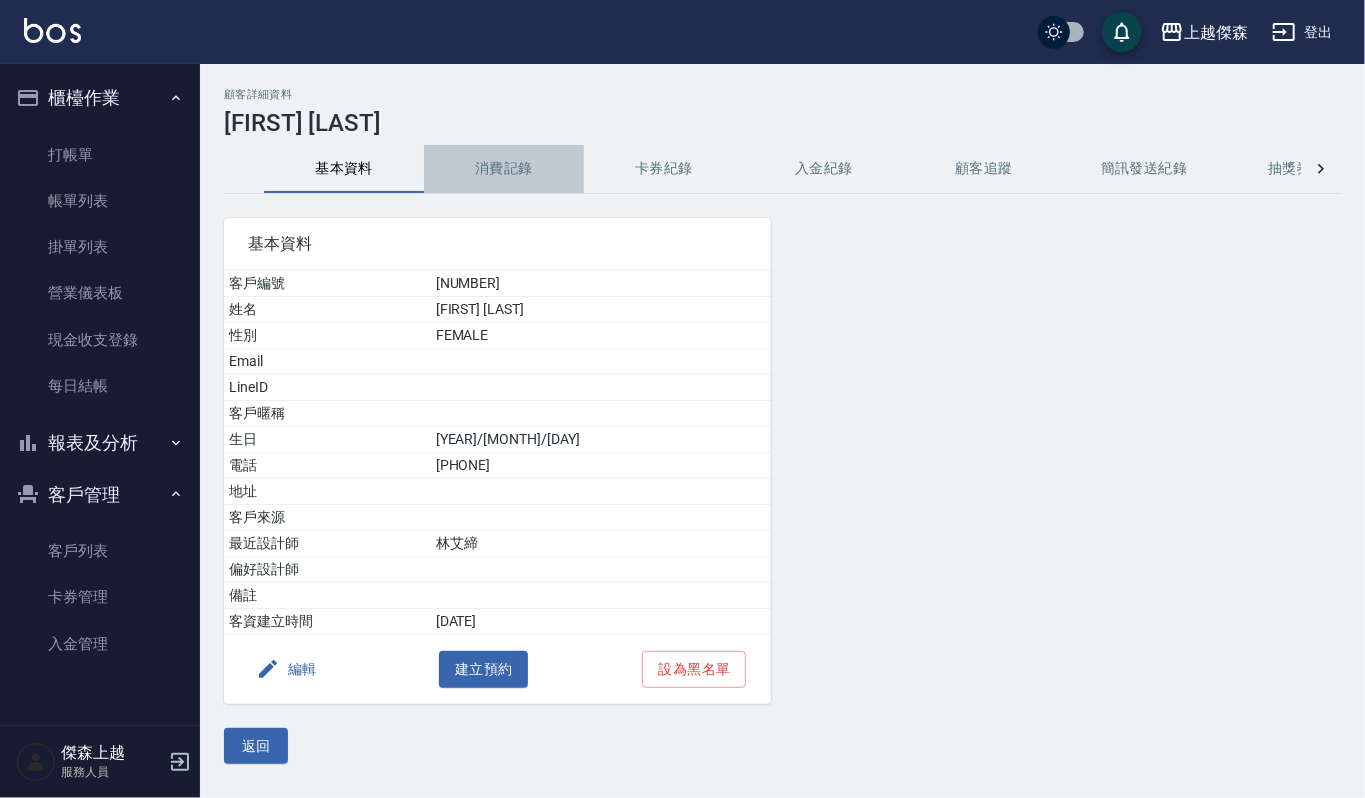 click on "消費記錄" at bounding box center [504, 169] 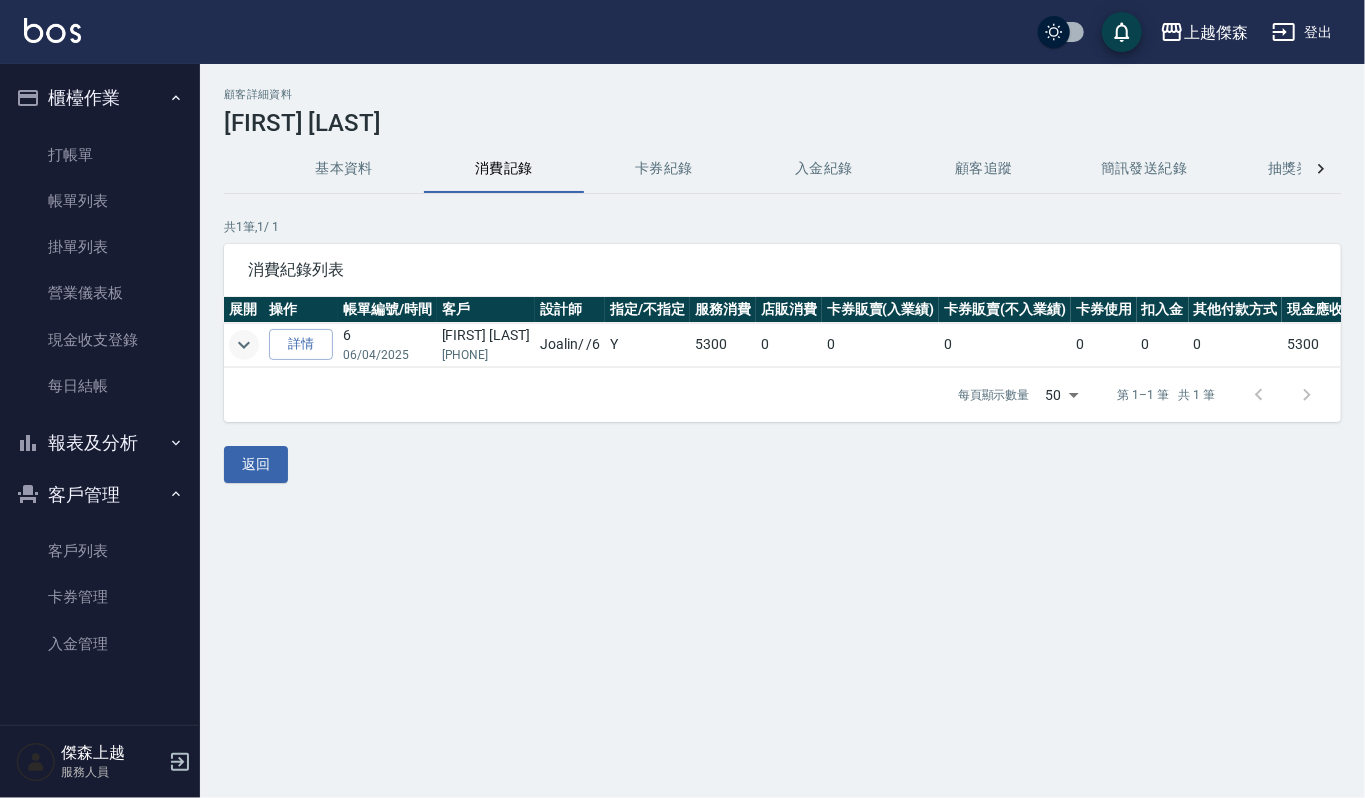 click 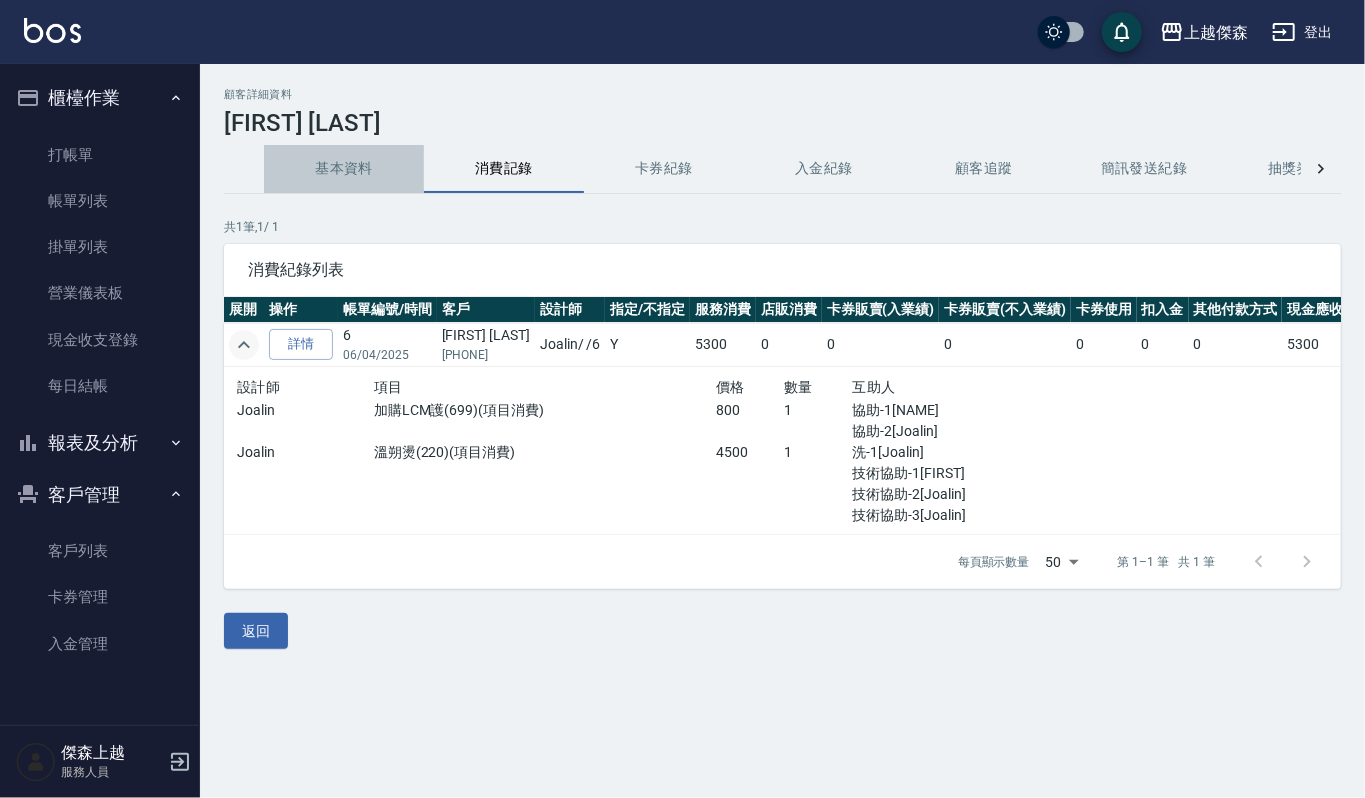 click on "基本資料" at bounding box center [344, 169] 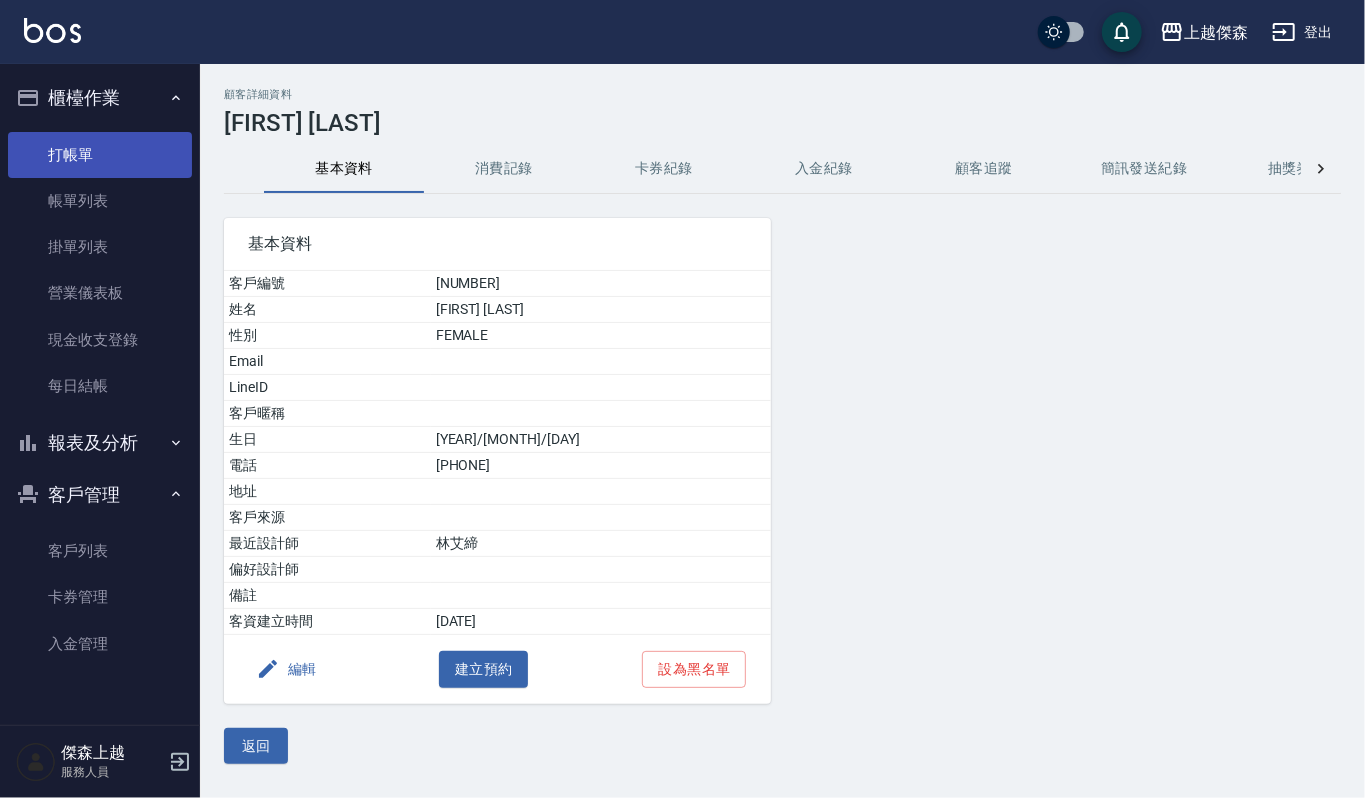 click on "打帳單" at bounding box center [100, 155] 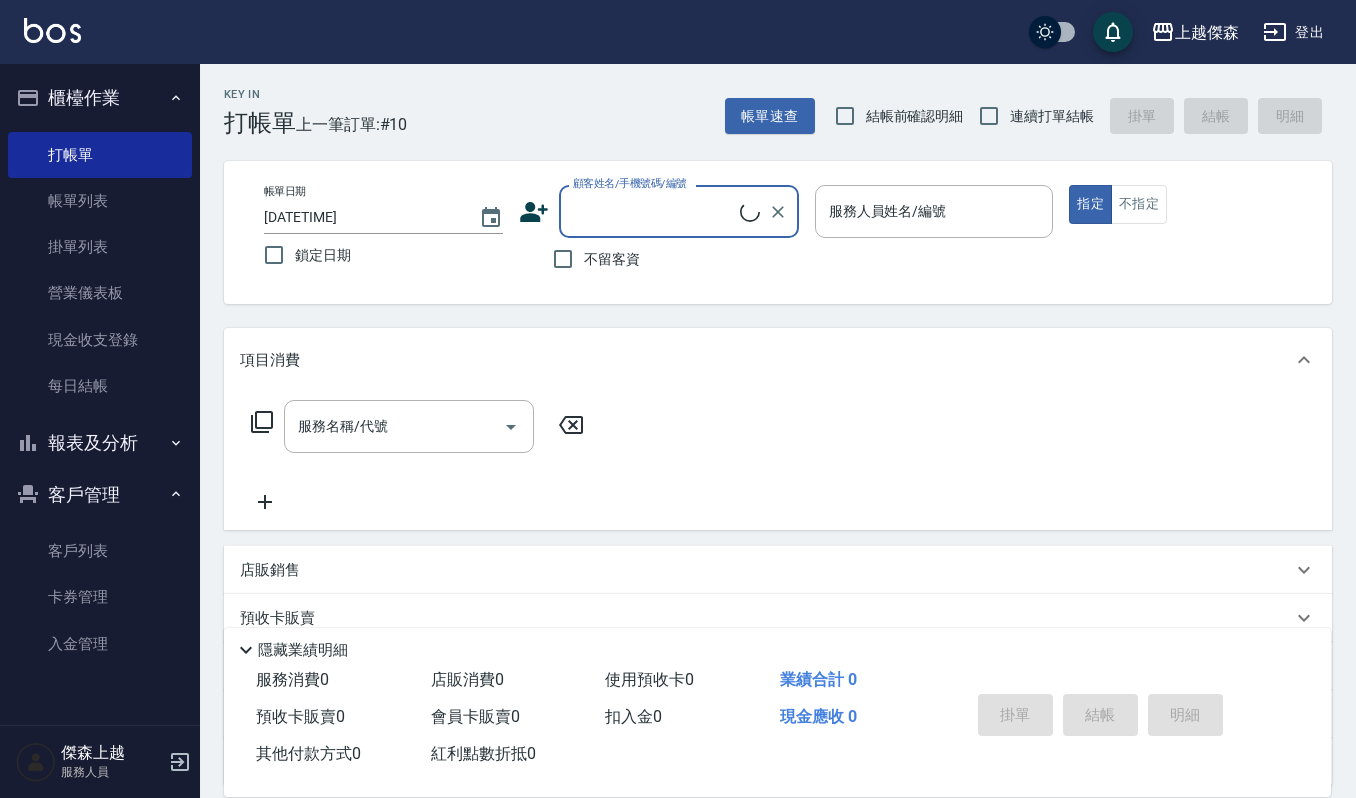 click on "顧客姓名/手機號碼/編號" at bounding box center (679, 211) 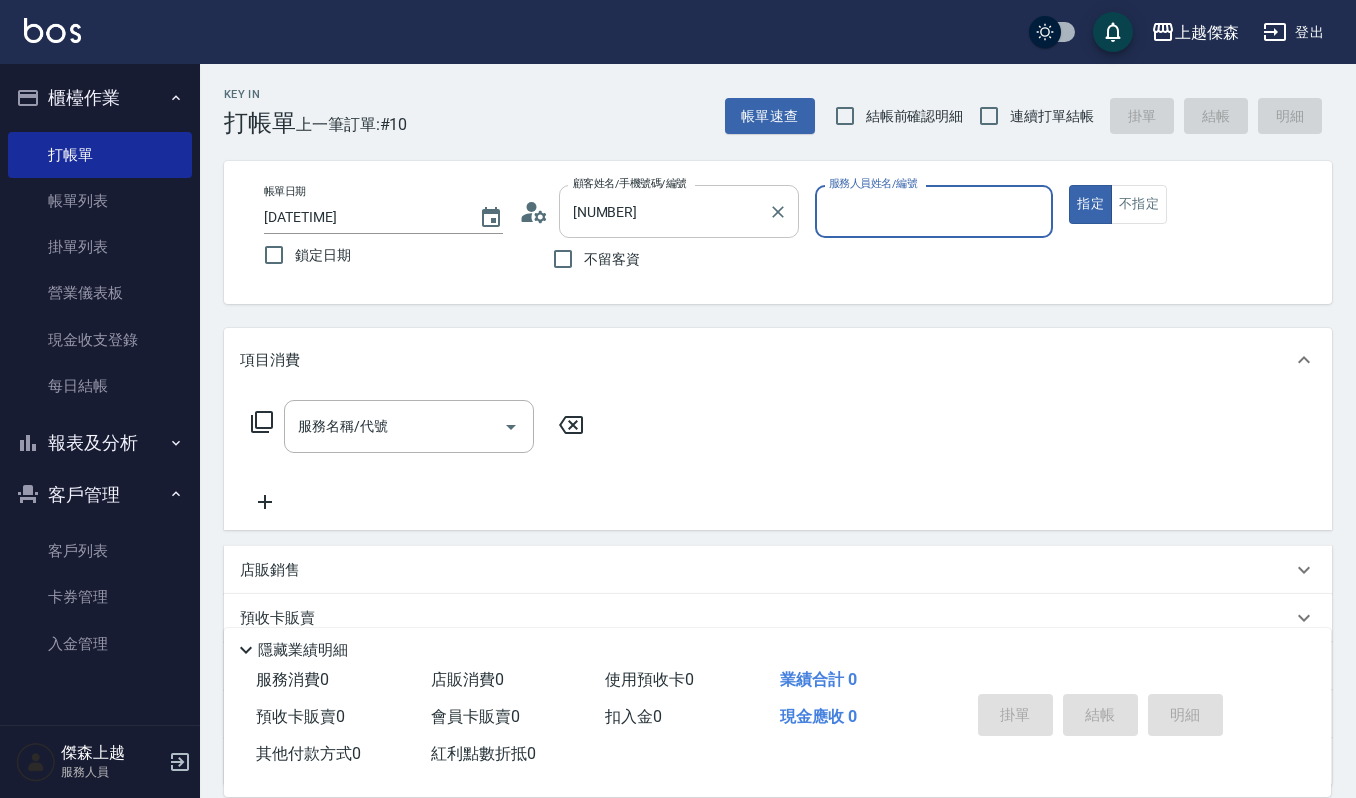 type on "[NAME]/[PHONE]/[NUMBER]" 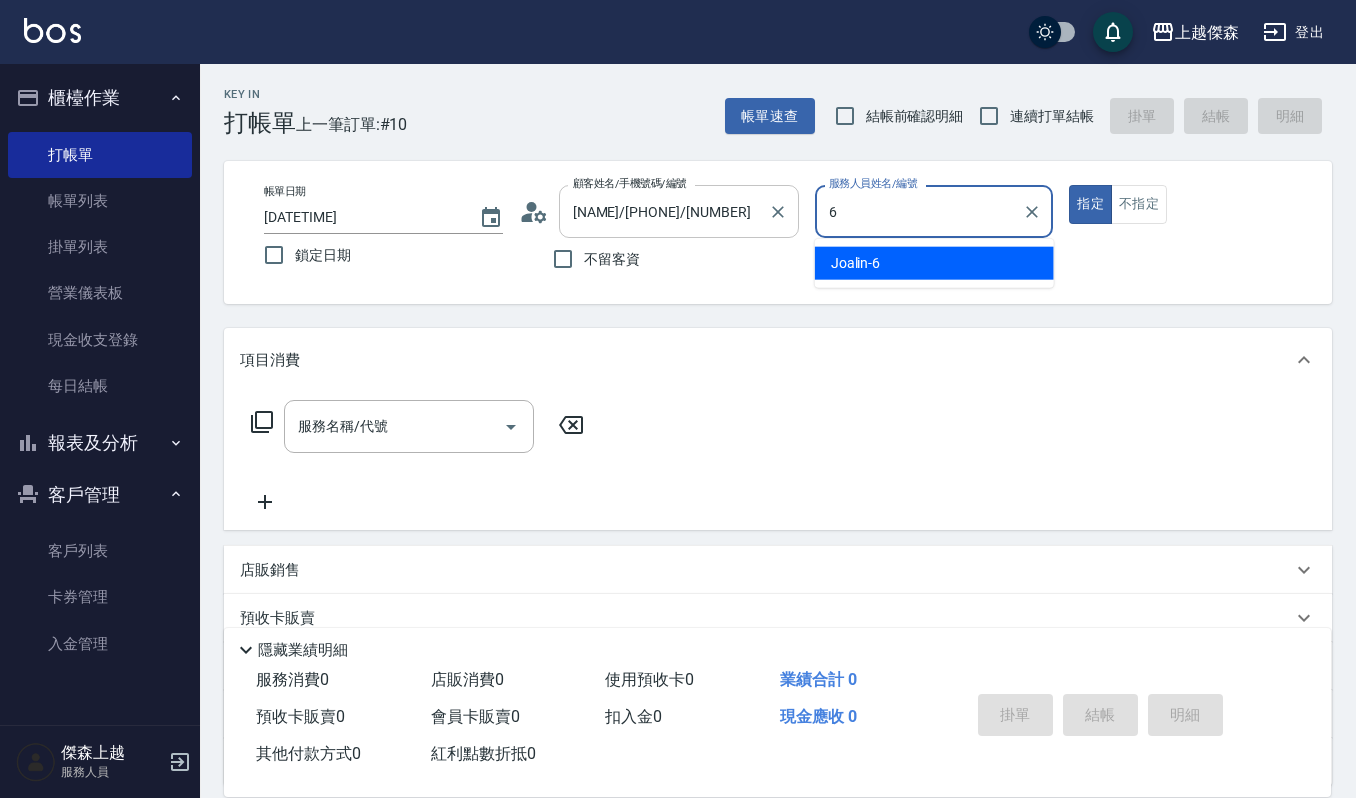 type on "Joalin-6" 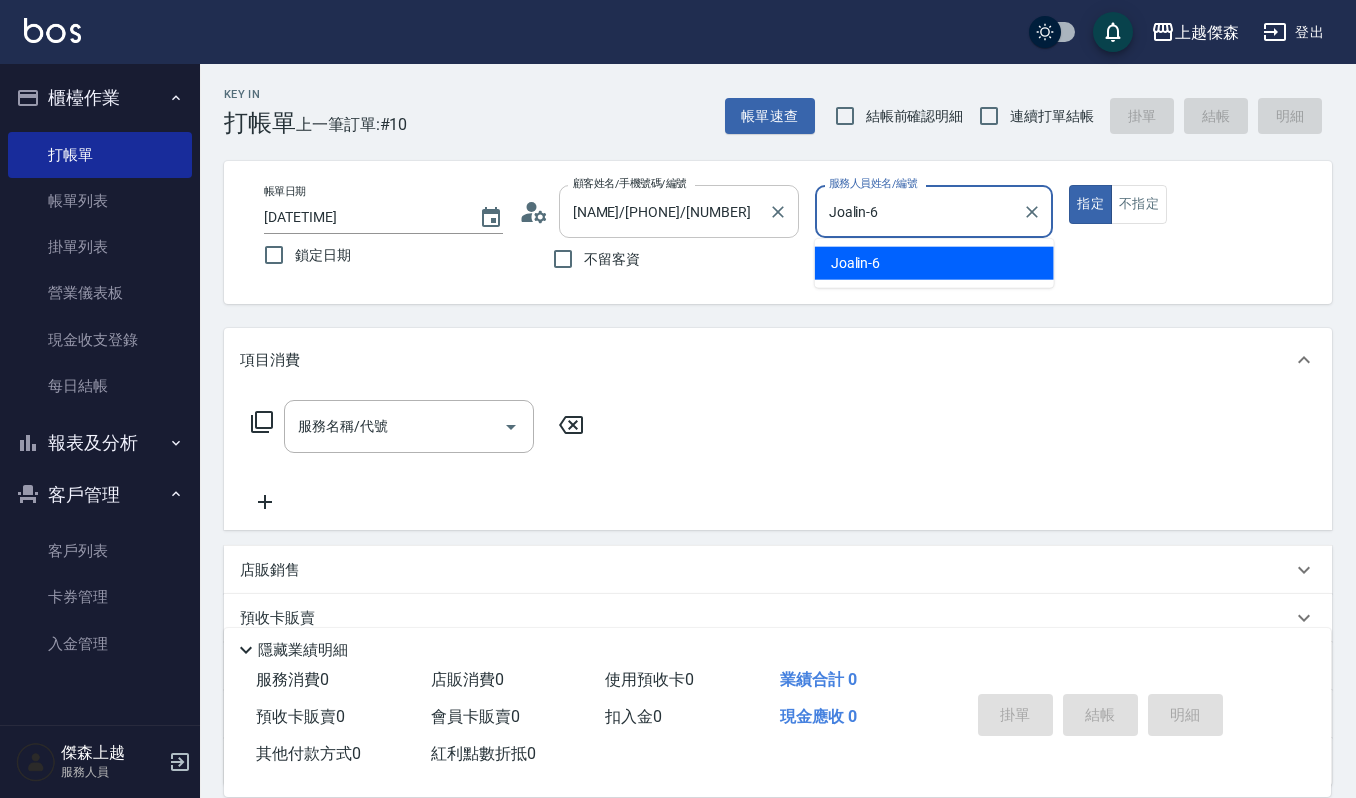 type on "true" 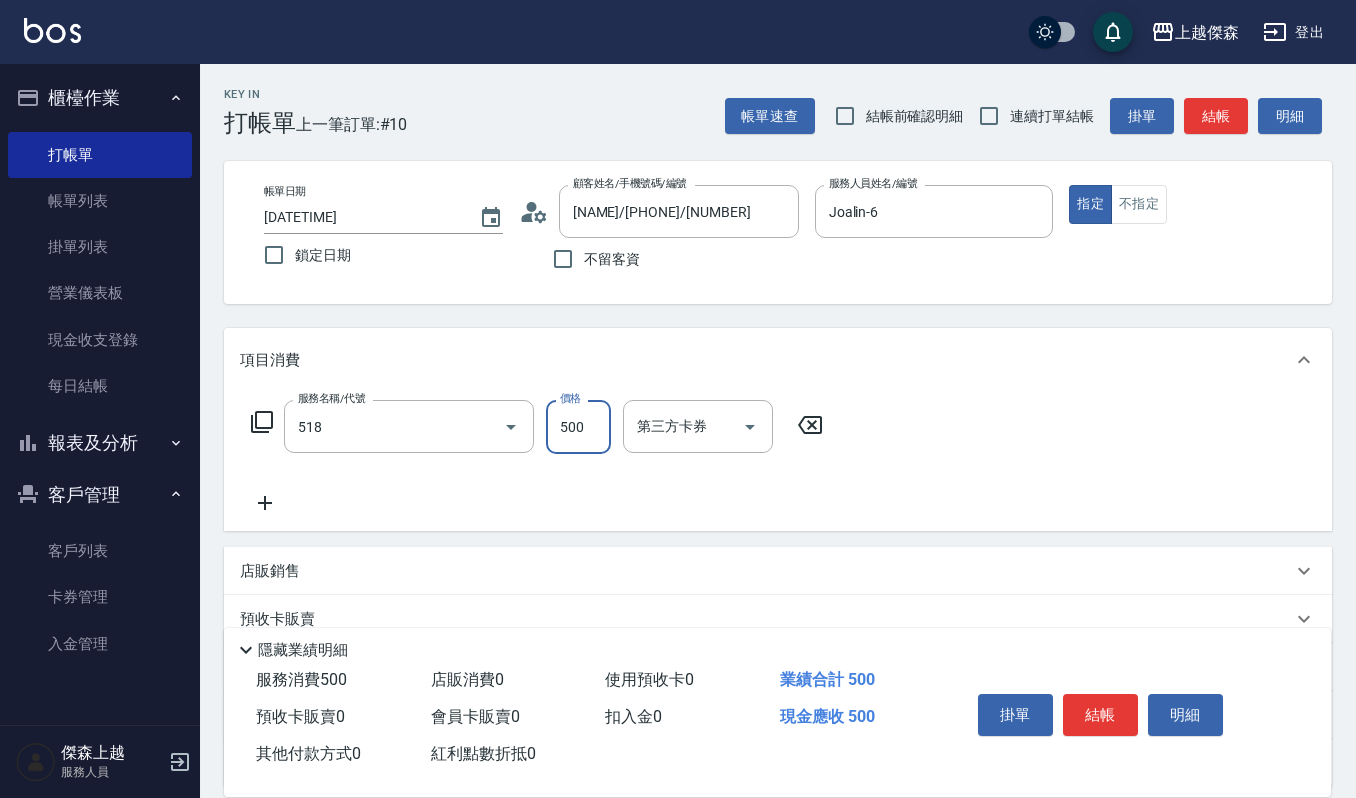 type on "(雲提)燙染前頭皮防護(518)" 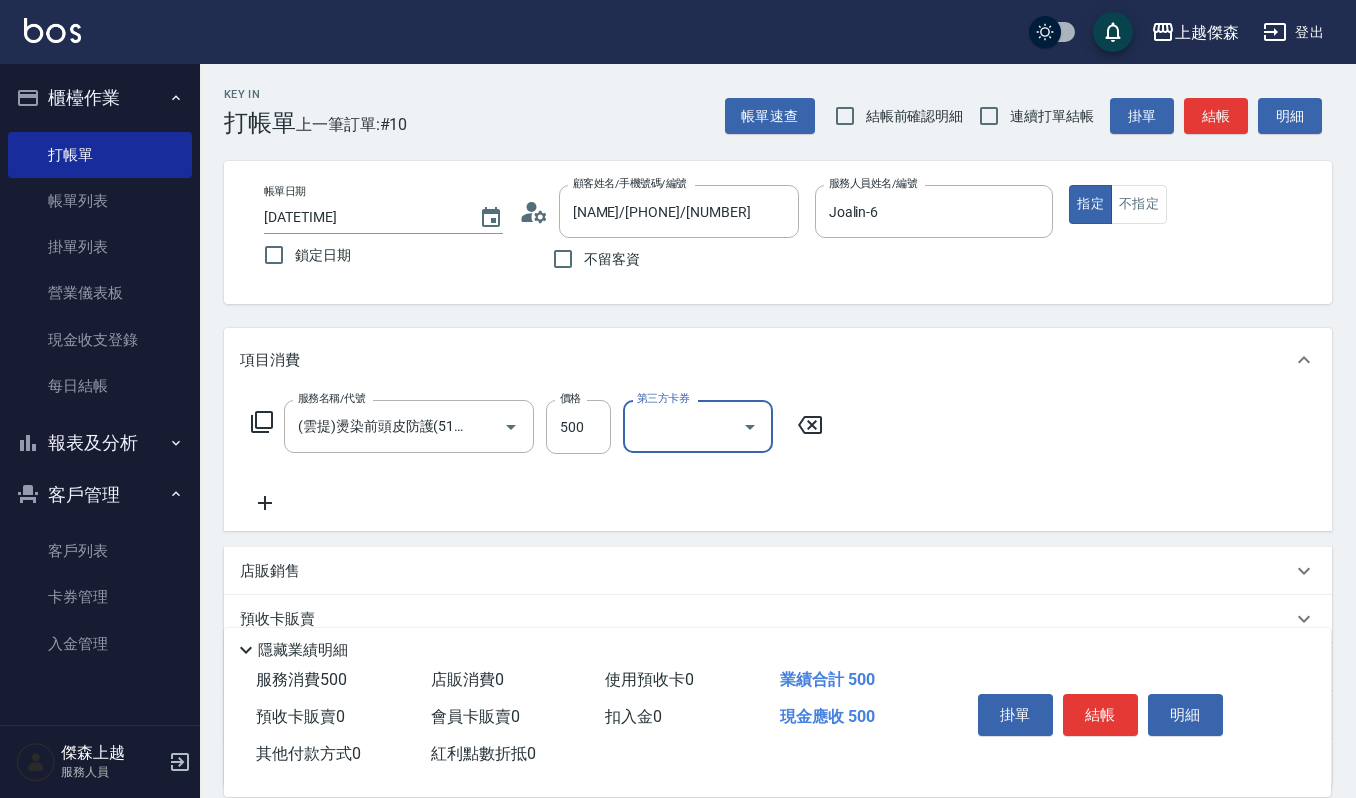 scroll, scrollTop: 0, scrollLeft: 0, axis: both 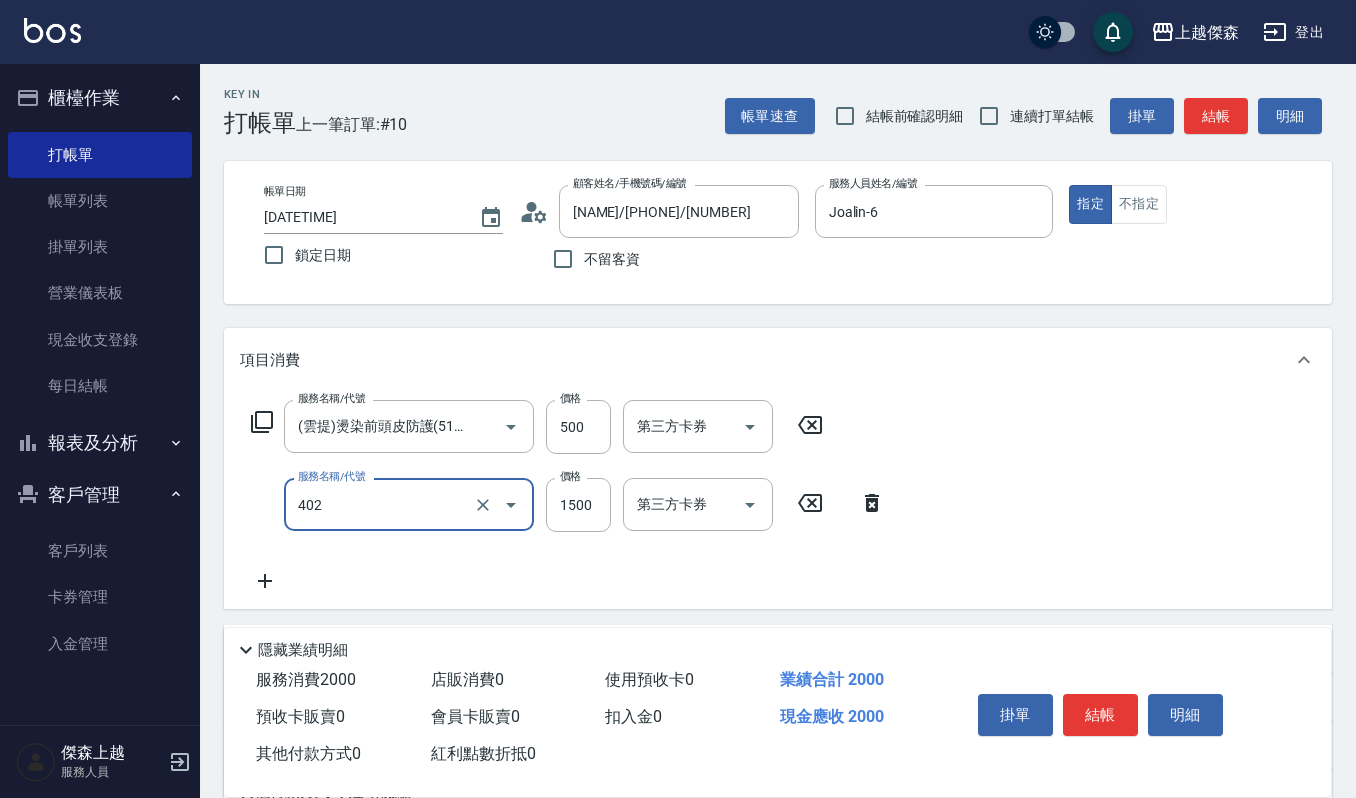 type on "打底染髮(402)" 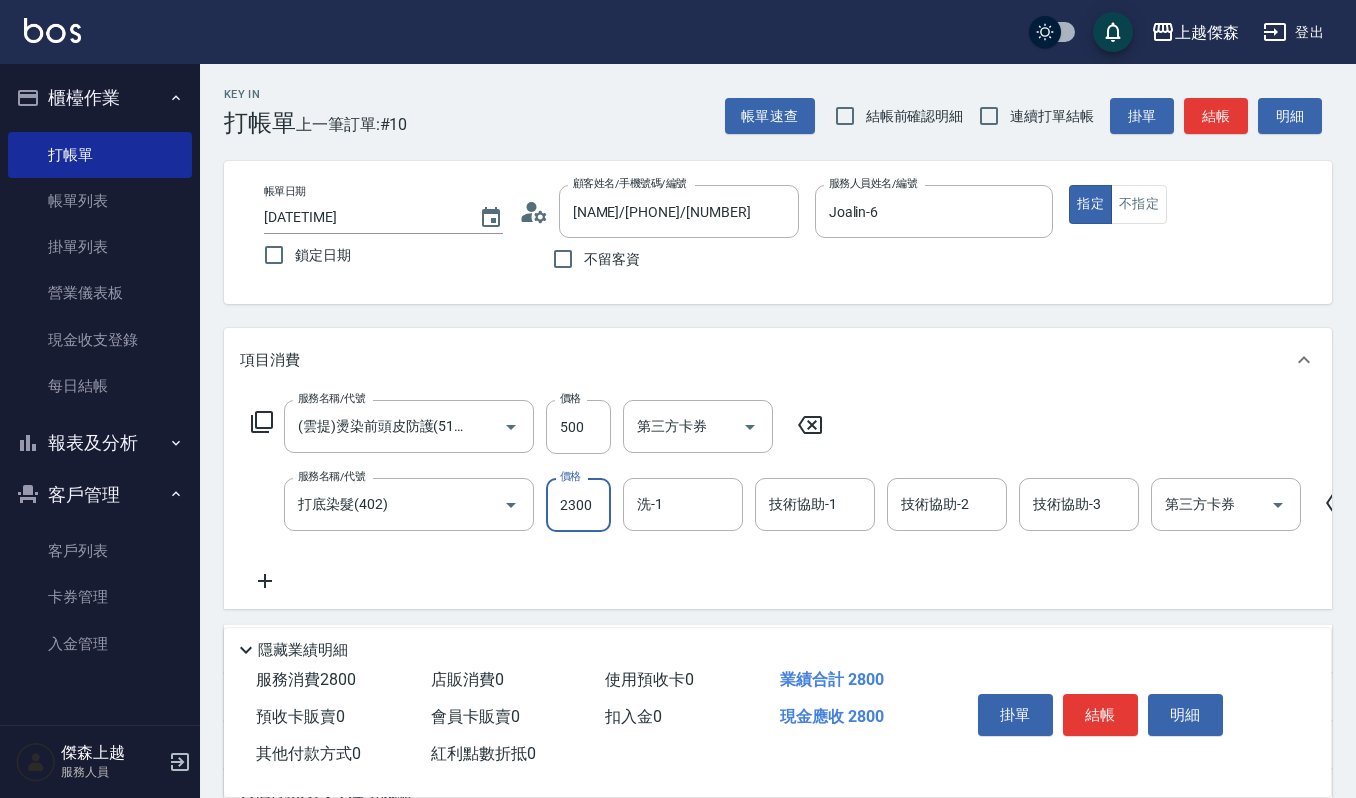 type on "2300" 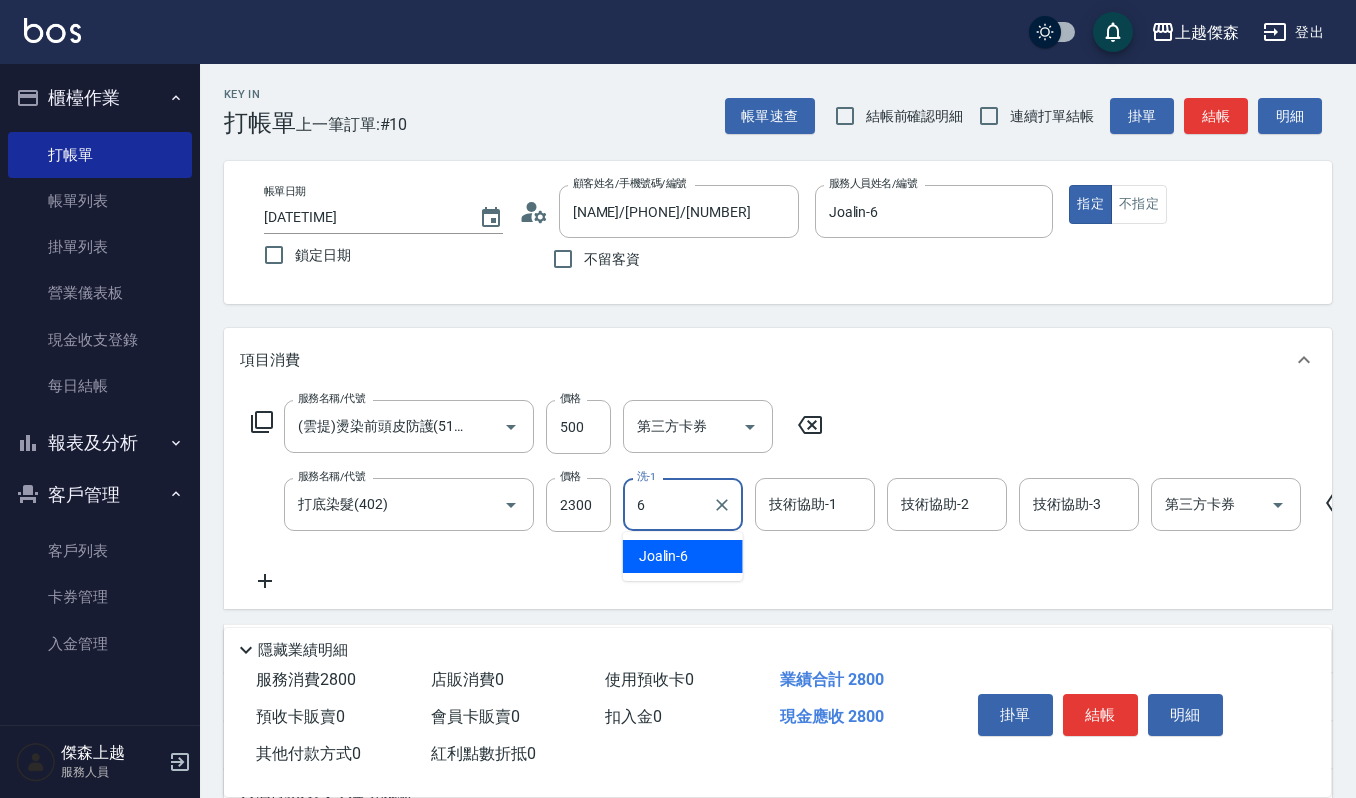 type on "Joalin-6" 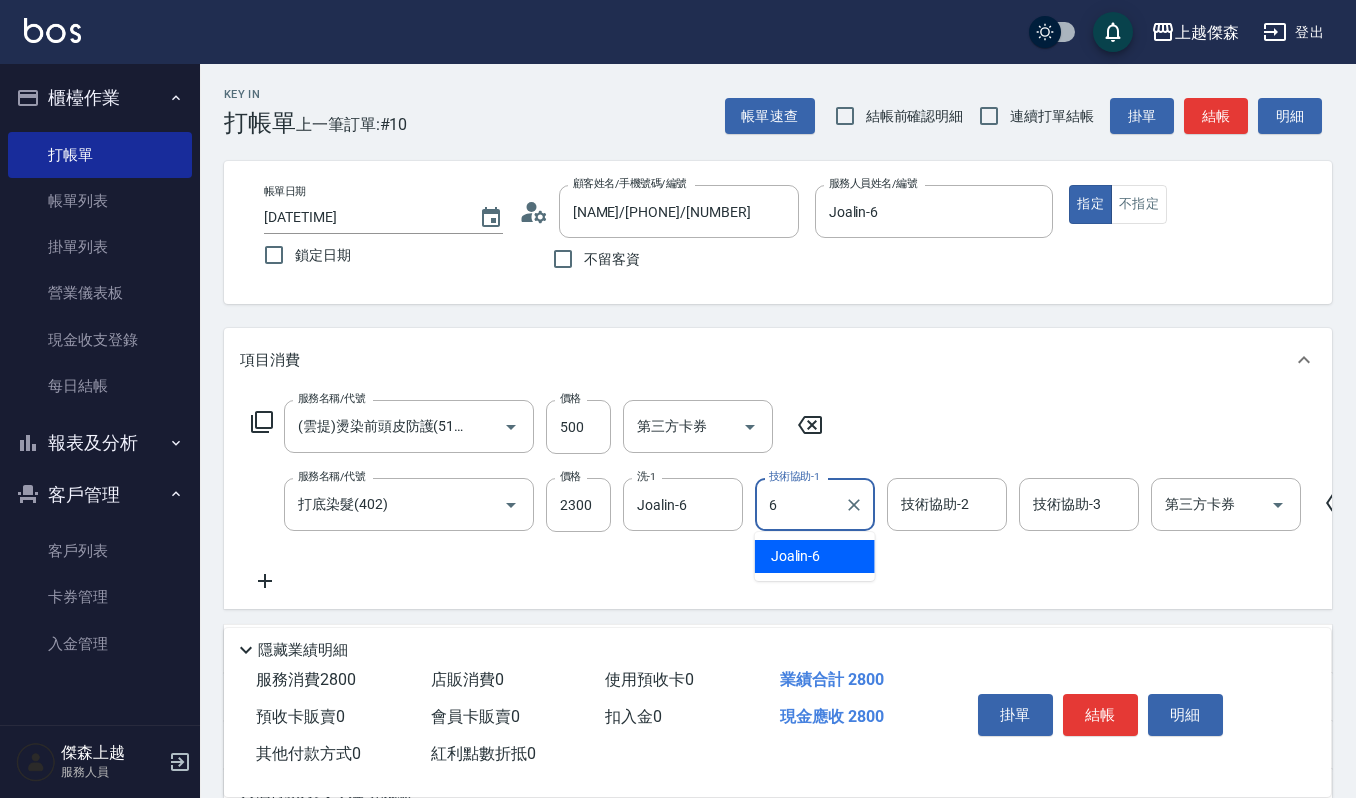 type on "Joalin-6" 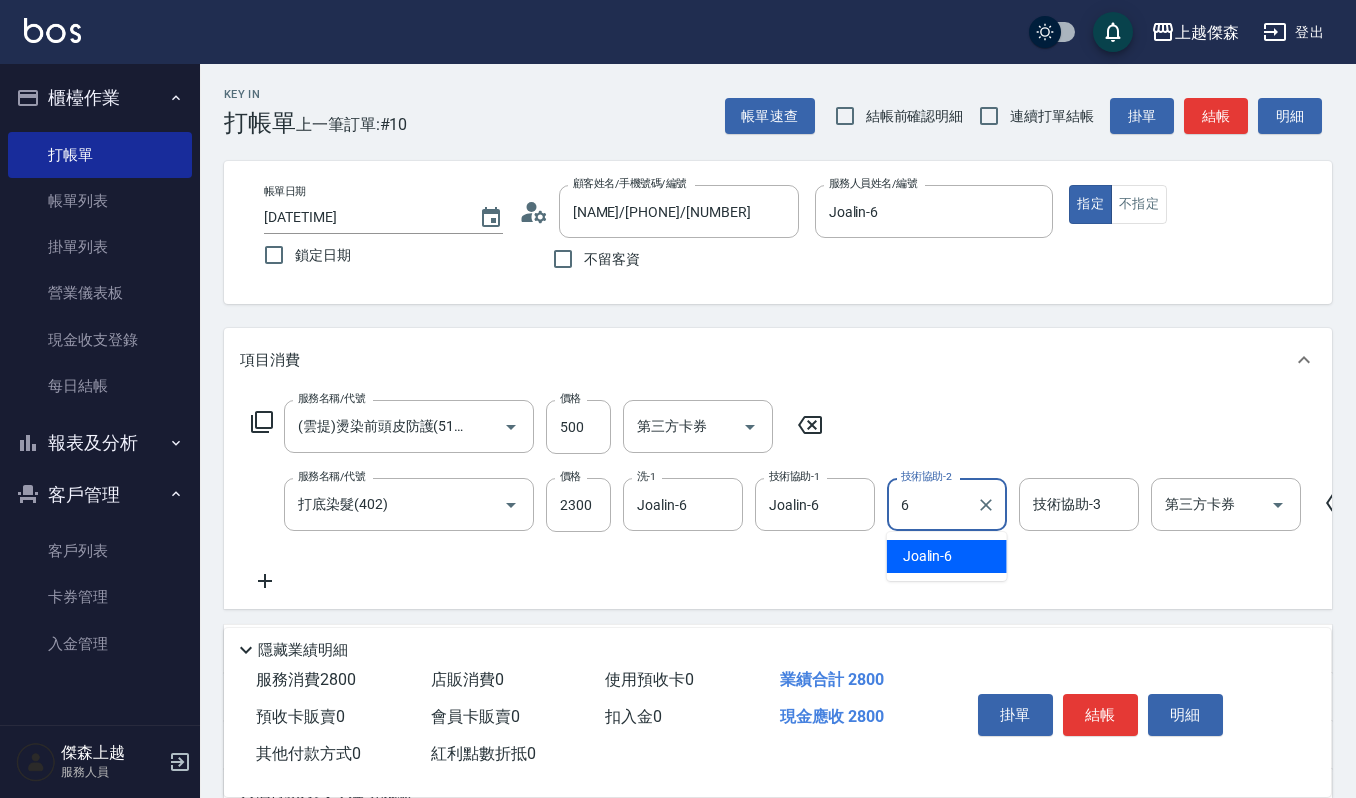 type on "Joalin-6" 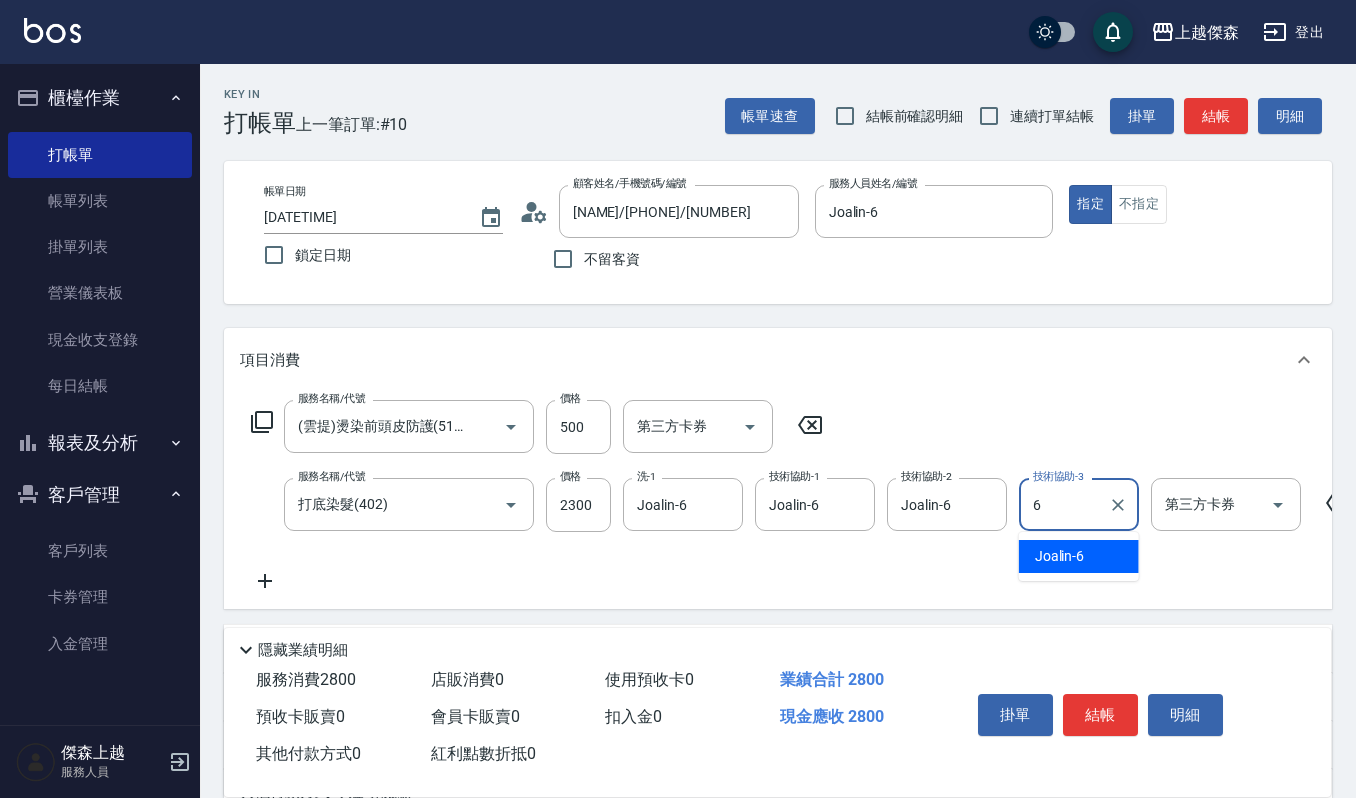 type on "Joalin-6" 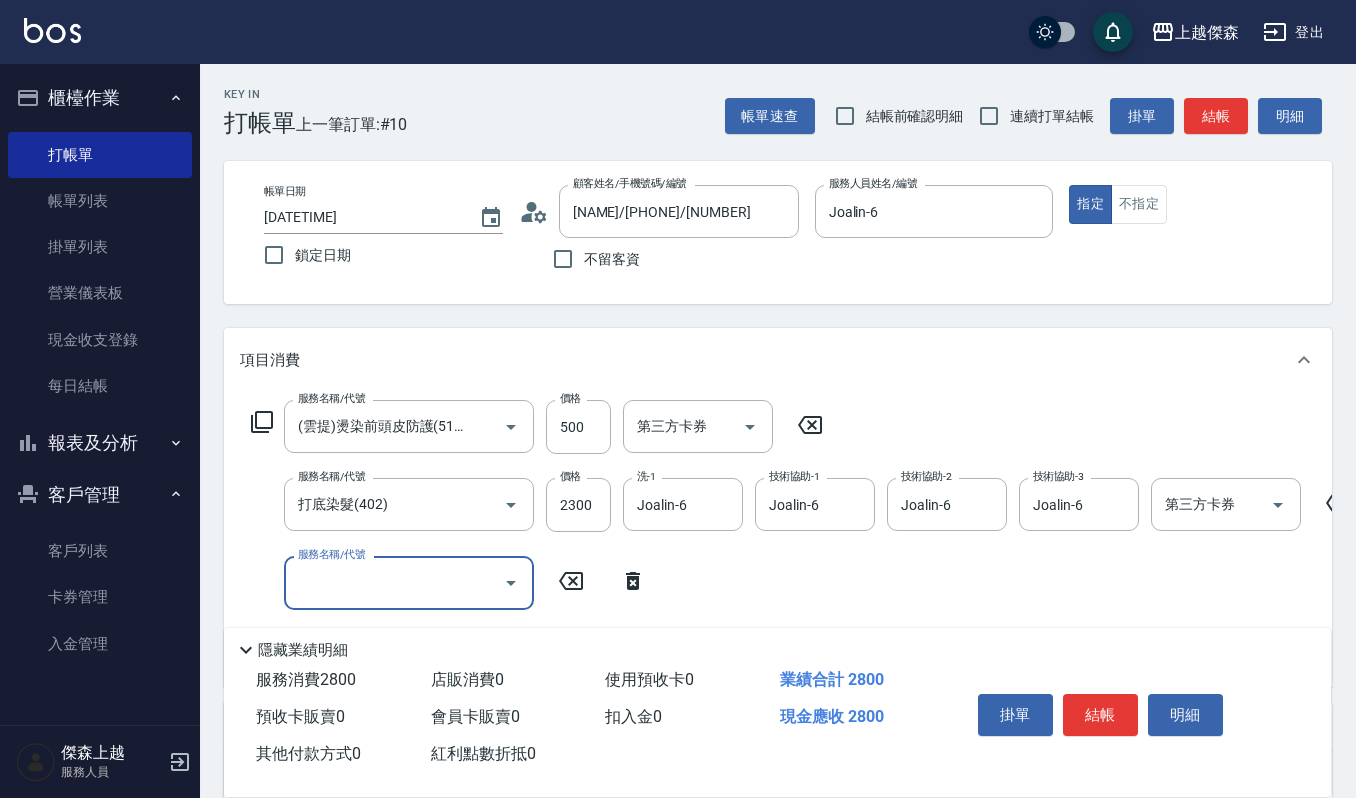 scroll, scrollTop: 0, scrollLeft: 0, axis: both 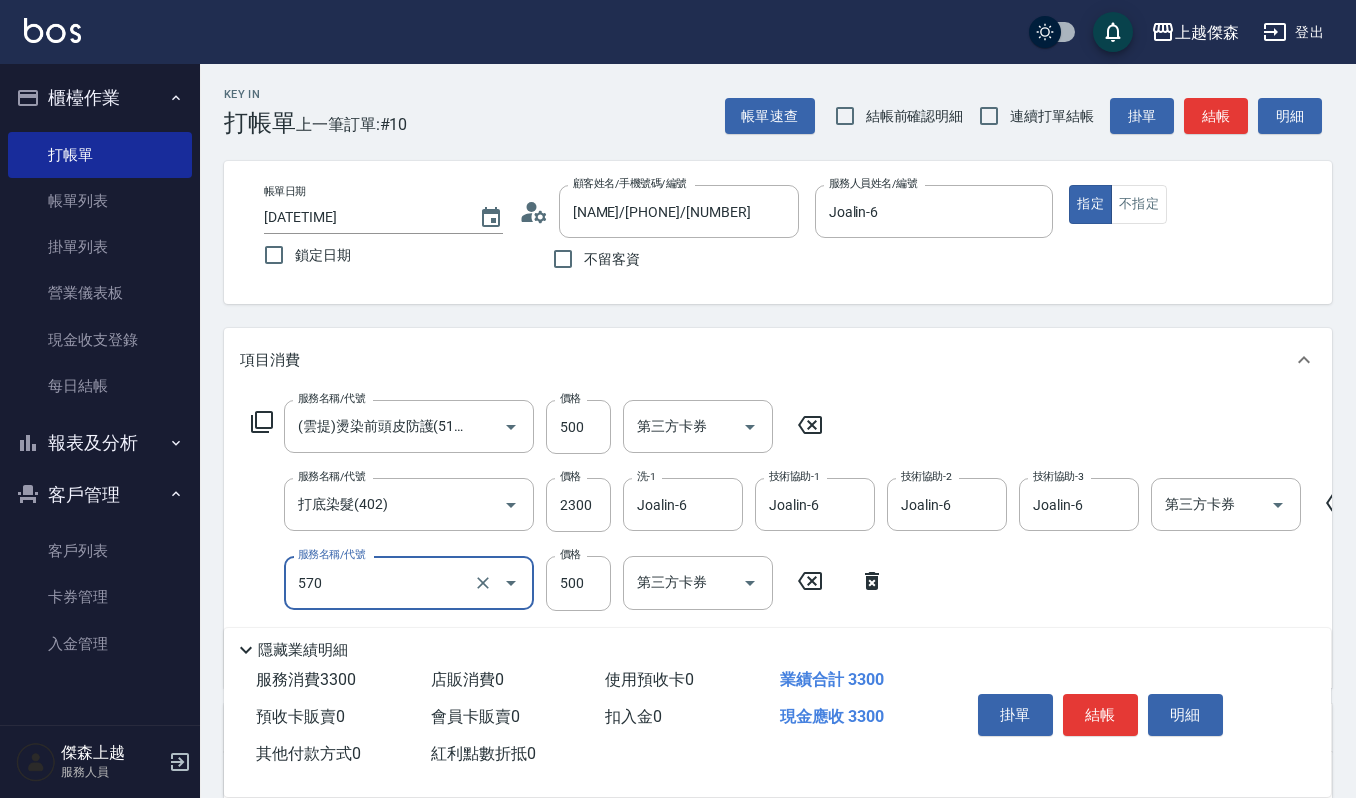 type on "(設計師自備)[PRODUCT_NAME]([NUMBER])" 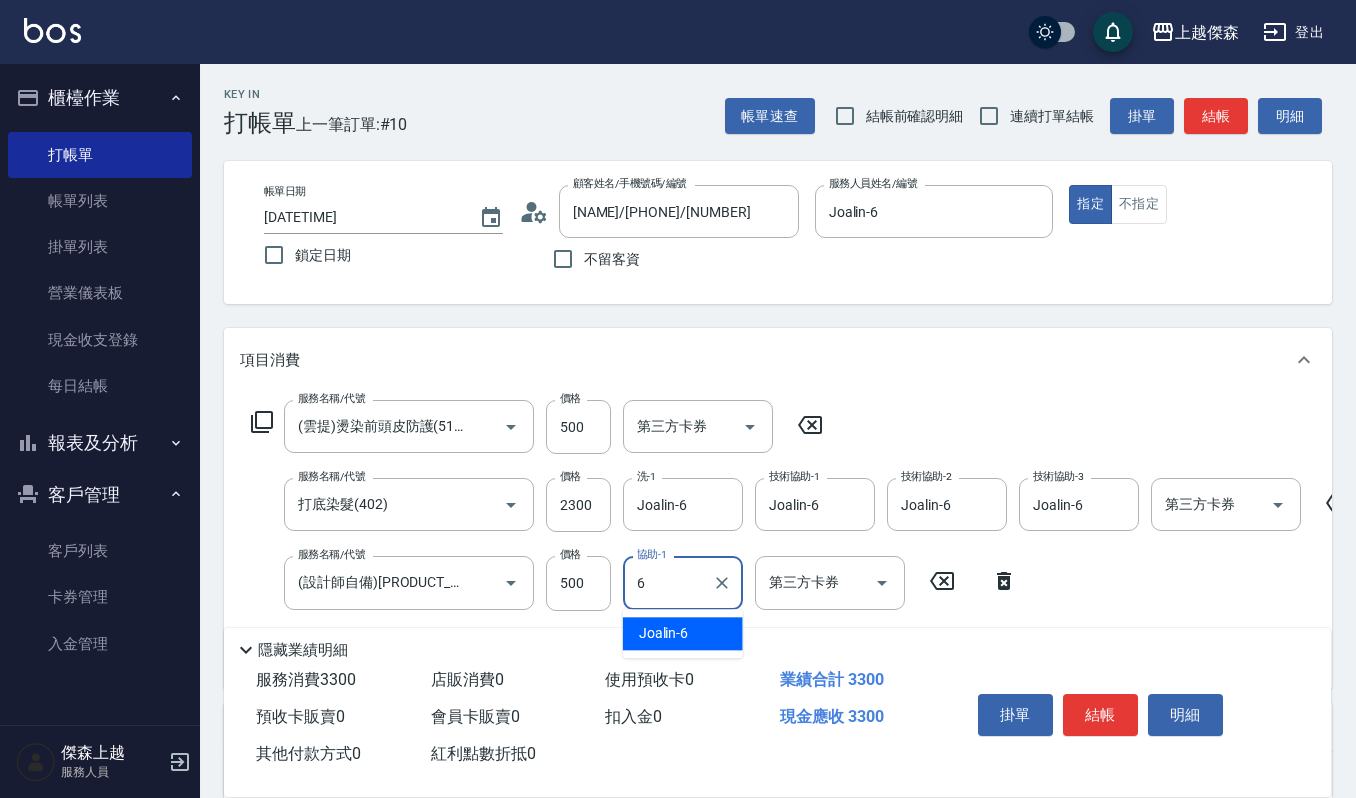 type on "Joalin-6" 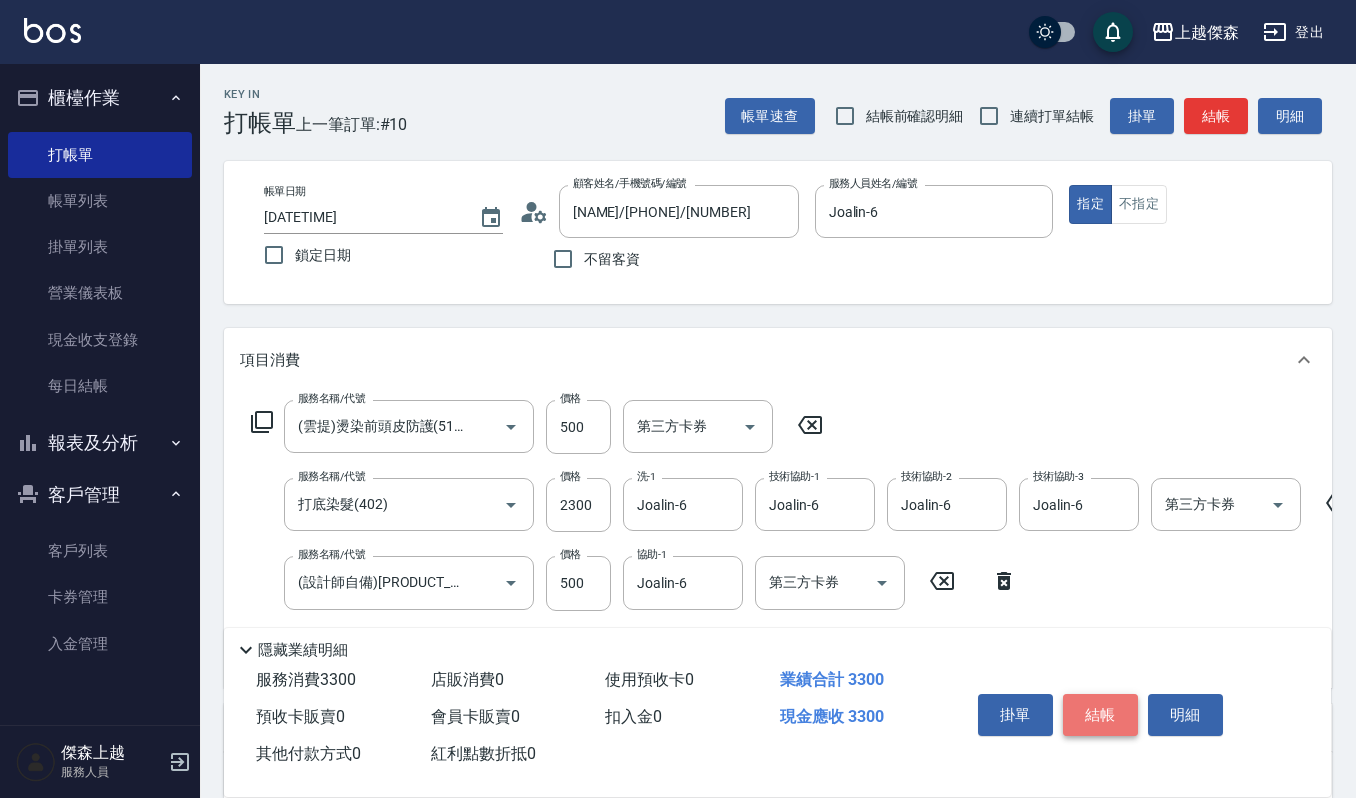 click on "結帳" at bounding box center [1100, 715] 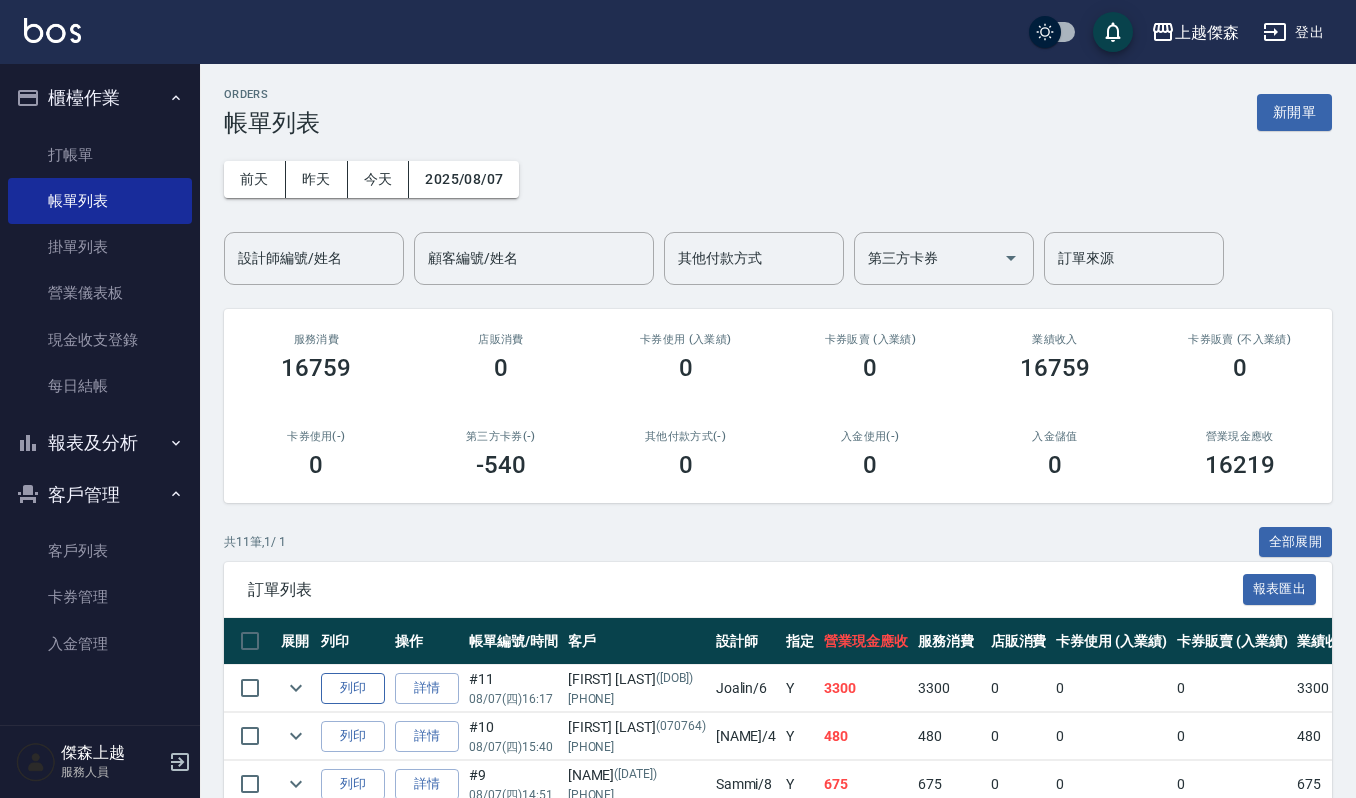 click on "列印" at bounding box center [353, 688] 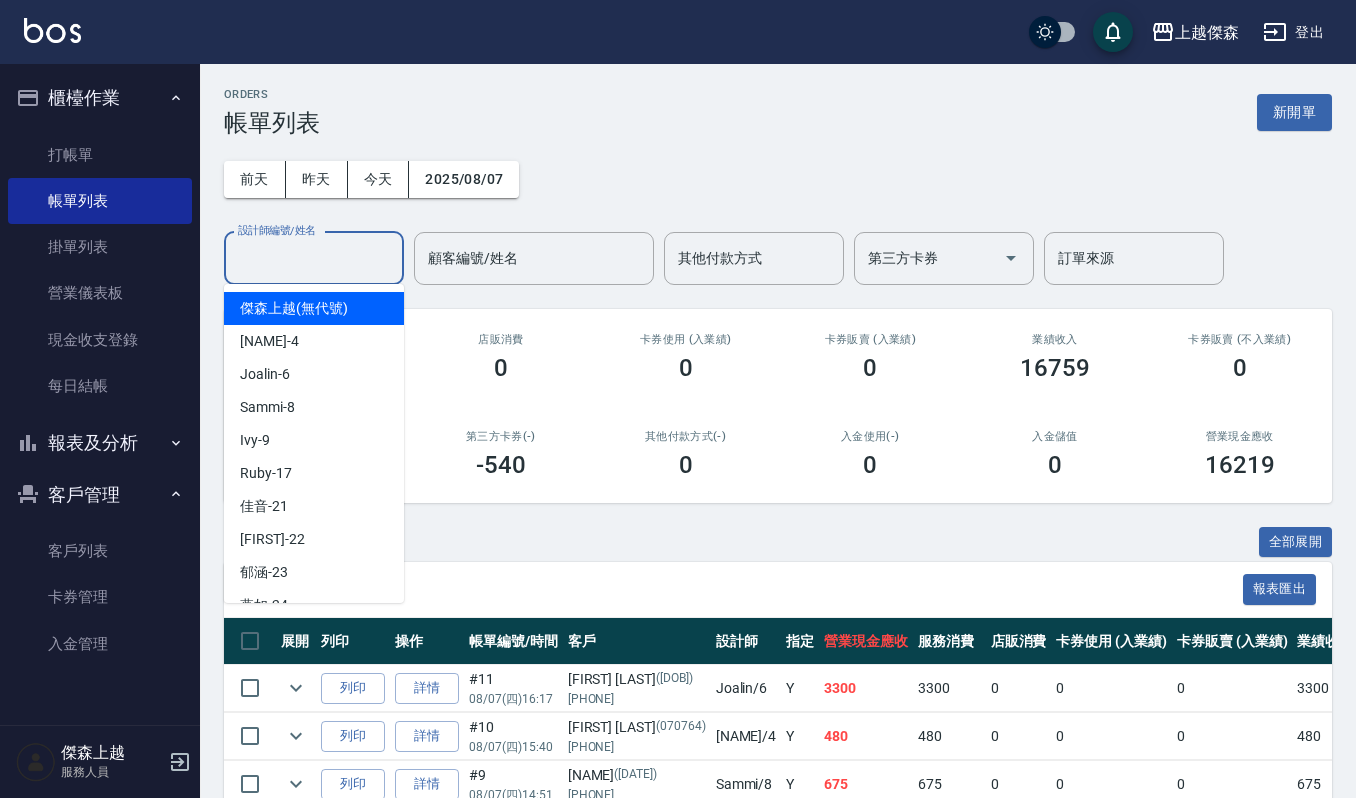 click on "設計師編號/姓名" at bounding box center (314, 258) 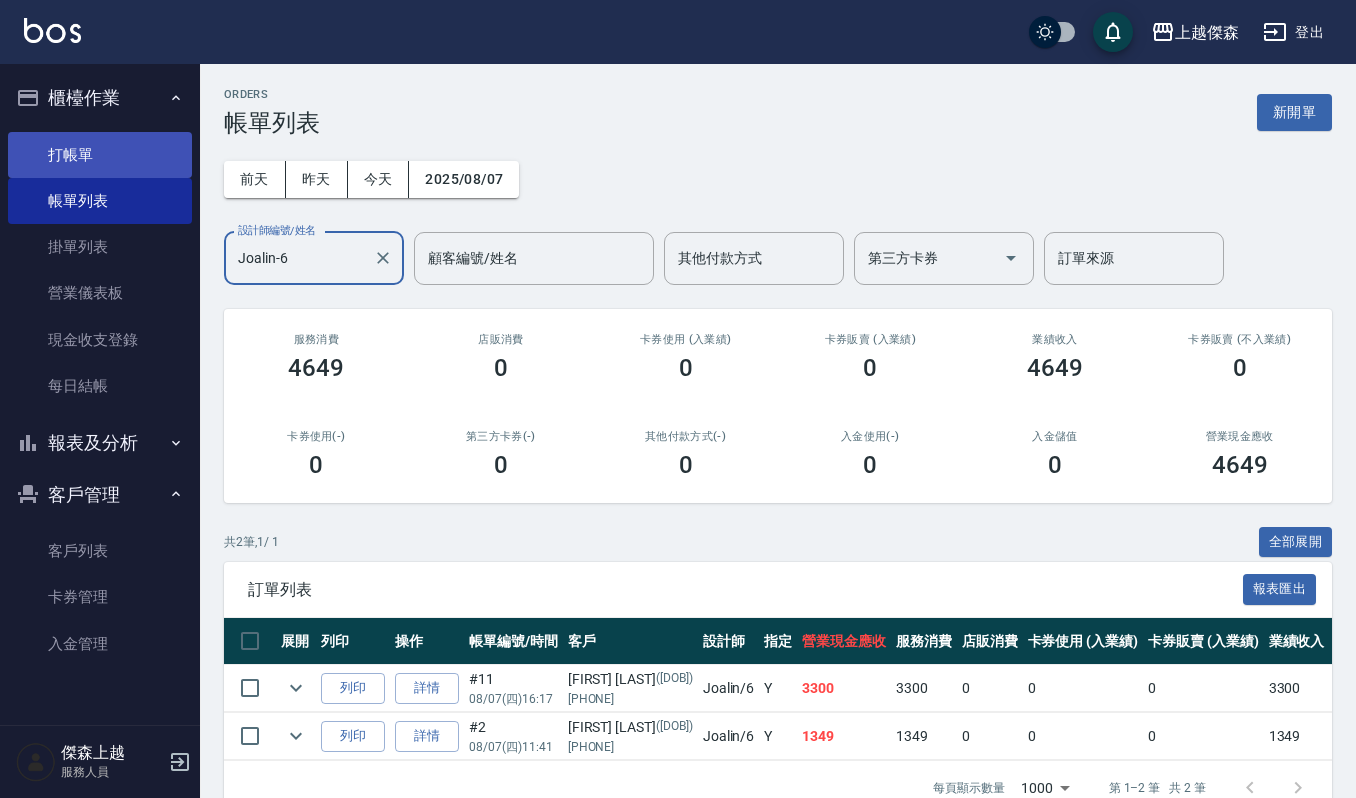 type on "Joalin-6" 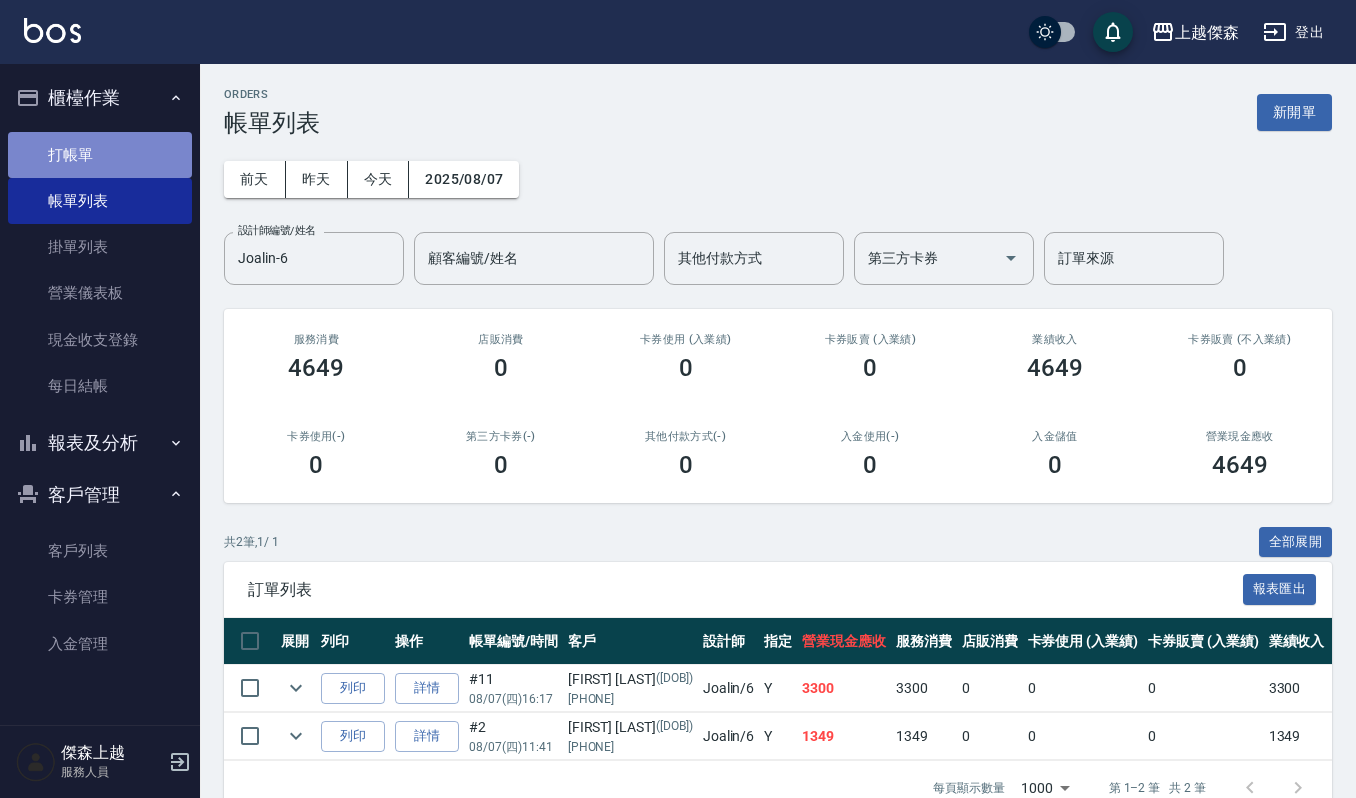 click on "打帳單" at bounding box center [100, 155] 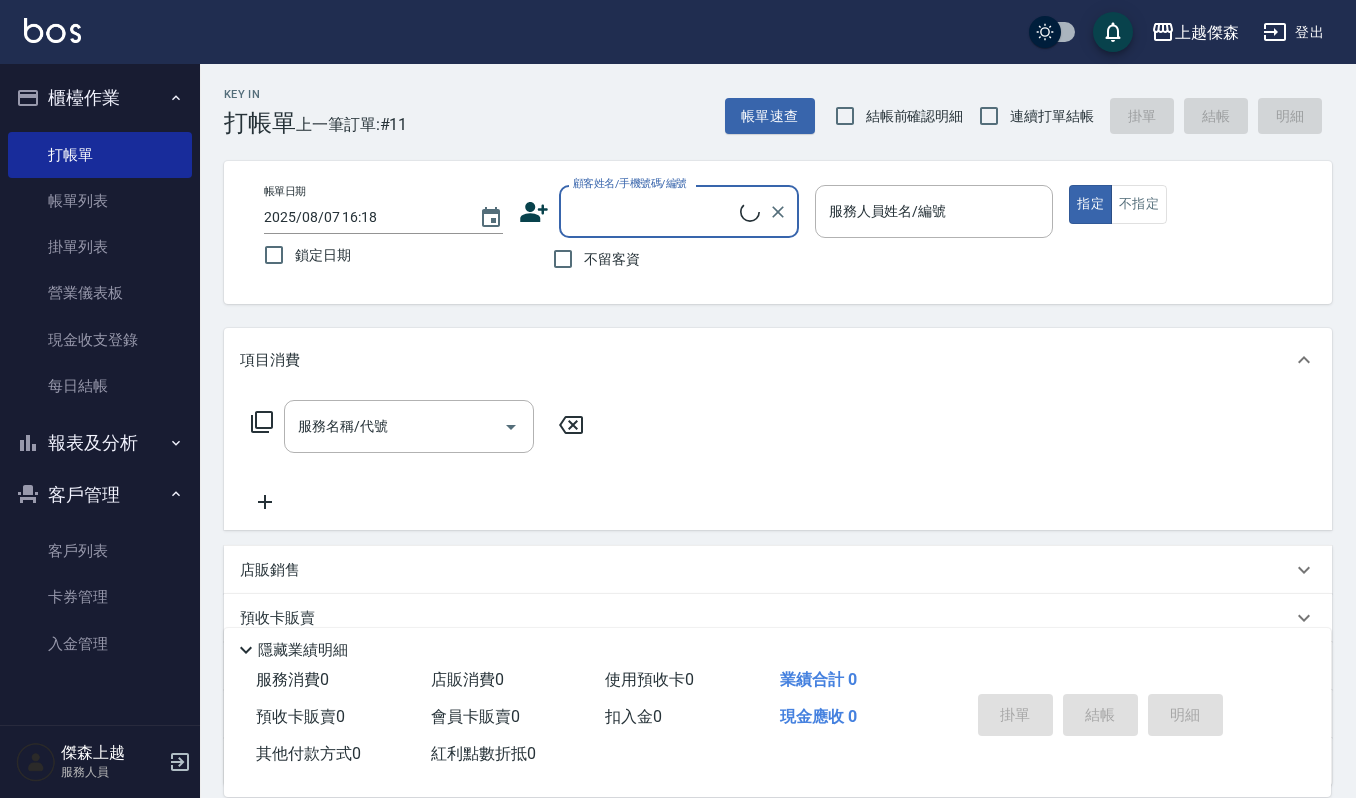 click on "顧客姓名/手機號碼/編號" at bounding box center (654, 211) 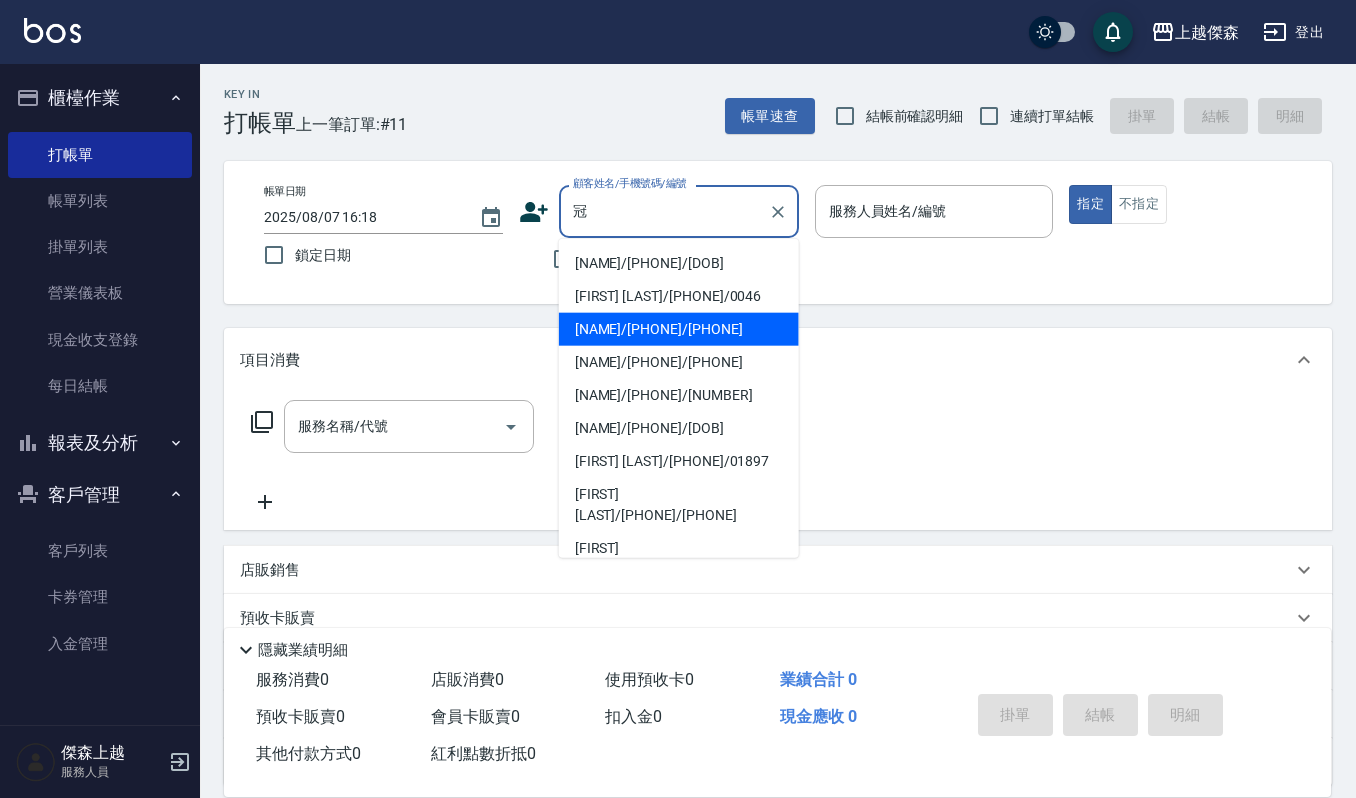 click on "[NAME]/[PHONE]/[PHONE]" at bounding box center [679, 329] 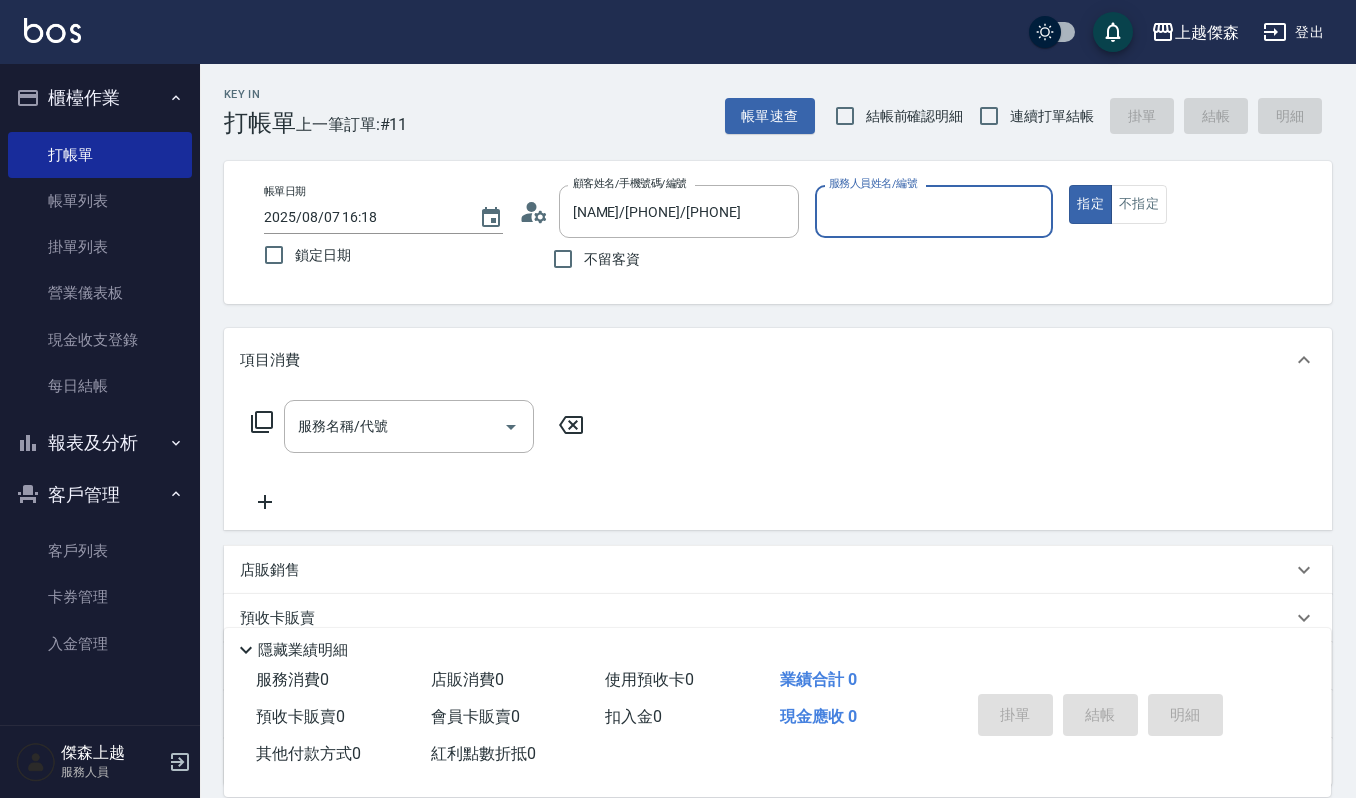 type on "Joalin-6" 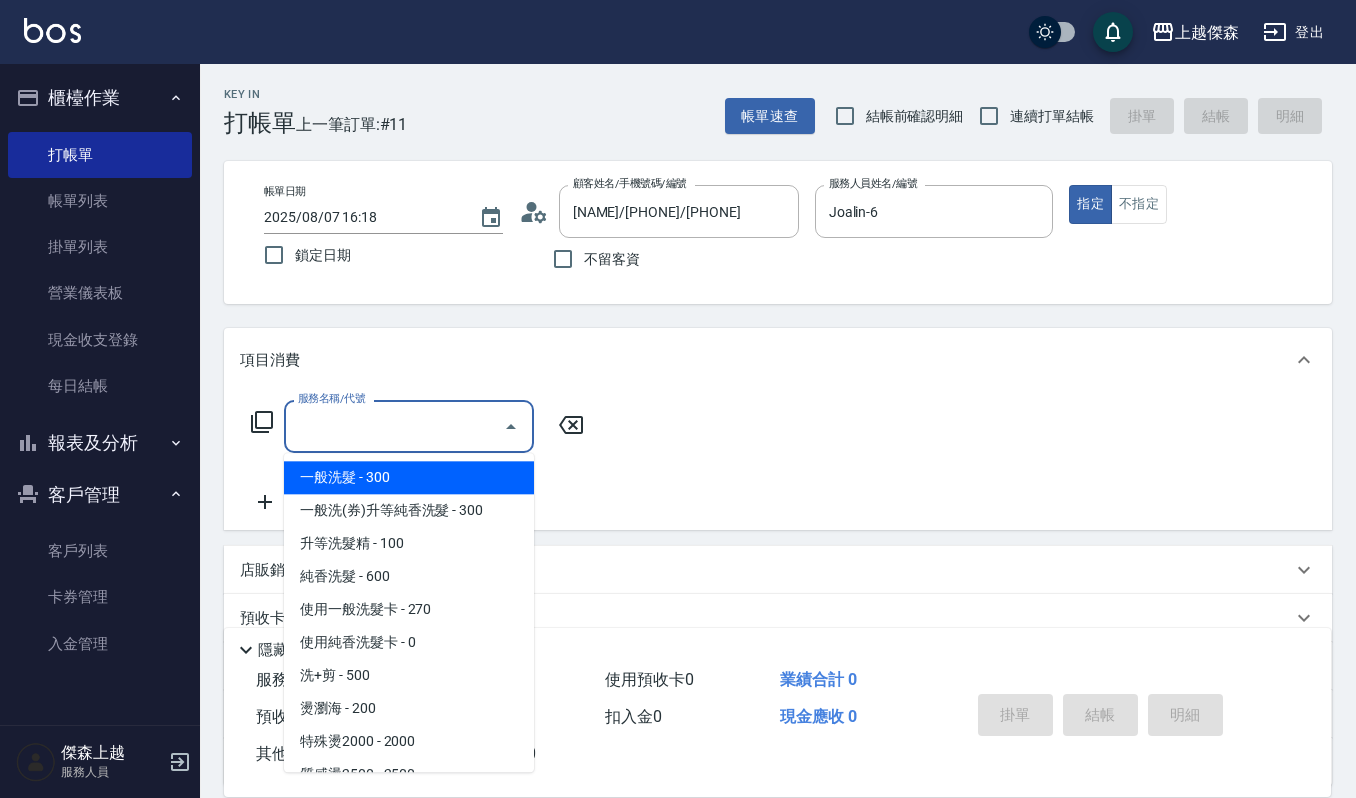 click on "服務名稱/代號" at bounding box center (394, 426) 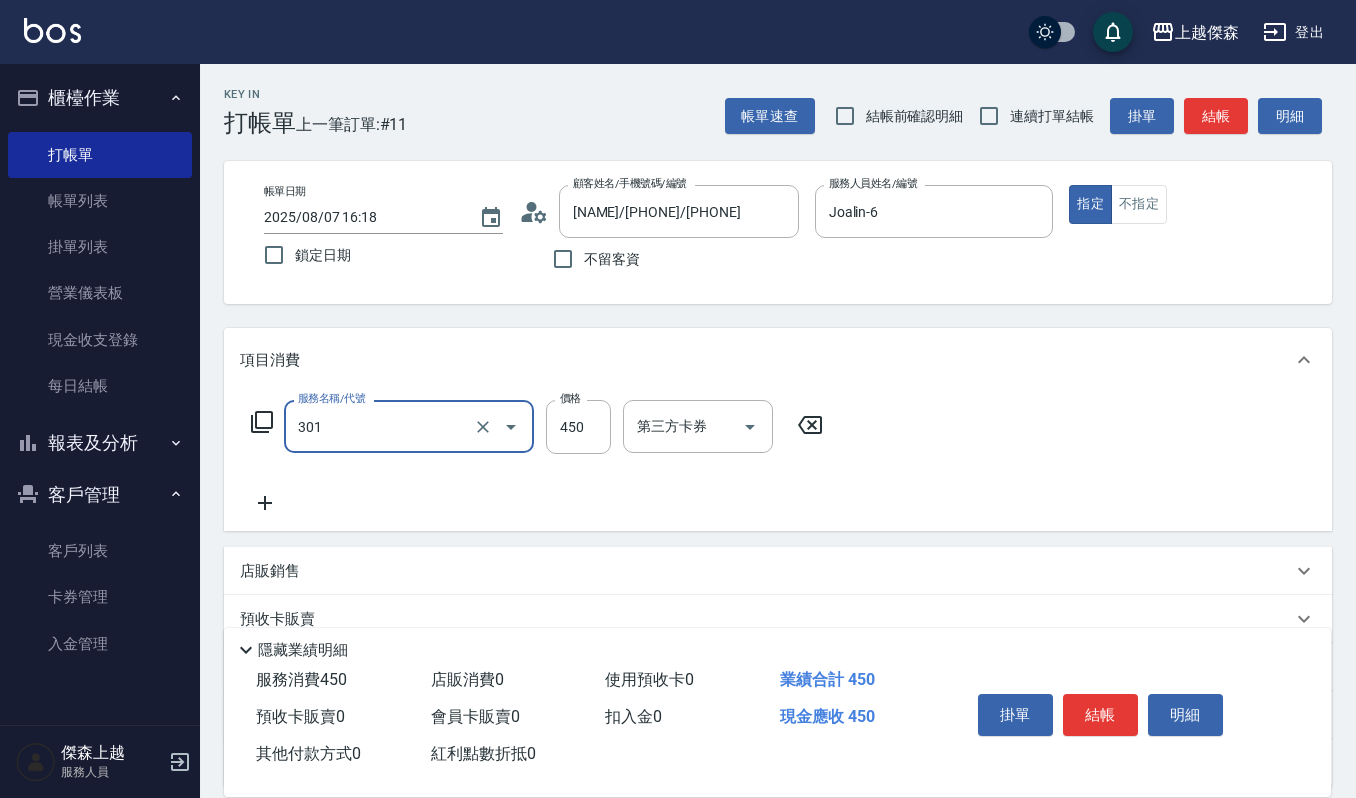 type on "創意剪髮(301)" 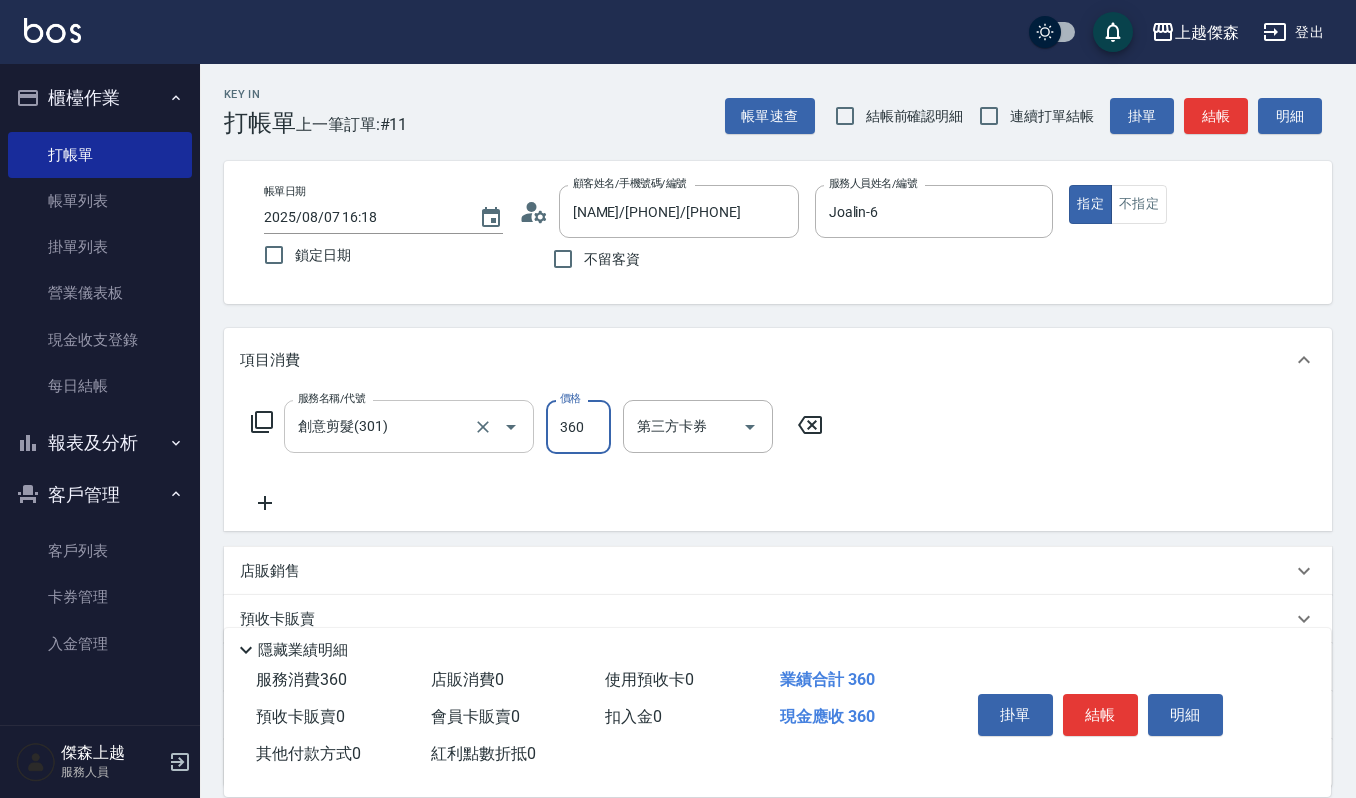 type on "360" 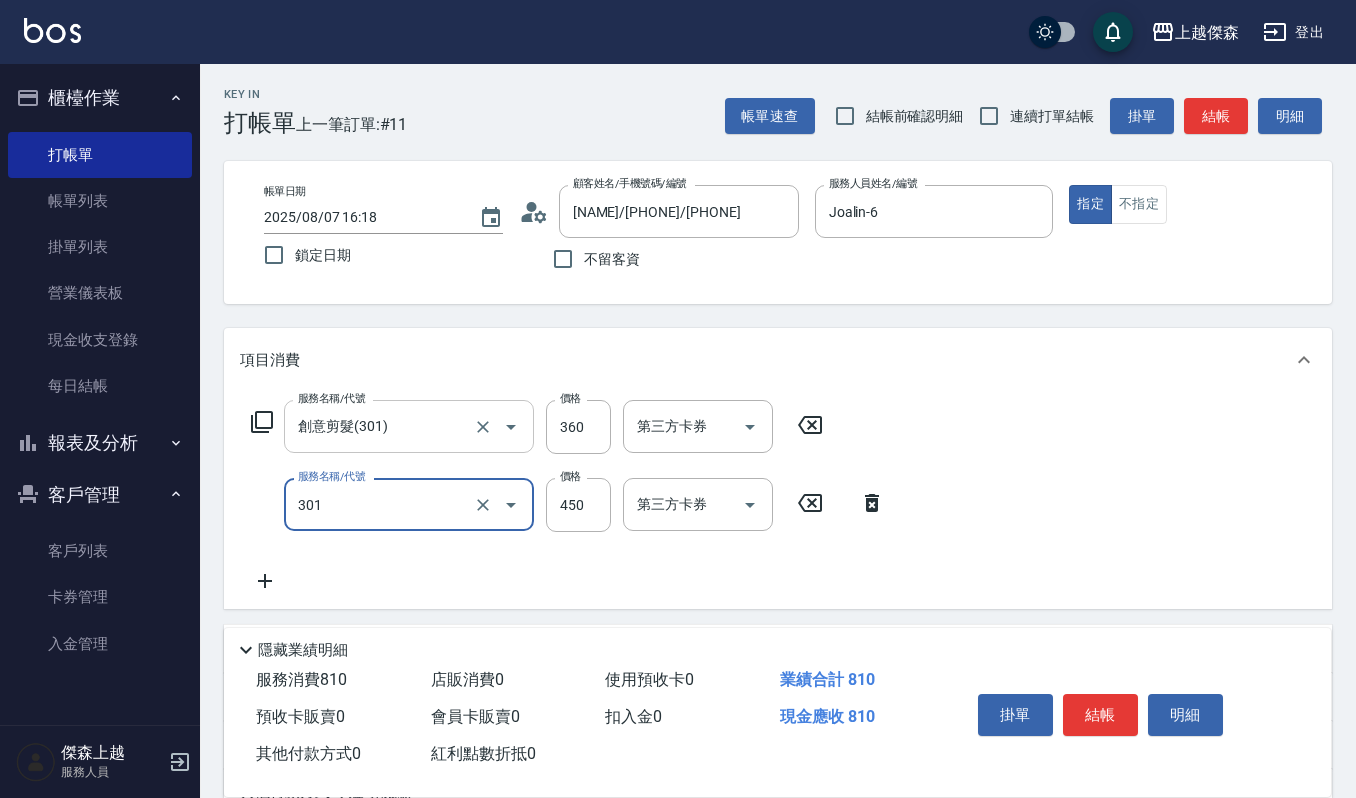 type on "創意剪髮(301)" 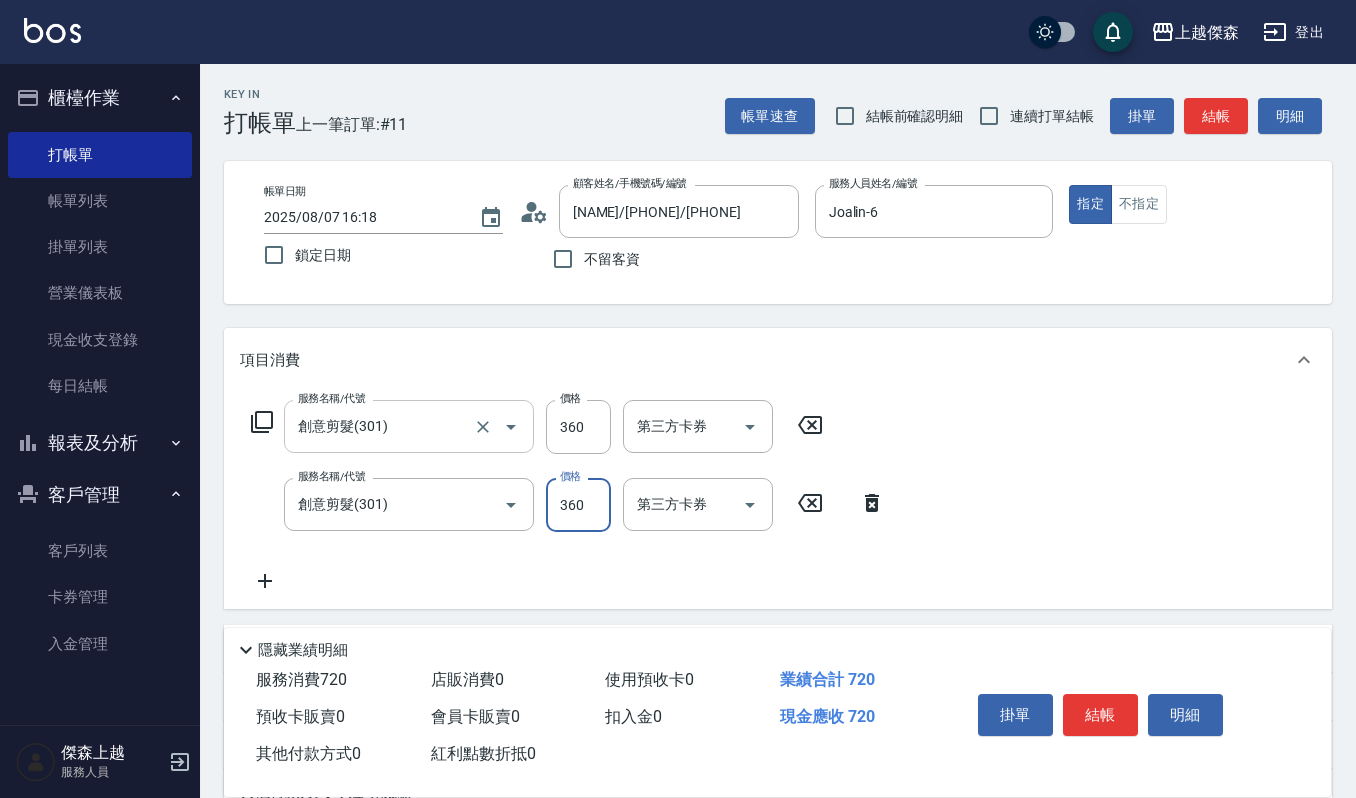 type on "360" 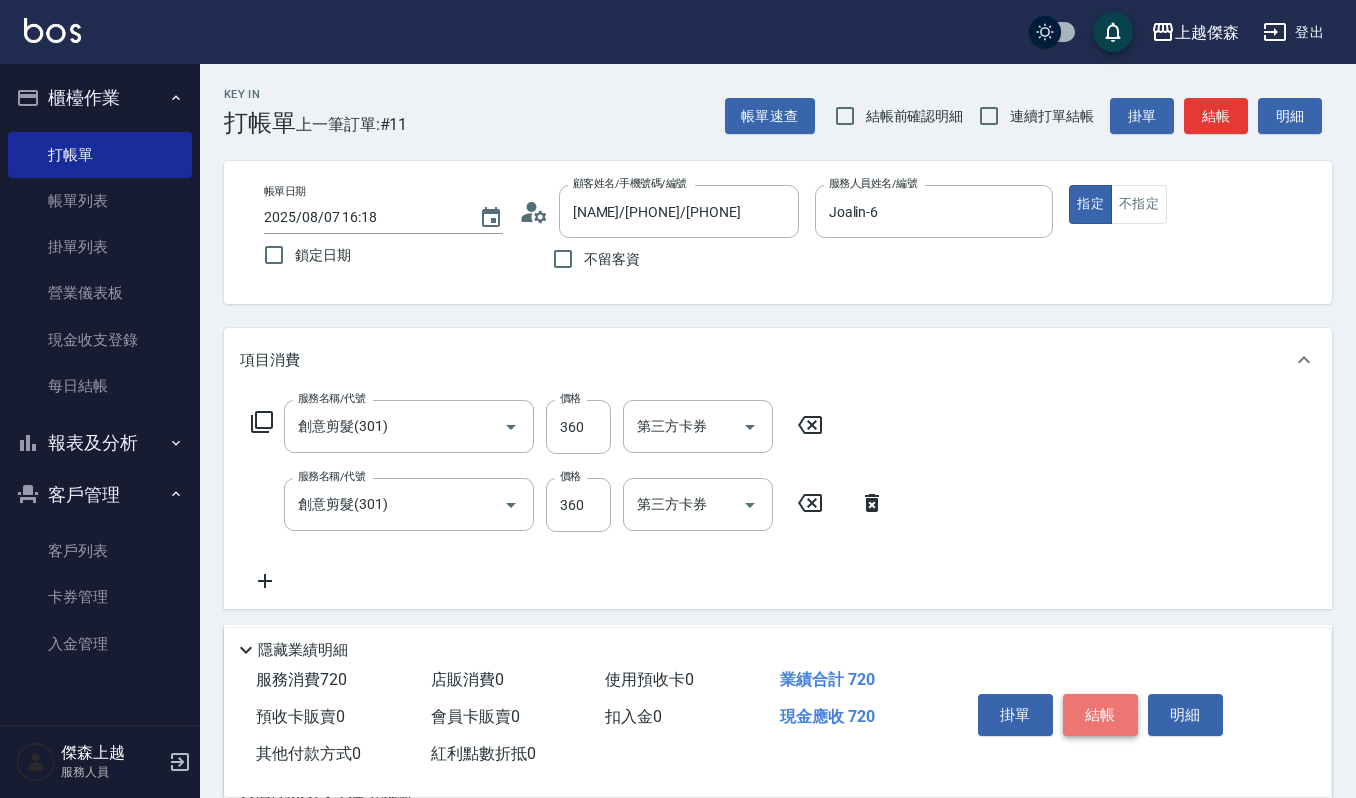 click on "結帳" at bounding box center (1100, 715) 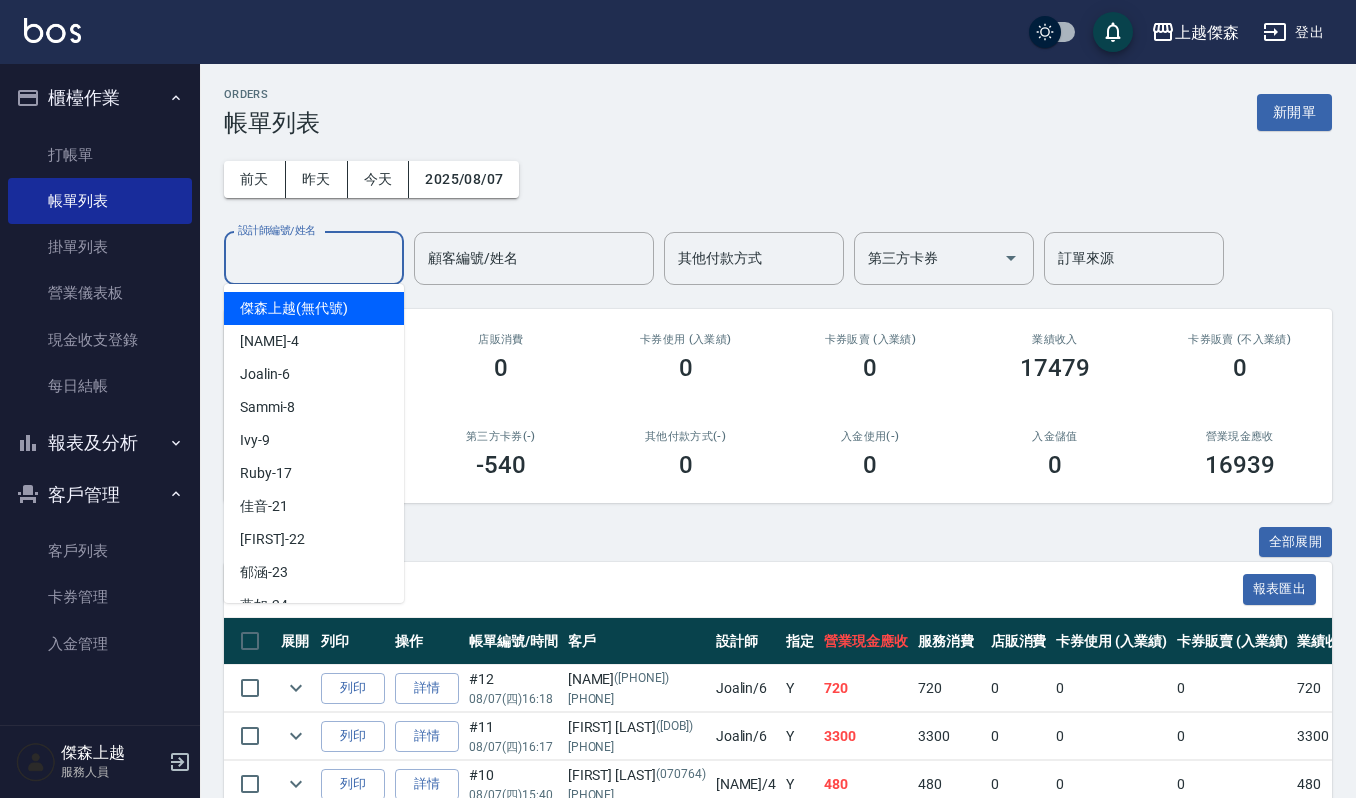 click on "設計師編號/姓名" at bounding box center [314, 258] 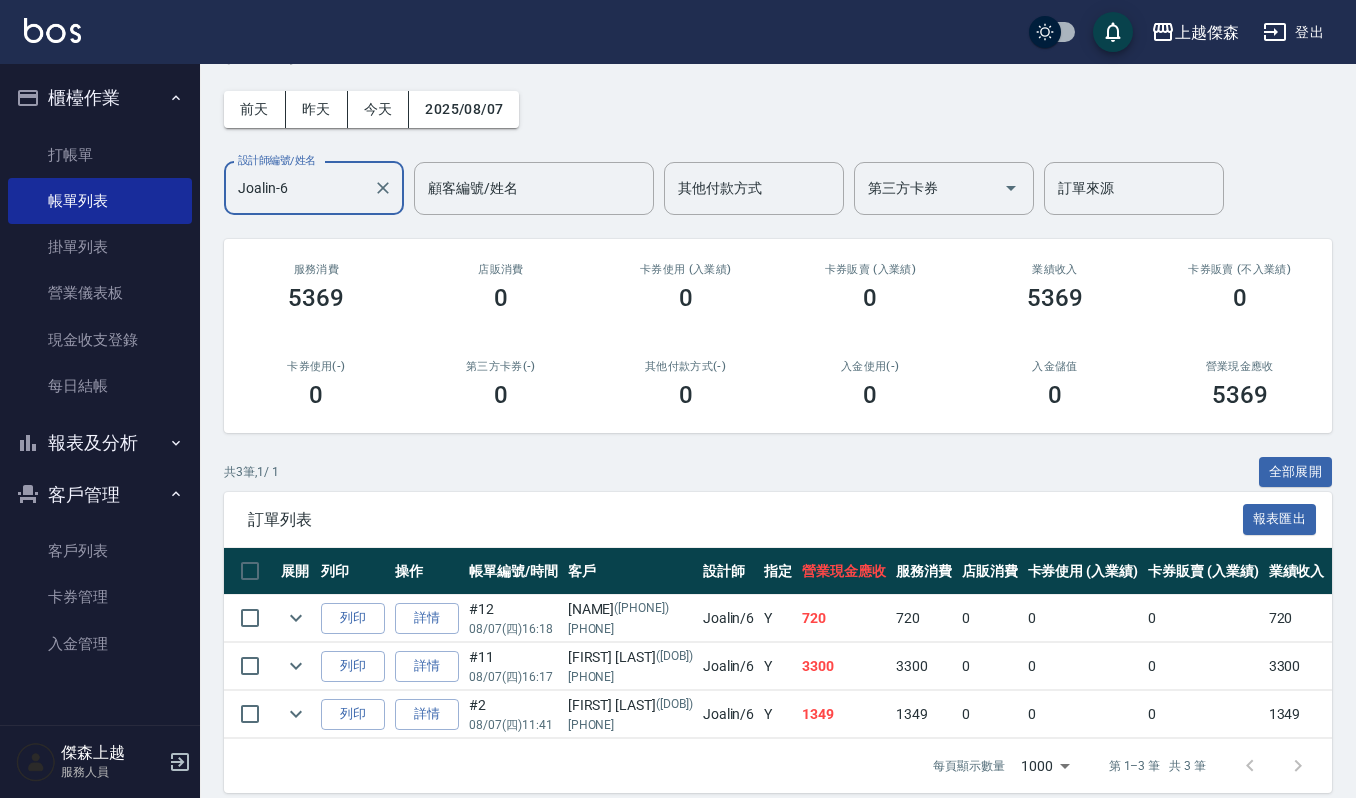 scroll, scrollTop: 110, scrollLeft: 0, axis: vertical 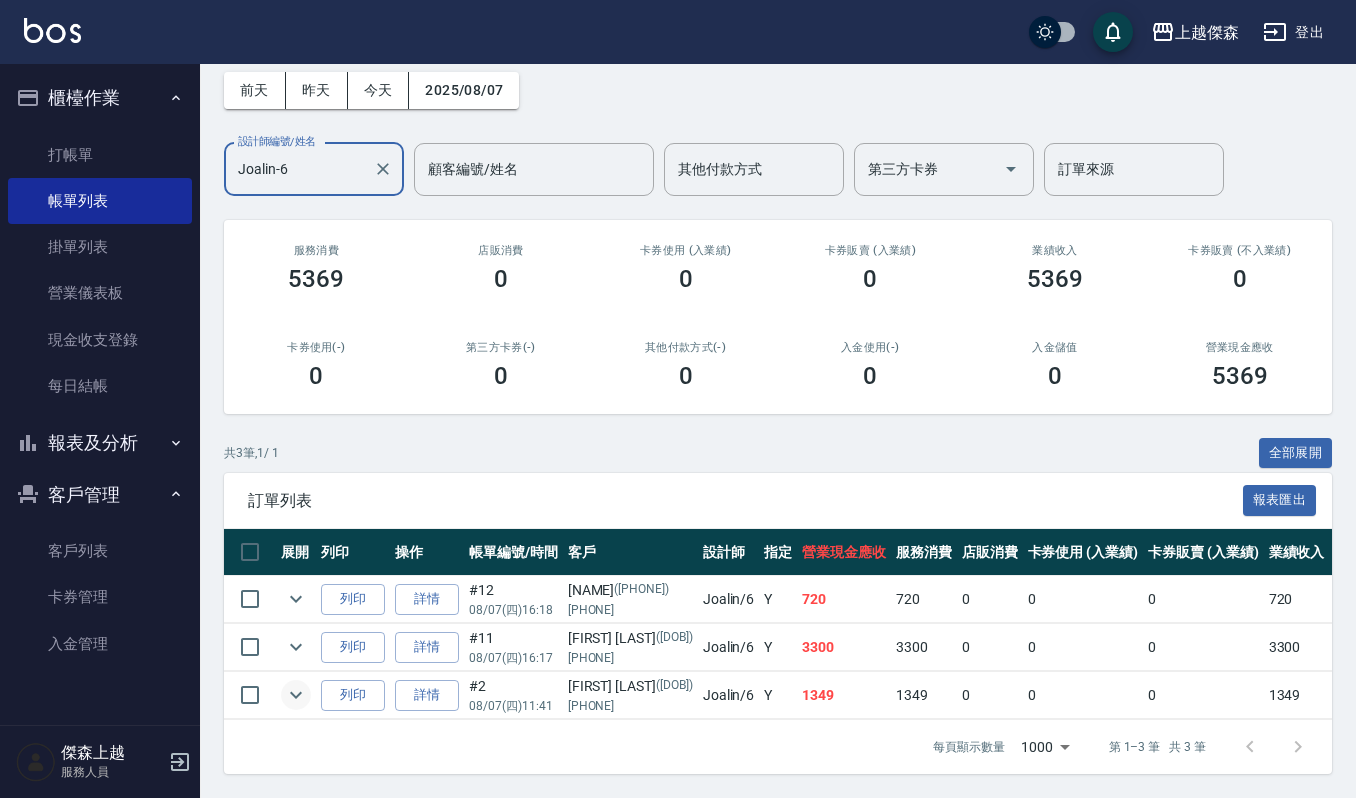 type on "Joalin-6" 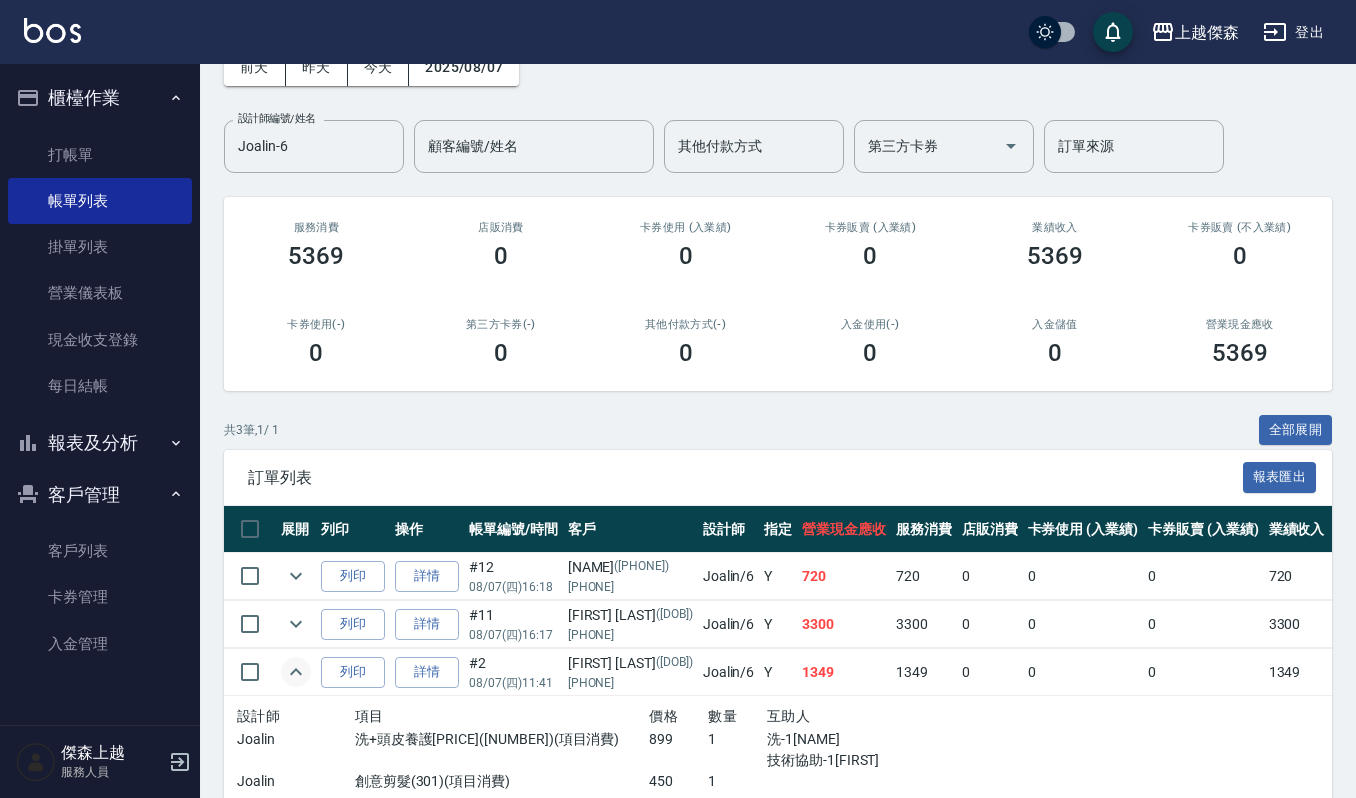 scroll, scrollTop: 109, scrollLeft: 0, axis: vertical 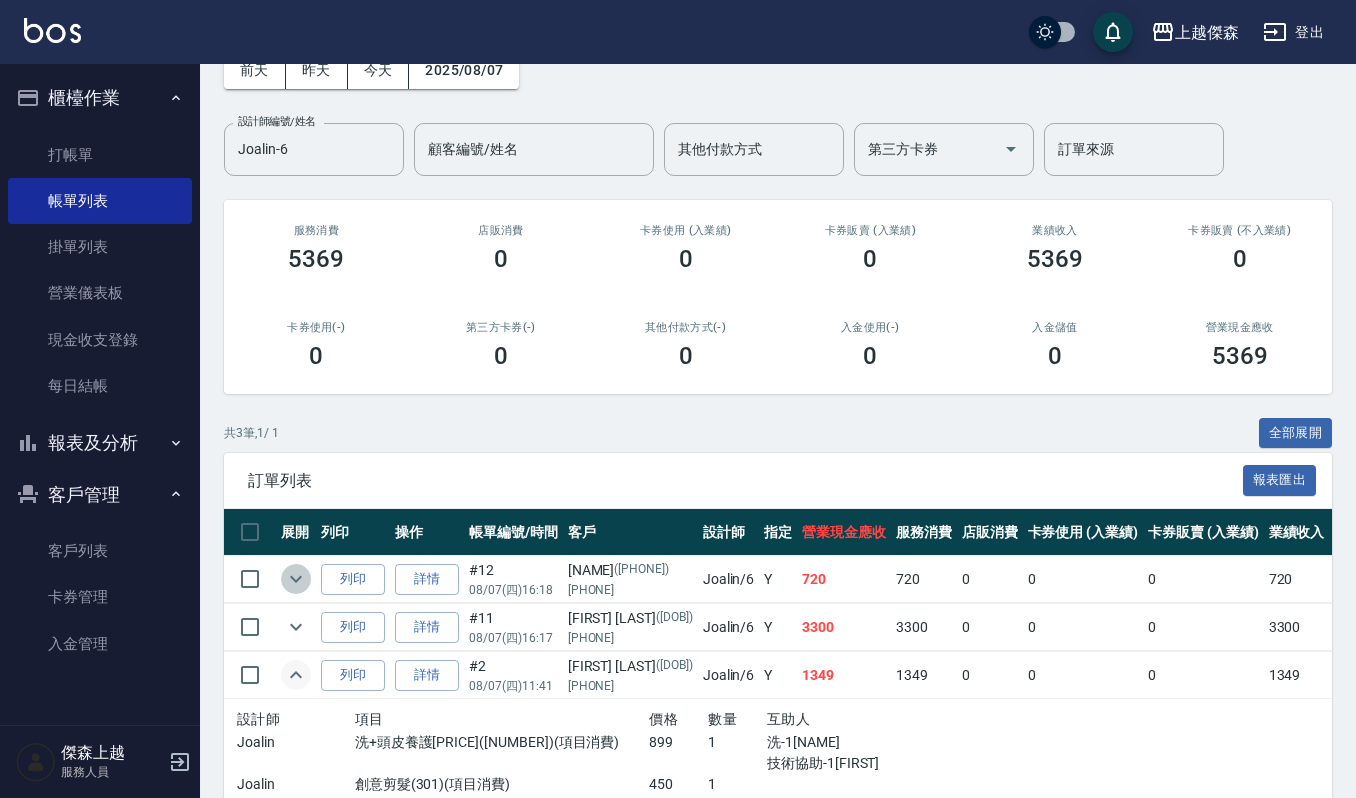 click 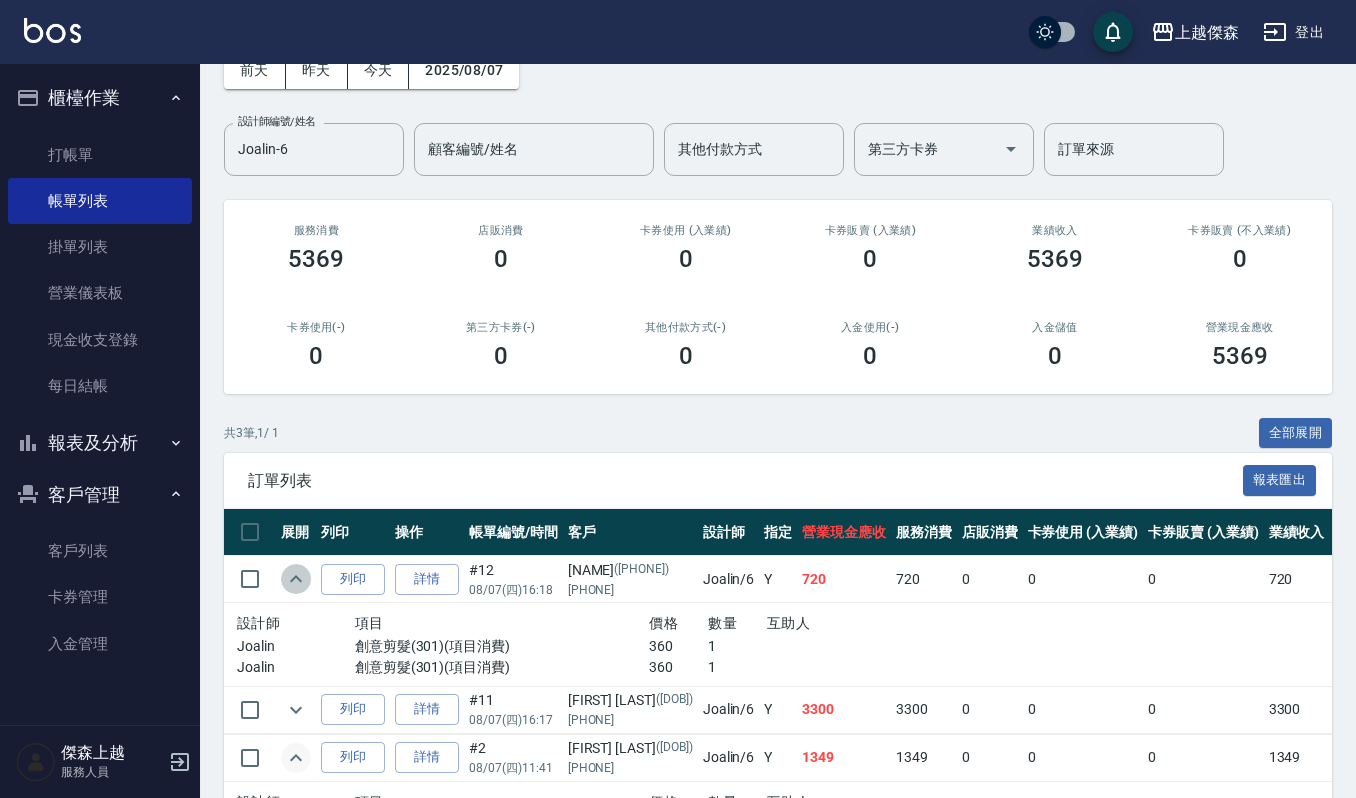 click 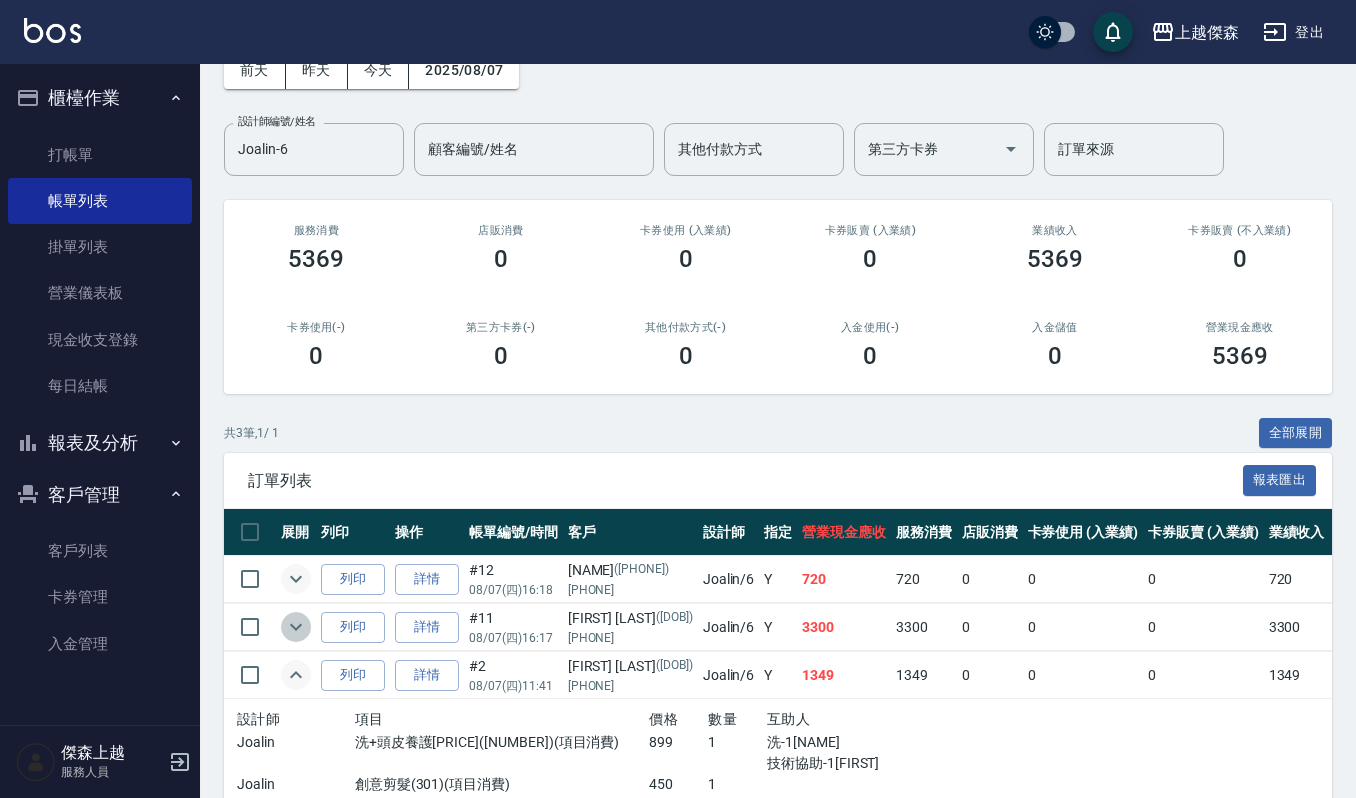 click 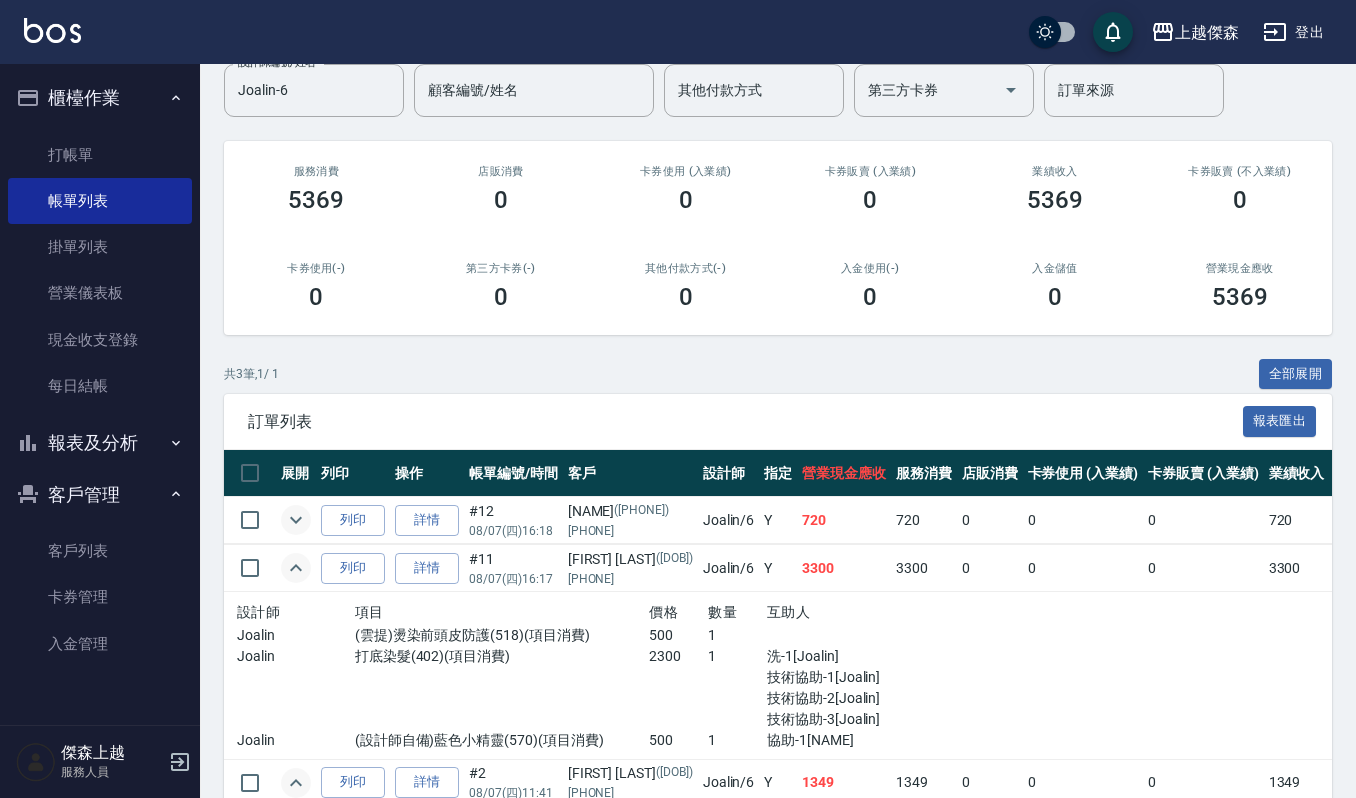 scroll, scrollTop: 190, scrollLeft: 0, axis: vertical 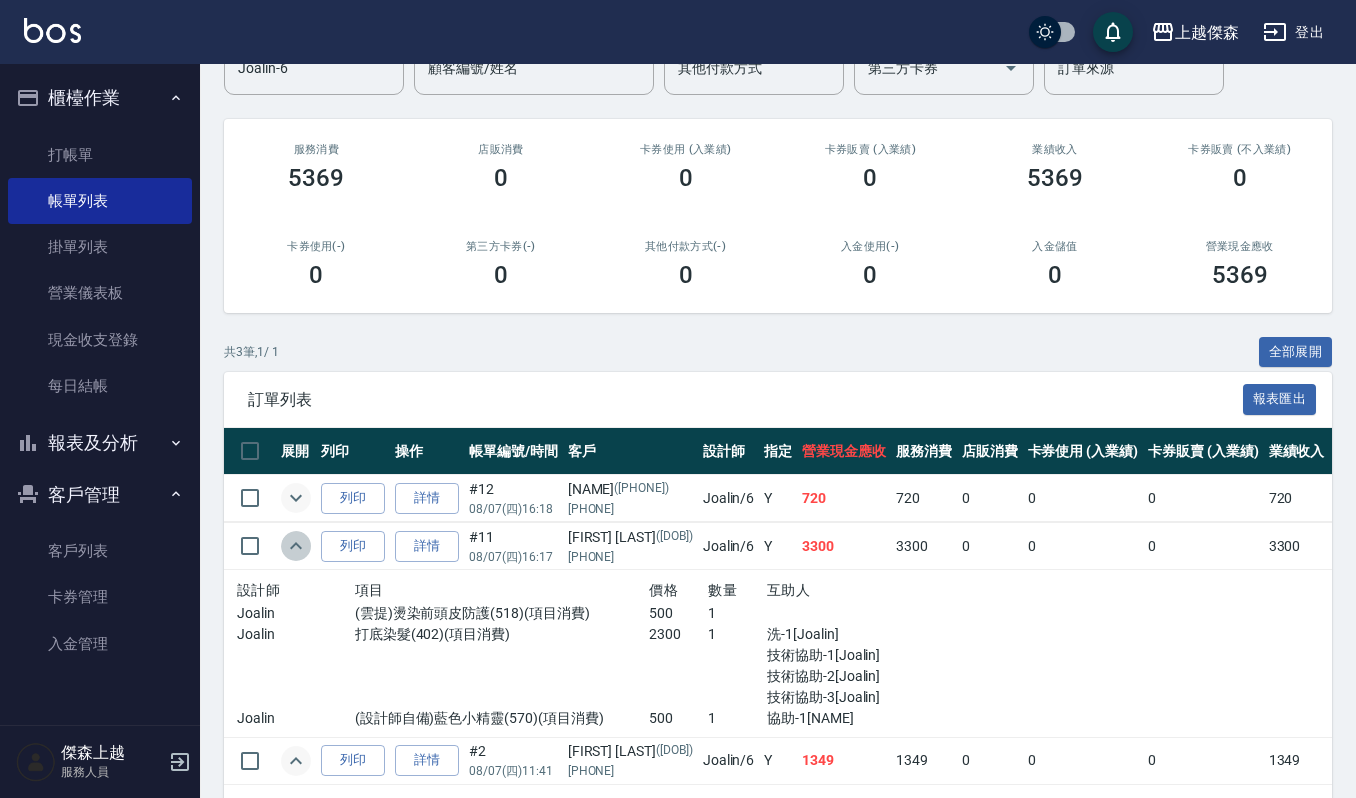 click 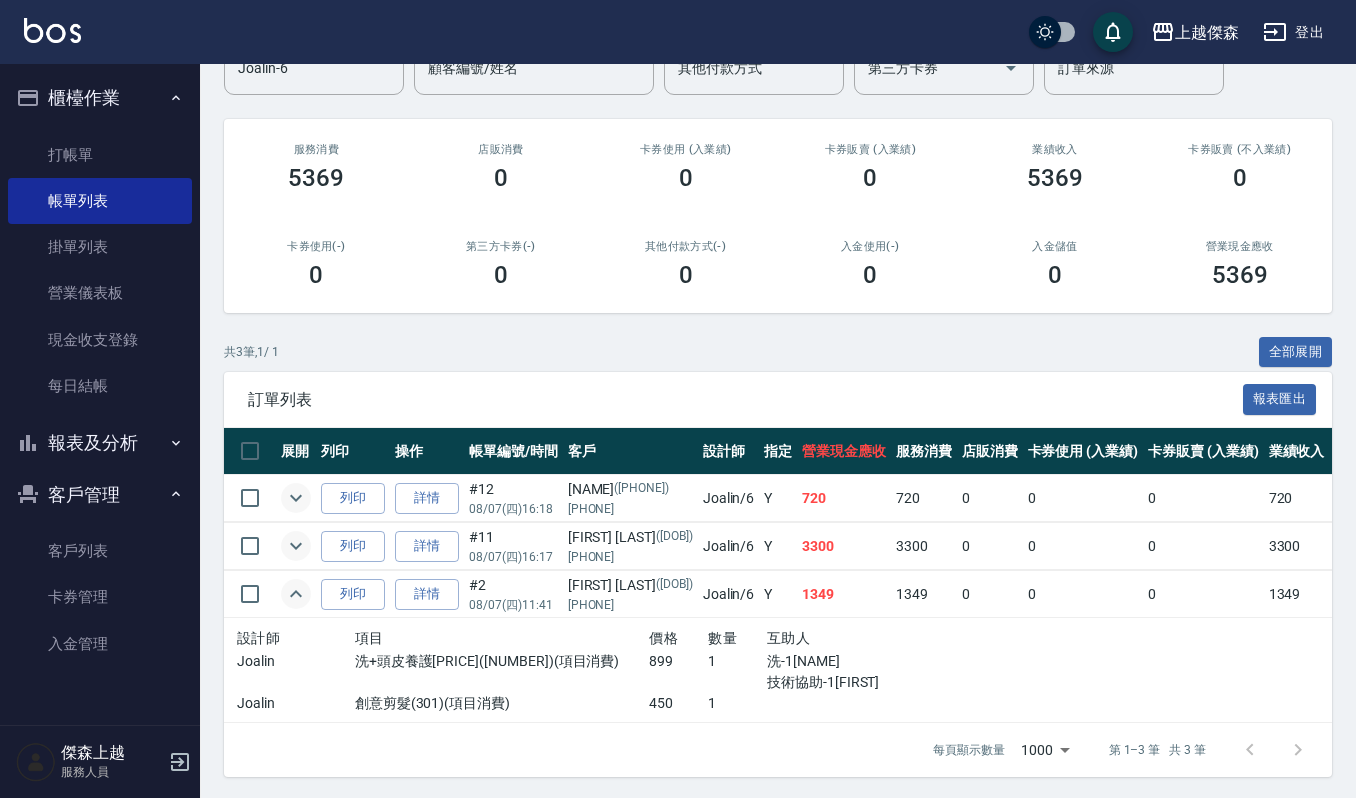 click 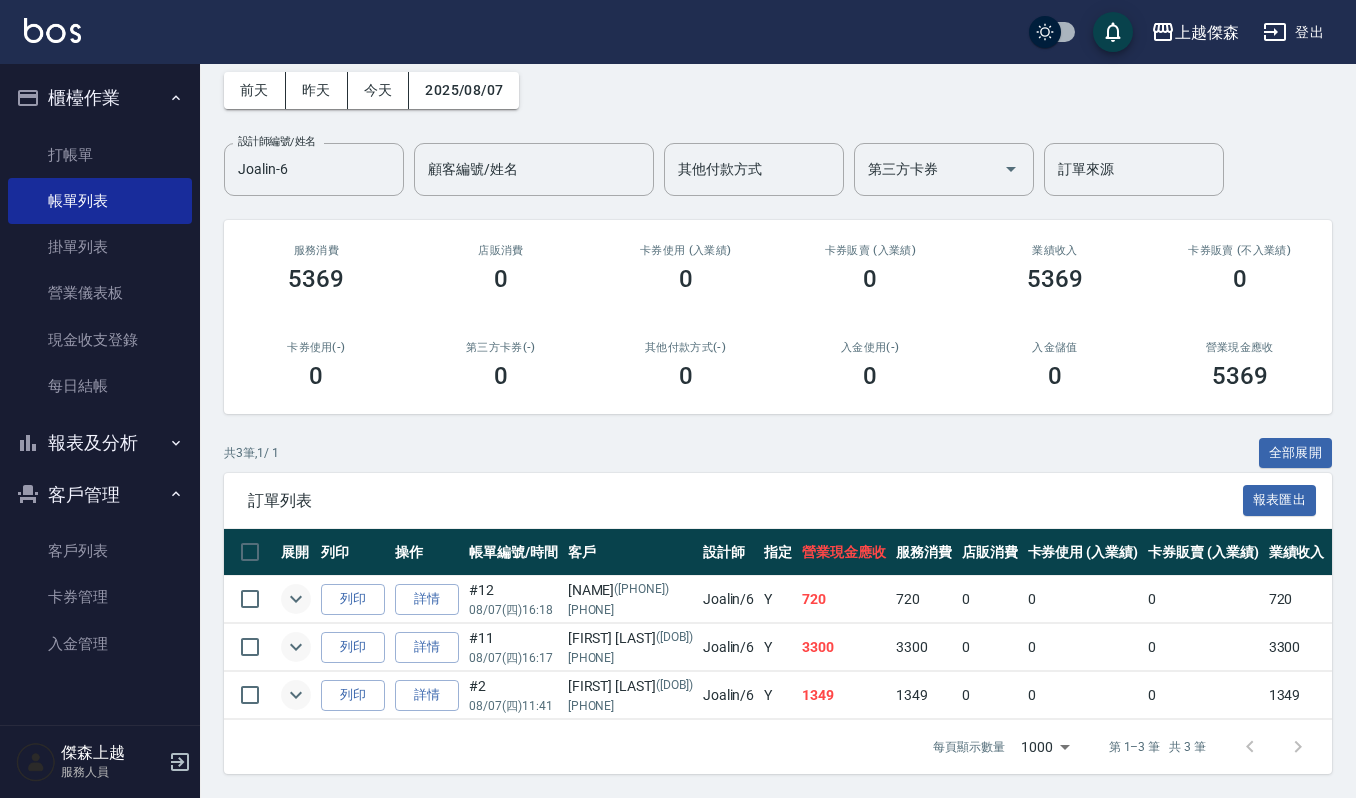 scroll, scrollTop: 110, scrollLeft: 0, axis: vertical 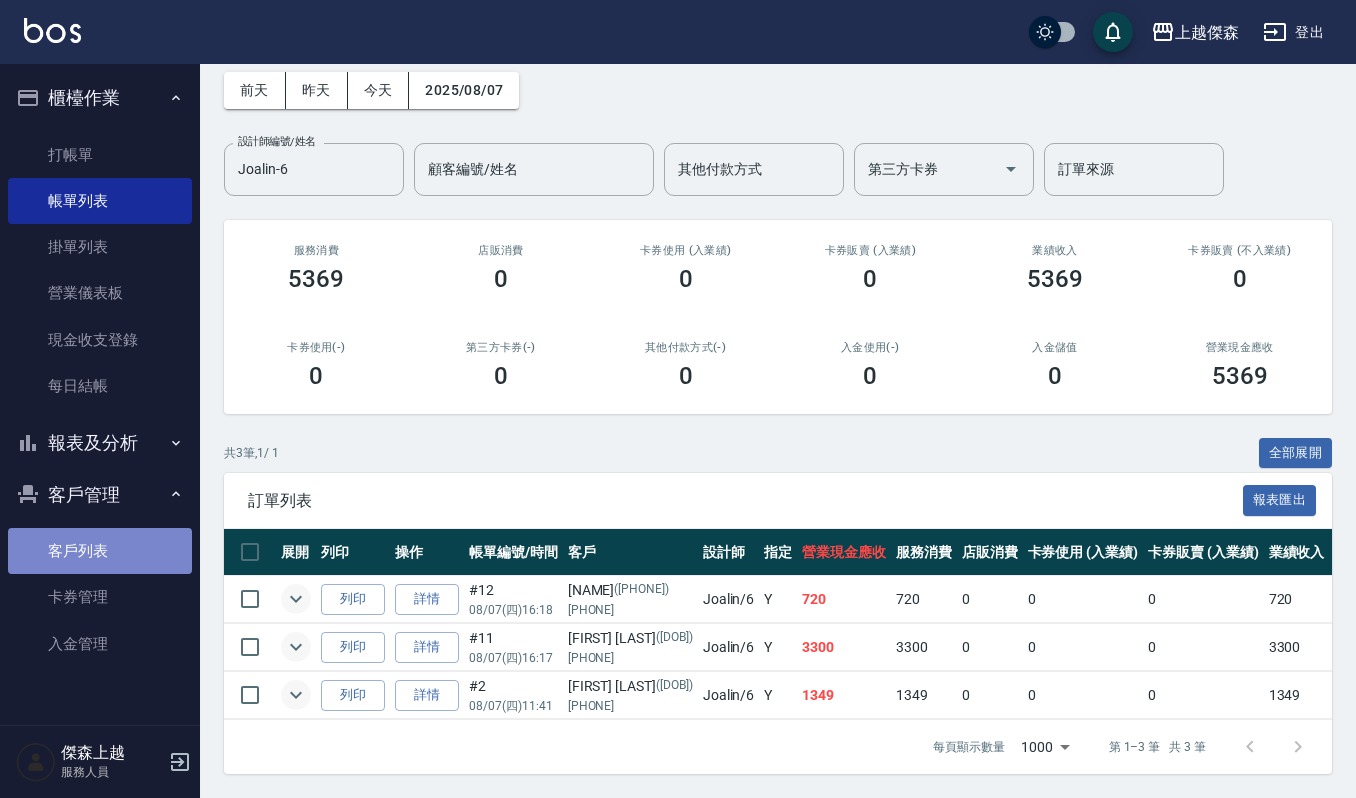 click on "客戶列表" at bounding box center [100, 551] 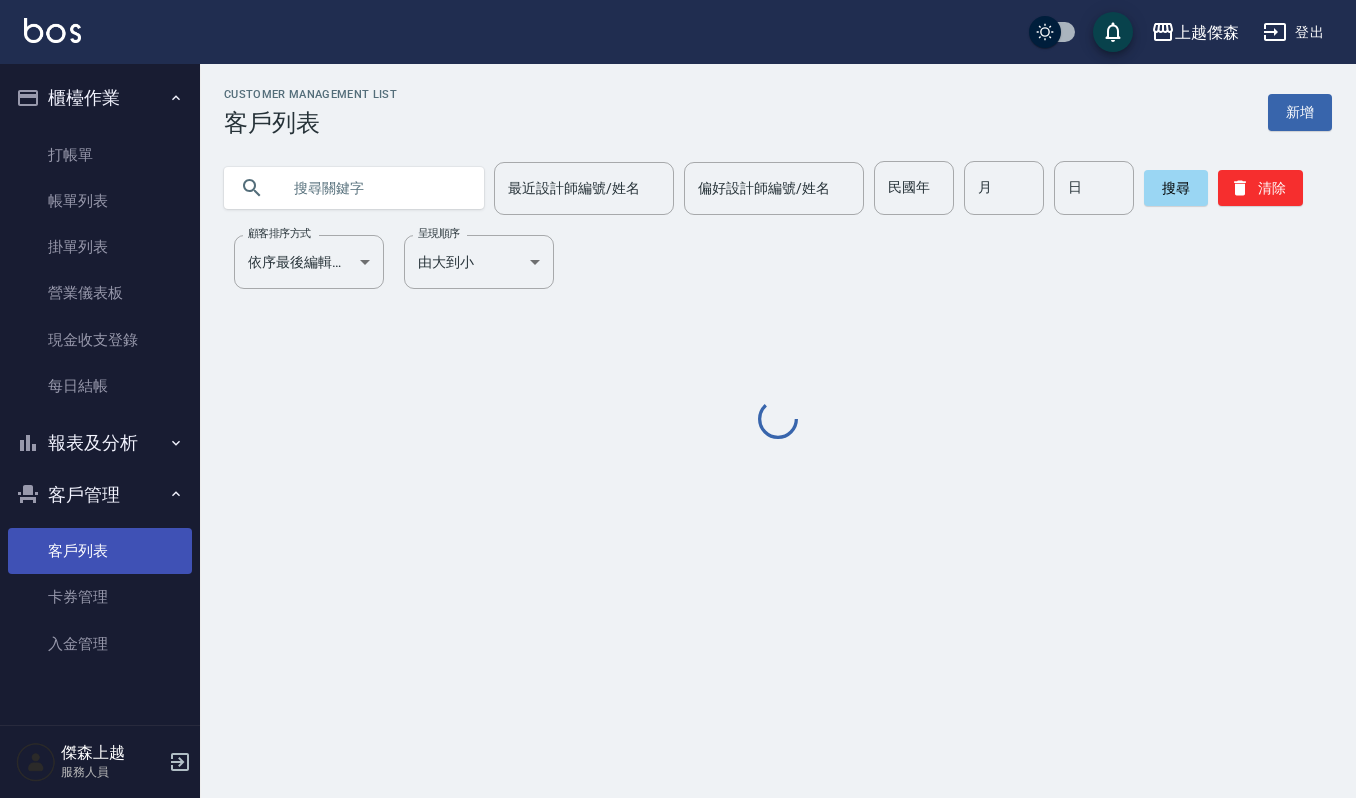 scroll, scrollTop: 0, scrollLeft: 0, axis: both 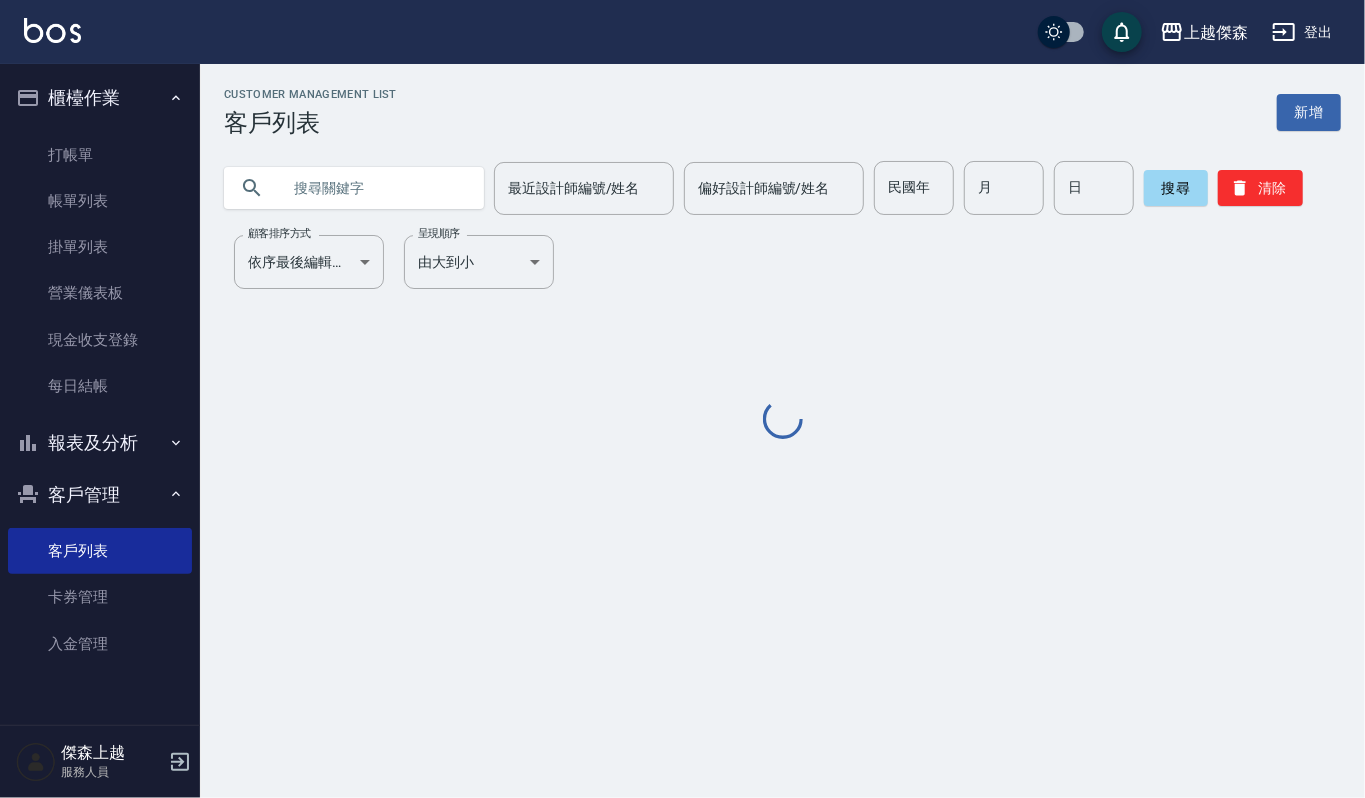 click at bounding box center [374, 188] 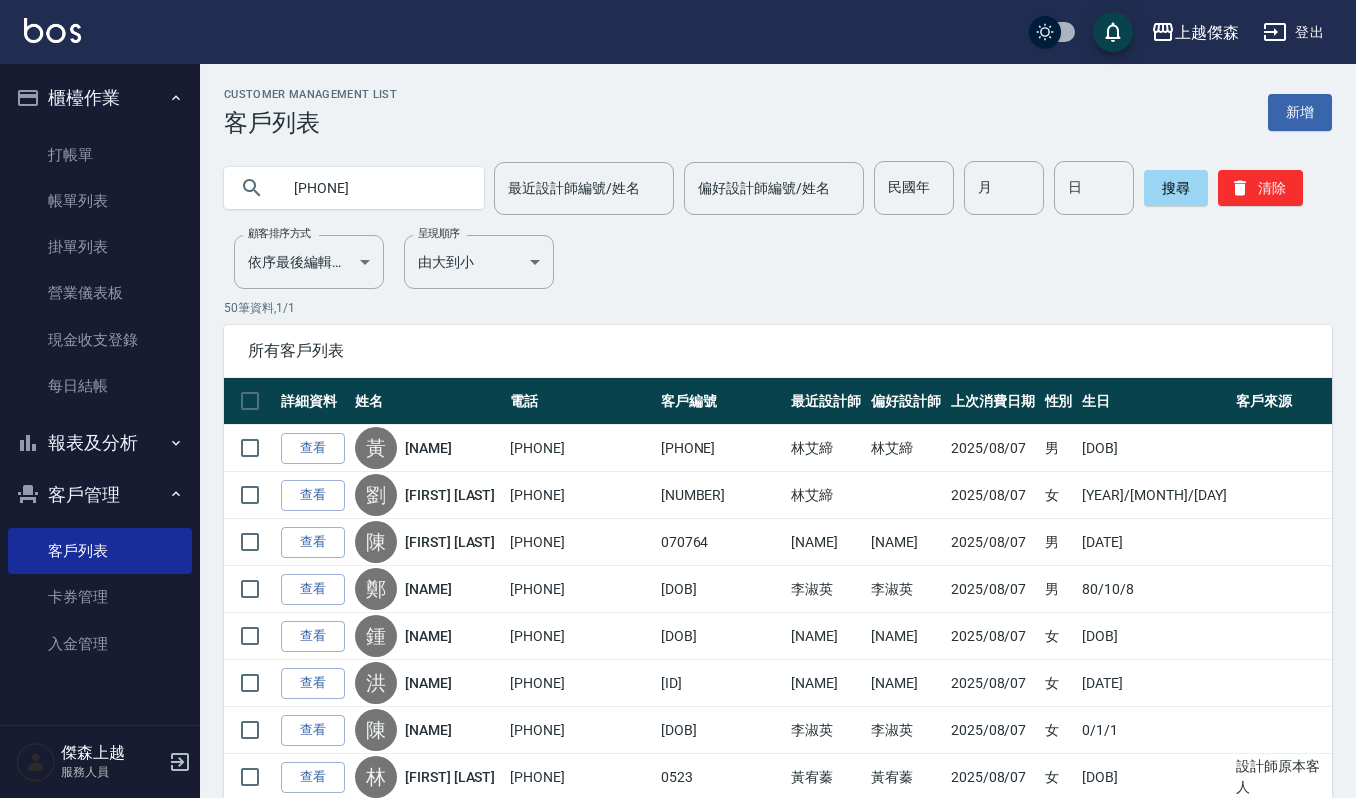 type on "[PHONE]" 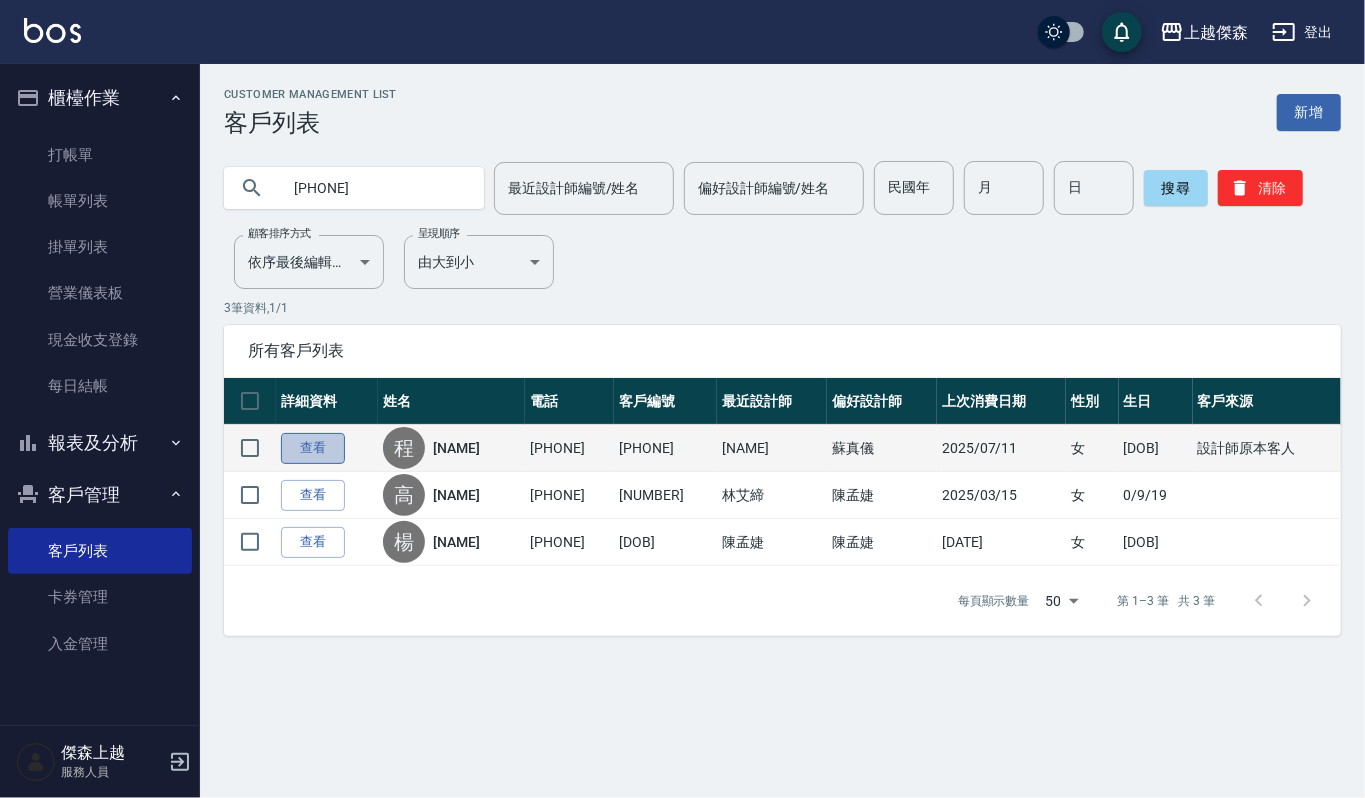 click on "查看" at bounding box center [313, 448] 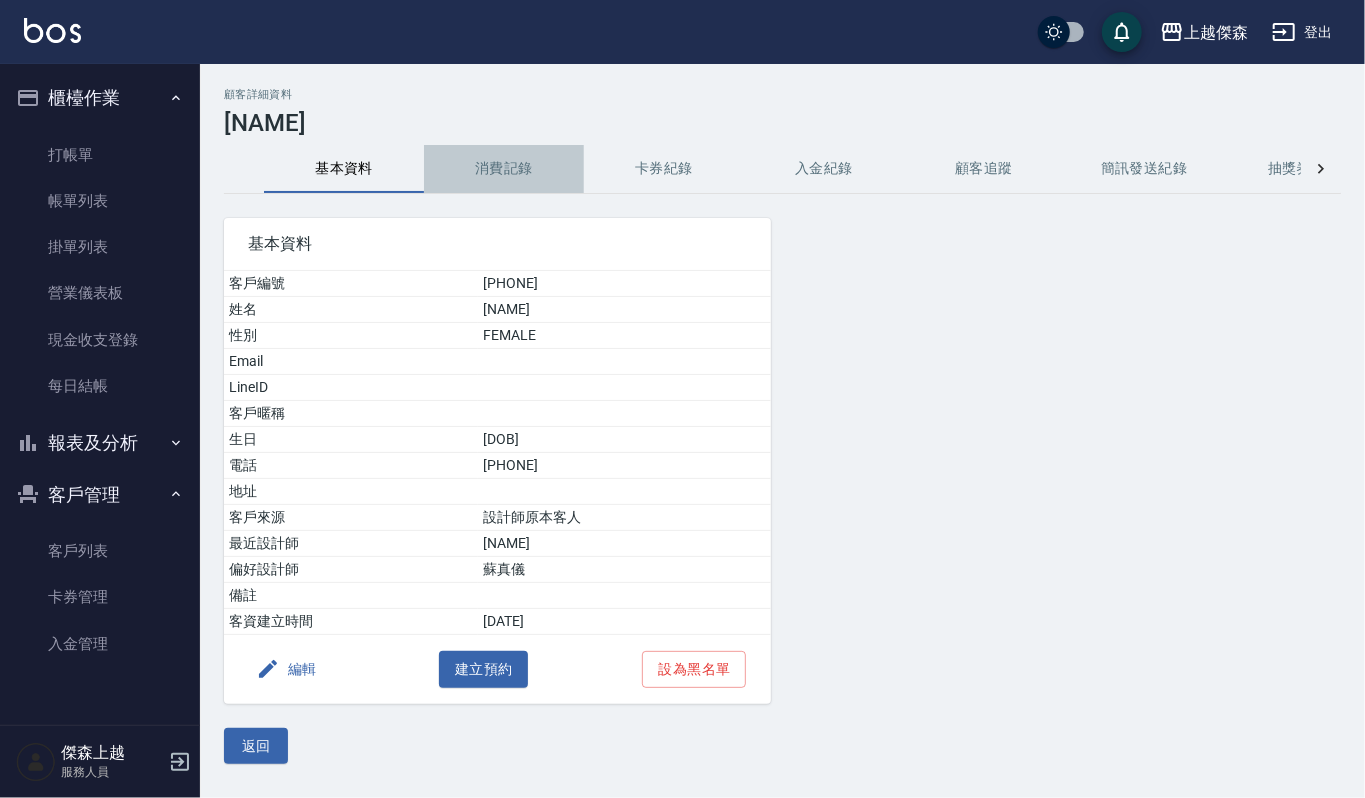 click on "消費記錄" at bounding box center [504, 169] 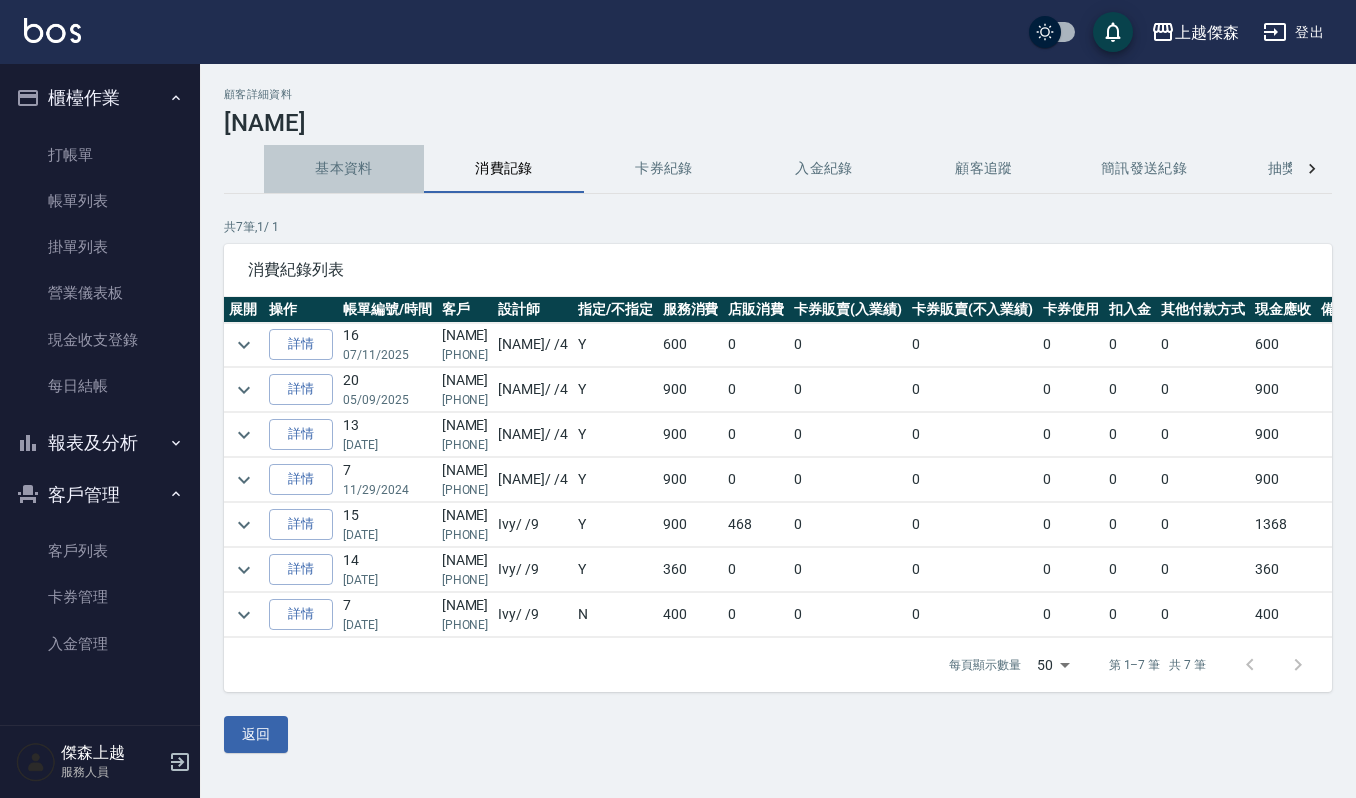 click on "基本資料" at bounding box center (344, 169) 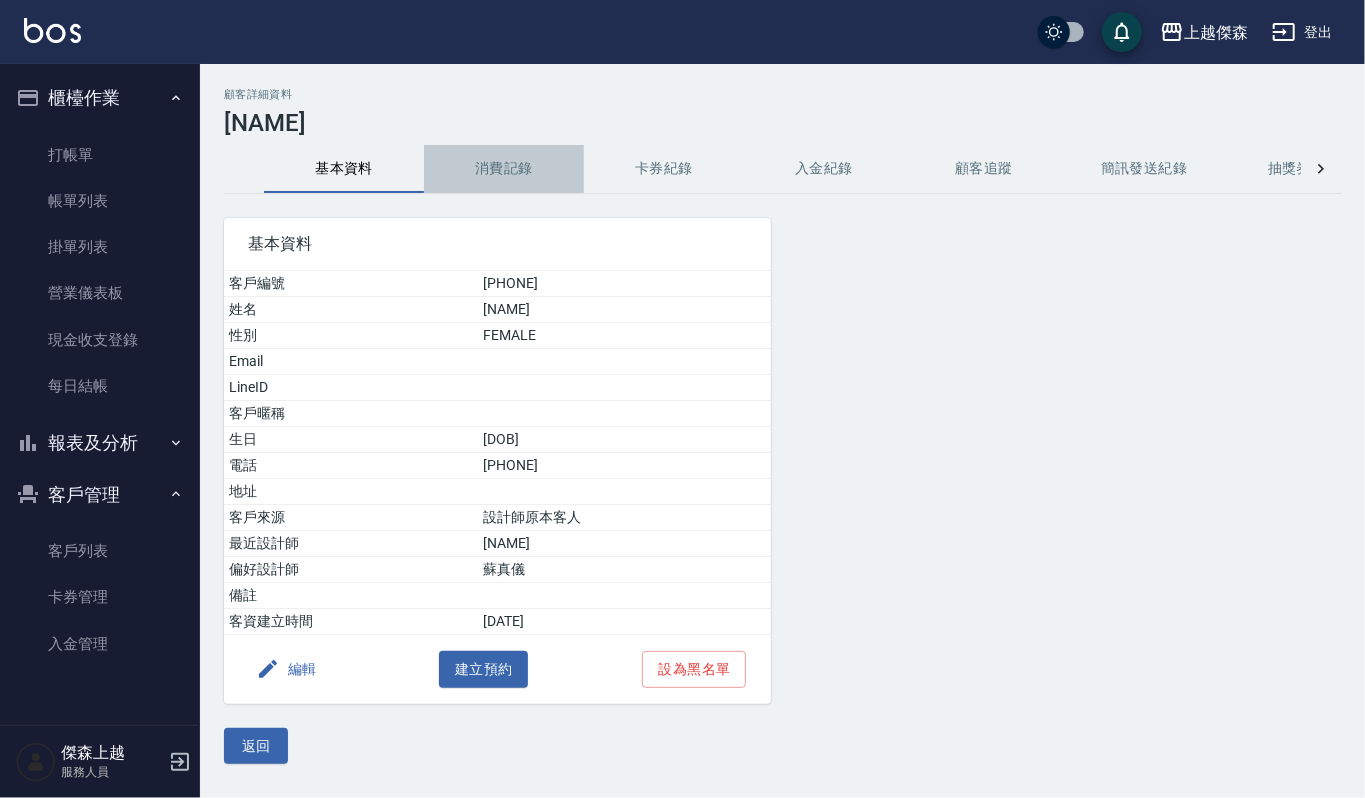 click on "消費記錄" at bounding box center (504, 169) 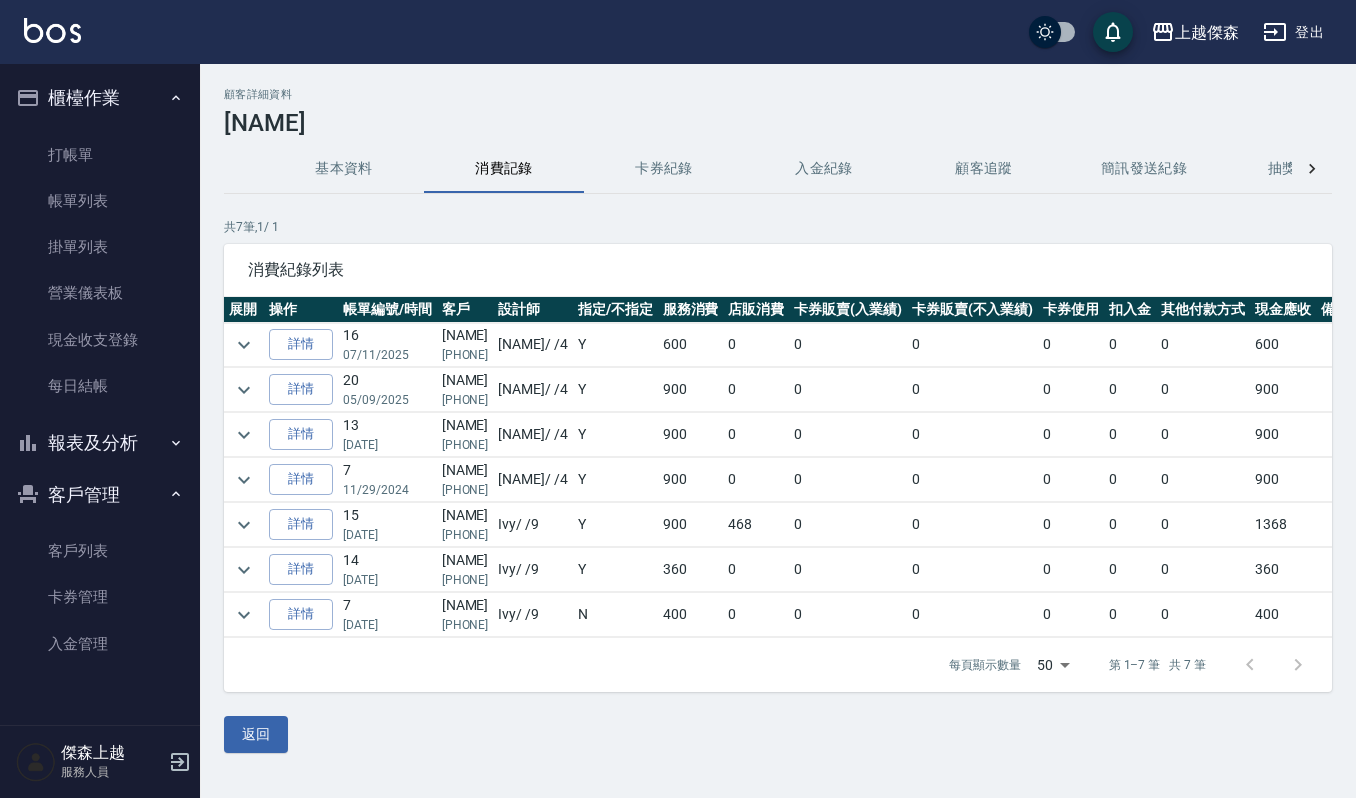 click on "基本資料" at bounding box center (344, 169) 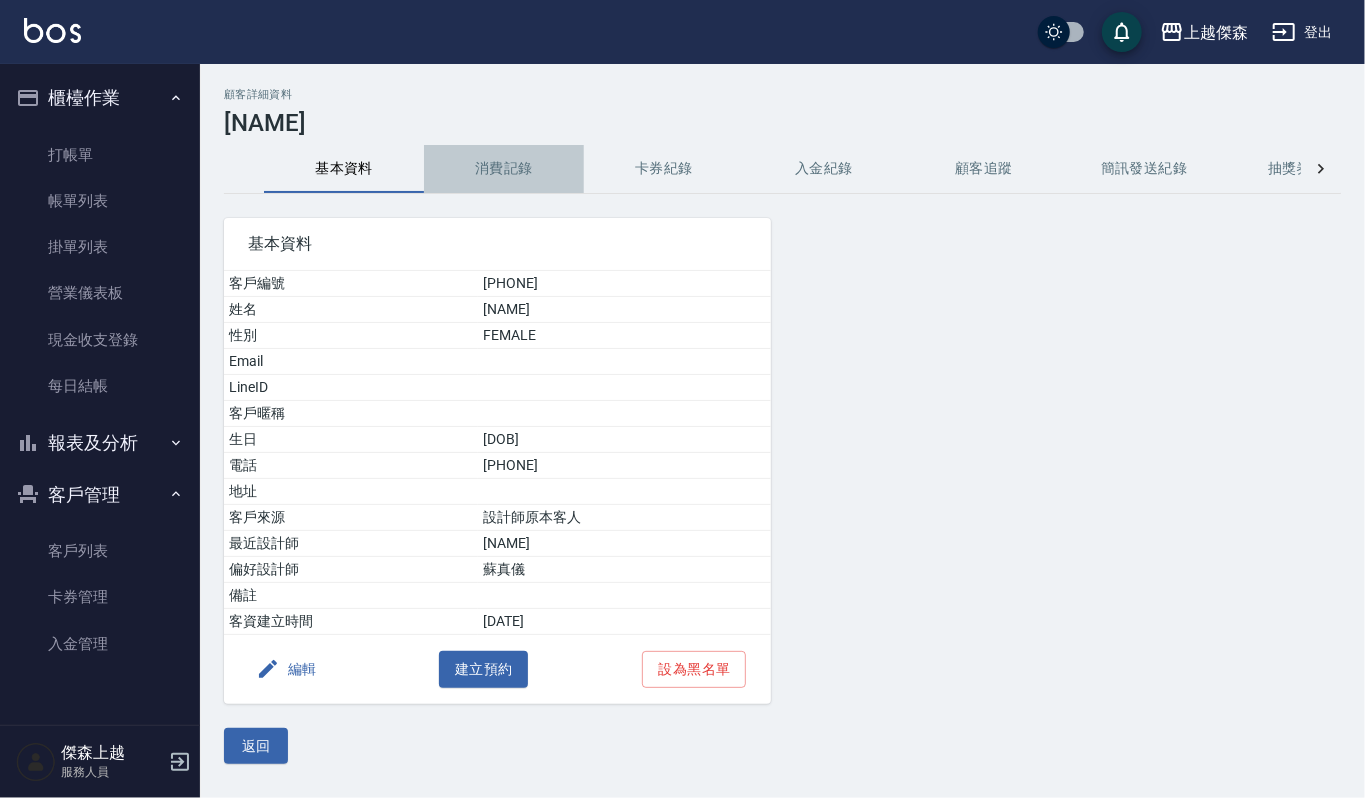 click on "消費記錄" at bounding box center (504, 169) 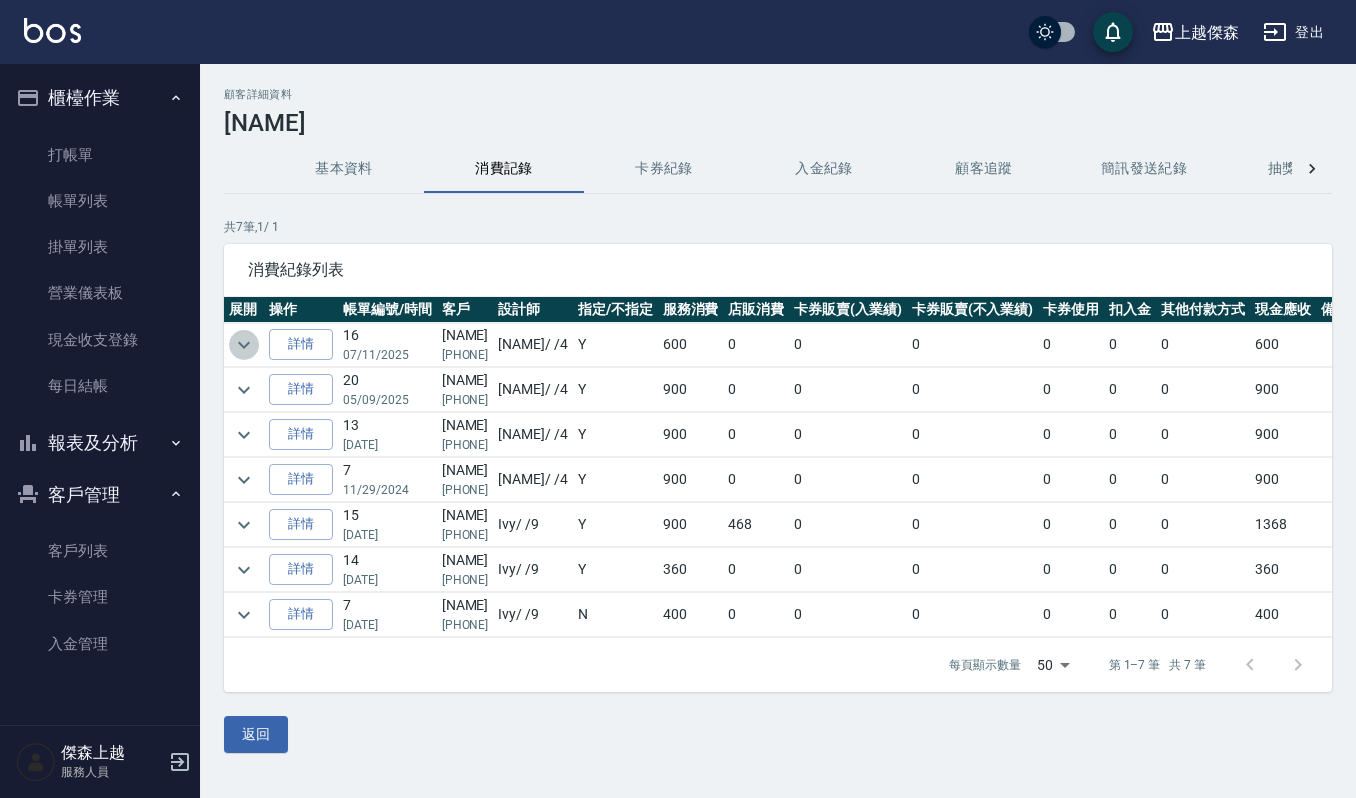 click 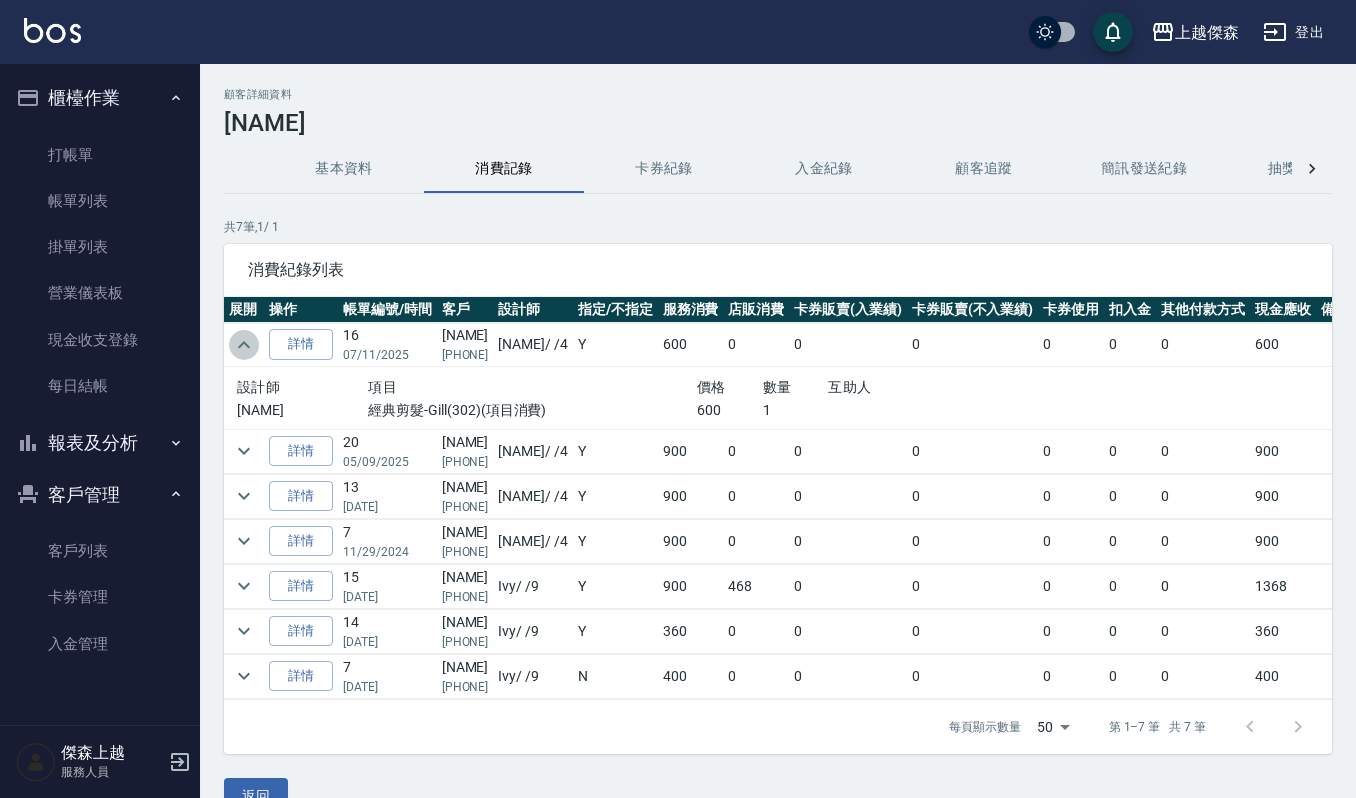 click 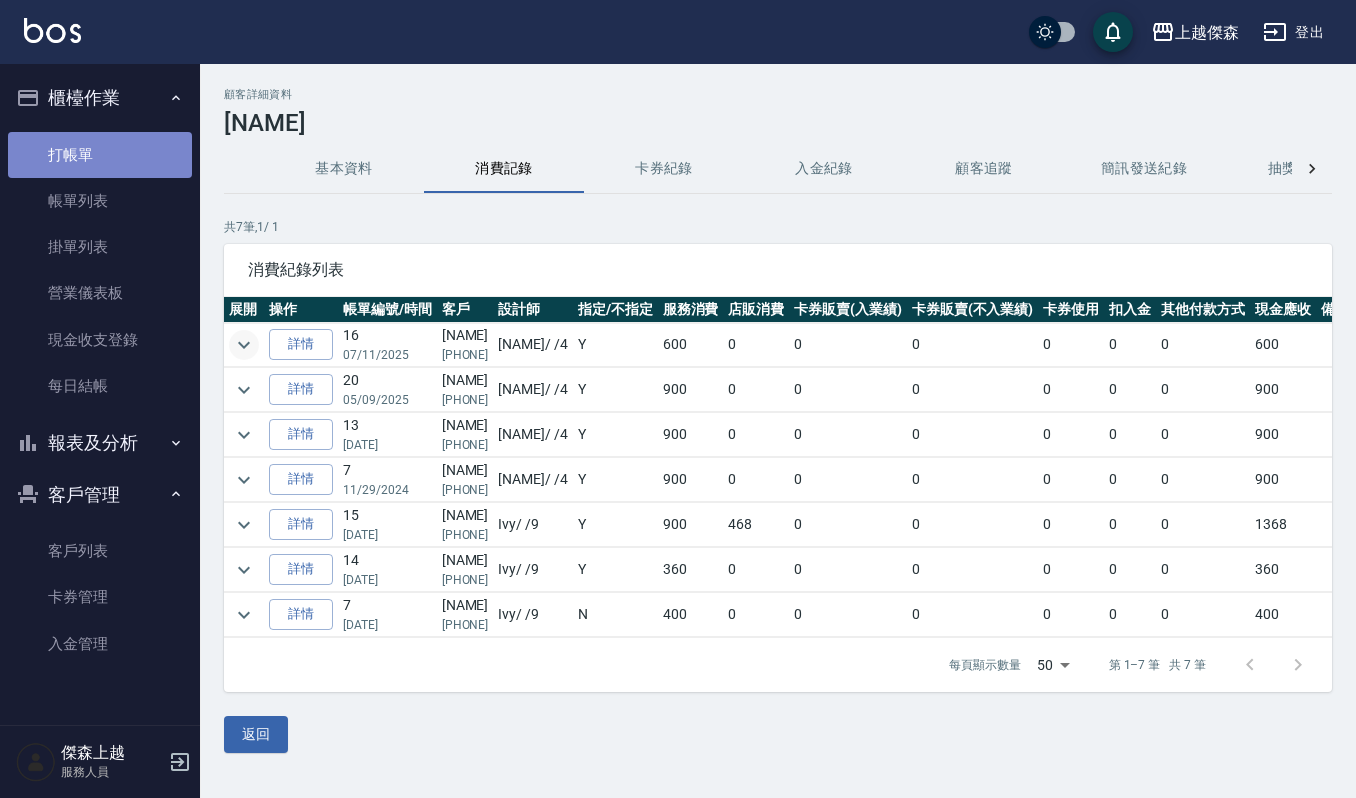click on "打帳單" at bounding box center (100, 155) 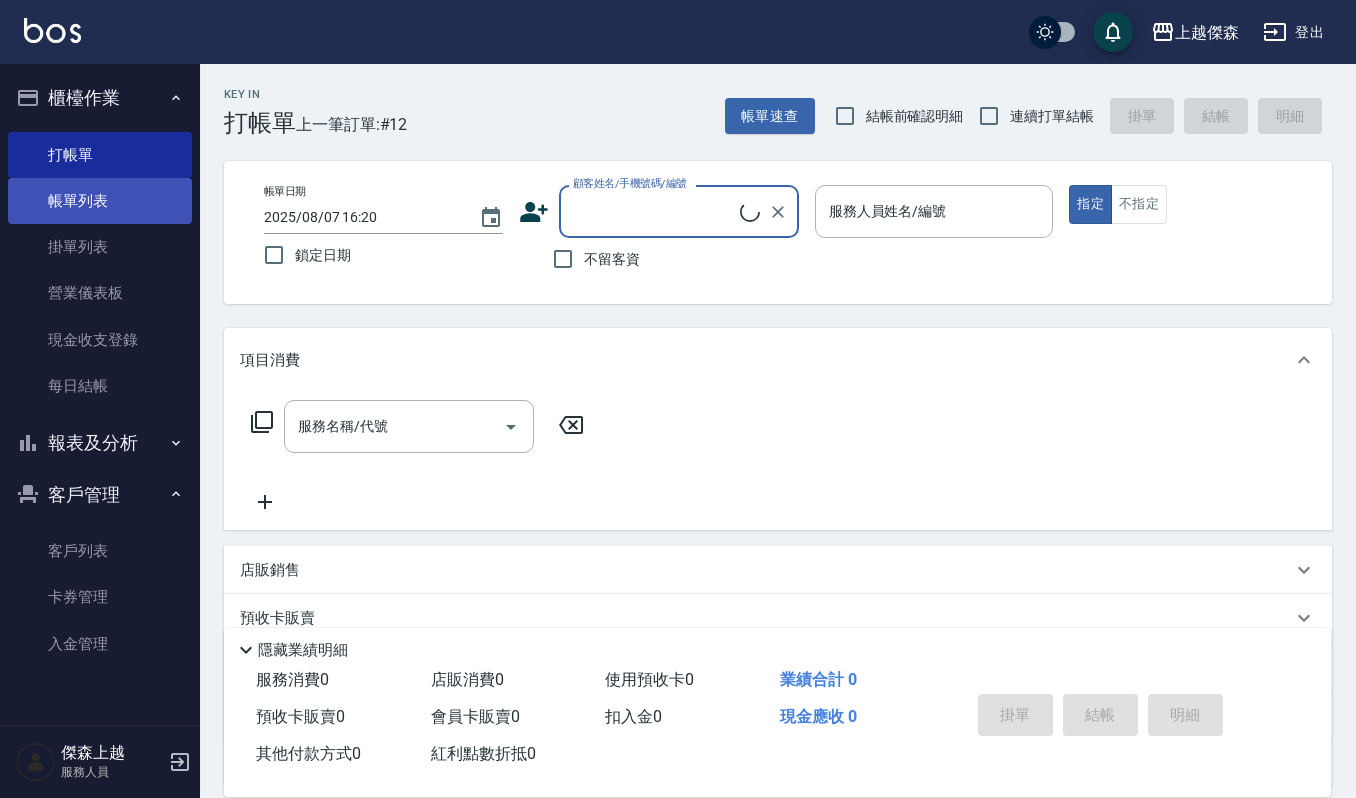 click on "帳單列表" at bounding box center [100, 201] 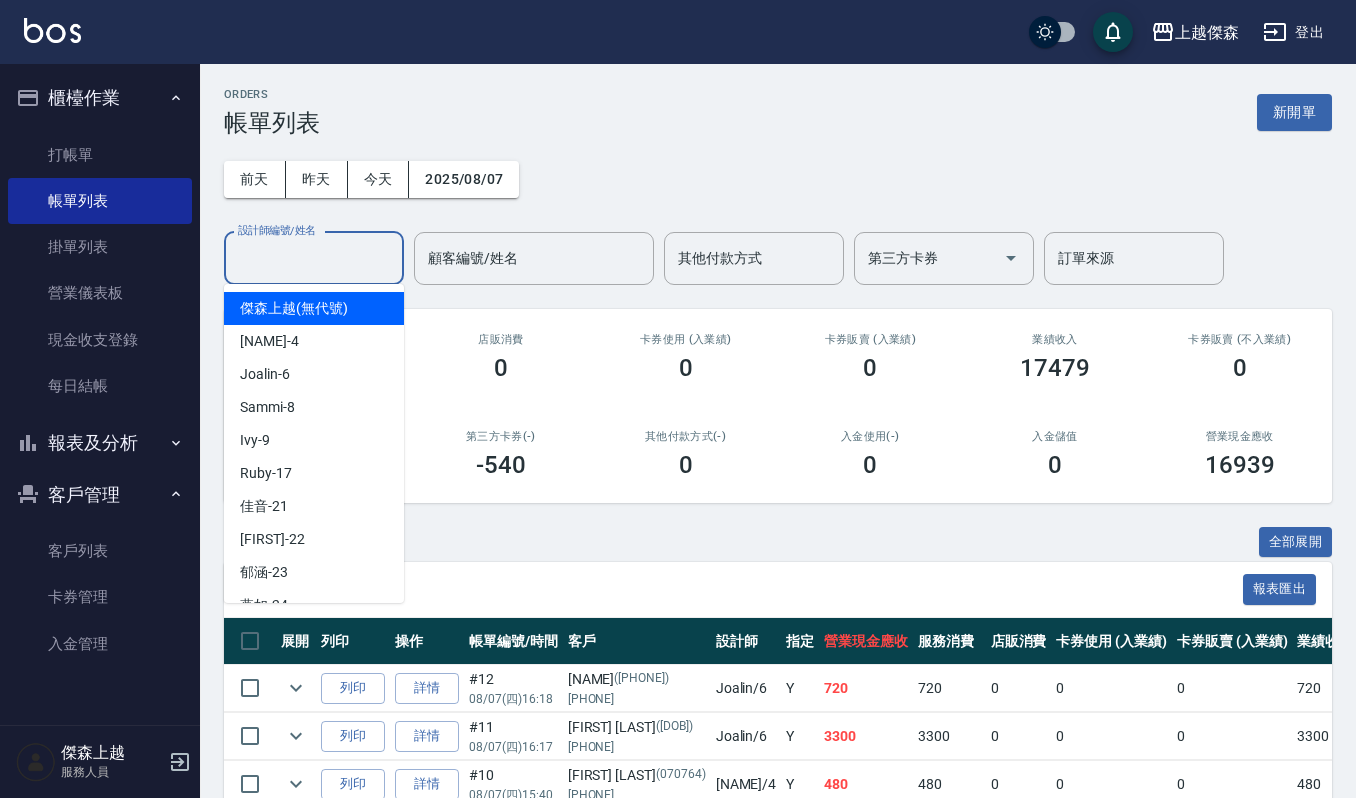 click on "設計師編號/姓名" at bounding box center [314, 258] 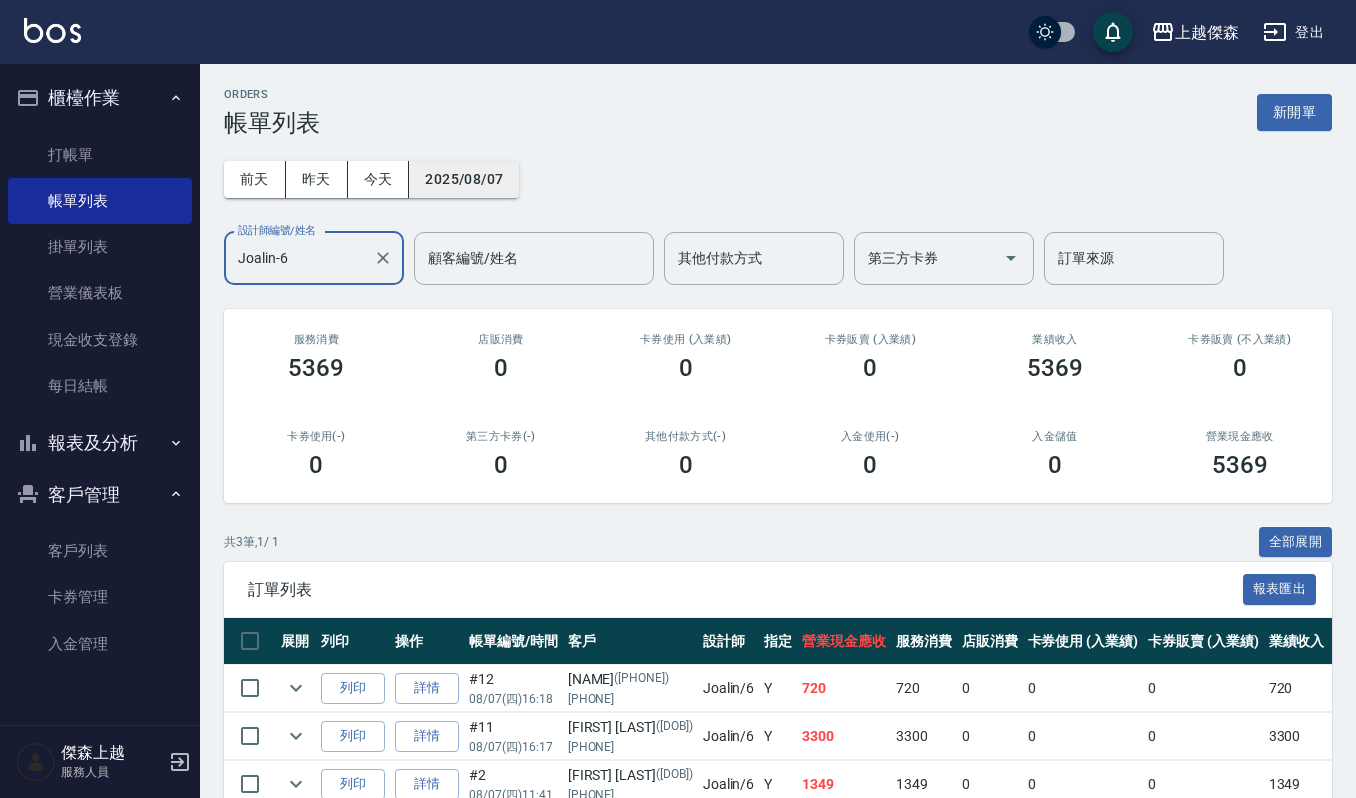 type on "Joalin-6" 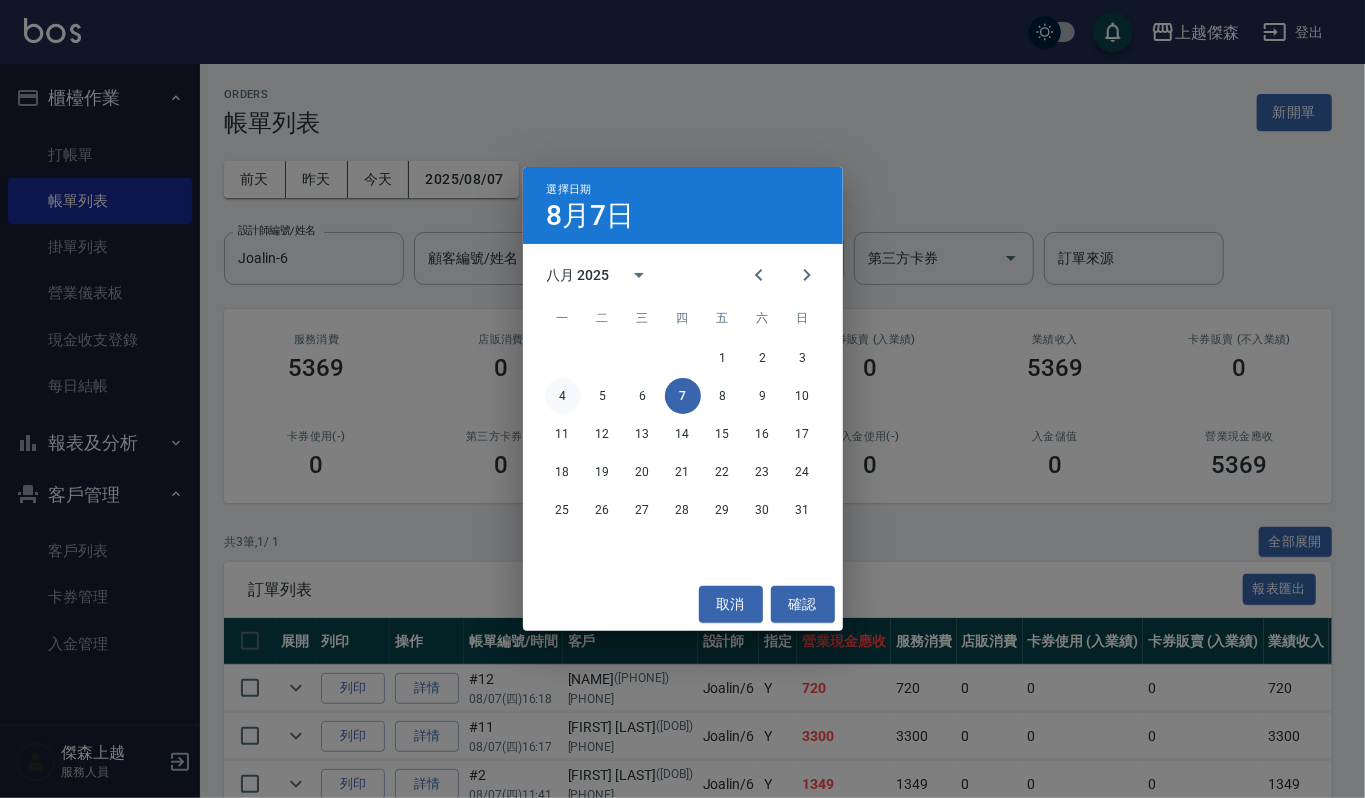 click on "4" at bounding box center [563, 396] 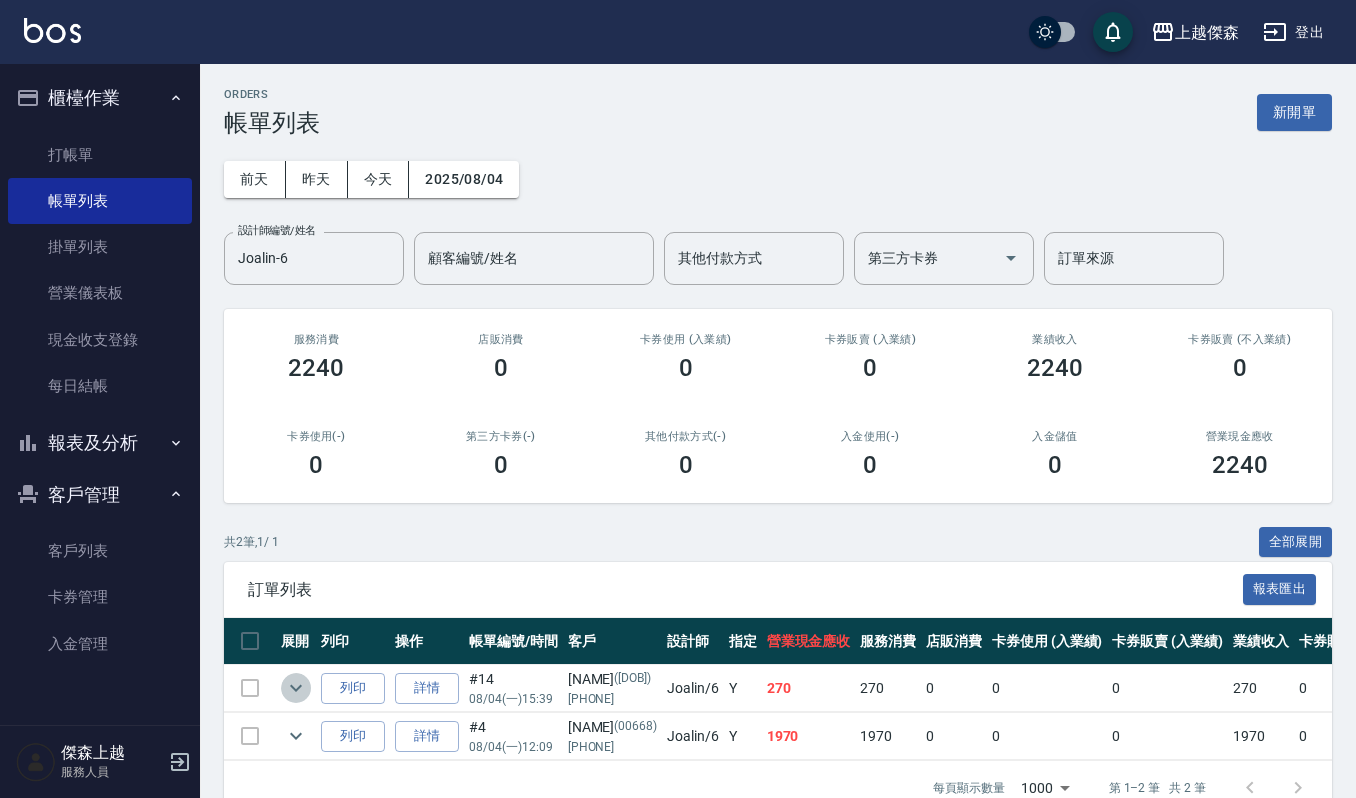click 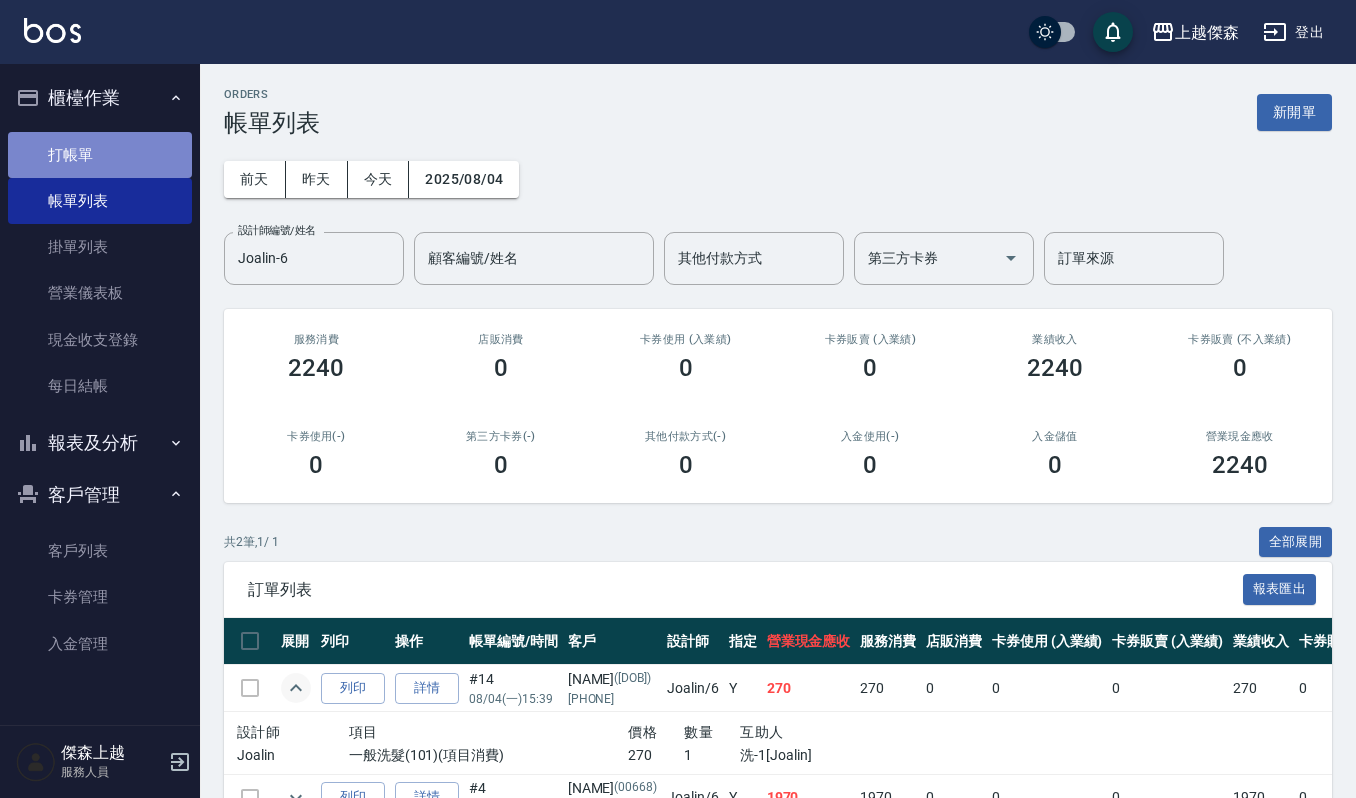 click on "打帳單" at bounding box center [100, 155] 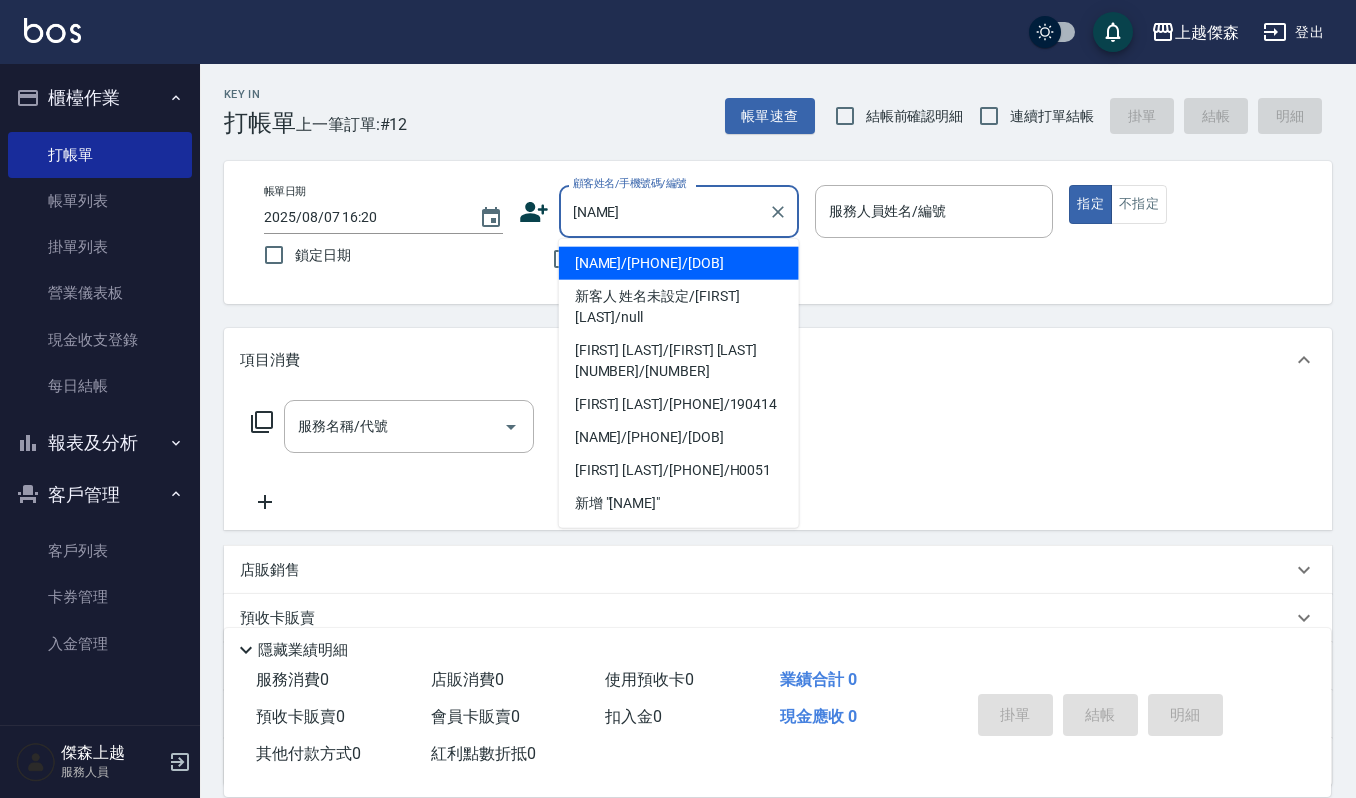 click on "[NAME]/[PHONE]/[DOB]" at bounding box center (679, 263) 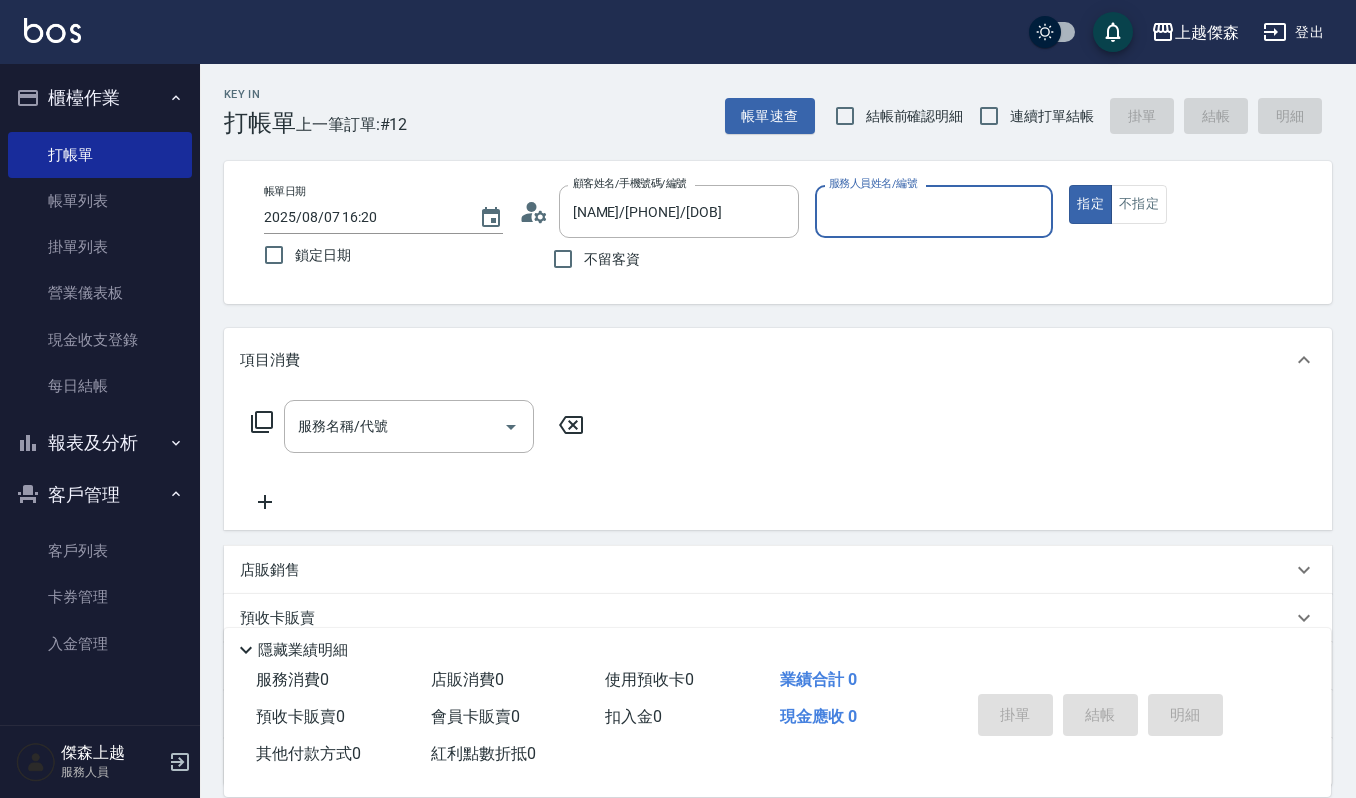 type on "[FIRST]-[NUMBER]" 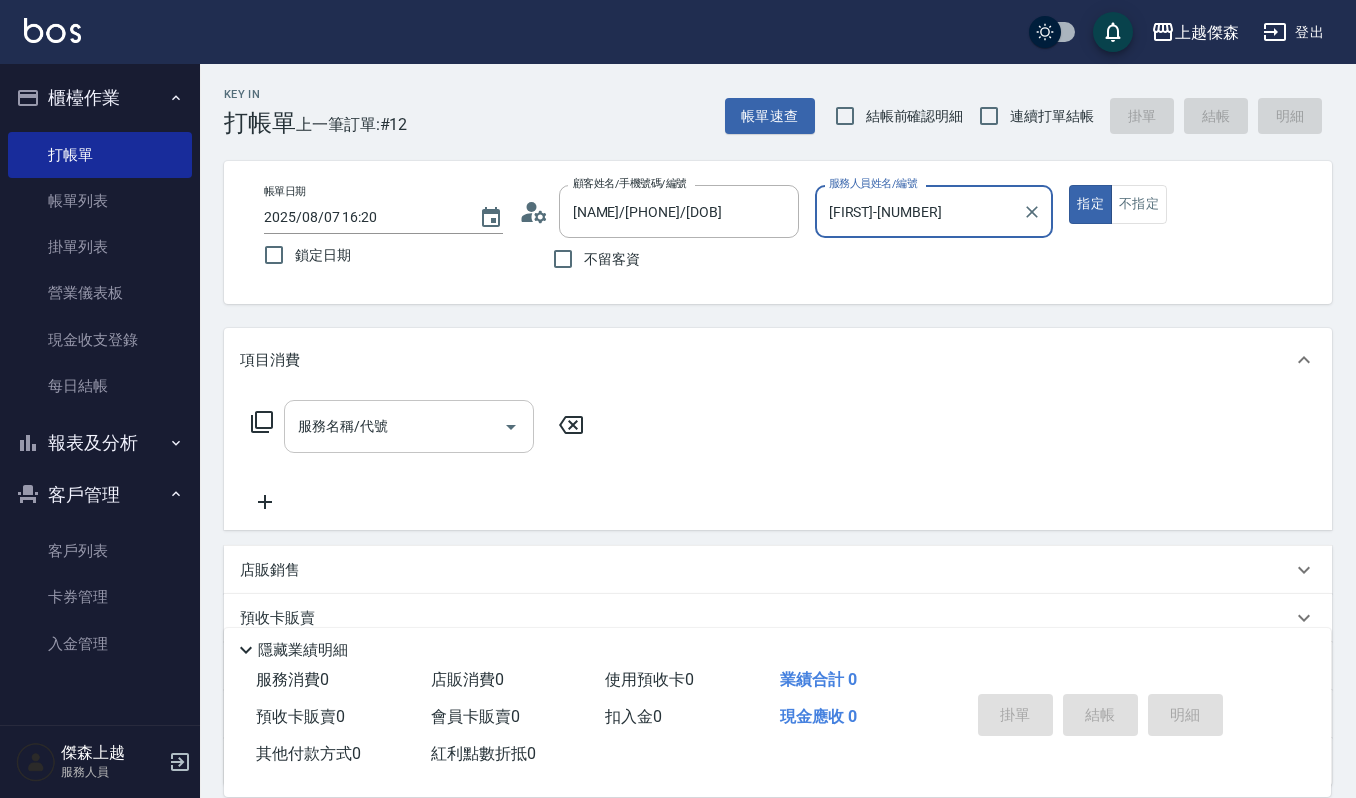 click on "服務名稱/代號" at bounding box center (394, 426) 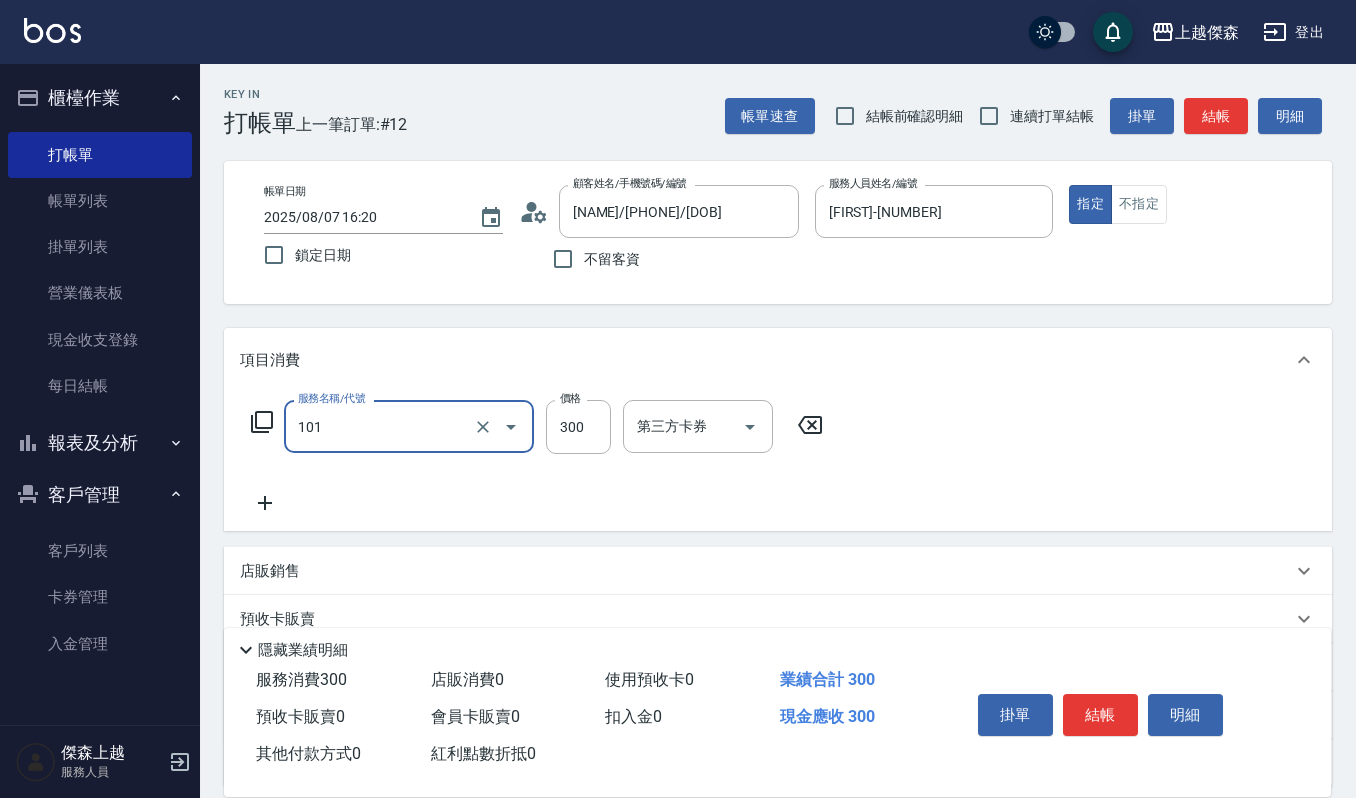 type on "一般洗髮(101)" 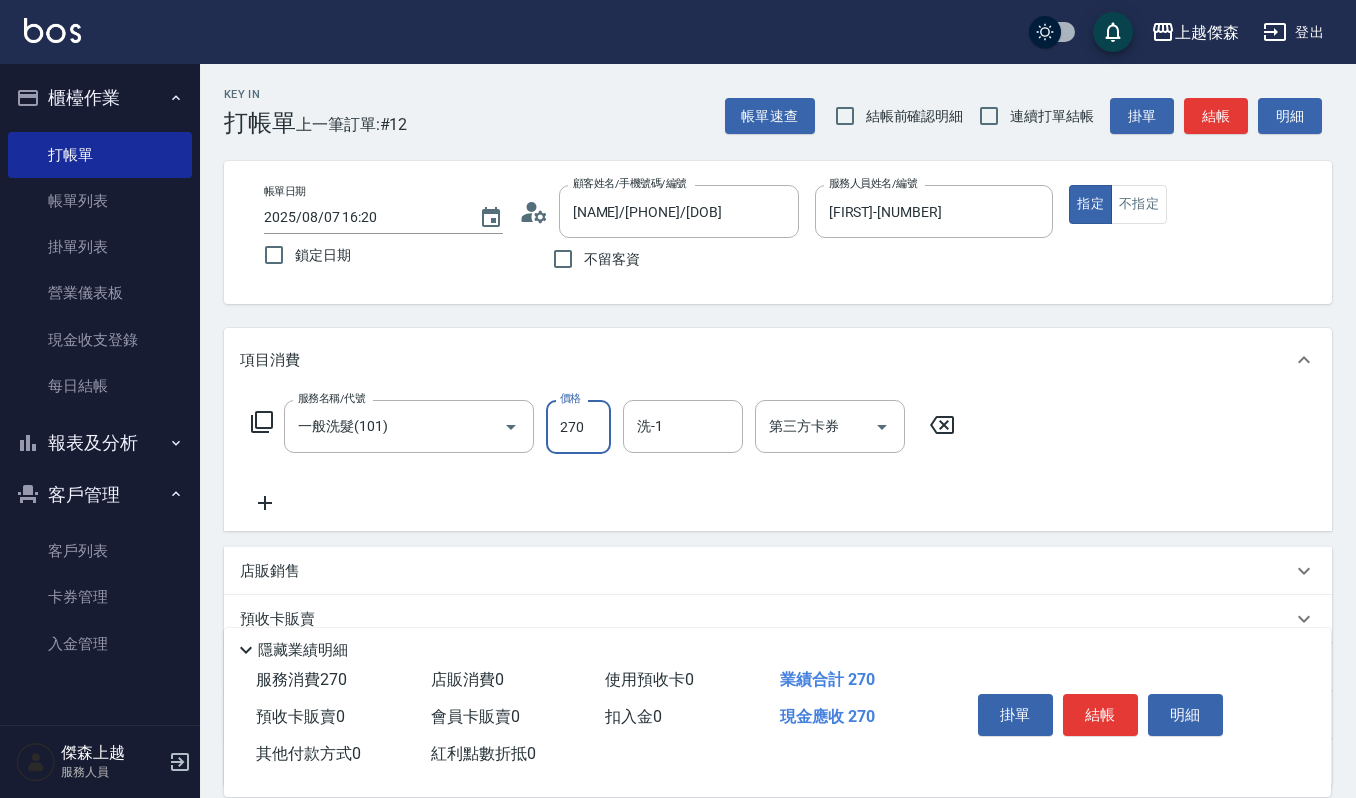 type on "270" 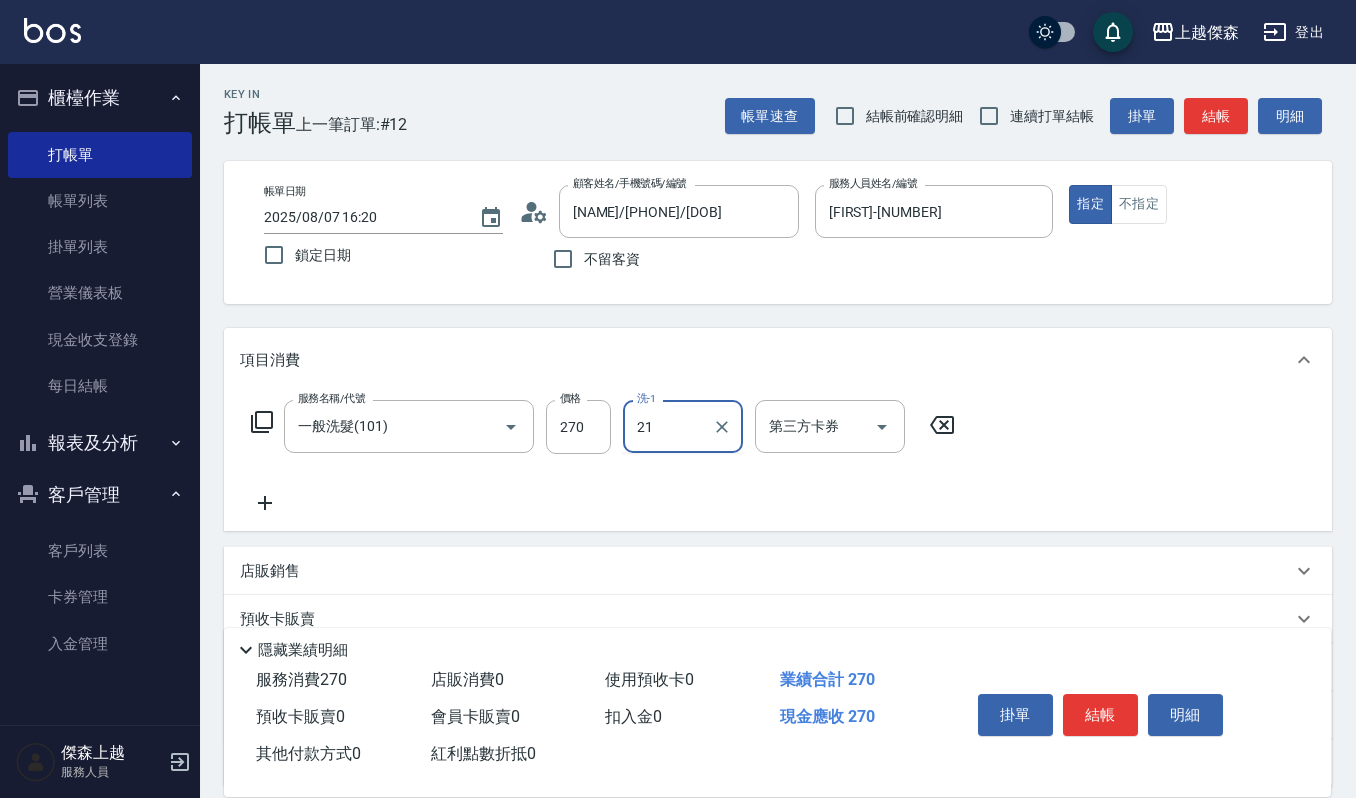 type on "佳音-21" 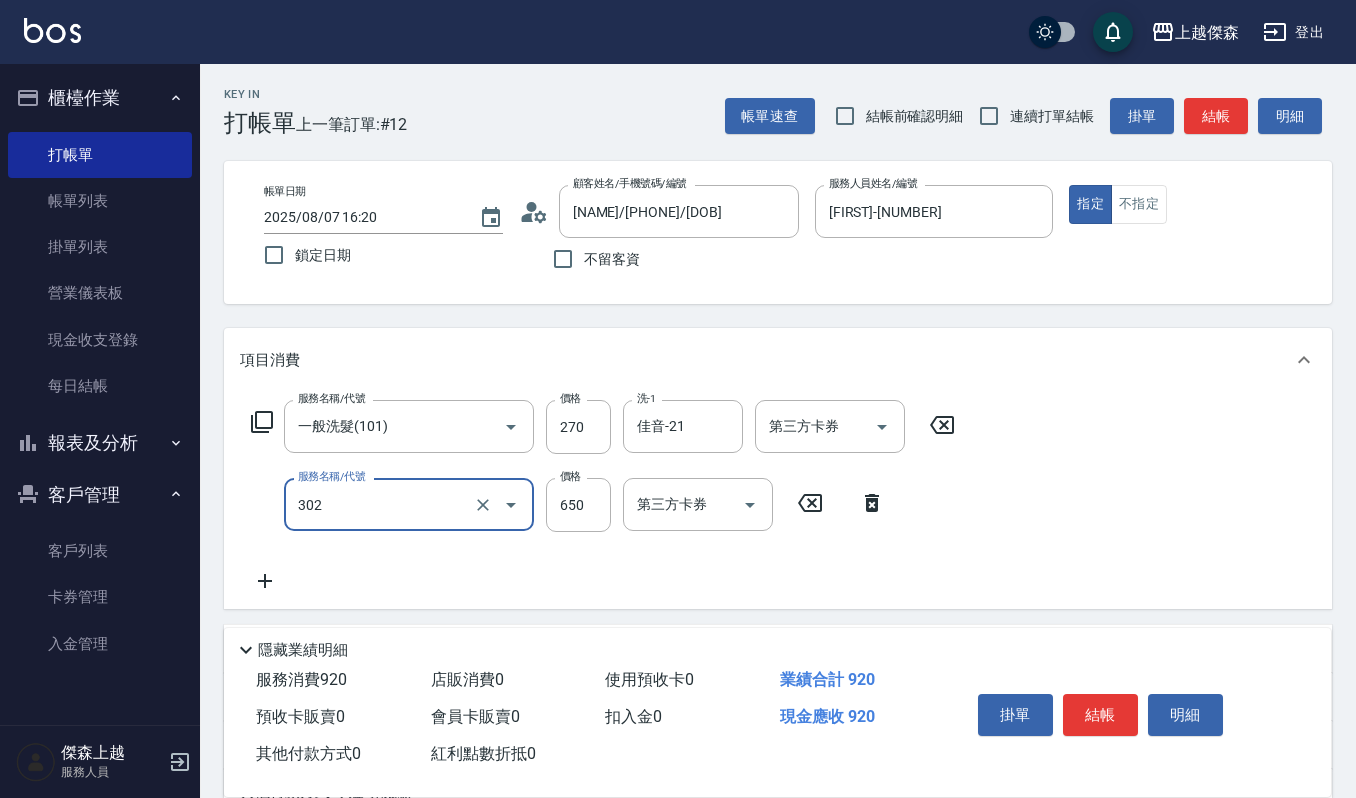type on "經典剪髮-Gill(302)" 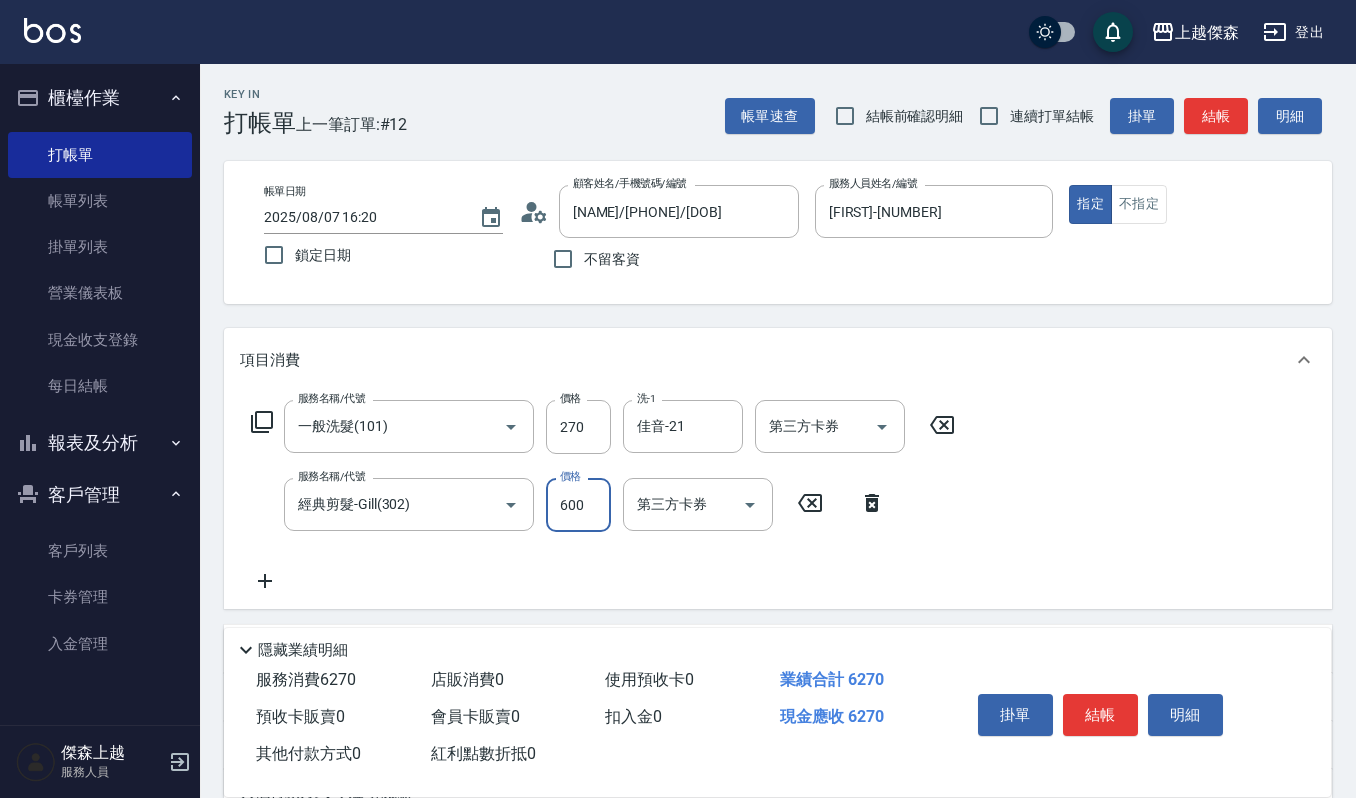 type on "600" 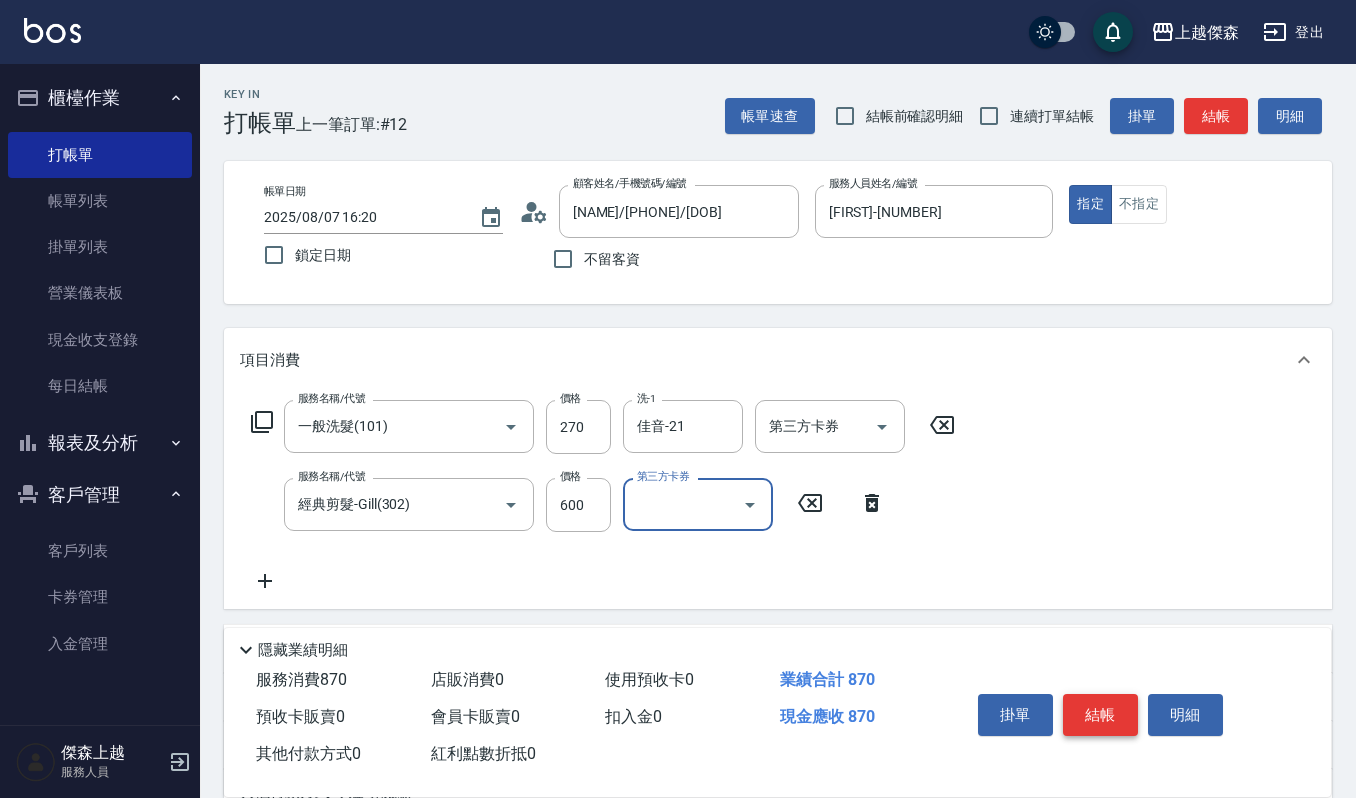 click on "結帳" at bounding box center [1100, 715] 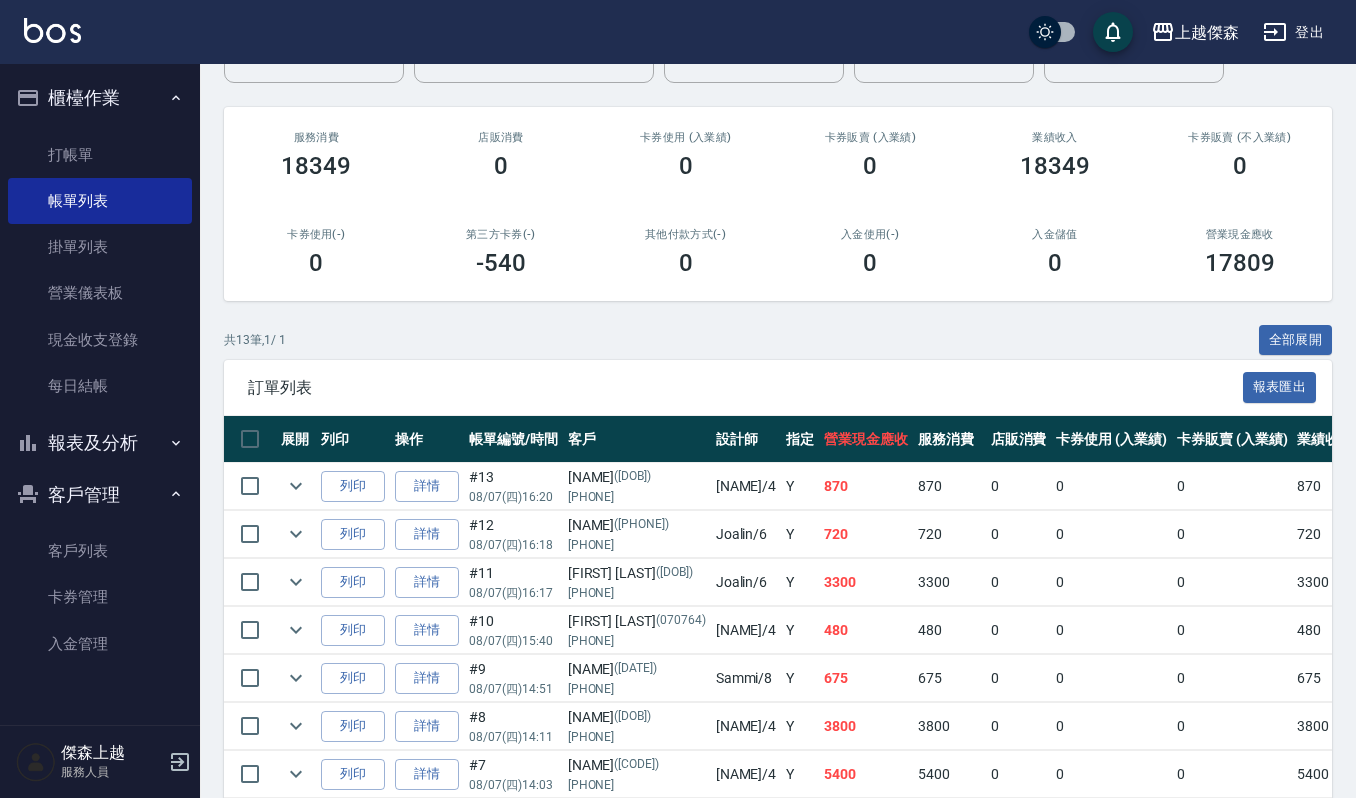 scroll, scrollTop: 0, scrollLeft: 0, axis: both 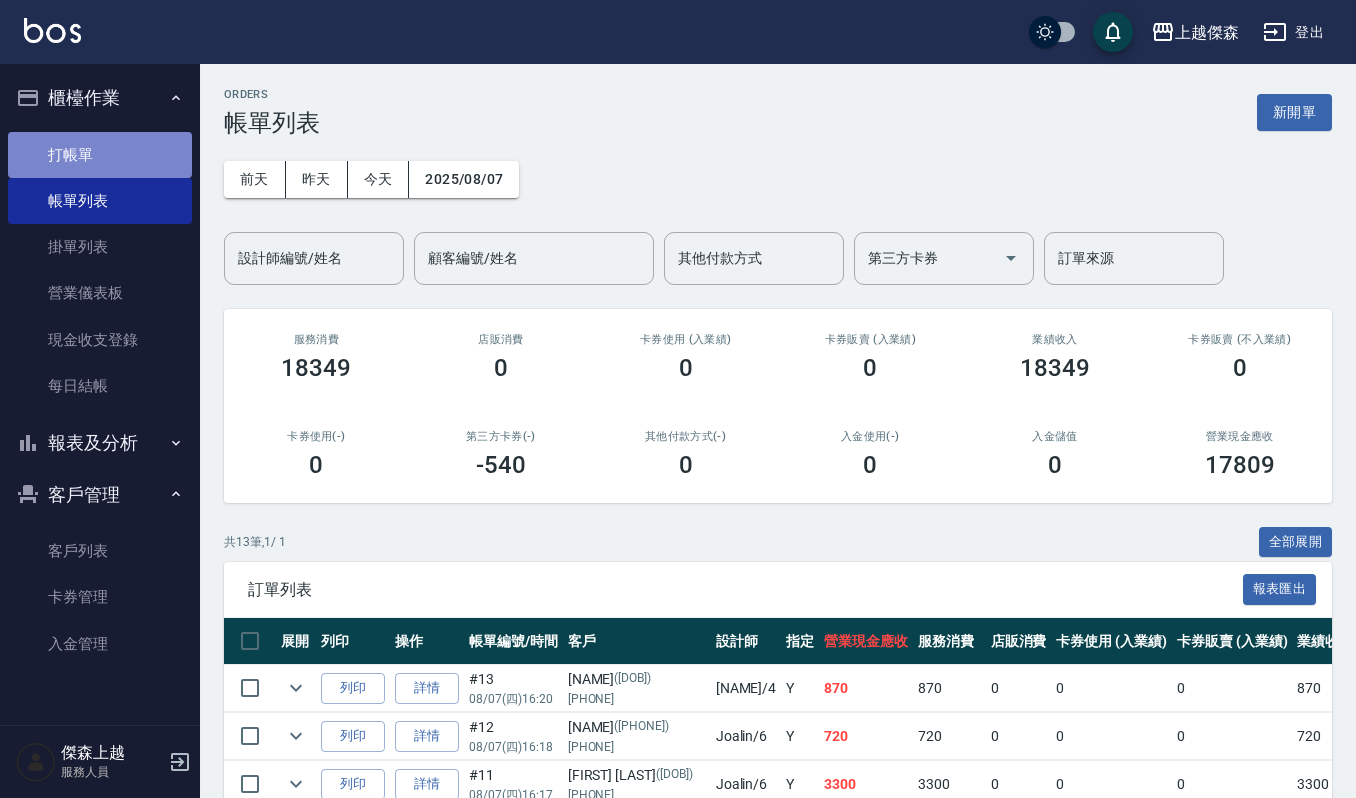 click on "打帳單" at bounding box center [100, 155] 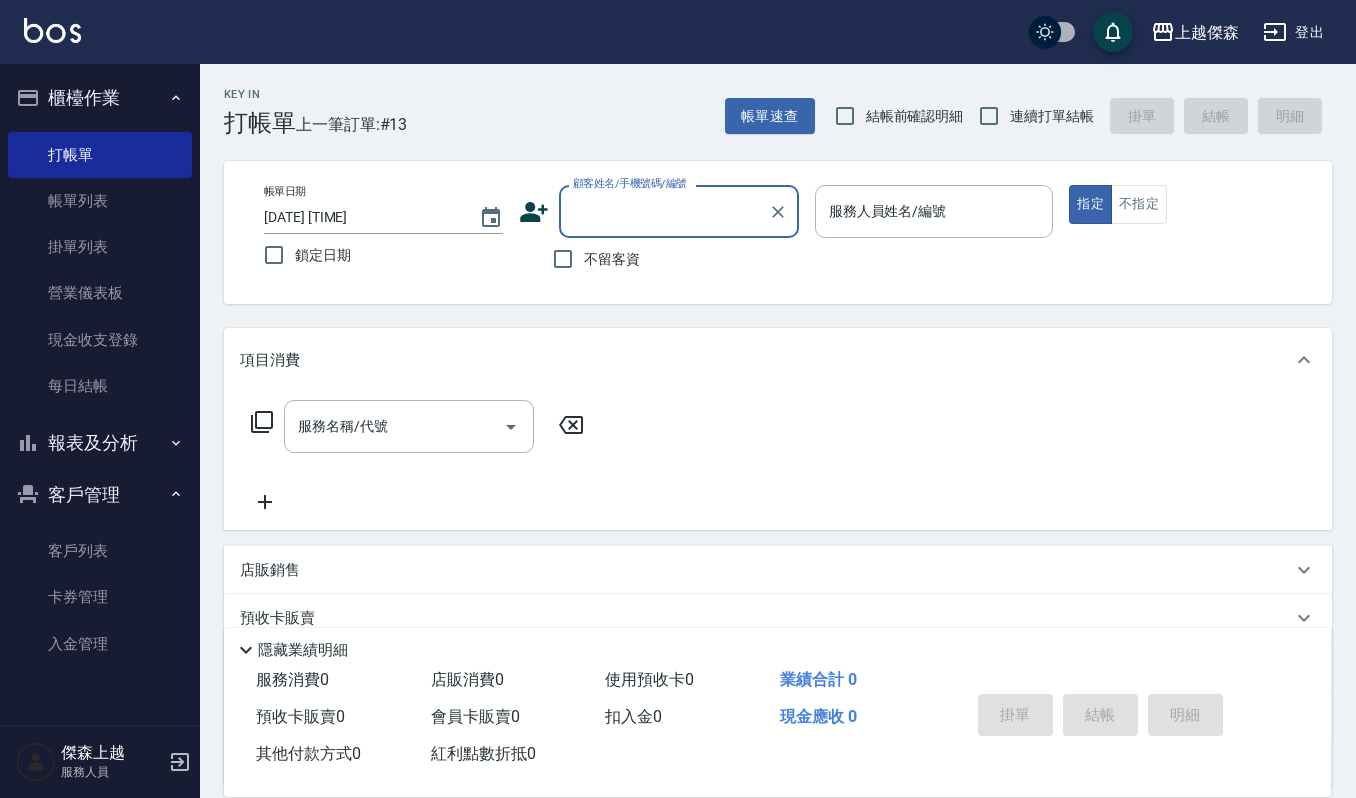 click on "客戶管理" at bounding box center (100, 495) 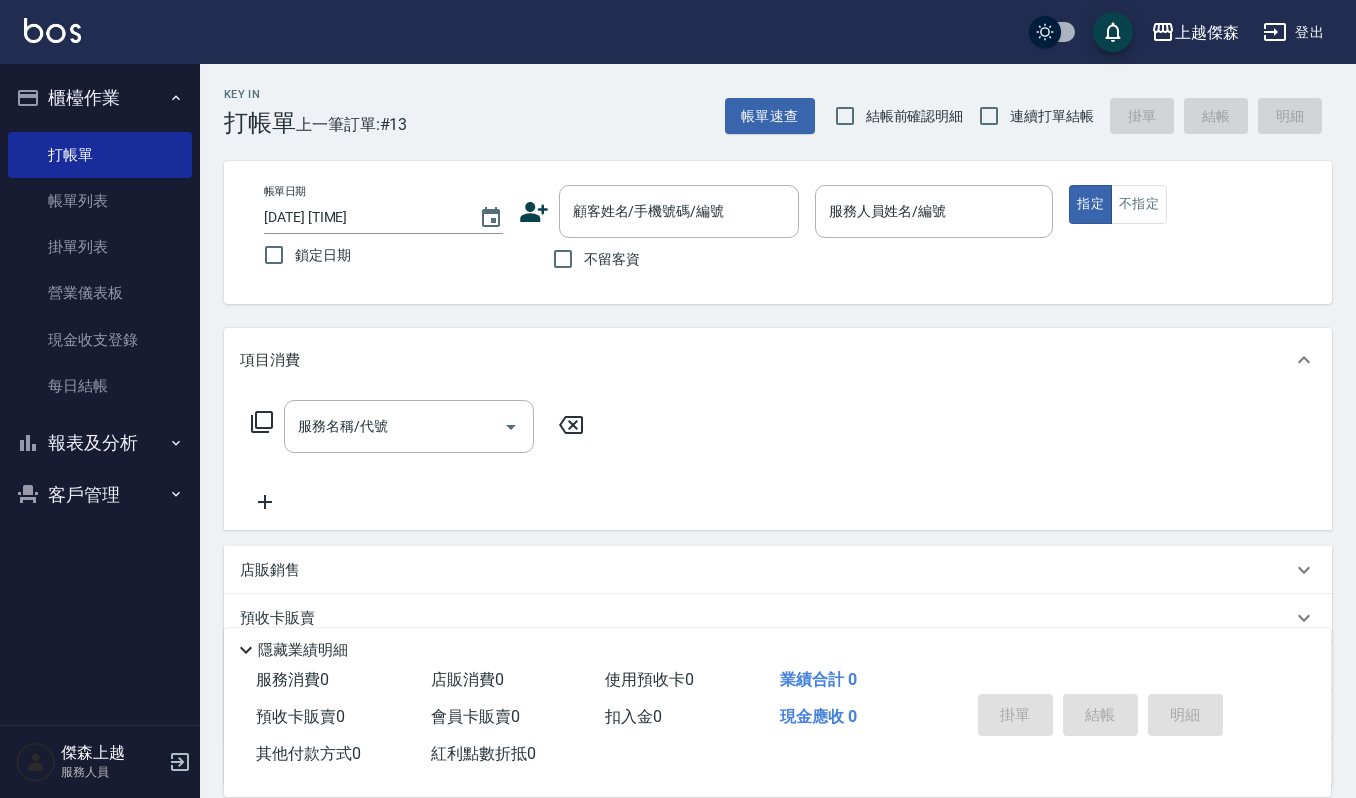 click on "客戶管理" at bounding box center [100, 495] 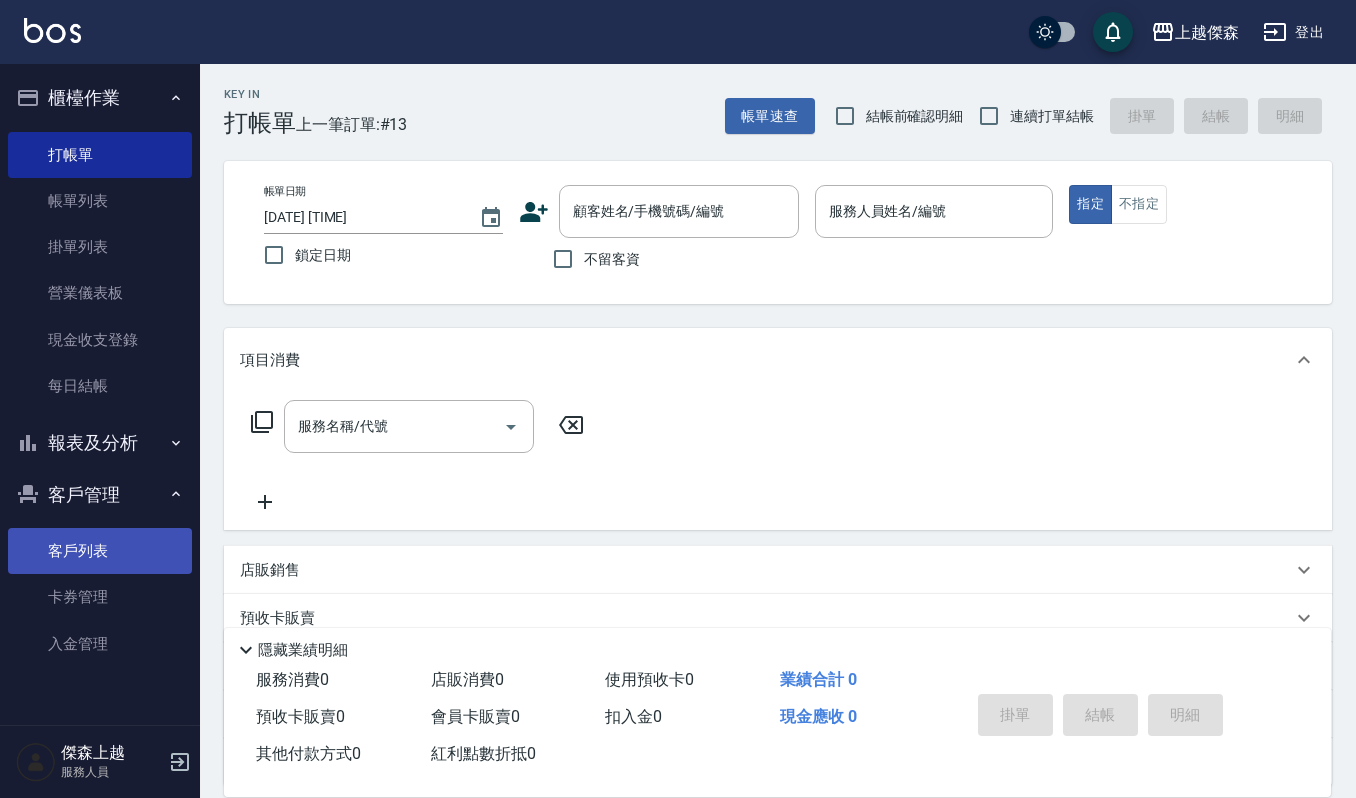 click on "客戶列表" at bounding box center (100, 551) 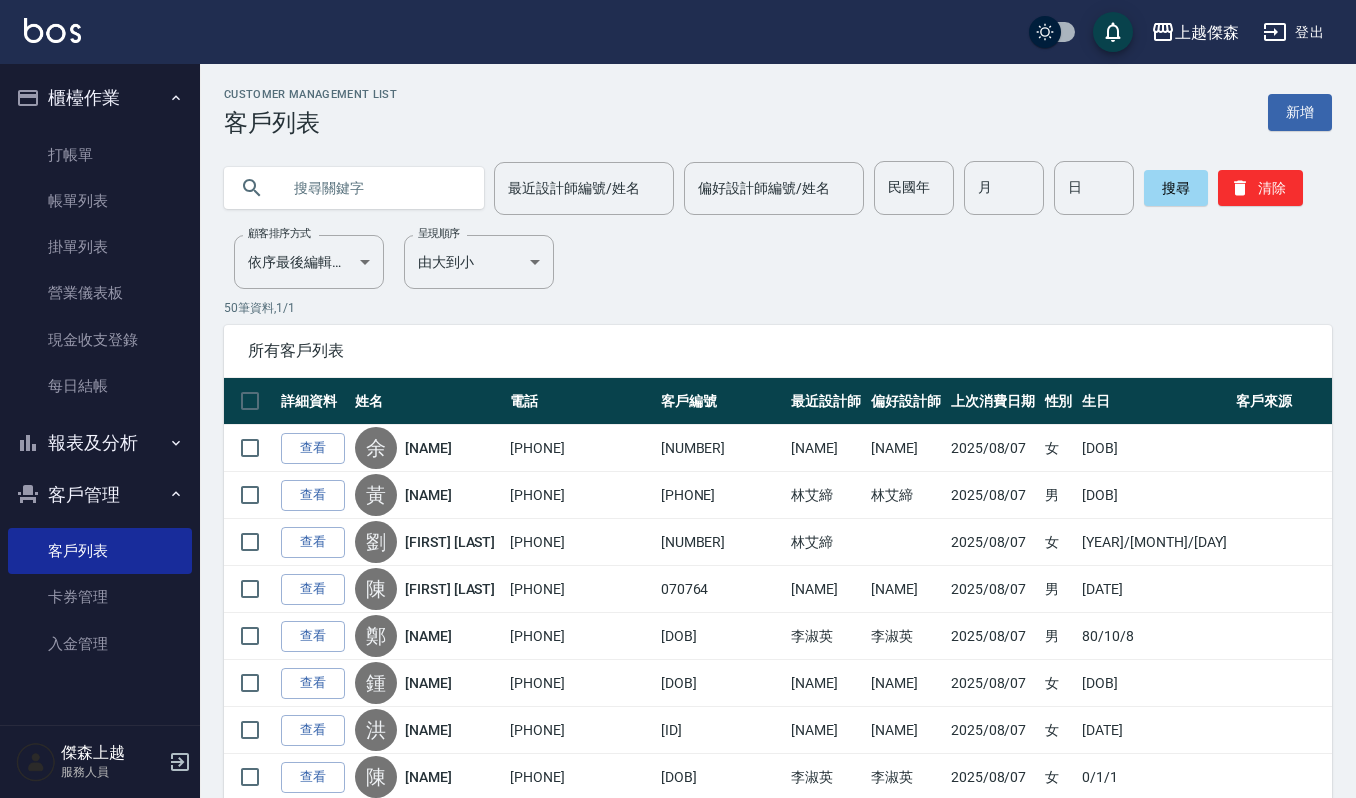 drag, startPoint x: 273, startPoint y: 186, endPoint x: 258, endPoint y: 197, distance: 18.601076 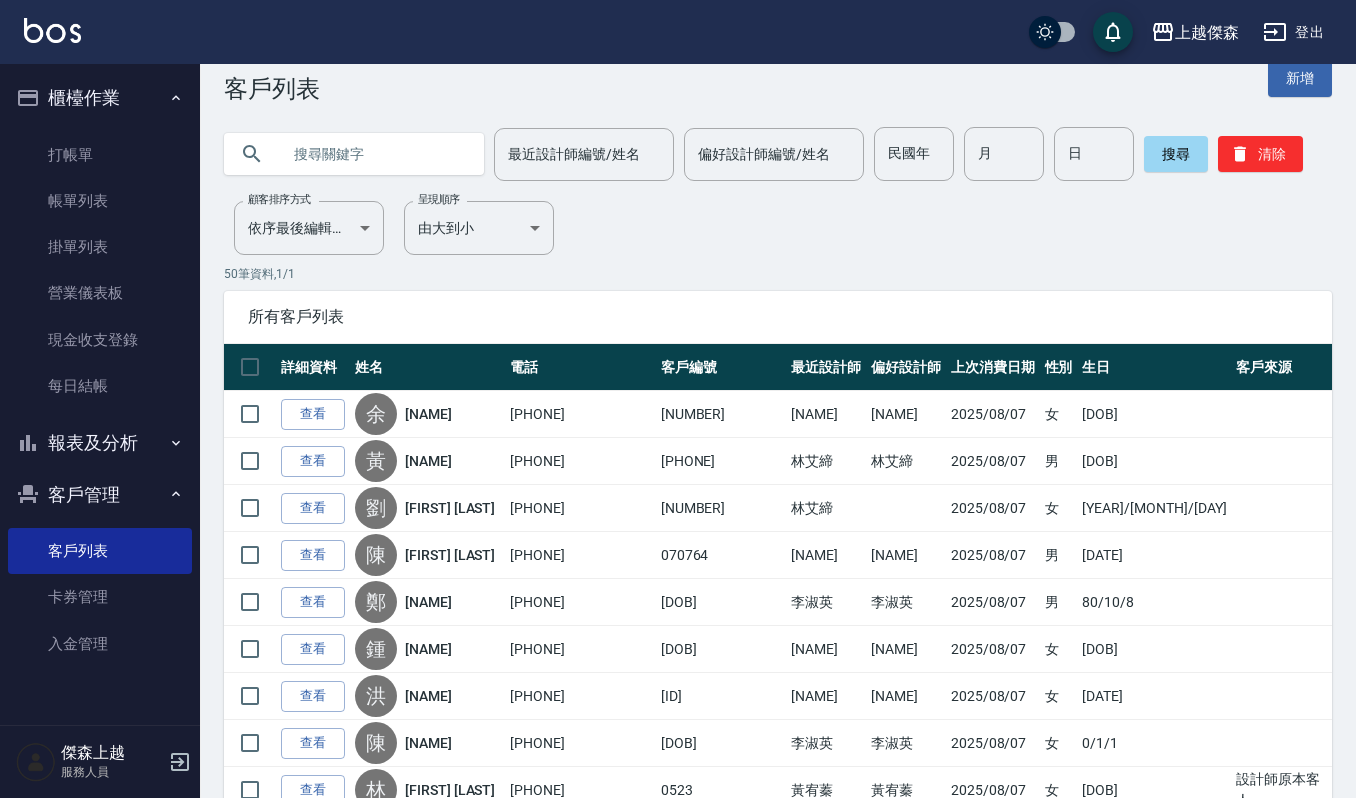 scroll, scrollTop: 32, scrollLeft: 0, axis: vertical 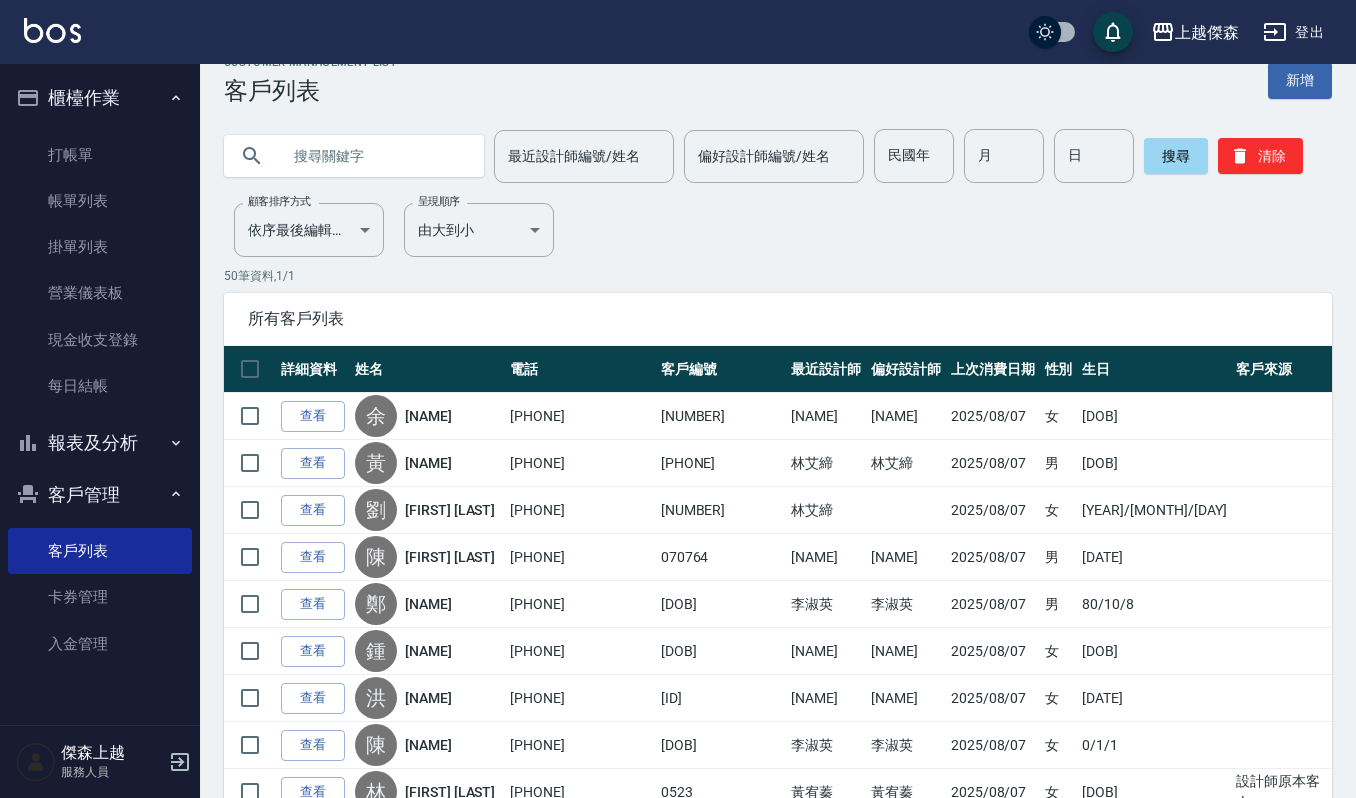click at bounding box center (374, 156) 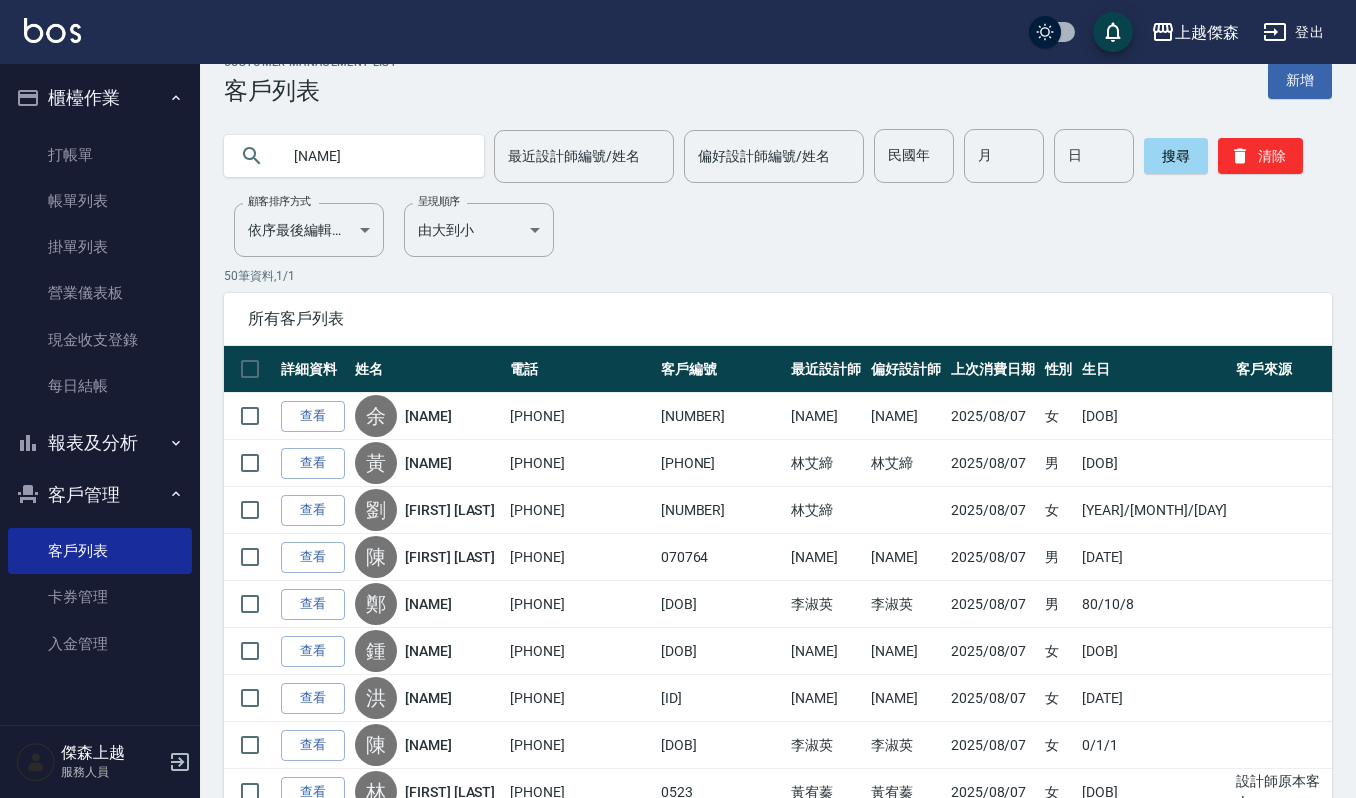 click on "[NAME]" at bounding box center [374, 156] 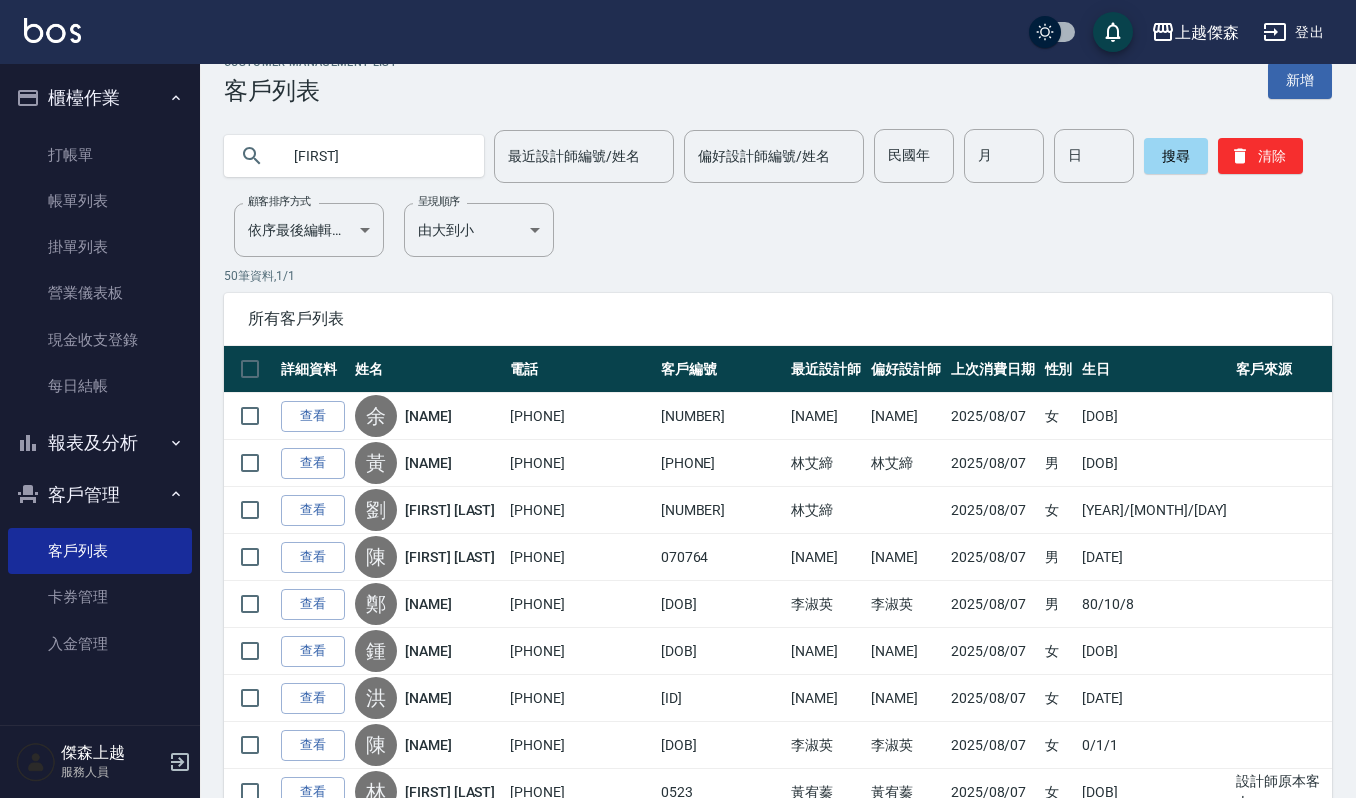 type on "朱" 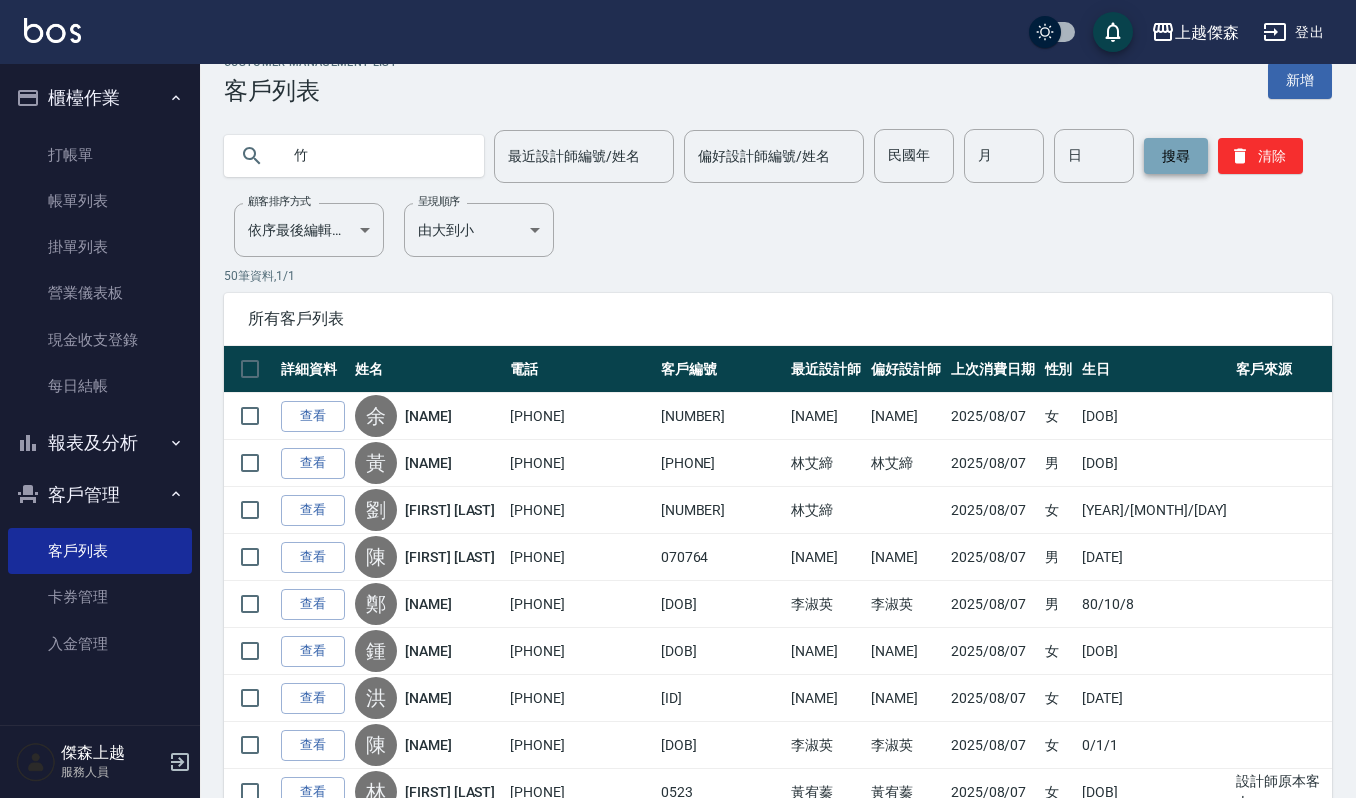 type on "竹" 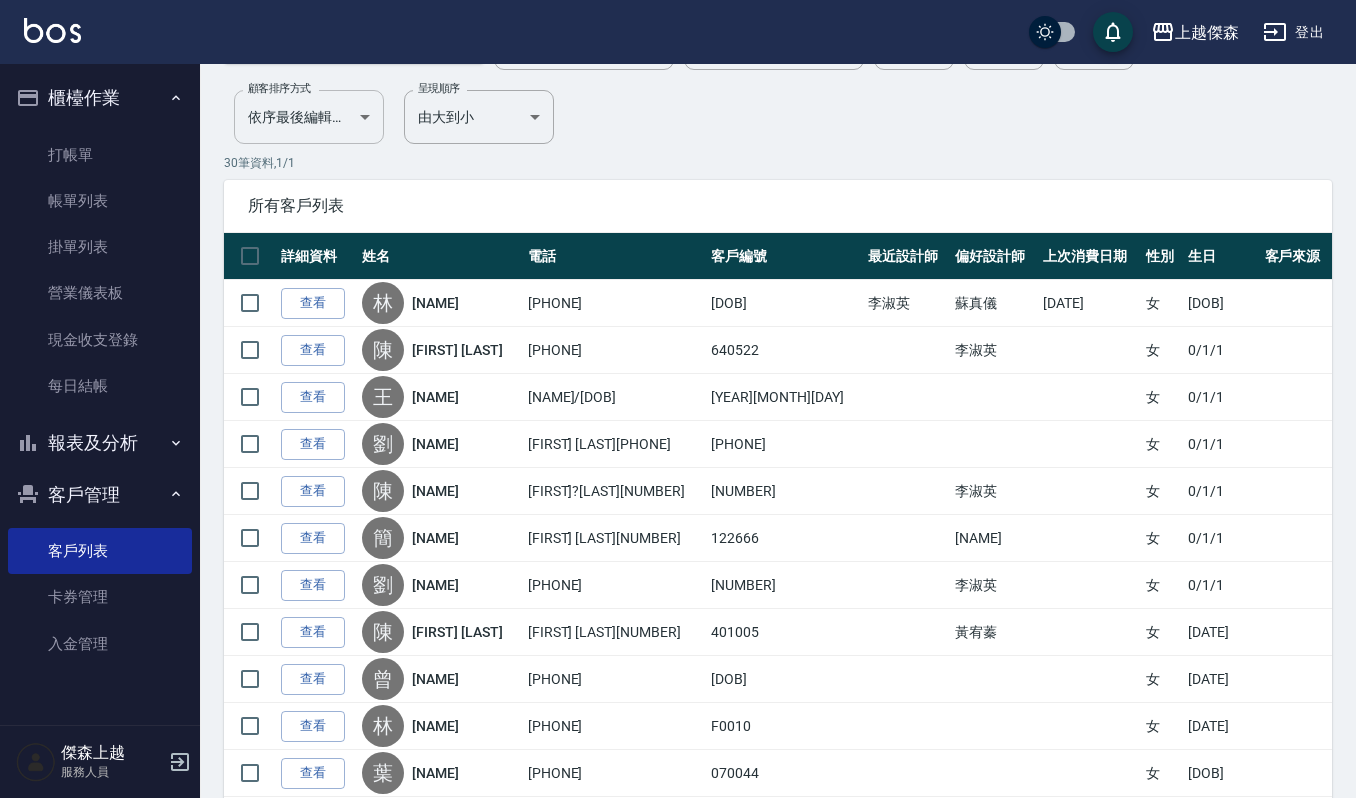 scroll, scrollTop: 0, scrollLeft: 0, axis: both 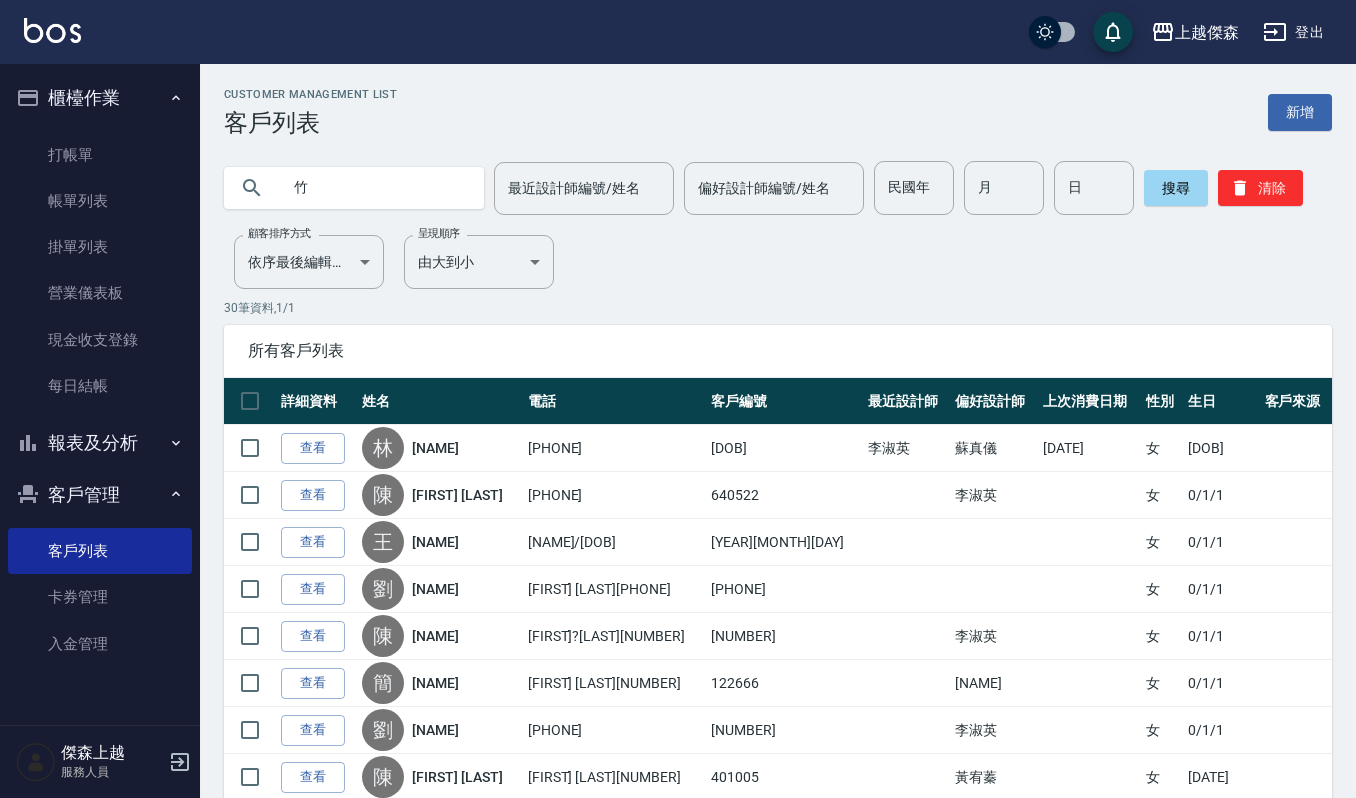 drag, startPoint x: 334, startPoint y: 166, endPoint x: 337, endPoint y: 178, distance: 12.369317 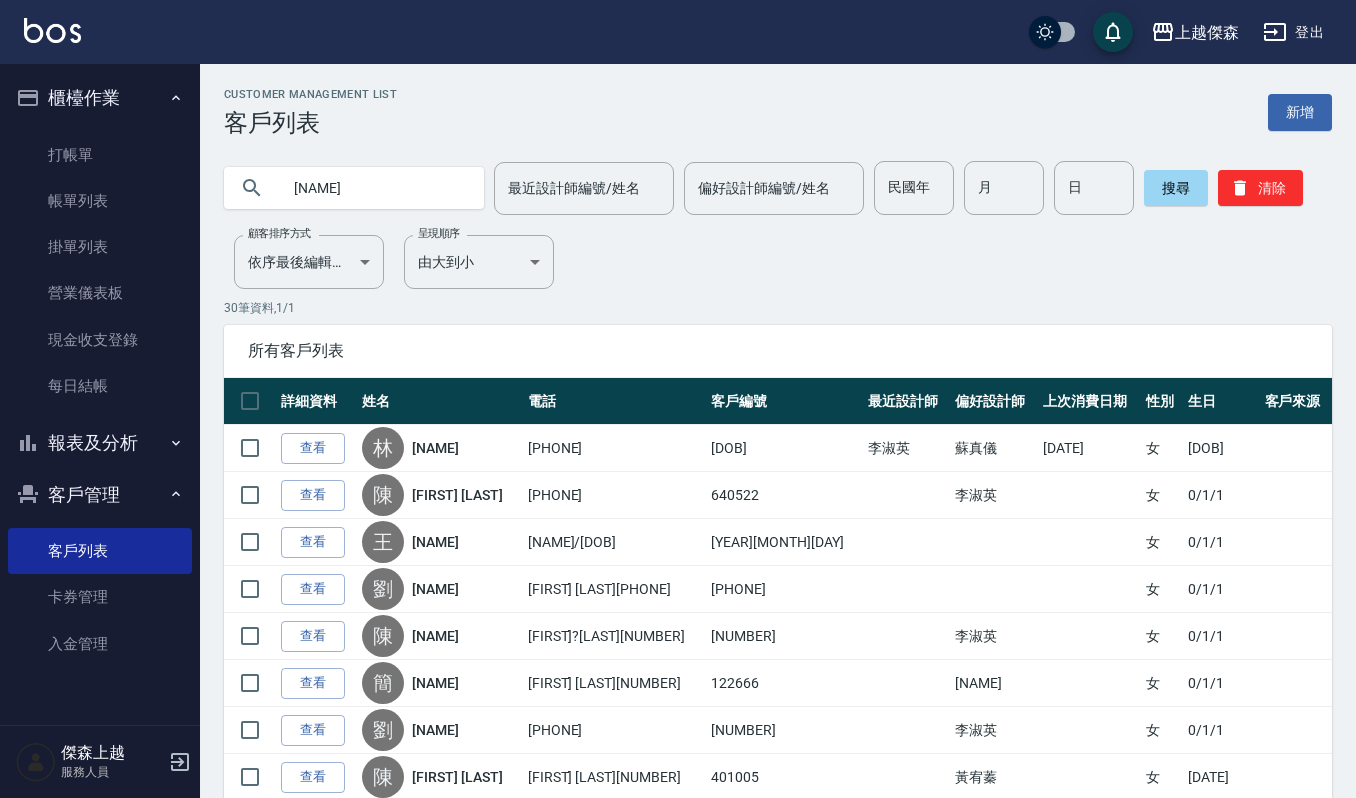 click on "Customer Management List 客戶列表 新增 [FIRST] [LAST] 最近設計師編號/姓名 最近設計師編號/姓名 偏好設計師編號/姓名 偏好設計師編號/姓名 民國年 民國年 月 月 日 日 搜尋 清除 顧客排序方式 依序最後編輯時間 UPDATEDAT 顧客排序方式 呈現順序 由大到小 DESC 呈現順序 [NUMBER] 筆資料, 1 / 1 所有客戶列表 詳細資料 姓名 電話 客戶編號 最近設計師 偏好設計師 上次消費日期 性別 生日 客戶來源 查看 [LAST] [FIRST] [PHONE] [ID] [FIRST] [FIRST] [DATE] [GENDER] [DATE] 查看 [LAST] [FIRST] [FIRST][NUMBER] [NUMBER] [GENDER] [DATE] 查看 [LAST] [FIRST] [FIRST] [FIRST][NUMBER] [NUMBER] [GENDER] [DATE] 查看 [LAST] [FIRST] [FIRST]?[LAST] [FIRST]?[LAST][NUMBER] [NUMBER] [FIRST] [GENDER] [DATE] 查看 [LAST] [FIRST] [FIRST] [FIRST][NUMBER] [NUMBER] [GENDER] [DATE] 查看 [LAST] [FIRST] [PHONE] [ID] [FIRST] [GENDER] [DATE] 查看 [LAST] [FIRST] [FIRST]?[LAST] [FIRST]?[LAST][NUMBER] [NUMBER] [FIRST] [GENDER] [DATE]" at bounding box center (778, 996) 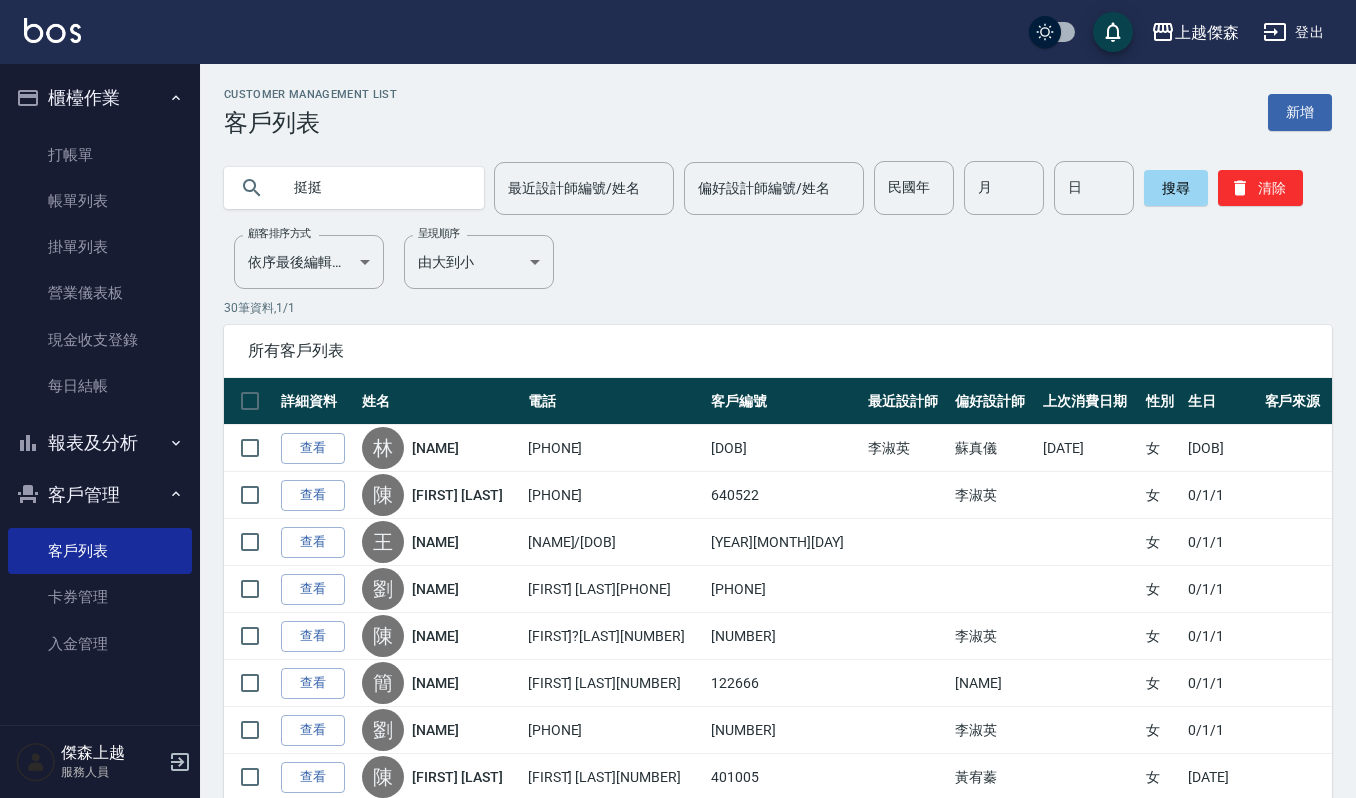click on "Customer Management List 客戶列表 新增 挺挺 最近設計師編號/姓名 最近設計師編號/姓名 偏好設計師編號/姓名 偏好設計師編號/姓名 民國年 民國年 月 月 日 日 搜尋 清除 顧客排序方式 依序最後編輯時間 UPDATEDAT 顧客排序方式 呈現順序 由大到小 DESC 呈現順序 30  筆資料,  1 / 1 所有客戶列表 詳細資料 姓名 電話 客戶編號 最近設計師 偏好設計師 上次消費日期 性別 生日 客戶來源 查看 [NAME] [NAME] [PHONE] [NUMBER] [NAME] [NAME] [DATE] 女 [YEAR]/[MONTH]/[DAY] 查看 [NAME] [NAME][NAME] [YEAR][MONTH][DAY] [YEAR][MONTH][DAY] 女 [YEAR]/[MONTH]/[DAY] 查看 [NAME] [NAME] [NAME][PHONE] [PHONE] 女 [YEAR]/[MONTH]/[DAY] 查看 [NAME] [NAME]? [NAME]?[NAME][NUMBER] [NUMBER] [NAME] 女 [YEAR]/[MONTH]/[DAY] 查看 簡 簡婉竹 簡婉竹[NUMBER] [NUMBER] [NAME] 女 [YEAR]/[MONTH]/[DAY] 查看 [NAME] [NAME]軒 [PHONE] [NUMBER] [NAME] 女 [YEAR]/[MONTH]/[DAY] 查看 [NAME] [NAME] [NAME][NUMBER] [NUMBER] [NAME] 女 [YEAR]/[MONTH]/[DAY]" at bounding box center (778, 996) 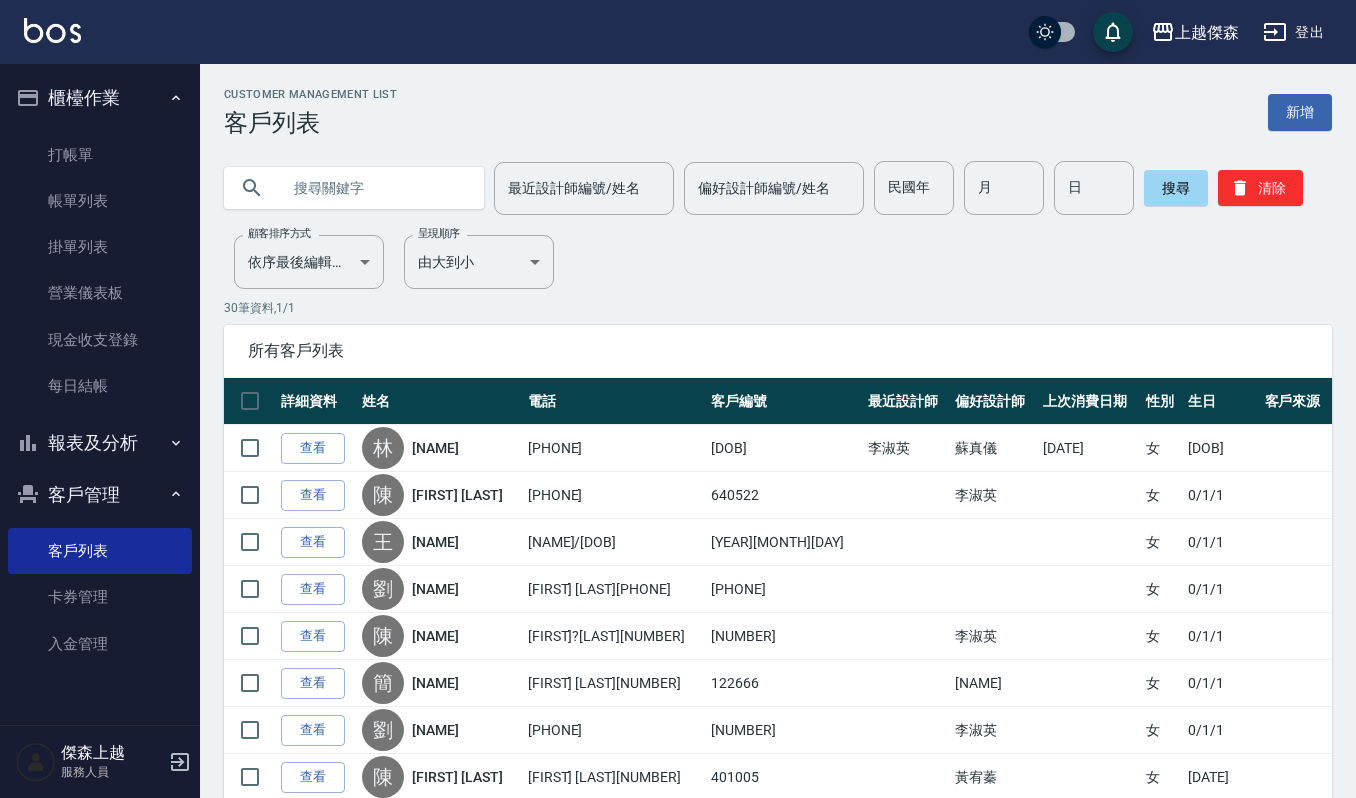 click at bounding box center (374, 188) 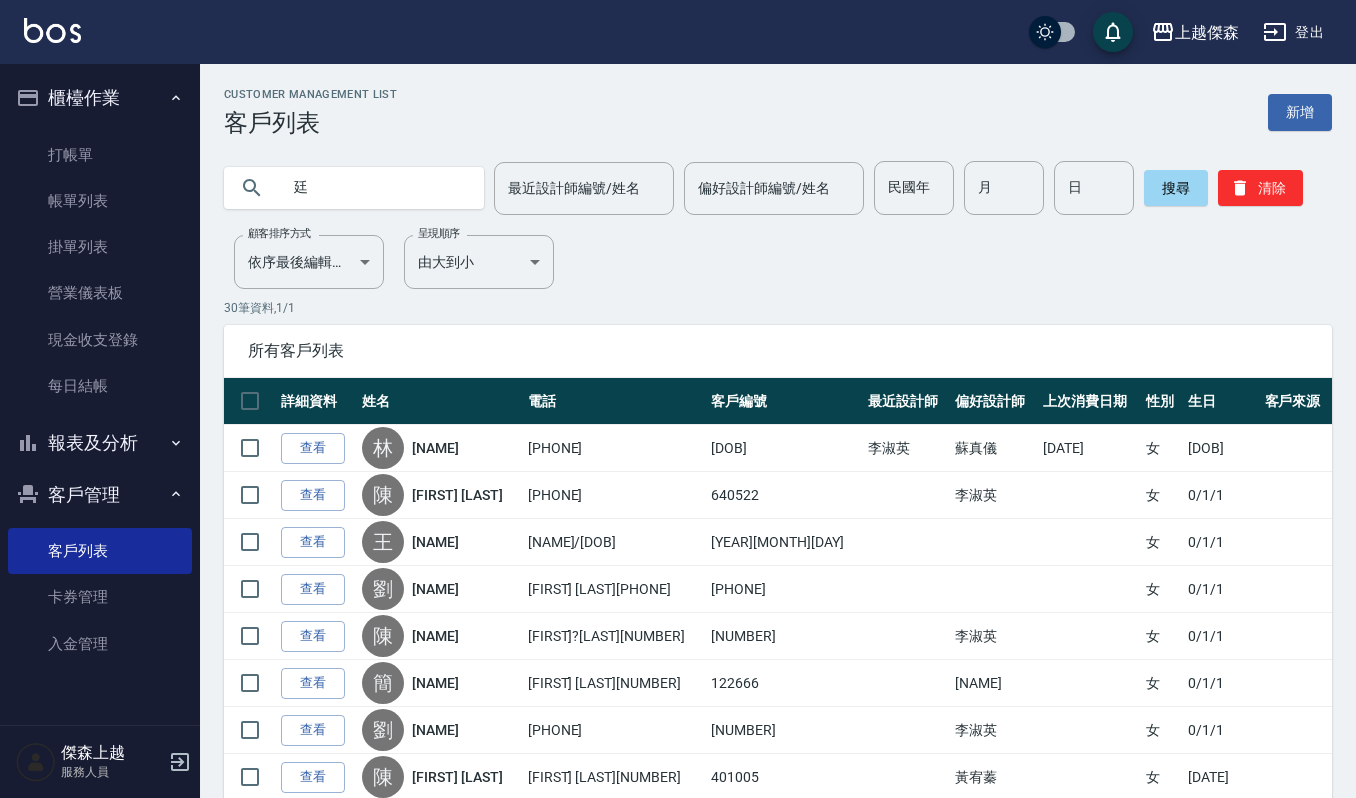 click on "廷" at bounding box center (374, 188) 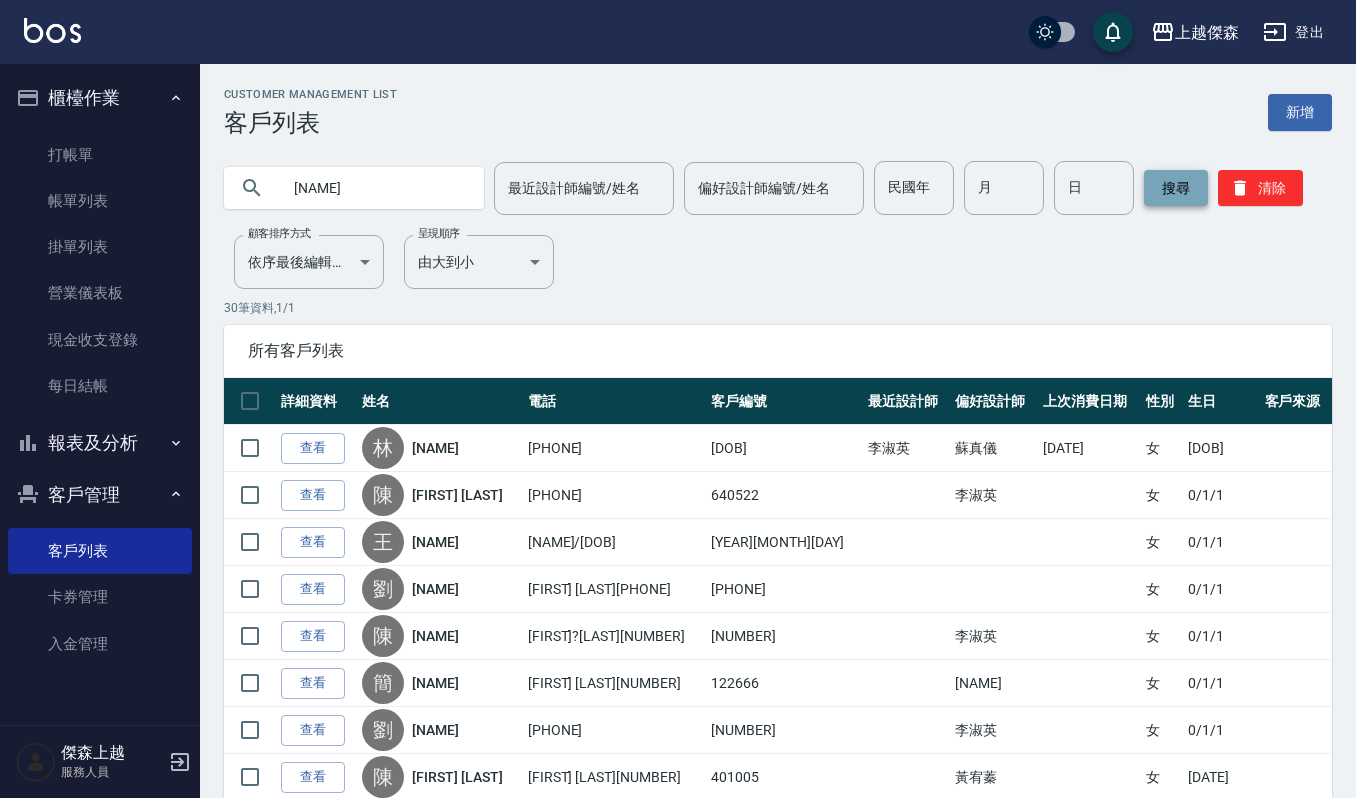 type on "[NAME]" 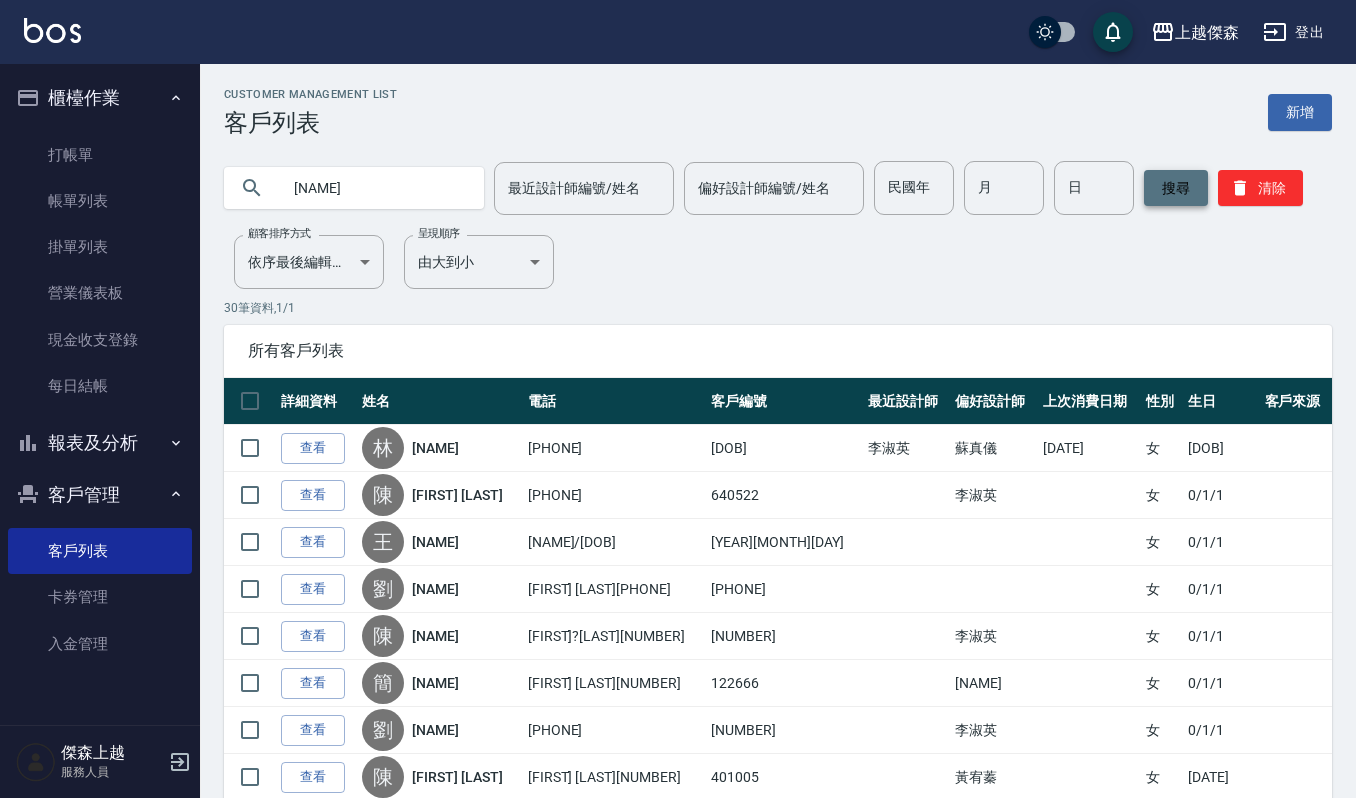 click on "搜尋" at bounding box center (1176, 188) 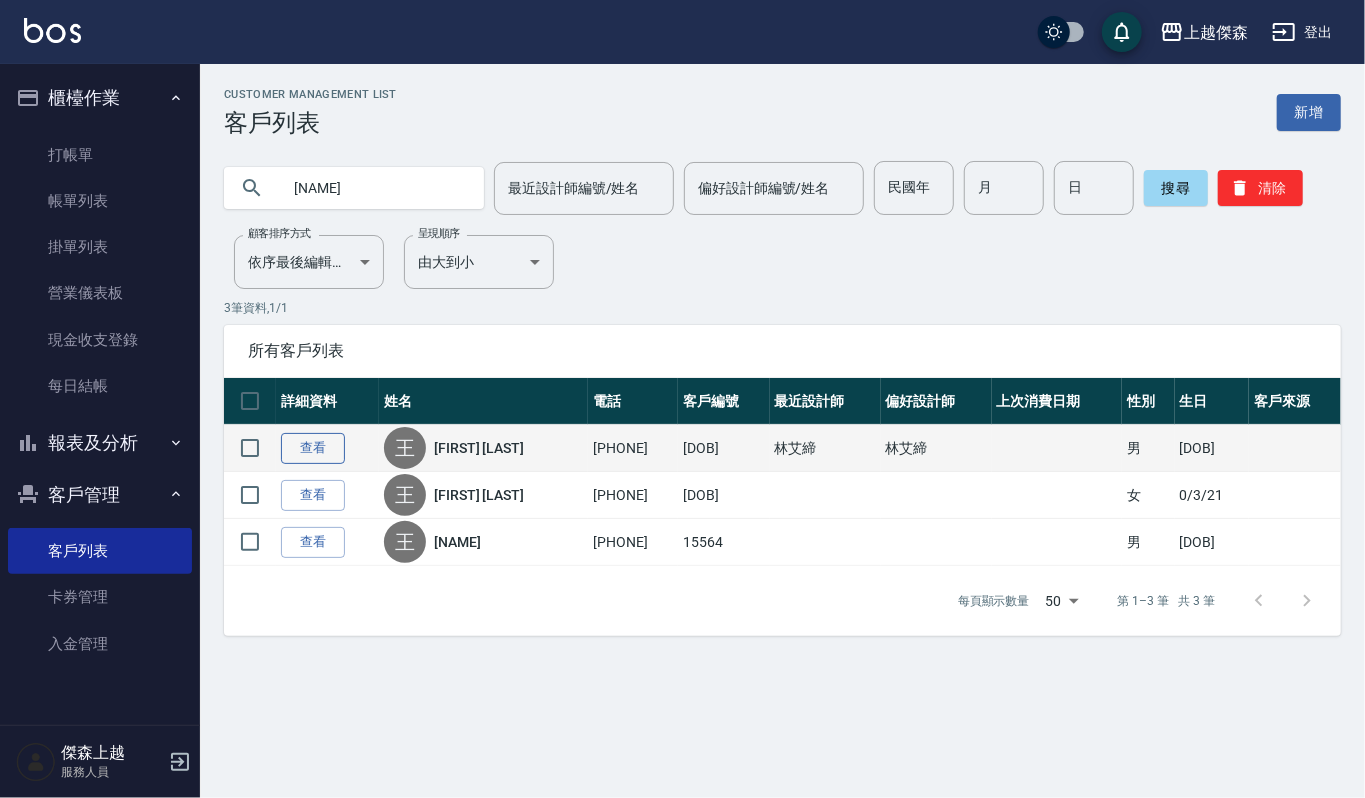 click on "查看" at bounding box center [313, 448] 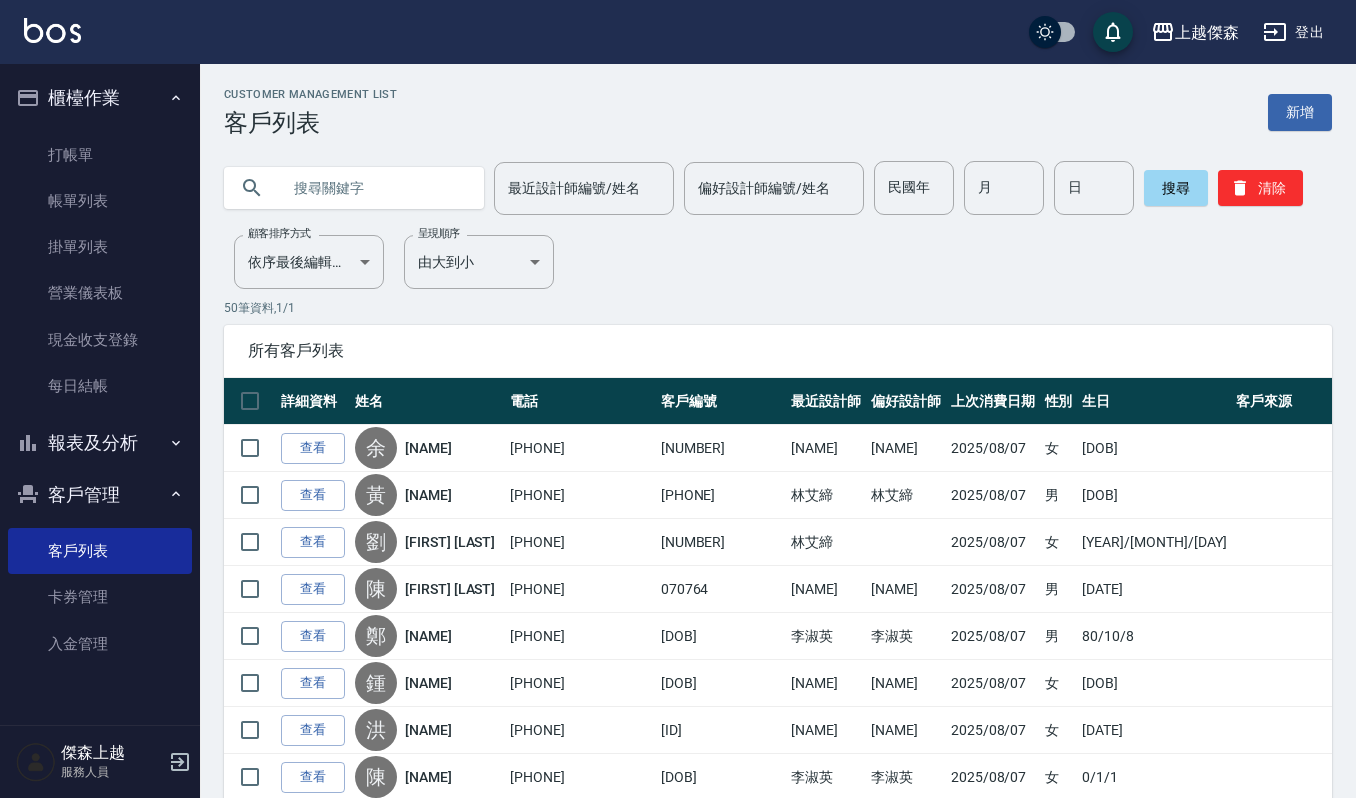 click at bounding box center [374, 188] 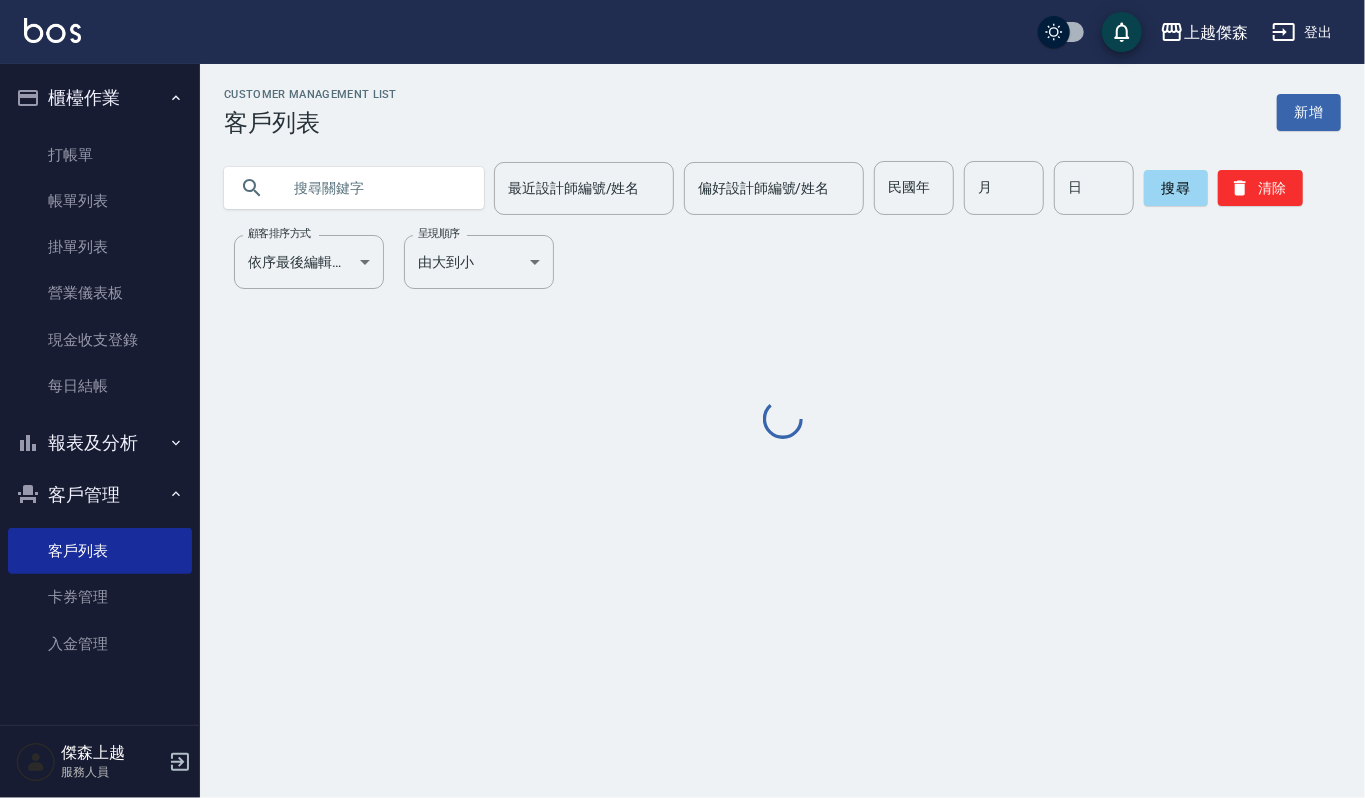 click at bounding box center (374, 188) 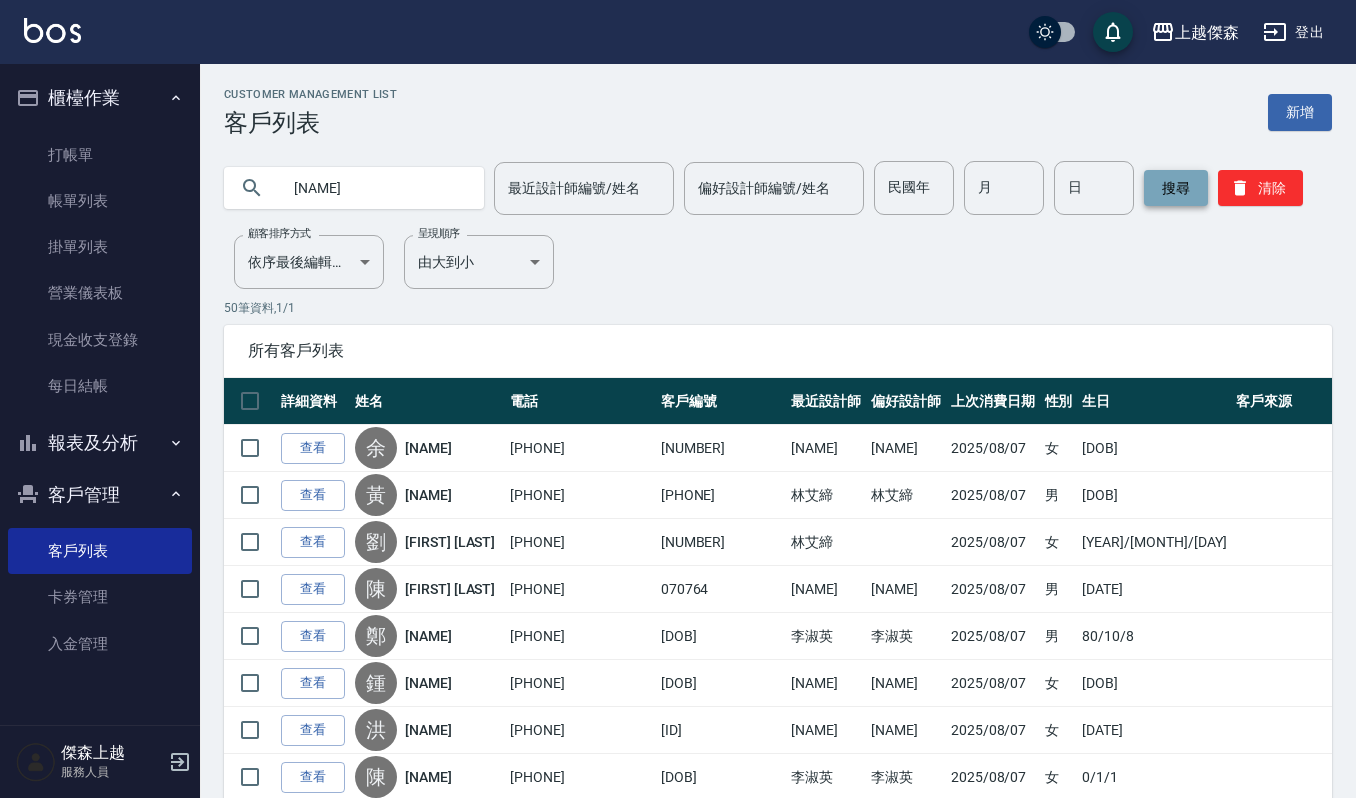 type on "[NAME]" 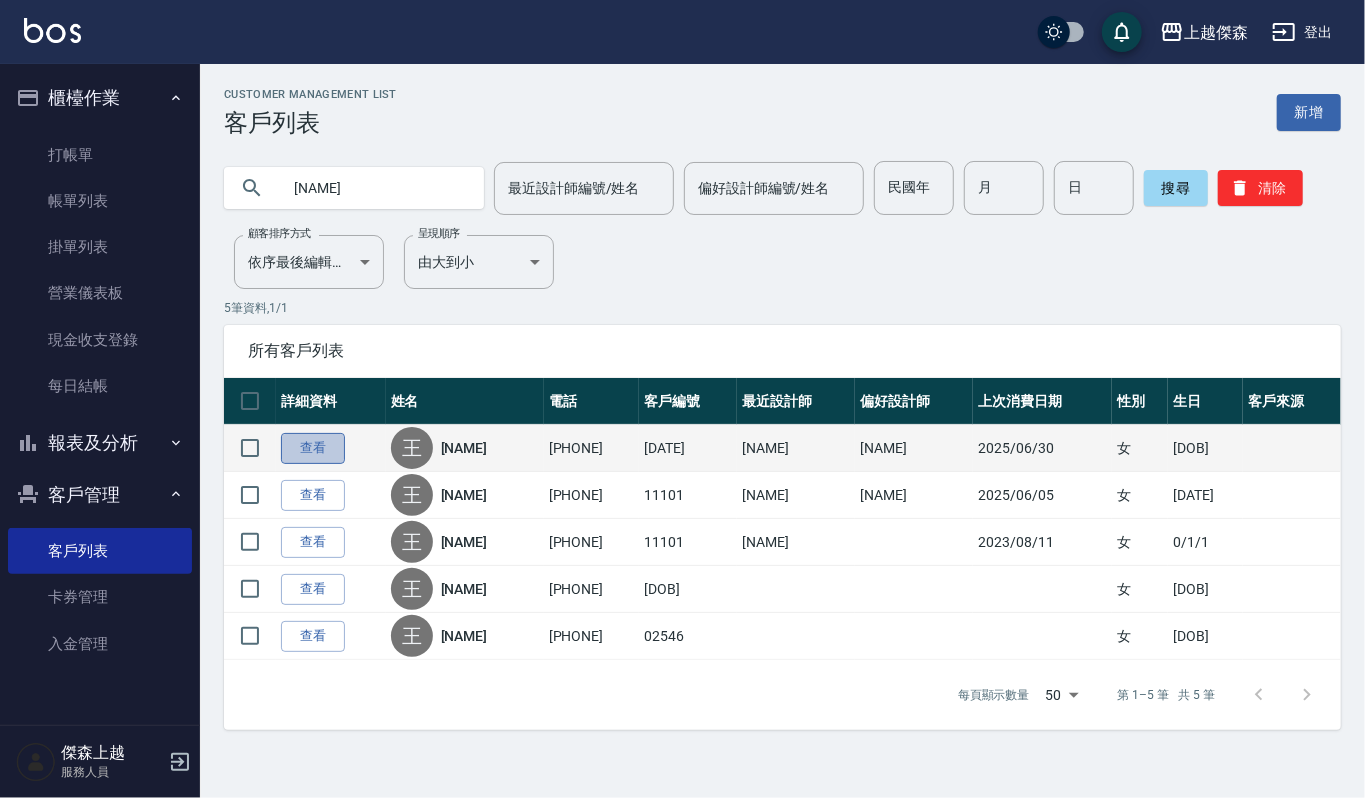 click on "查看" at bounding box center [313, 448] 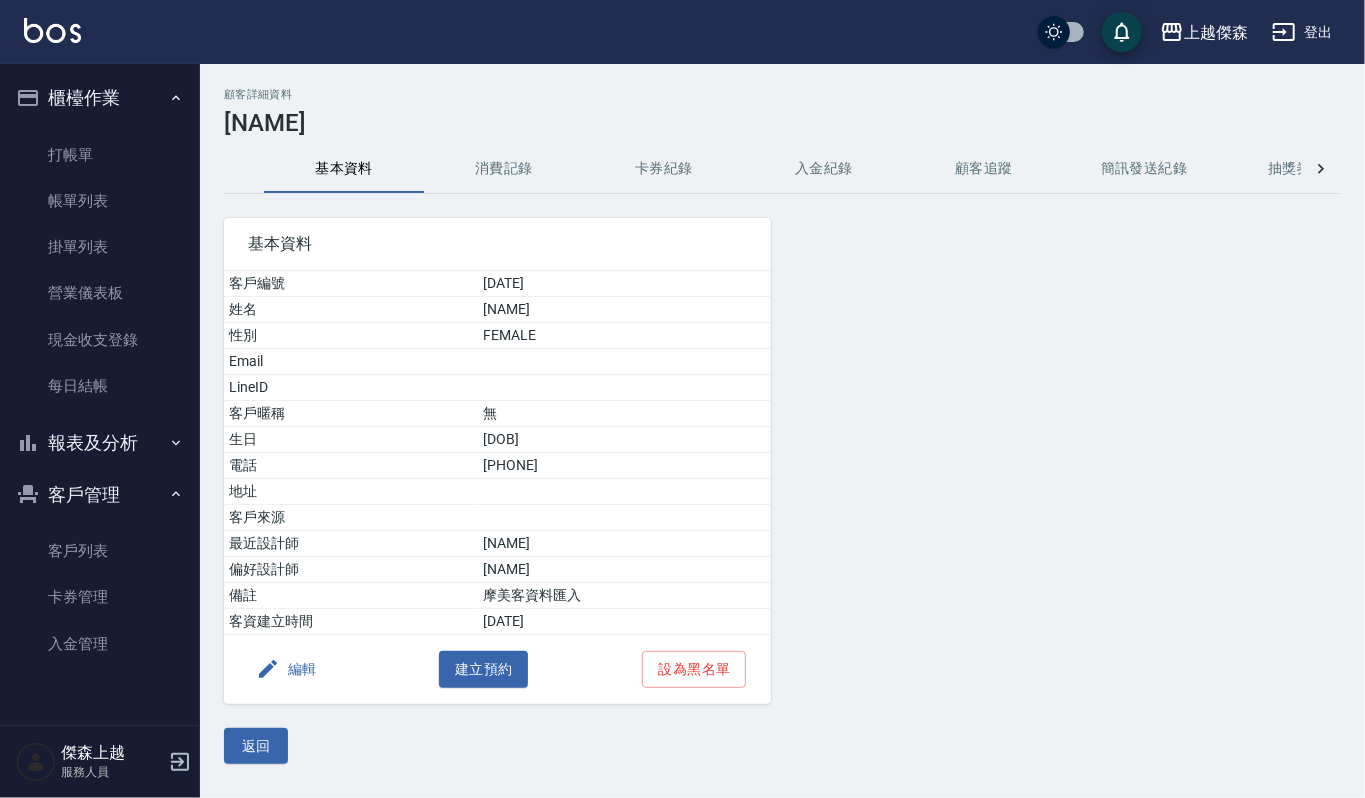 click on "消費記錄" at bounding box center (504, 169) 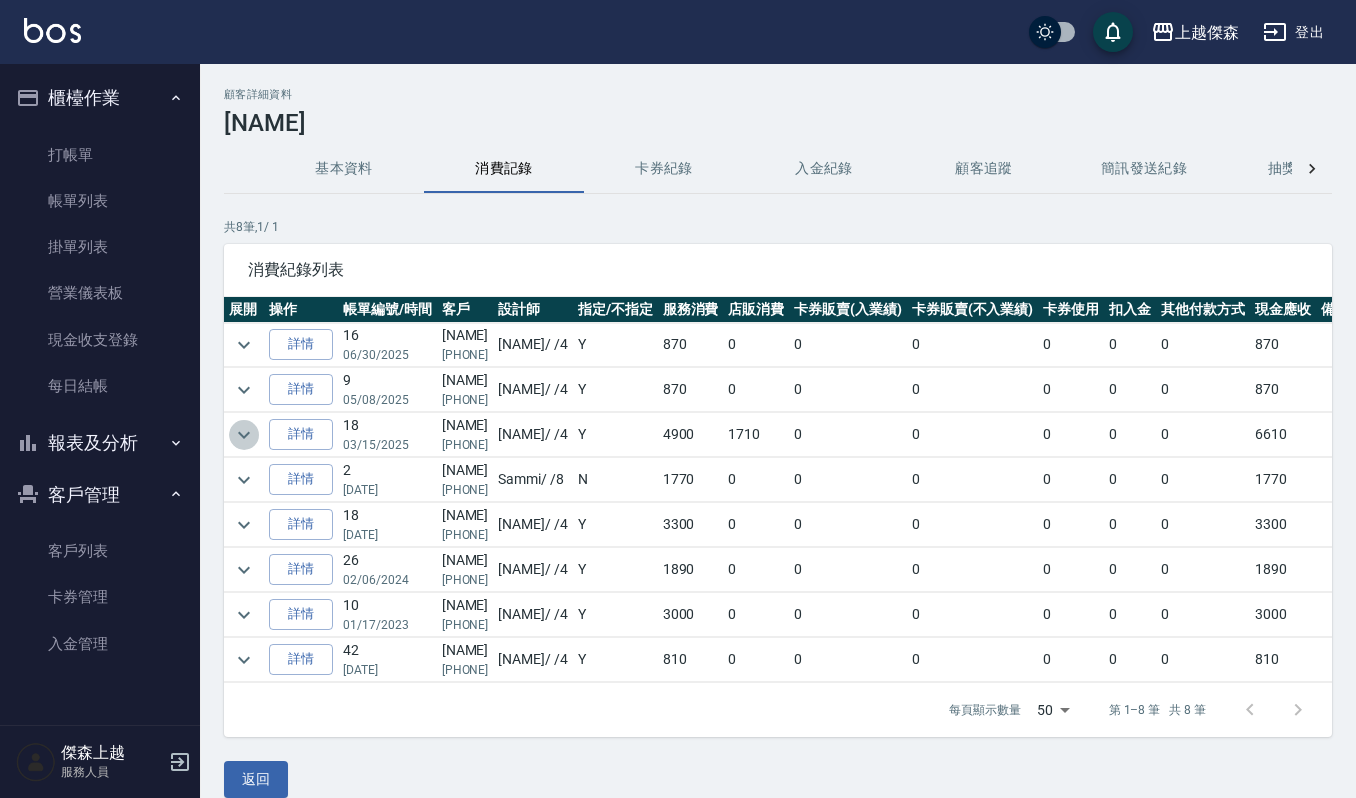 click 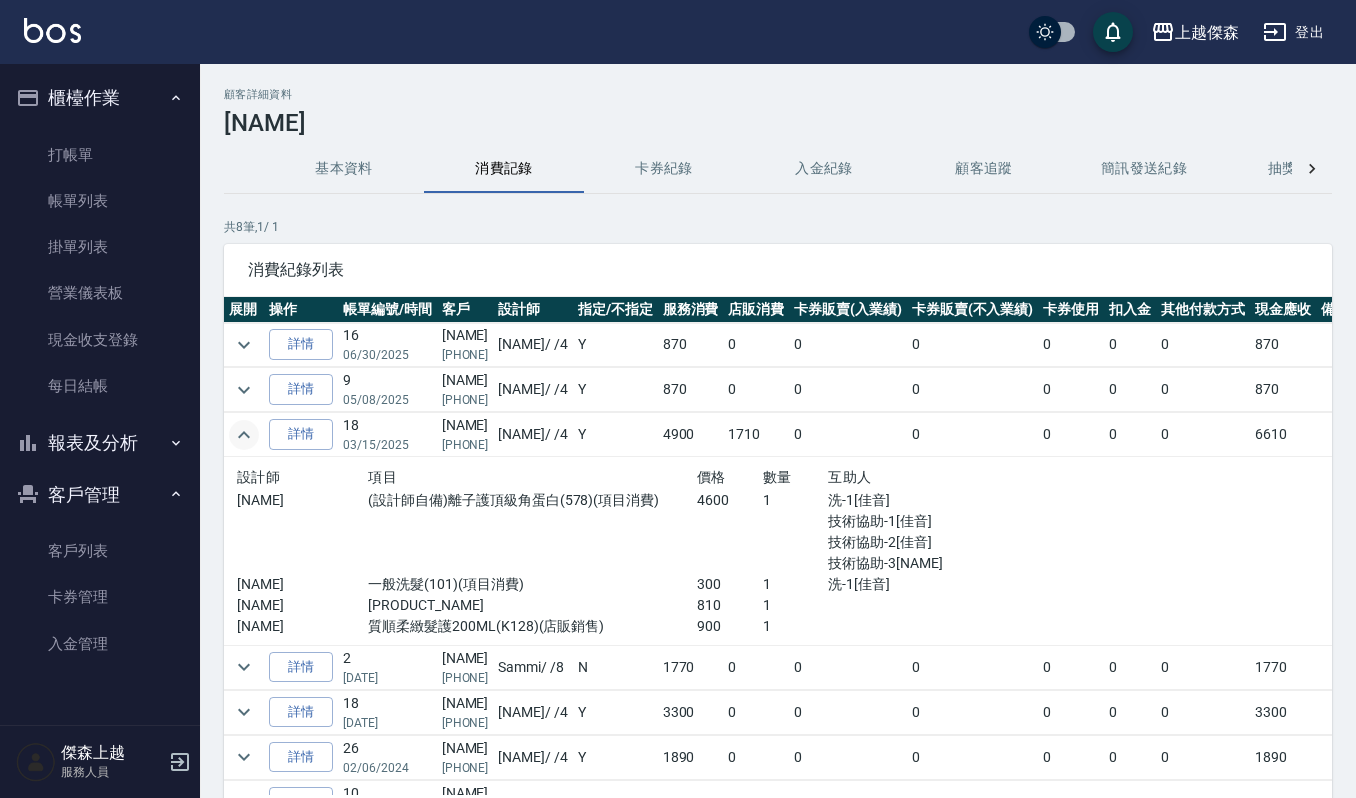 type 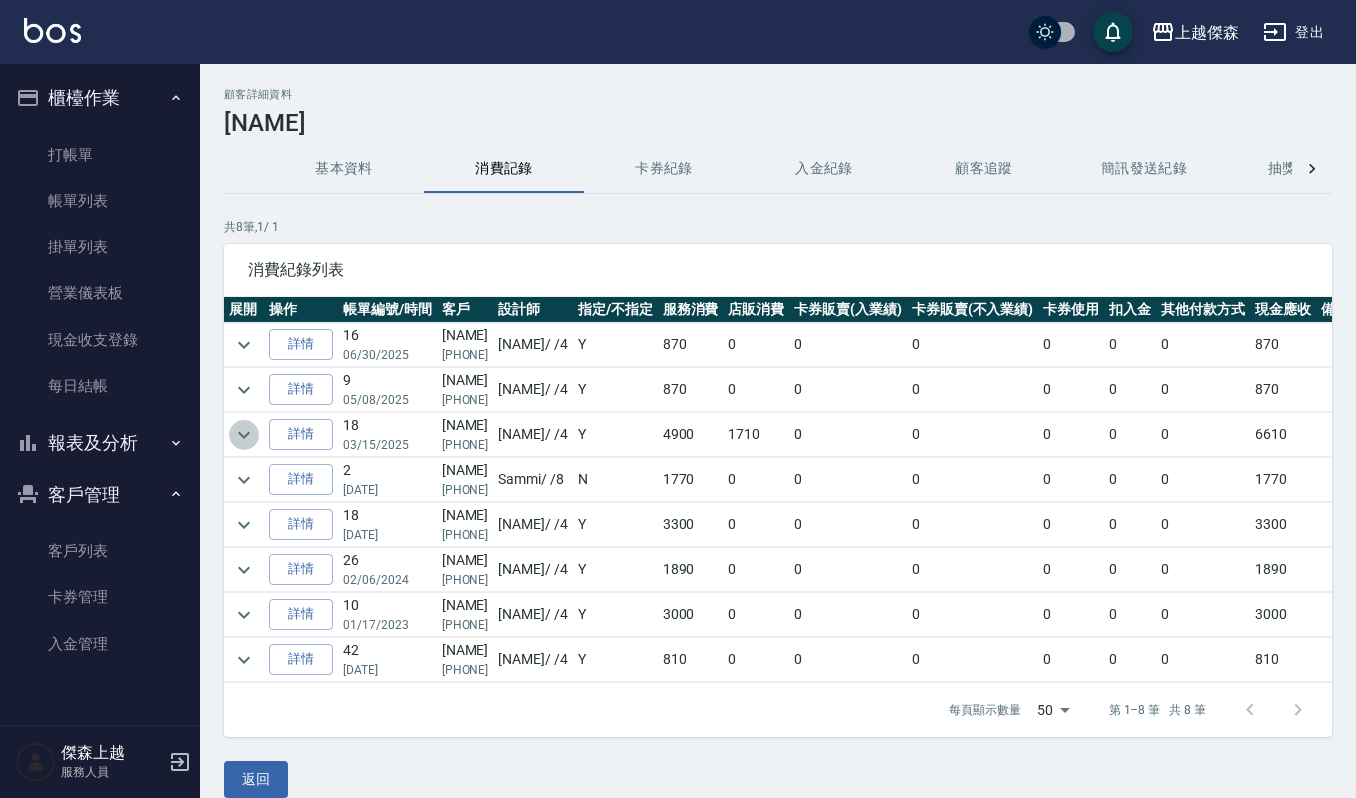 click 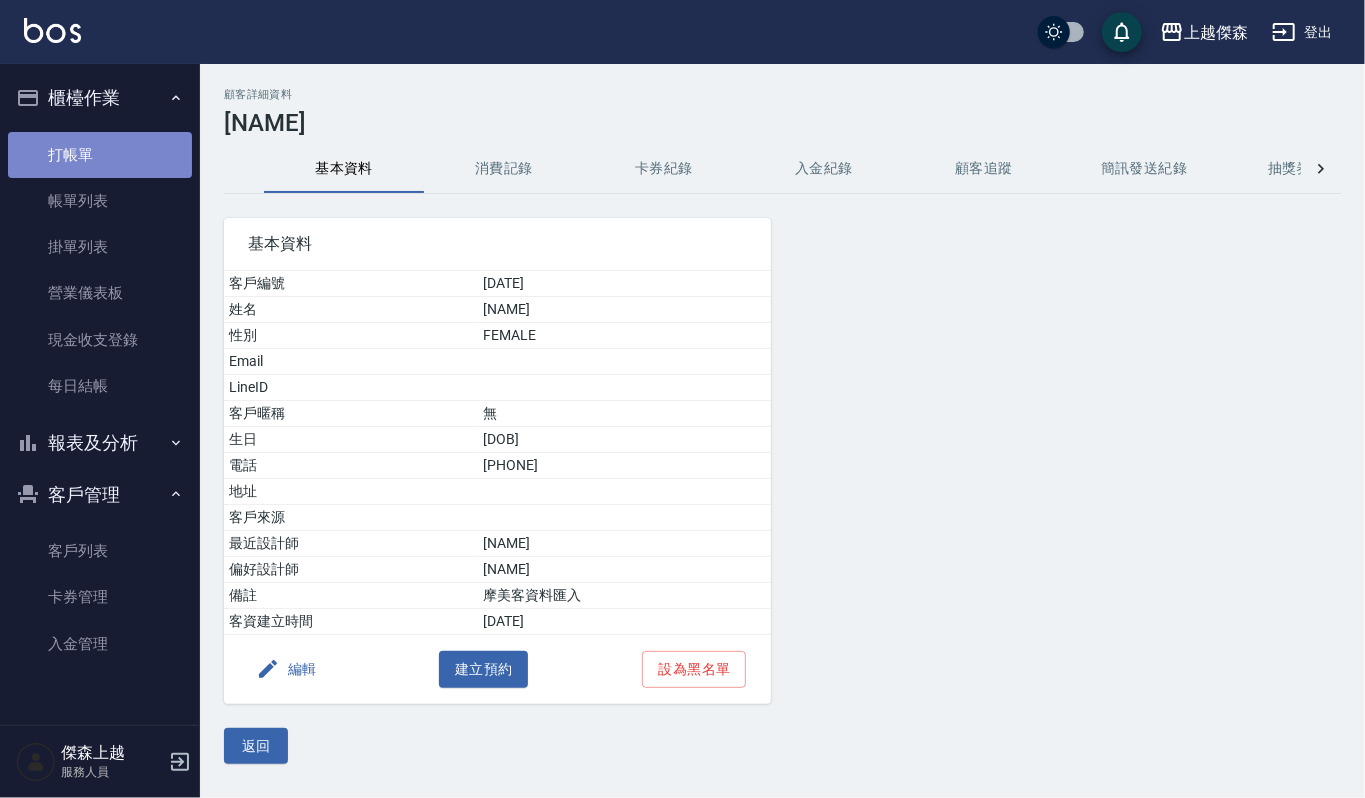 click on "打帳單" at bounding box center [100, 155] 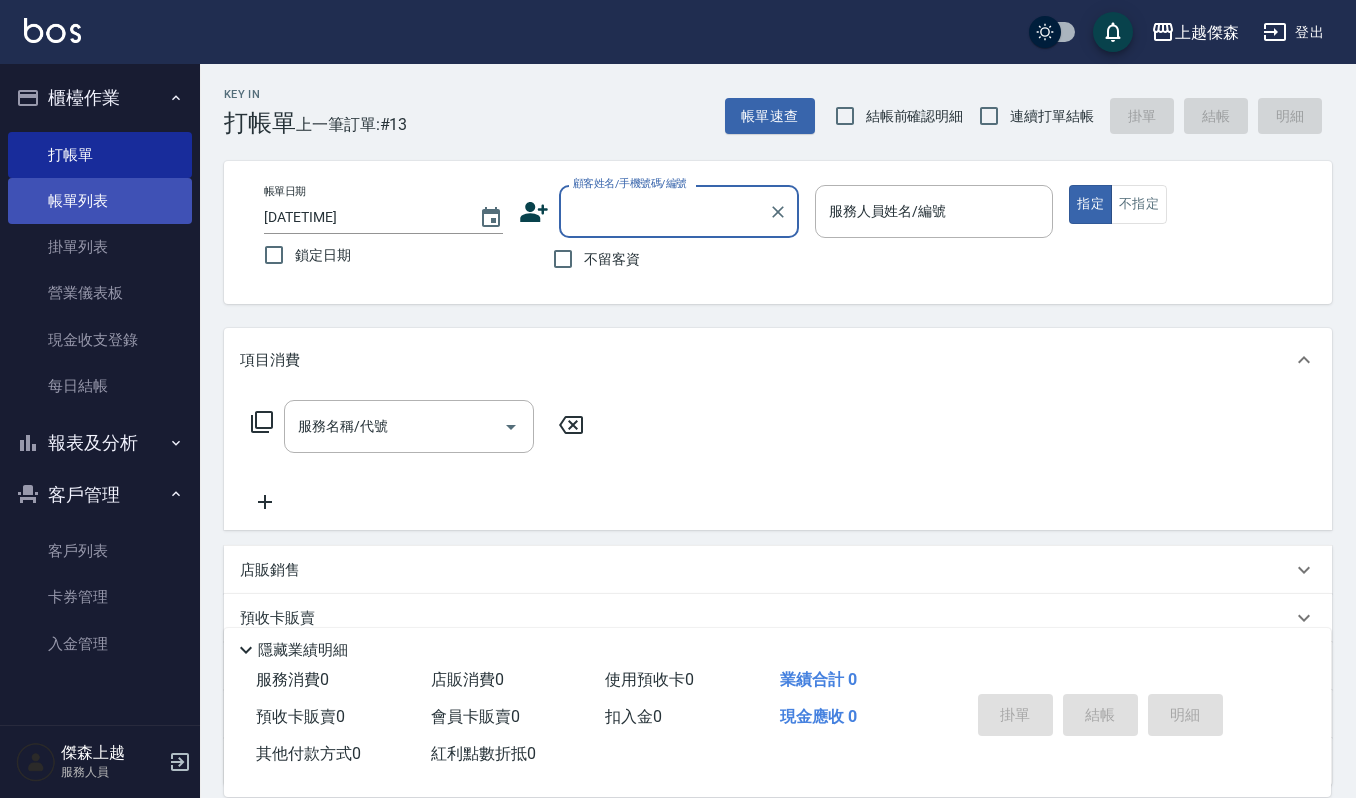 click on "帳單列表" at bounding box center (100, 201) 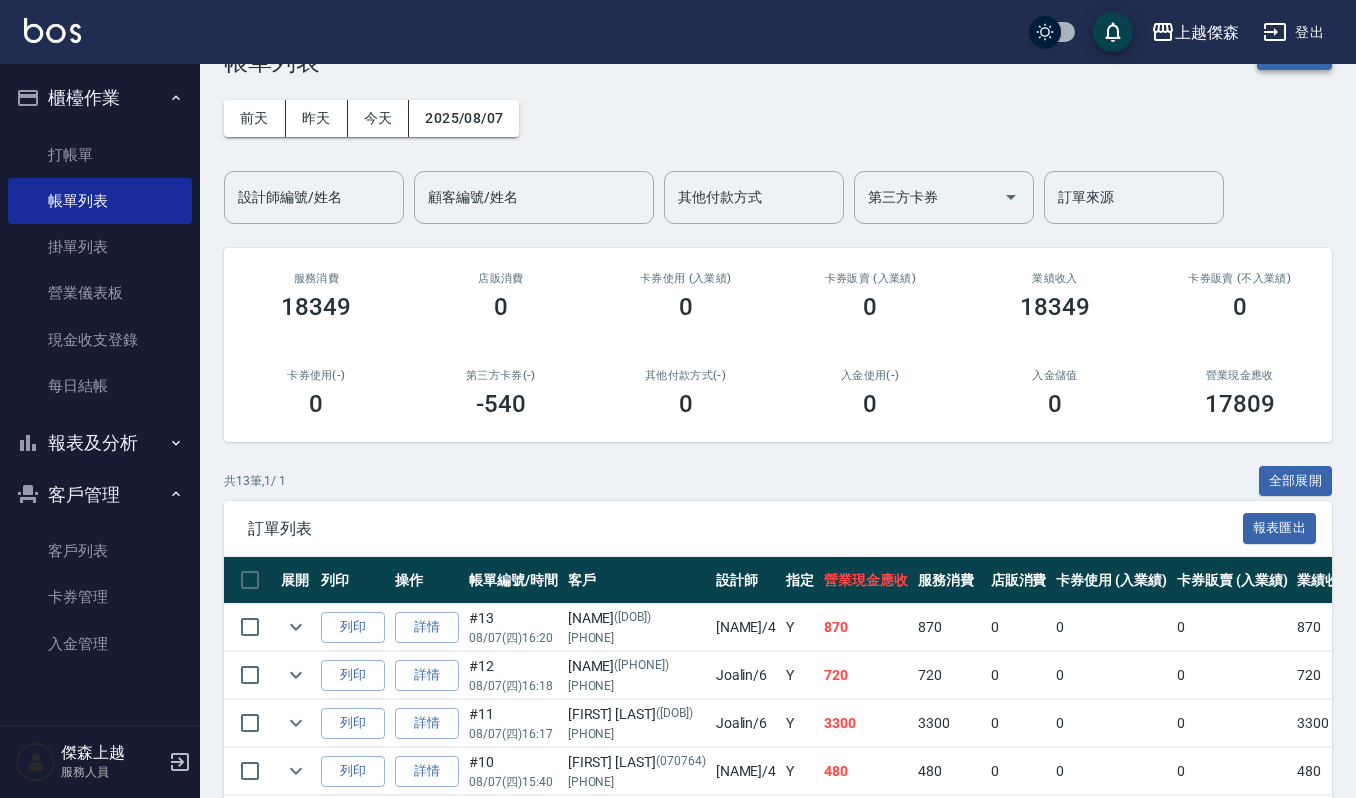 scroll, scrollTop: 0, scrollLeft: 0, axis: both 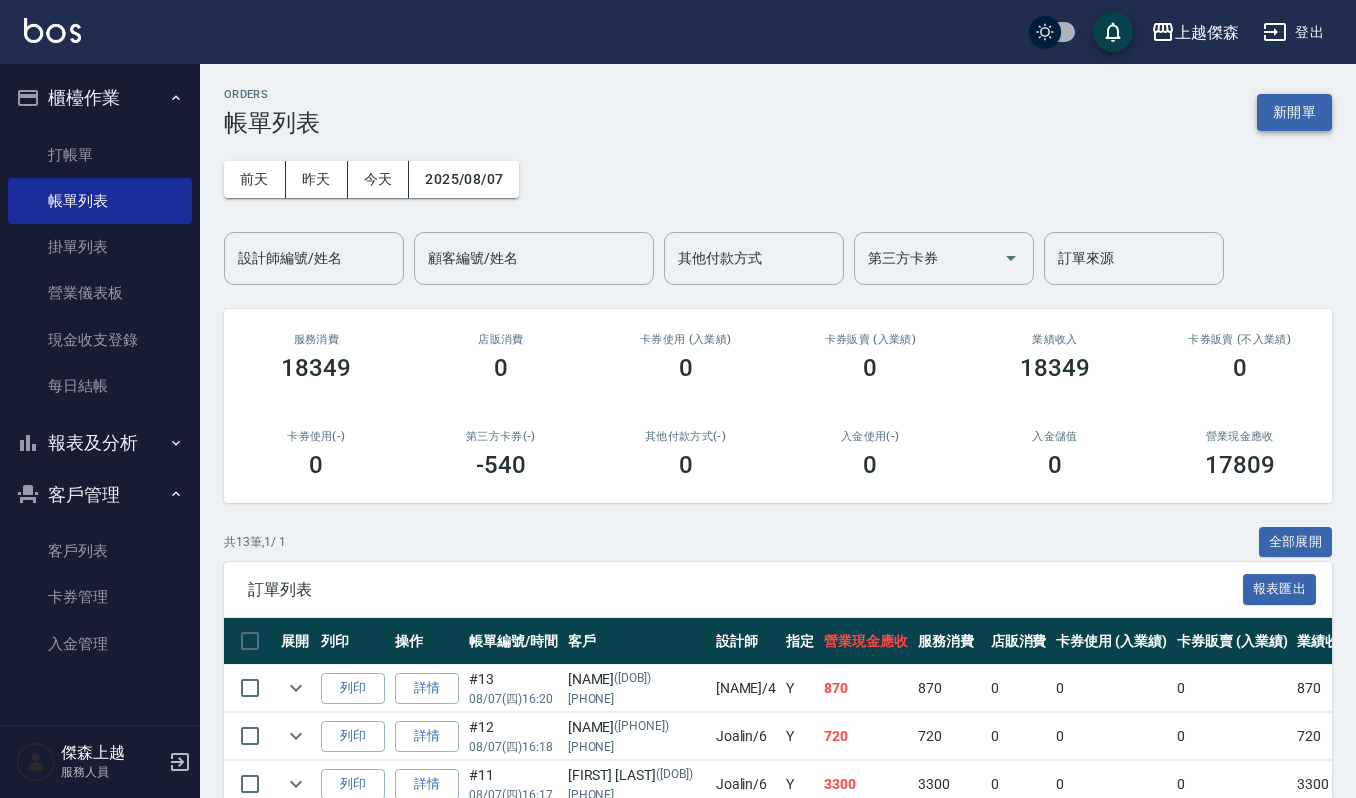 click on "新開單" at bounding box center (1294, 112) 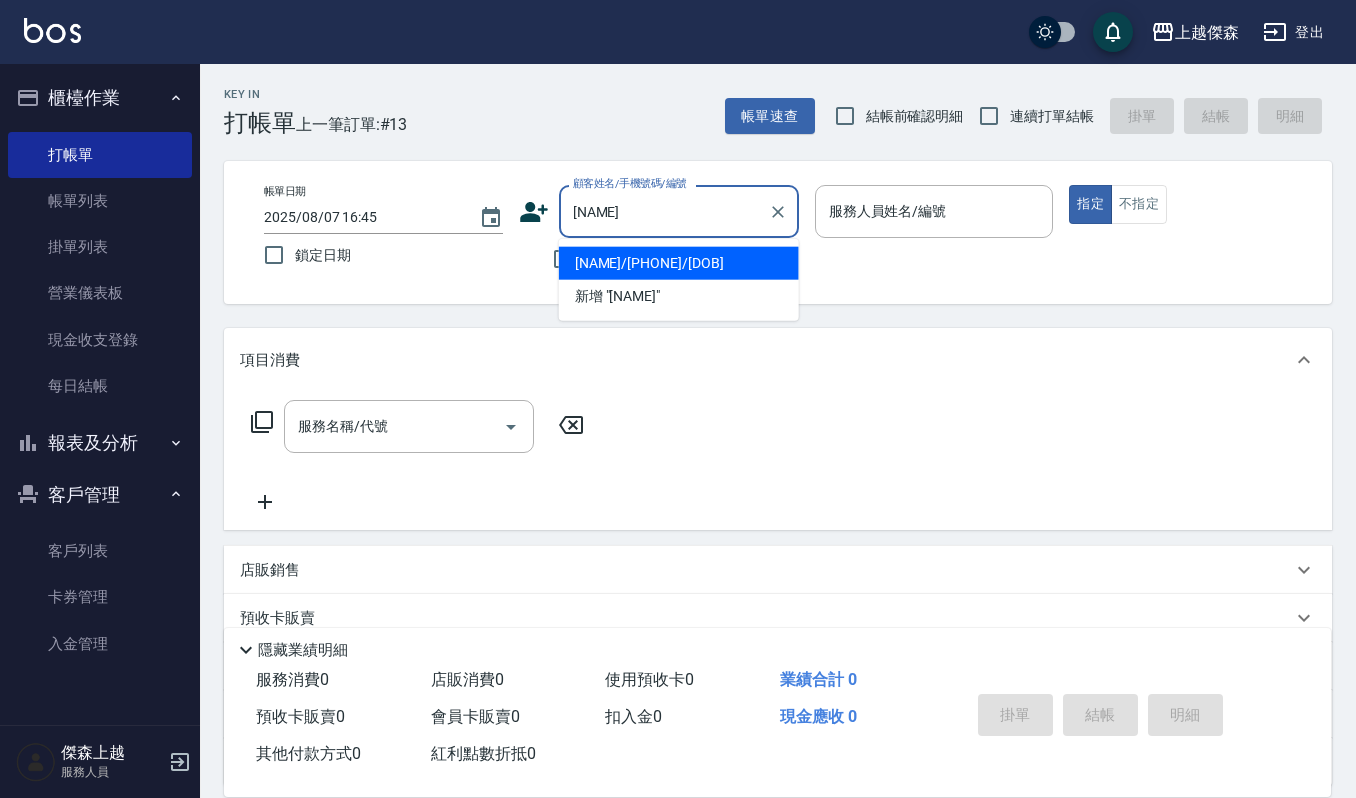 click on "[NAME]/[PHONE]/[DOB]" at bounding box center [679, 263] 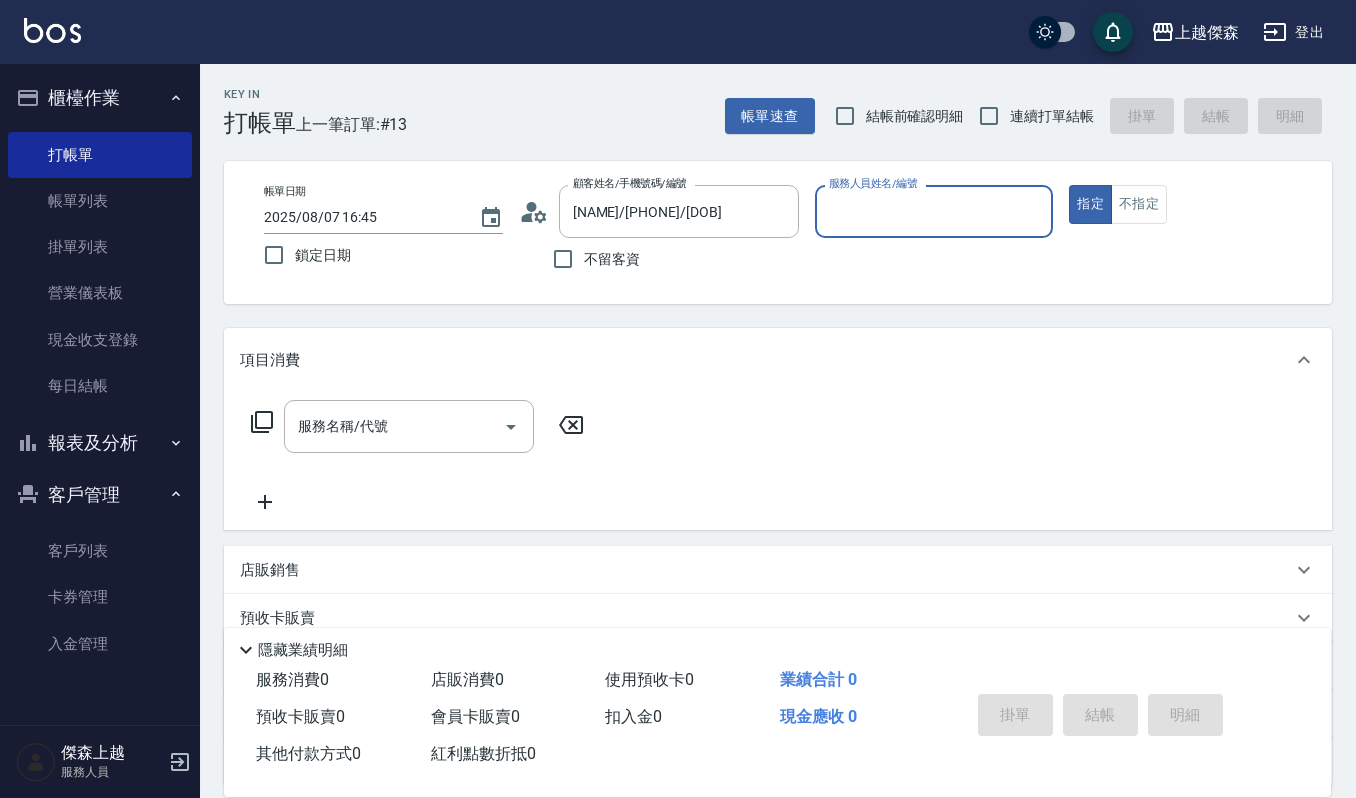 type on "Sammi-8" 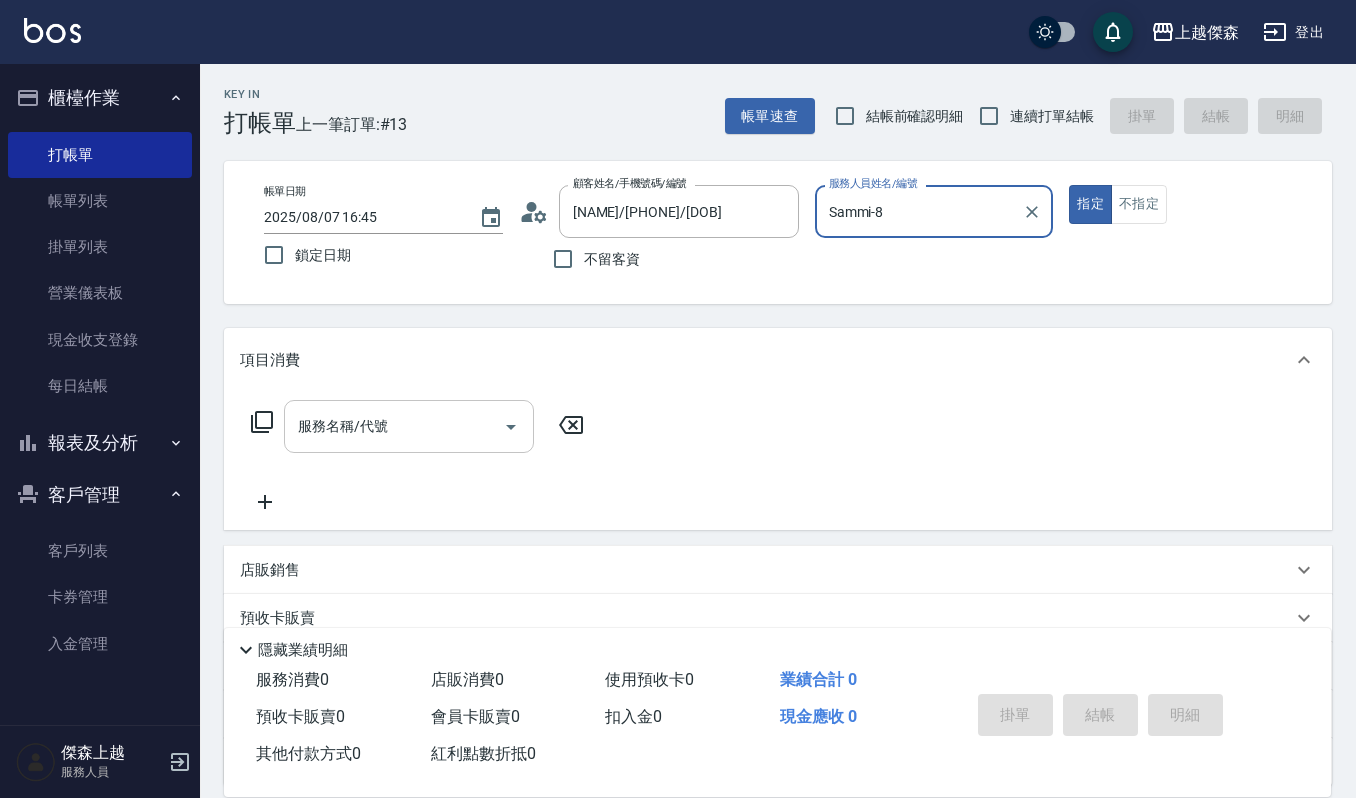 click on "服務名稱/代號" at bounding box center [394, 426] 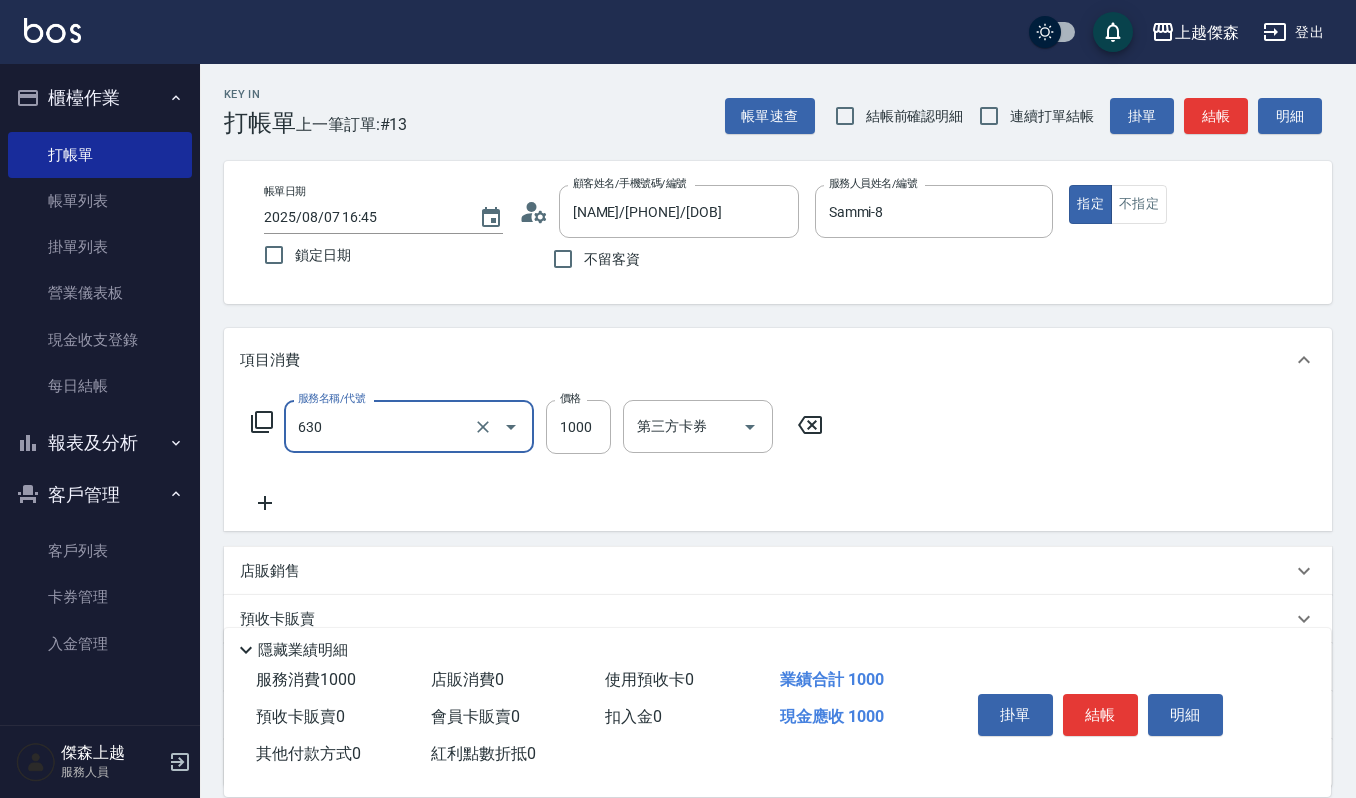 type on "洗+頭皮保養(630)" 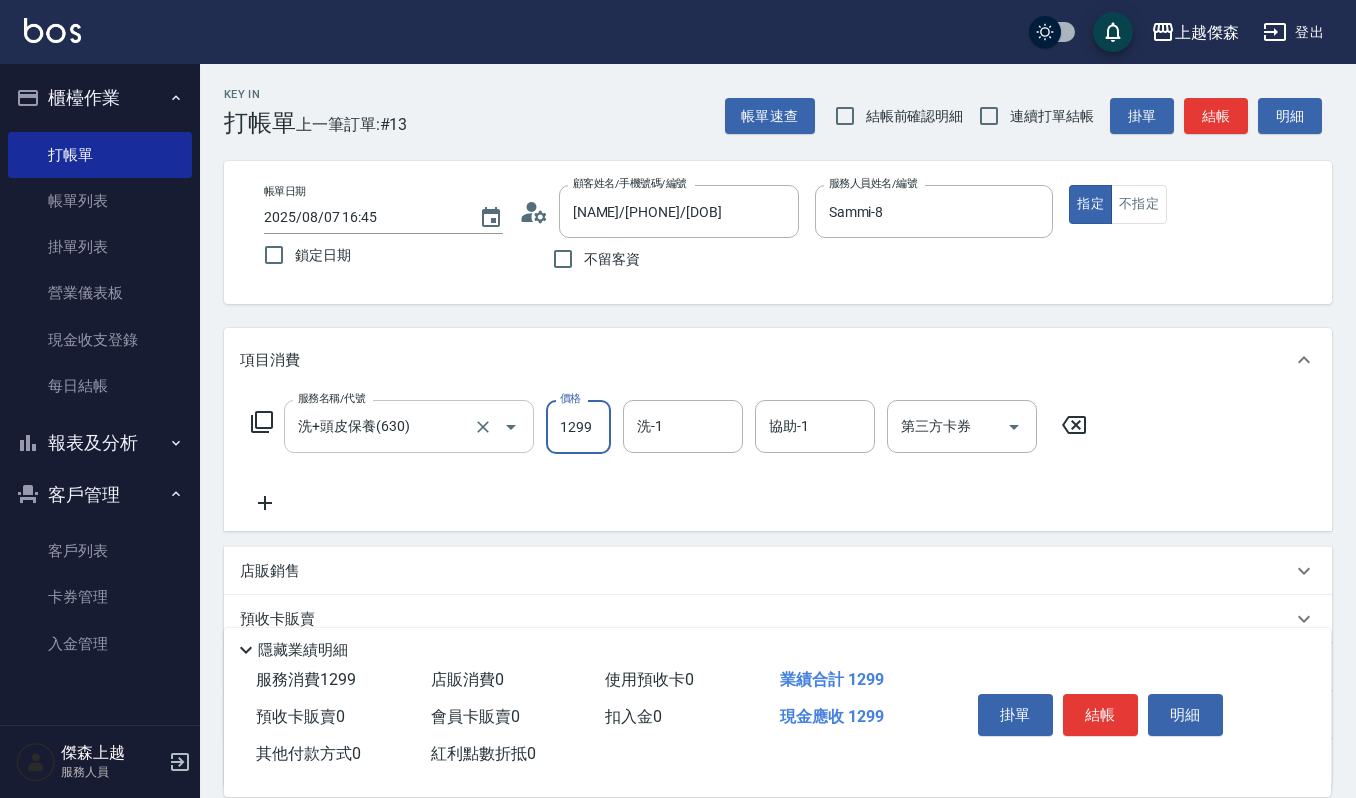 type on "1299" 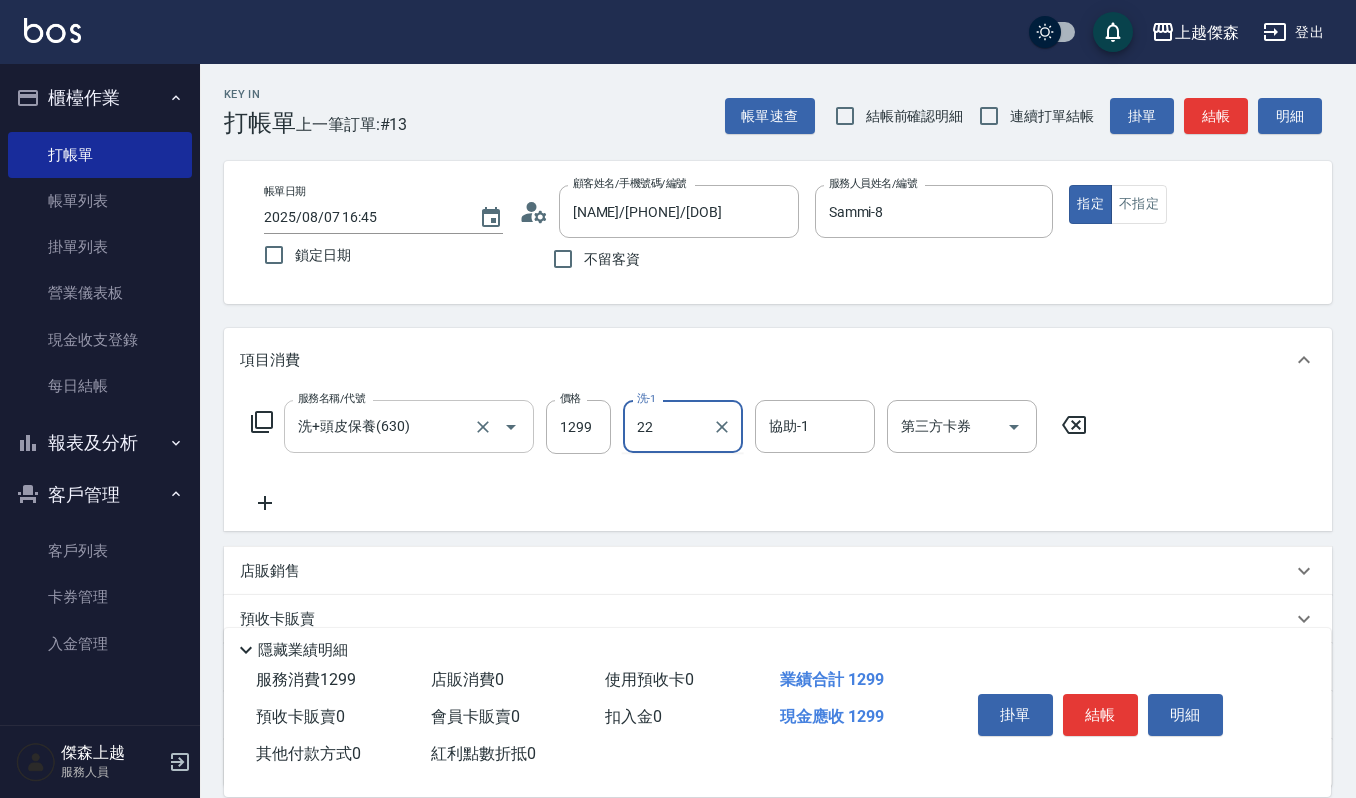 type on "[FIRST]-[NUMBER]" 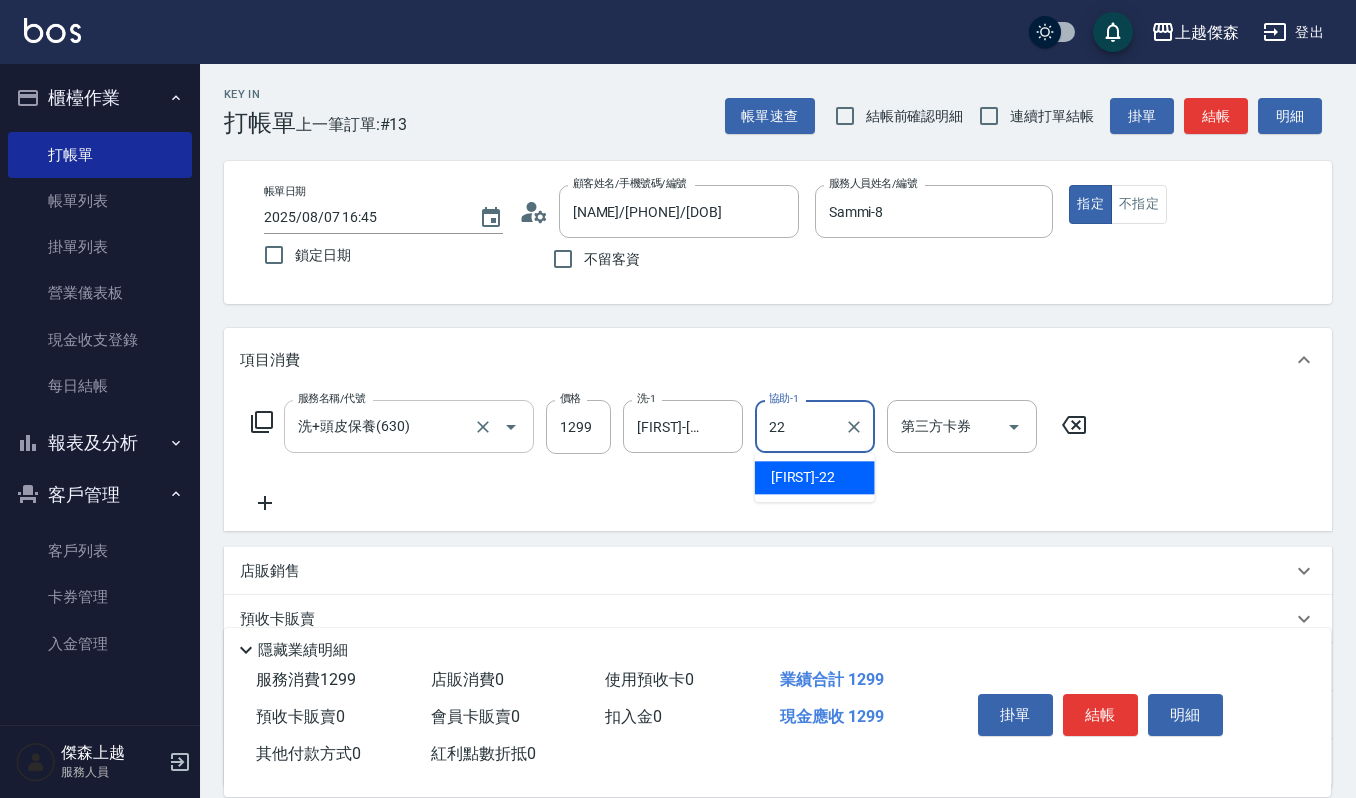 type on "[FIRST]-[NUMBER]" 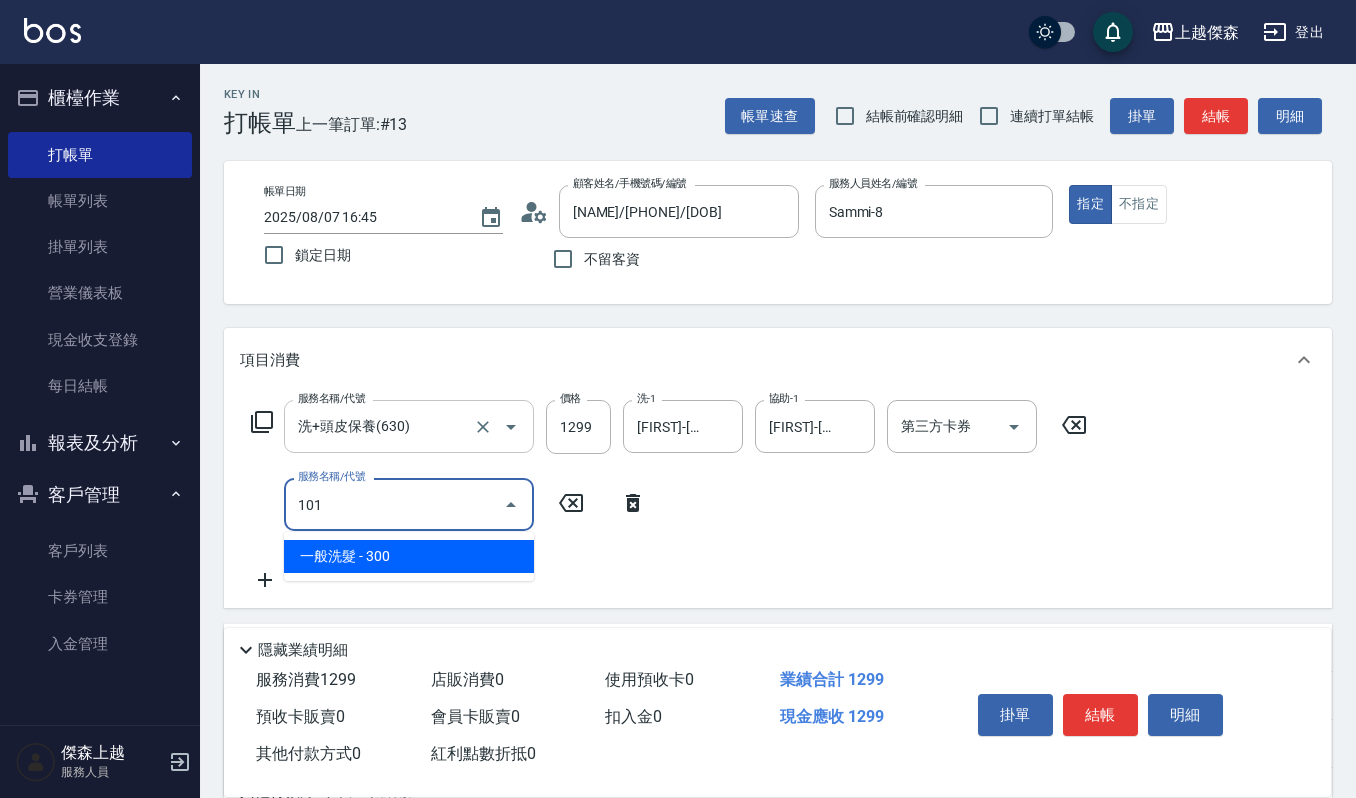 type on "一般洗髮(101)" 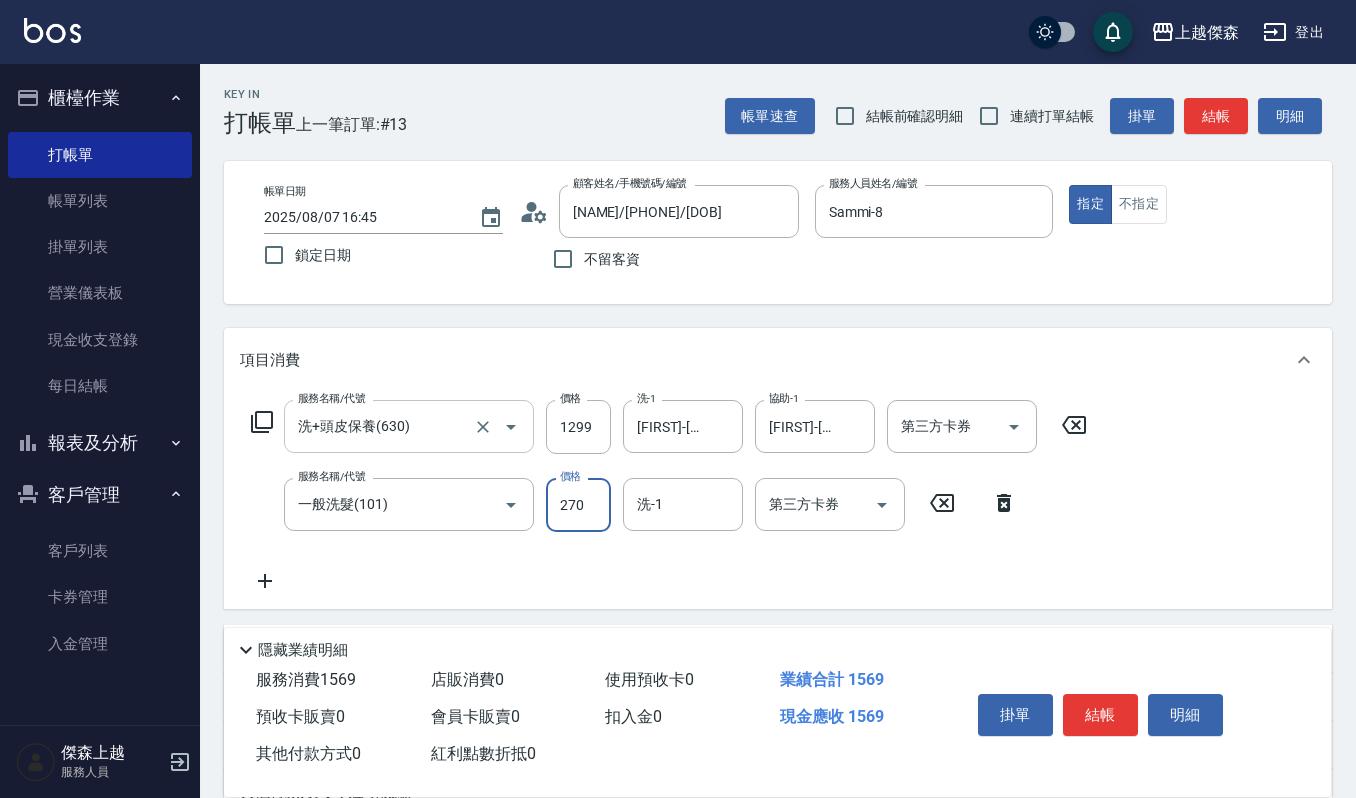 type on "270" 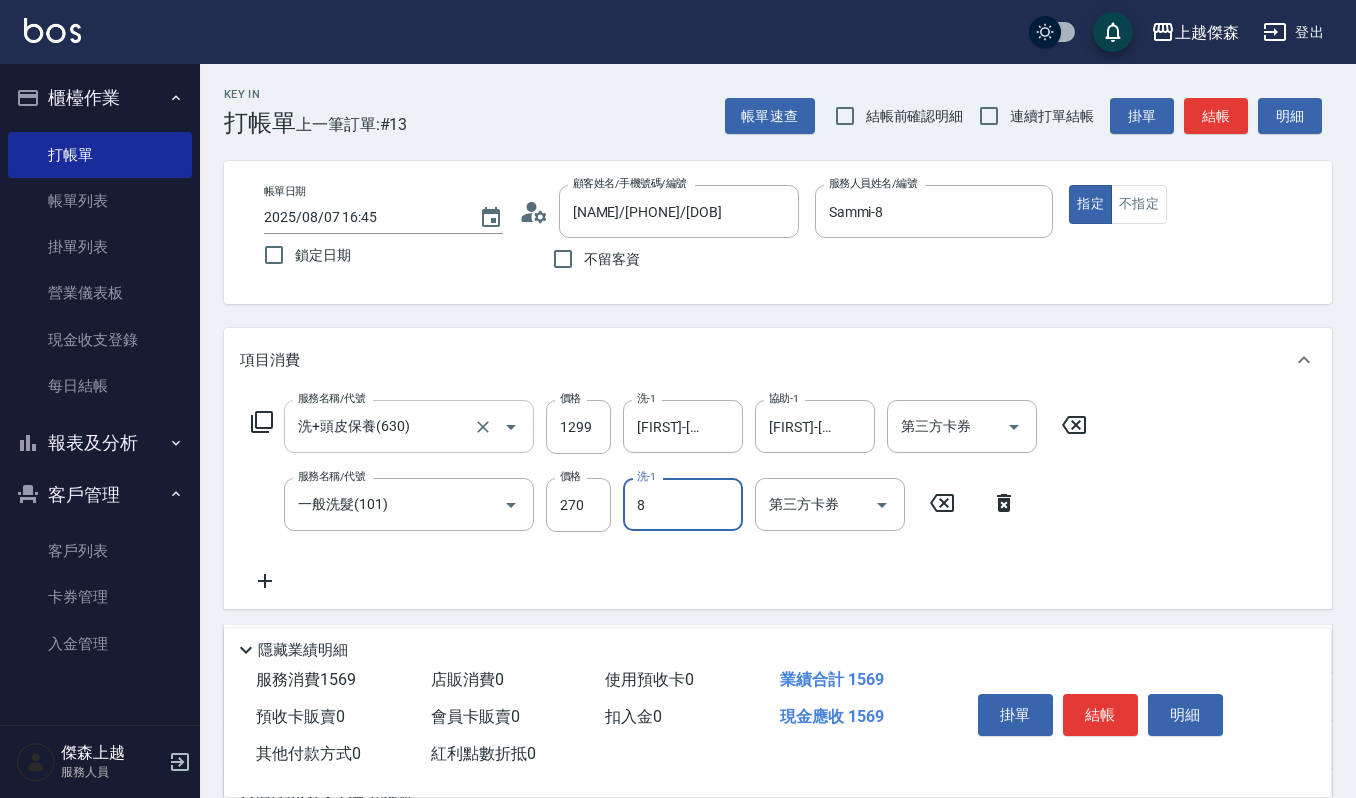 type on "Sammi-8" 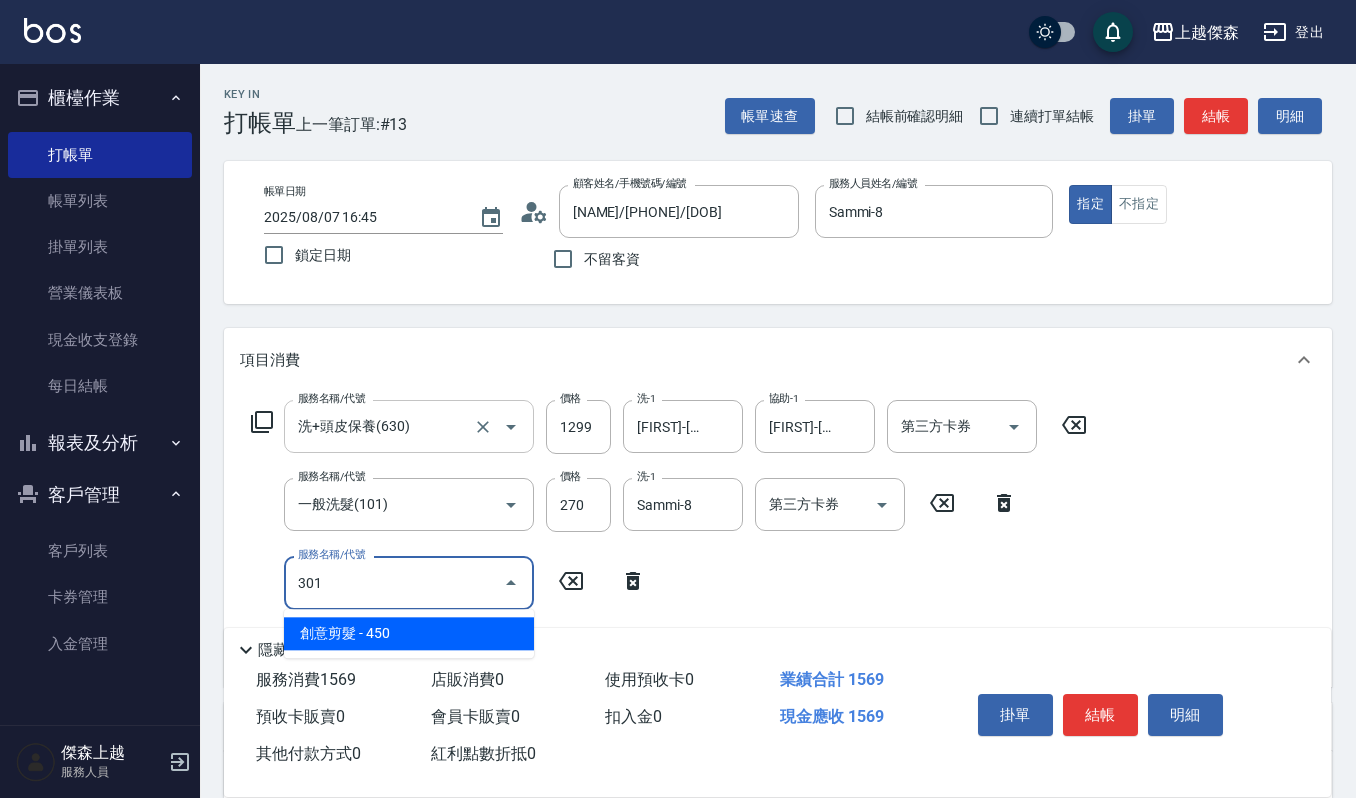 type on "創意剪髮(301)" 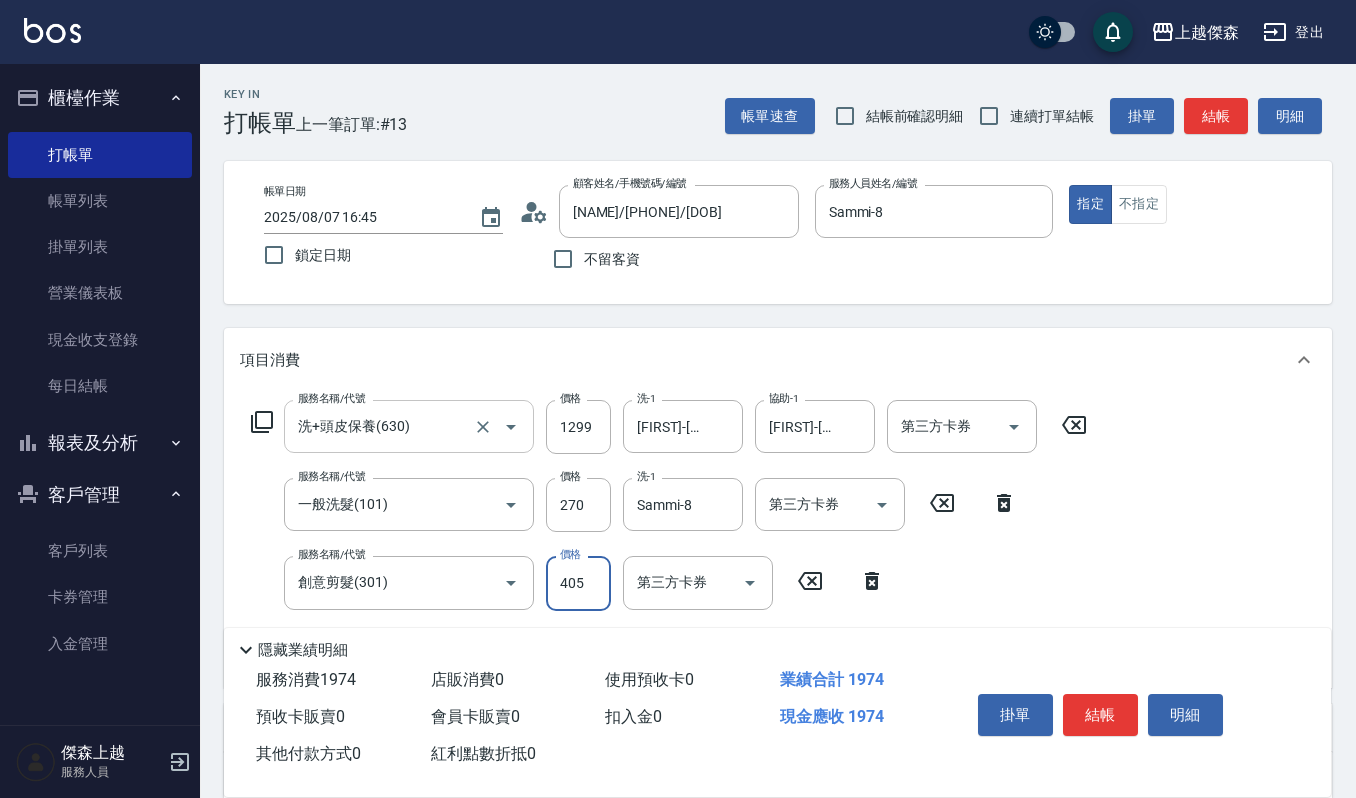 type on "405" 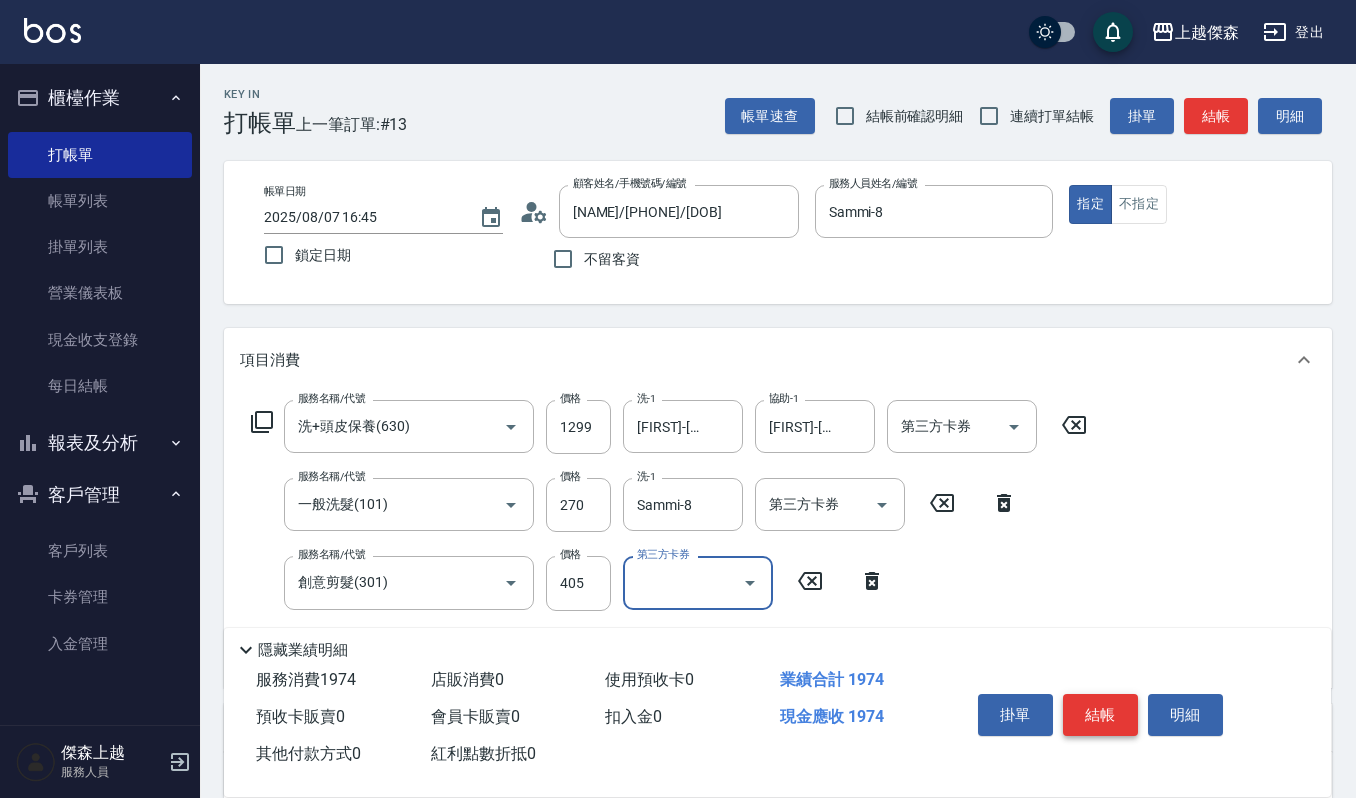 click on "結帳" at bounding box center [1100, 715] 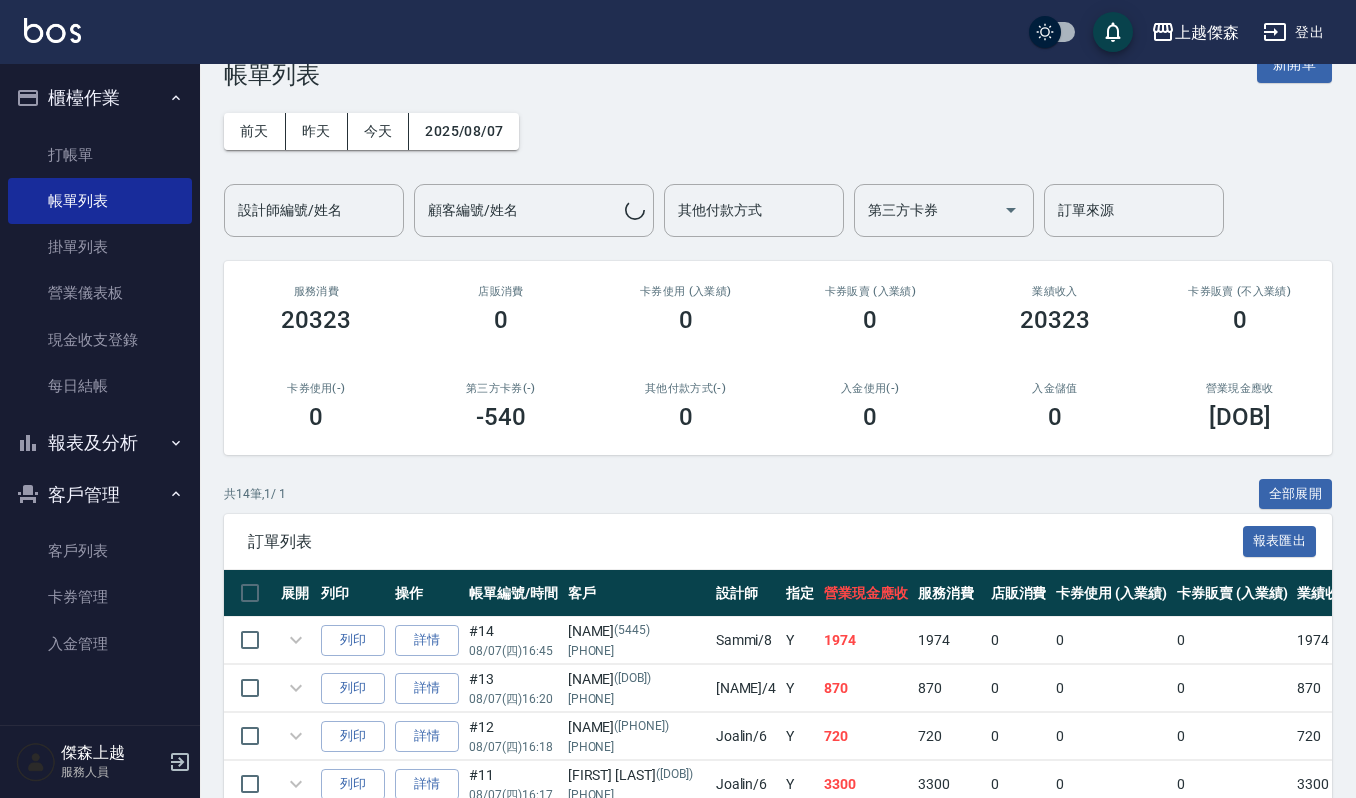 scroll, scrollTop: 133, scrollLeft: 0, axis: vertical 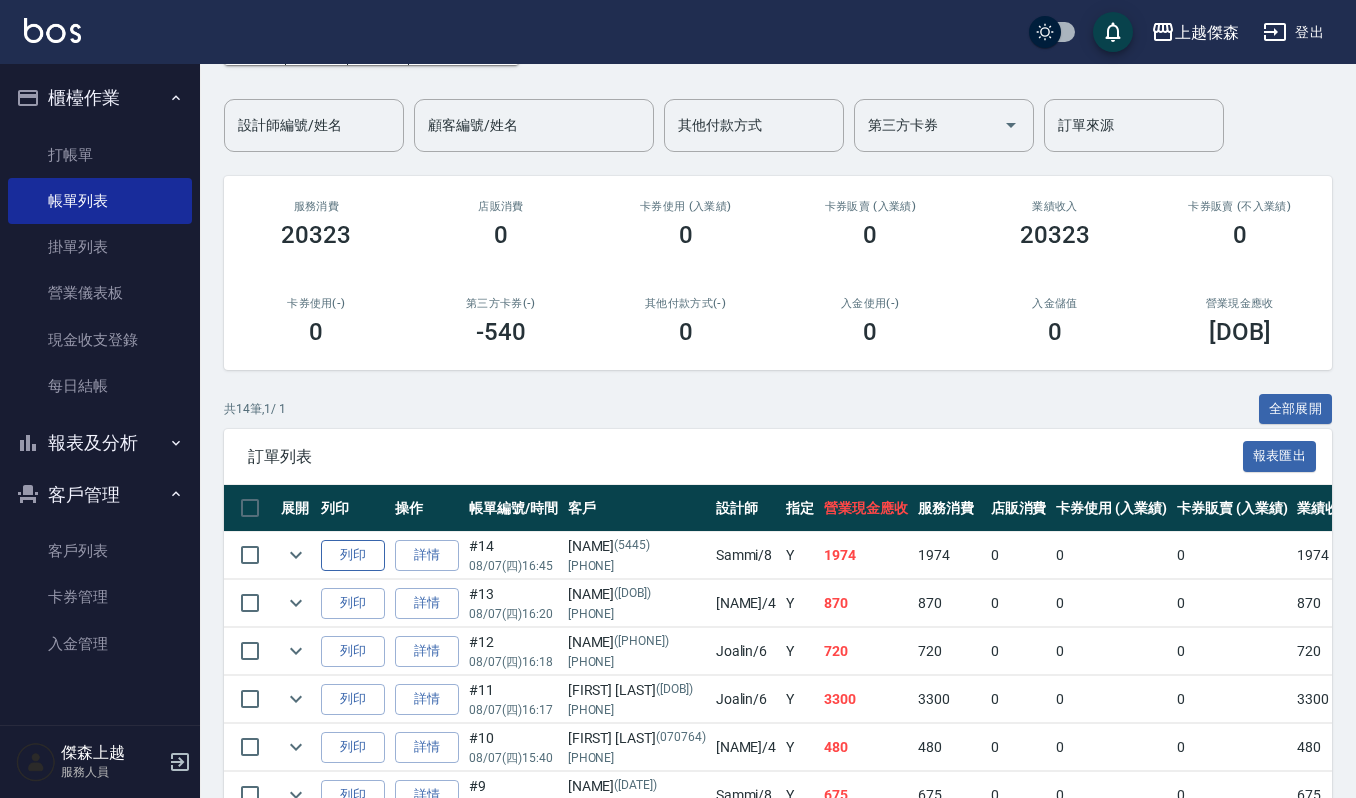 click on "列印" at bounding box center [353, 555] 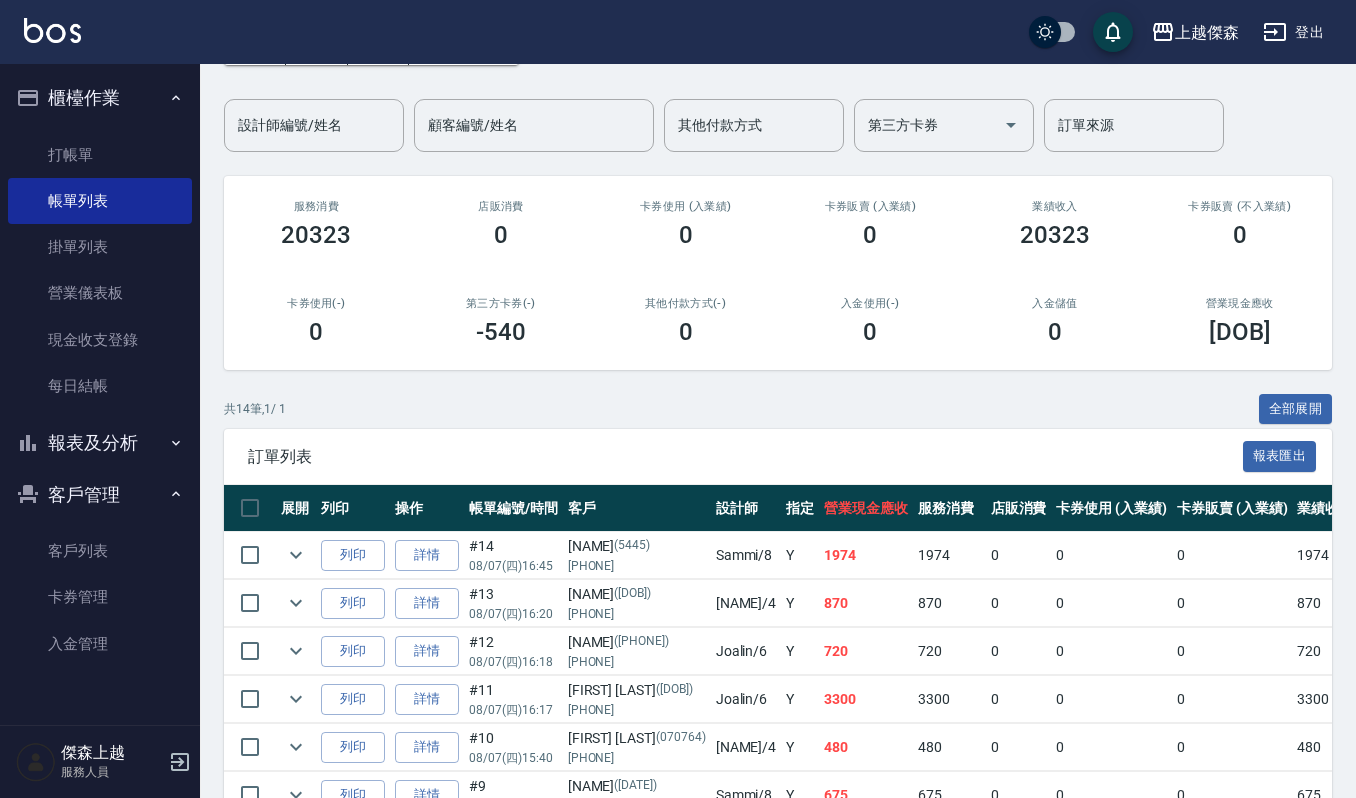 click on "共  14  筆,  1  /   1 全部展開" at bounding box center (778, 409) 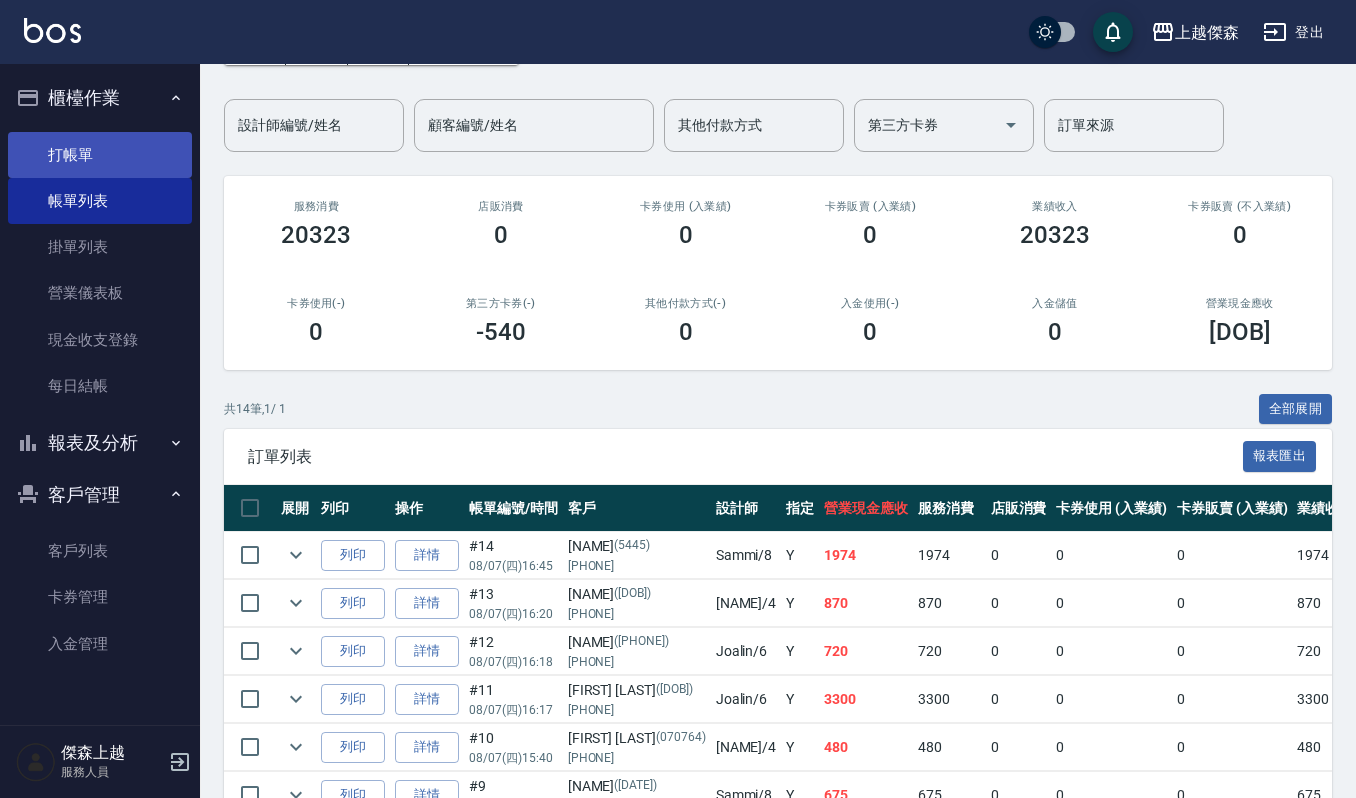 click on "打帳單" at bounding box center [100, 155] 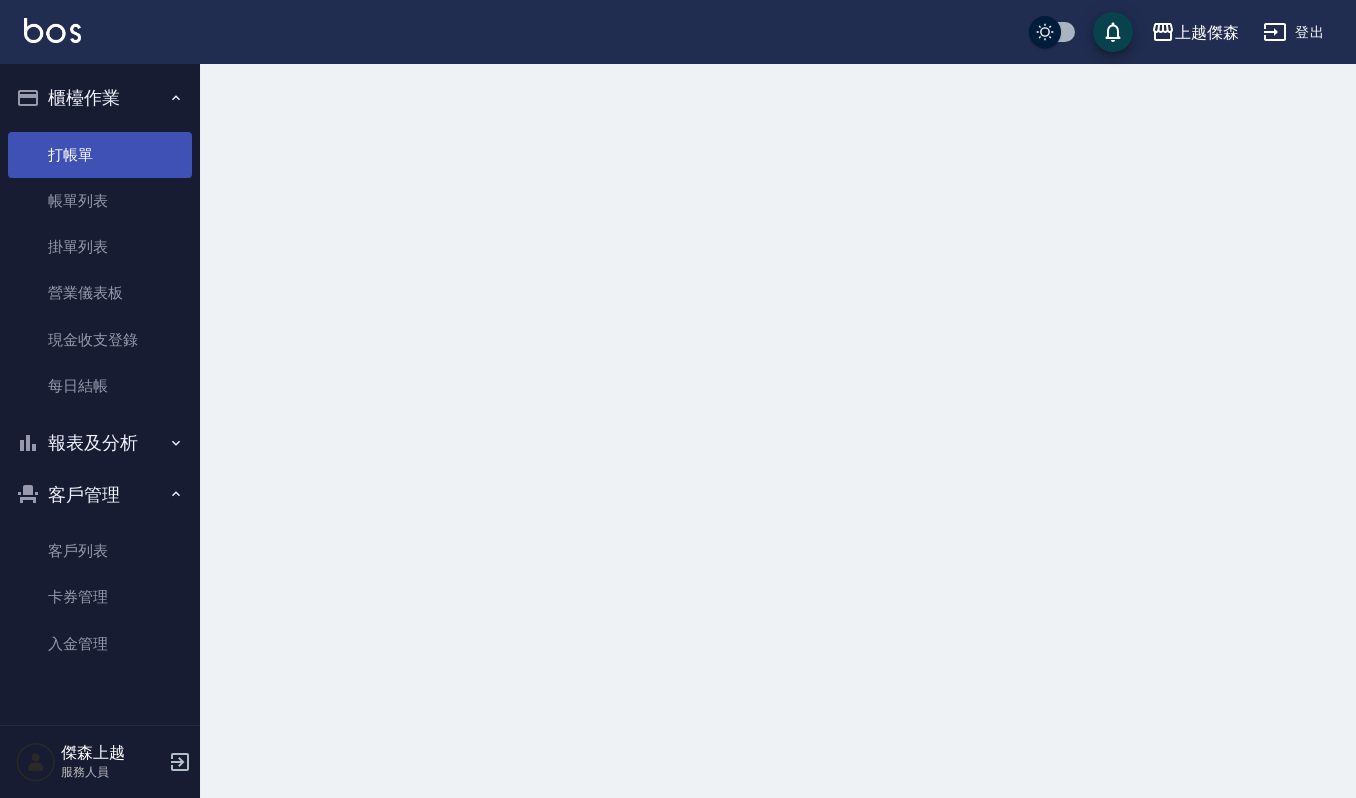 scroll, scrollTop: 0, scrollLeft: 0, axis: both 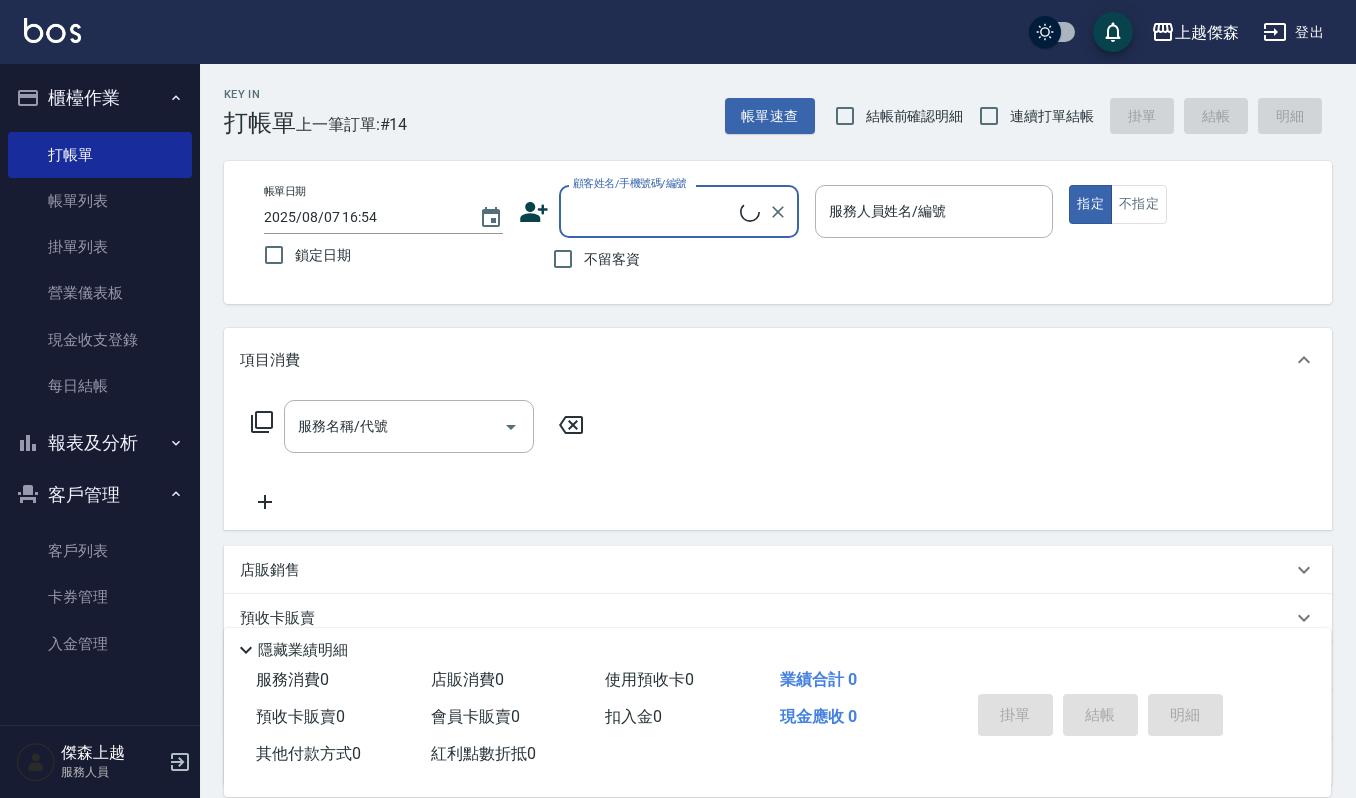 click on "顧客姓名/手機號碼/編號" at bounding box center [654, 211] 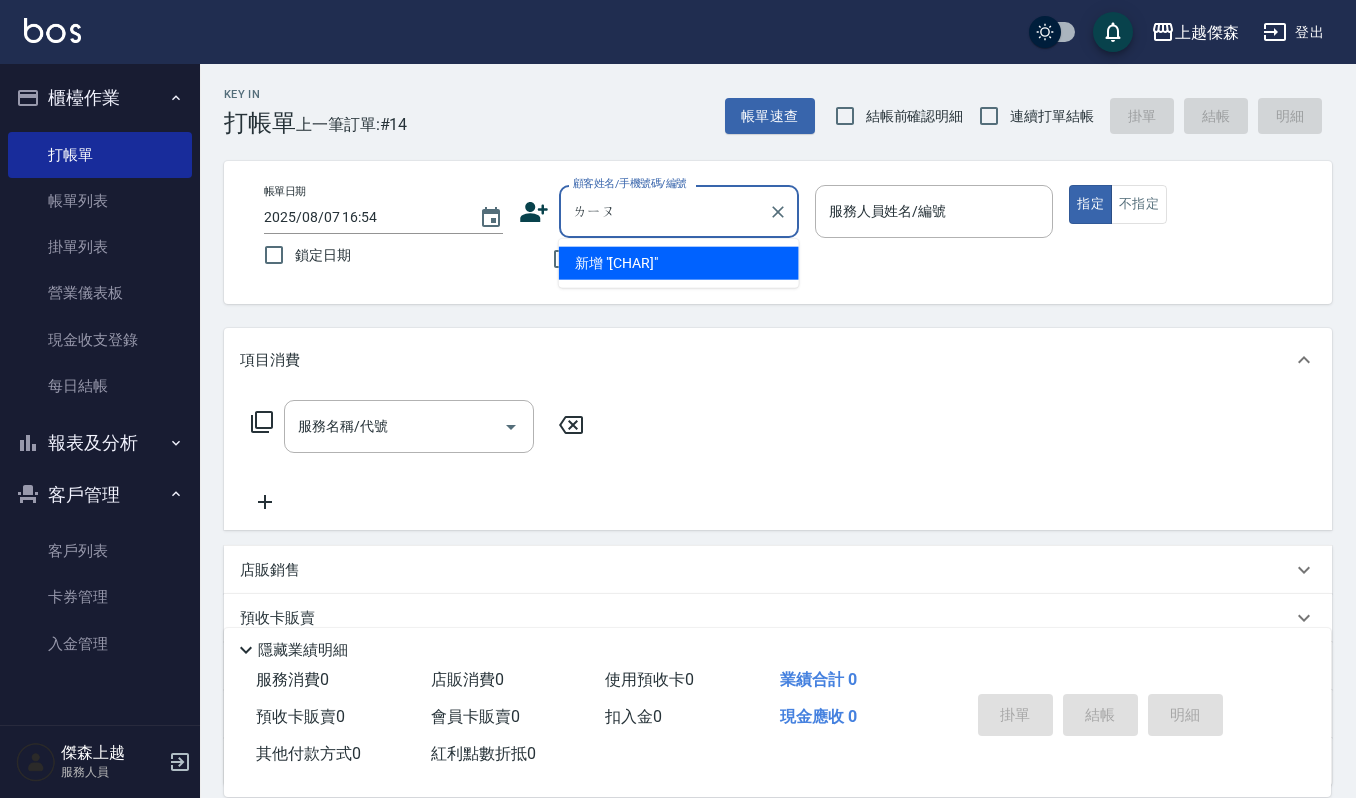 type on "劉" 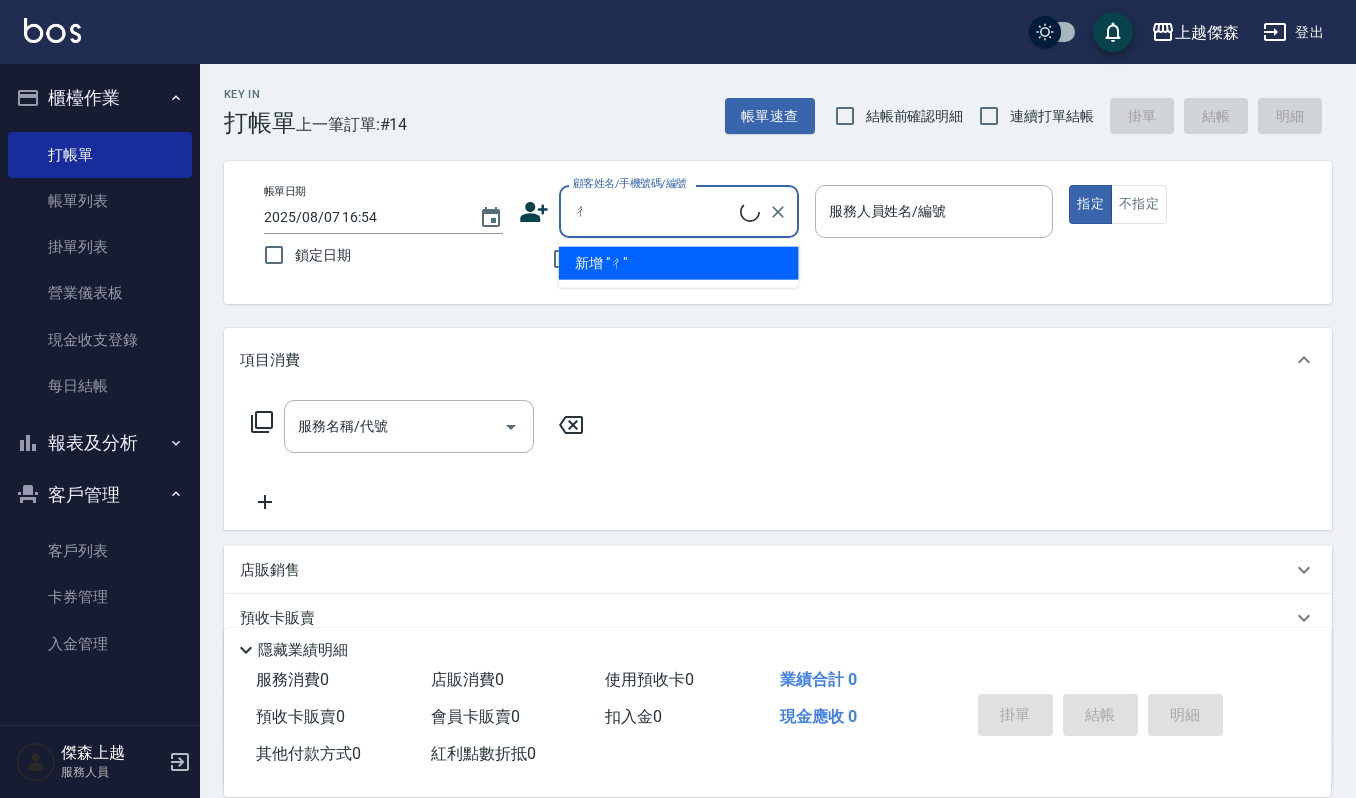 scroll, scrollTop: 0, scrollLeft: 0, axis: both 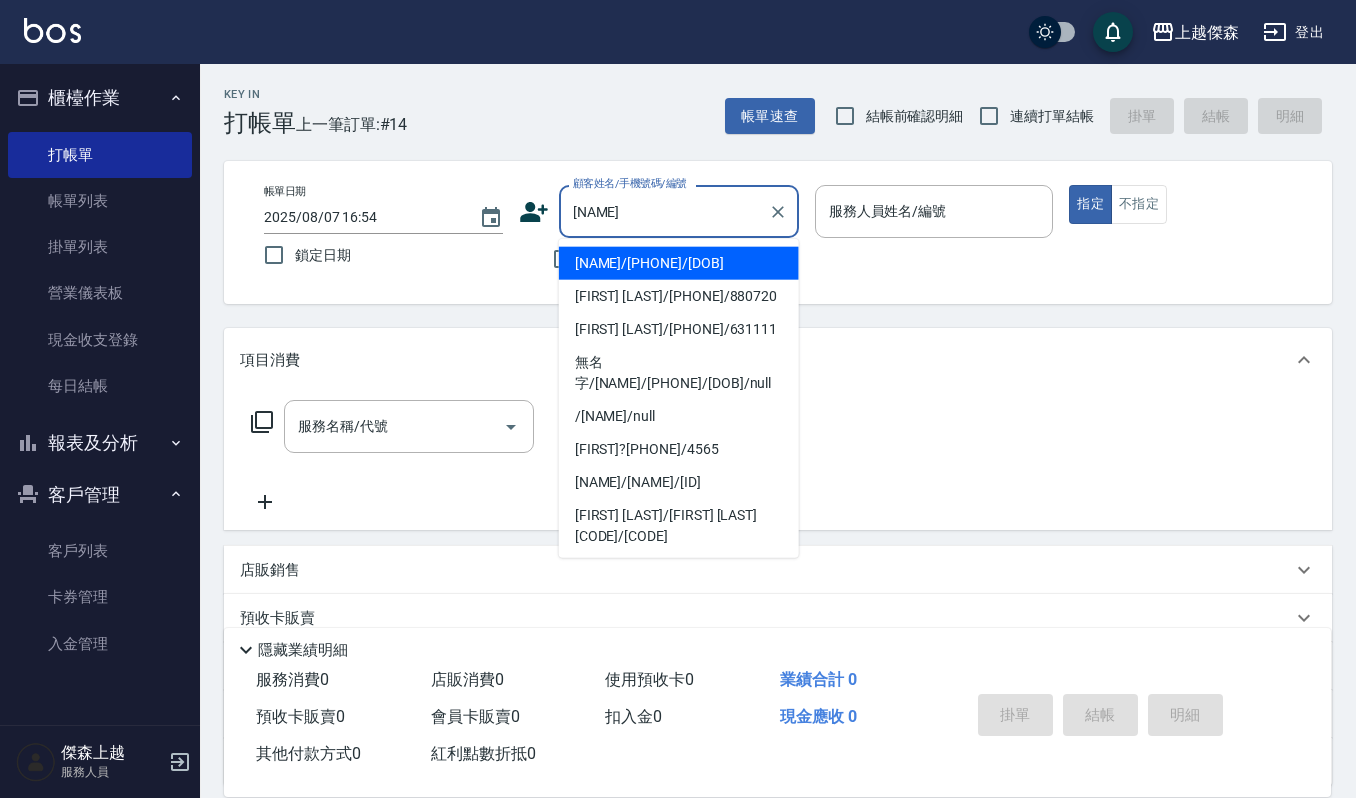 click on "[NAME]/[PHONE]/[DOB]" at bounding box center [679, 263] 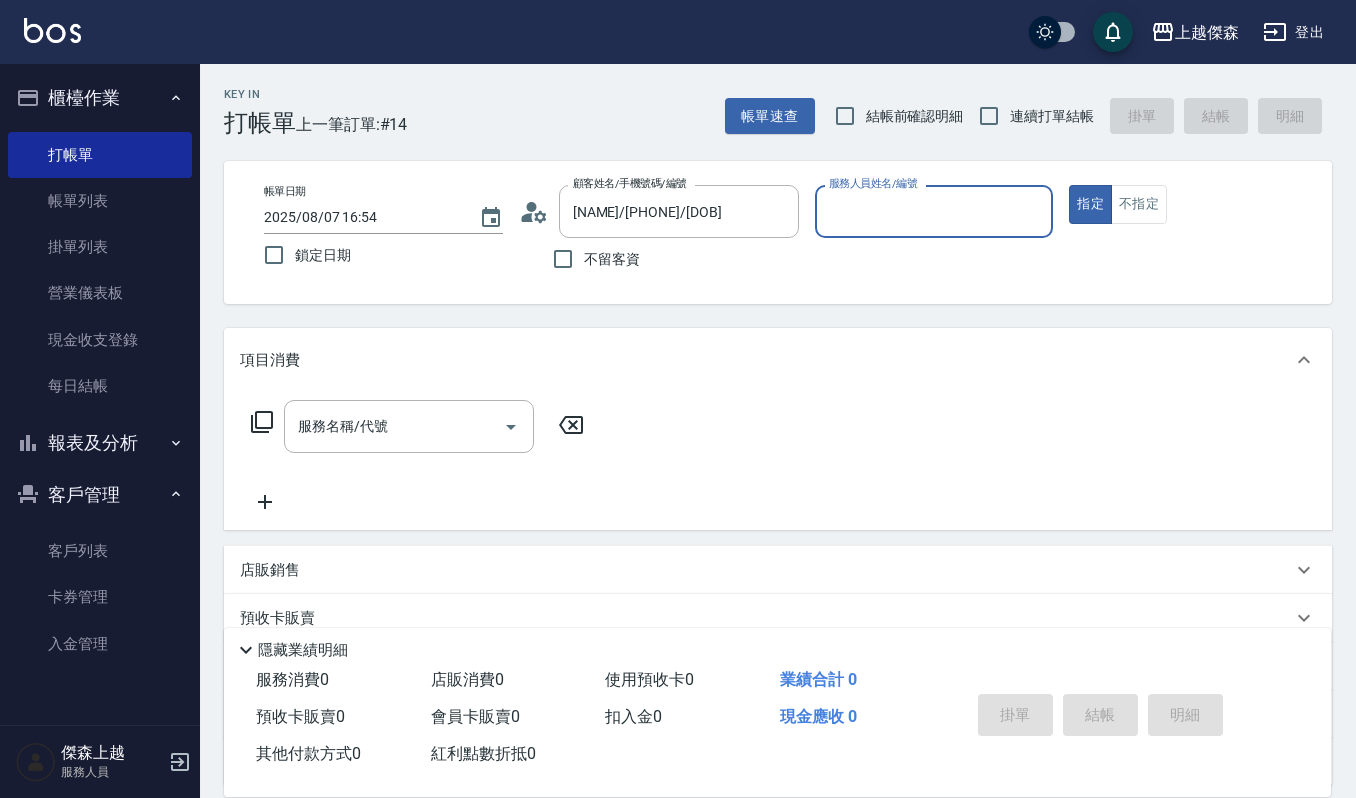 type on "Sammi-8" 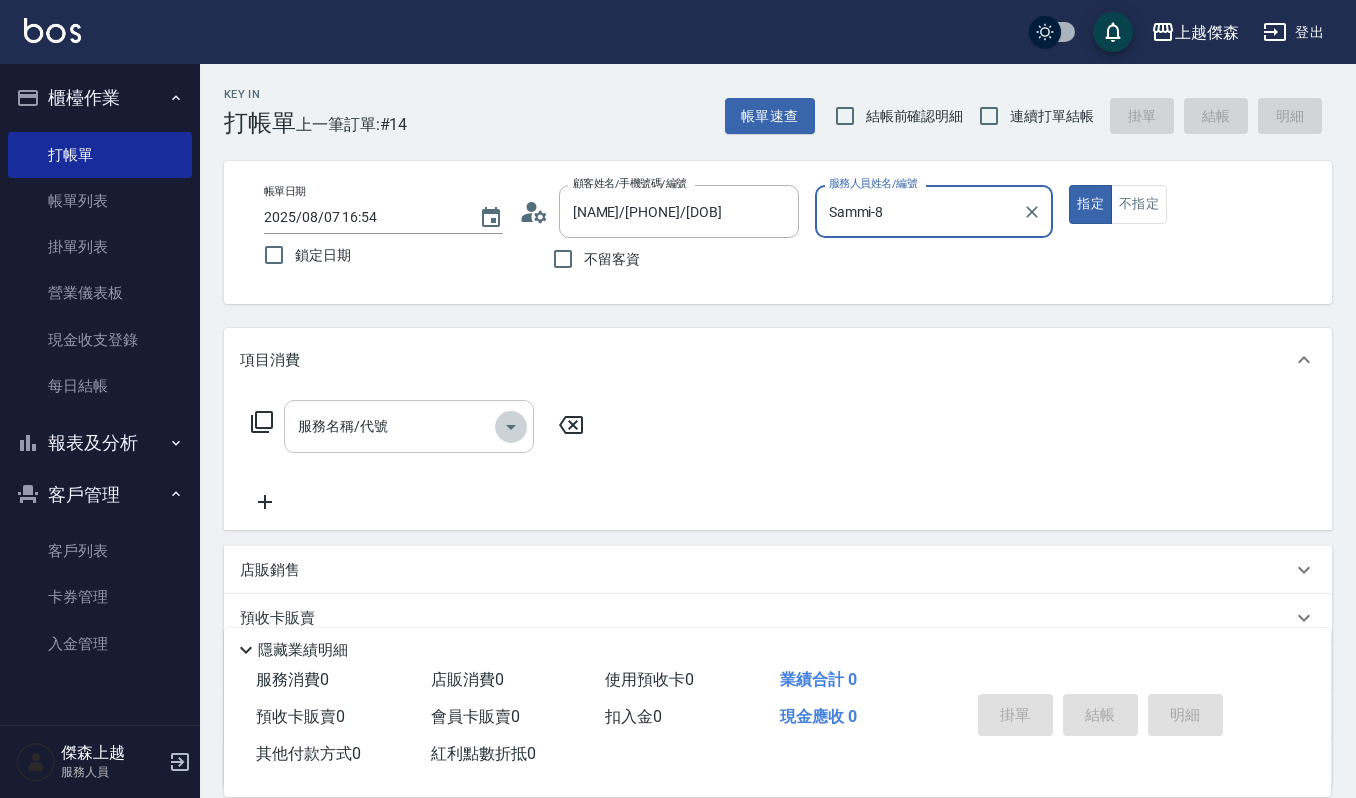 click 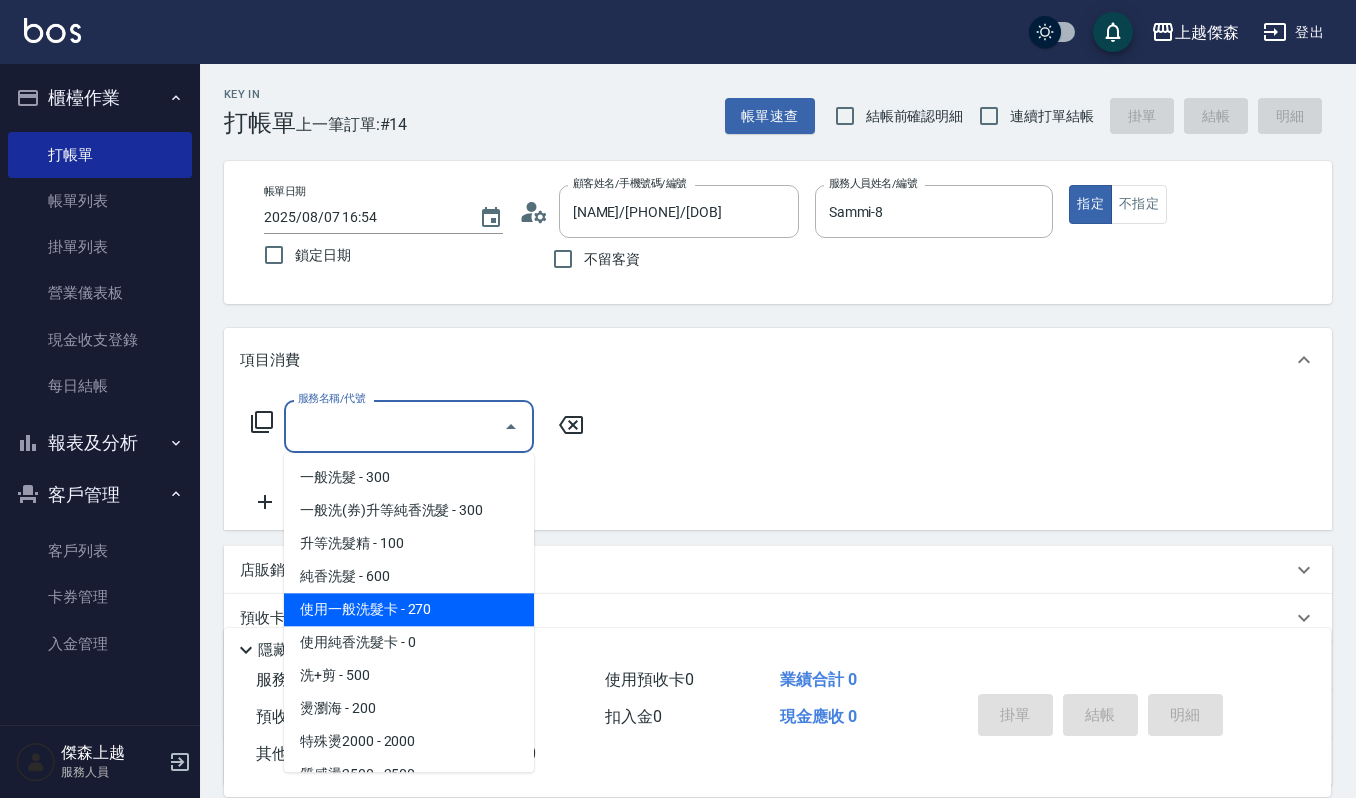 scroll, scrollTop: 533, scrollLeft: 0, axis: vertical 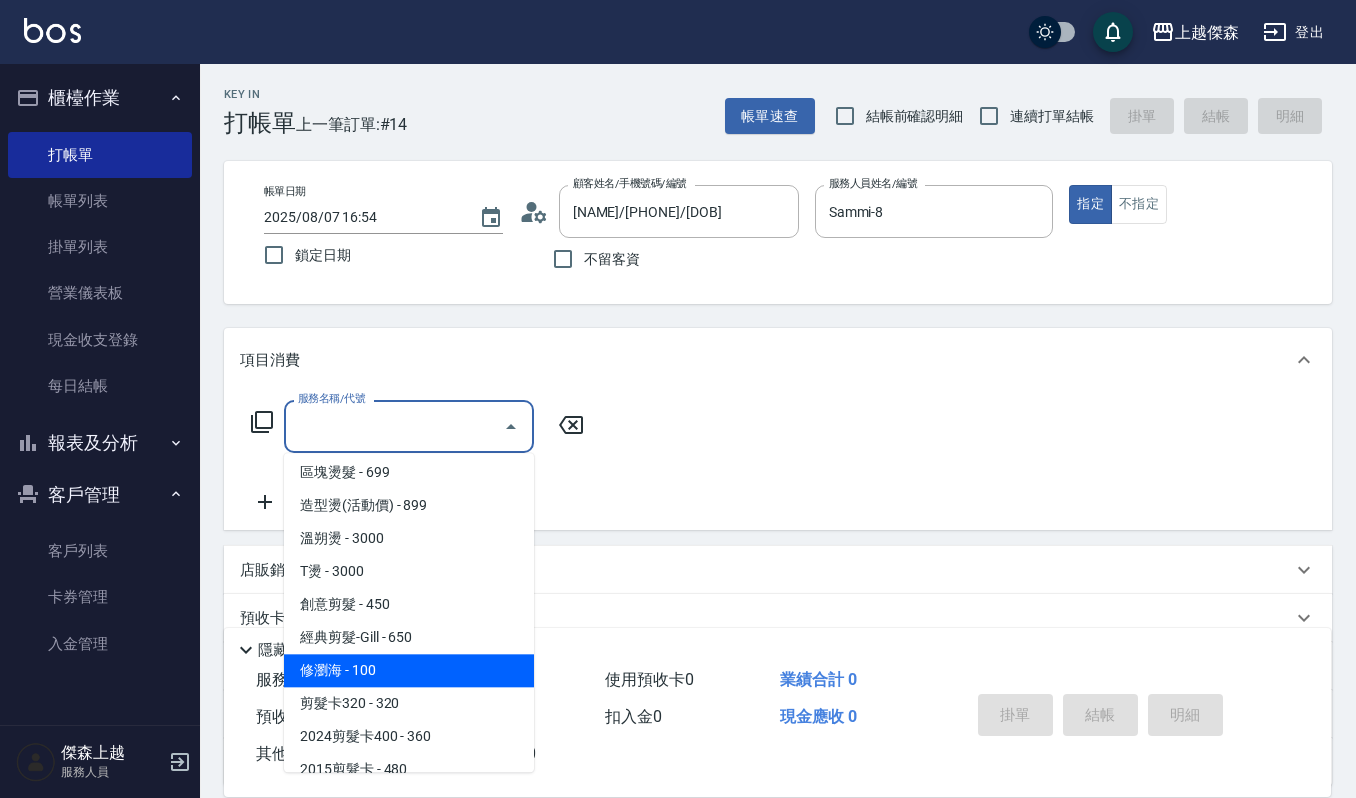 click on "修瀏海 - 100" at bounding box center (409, 670) 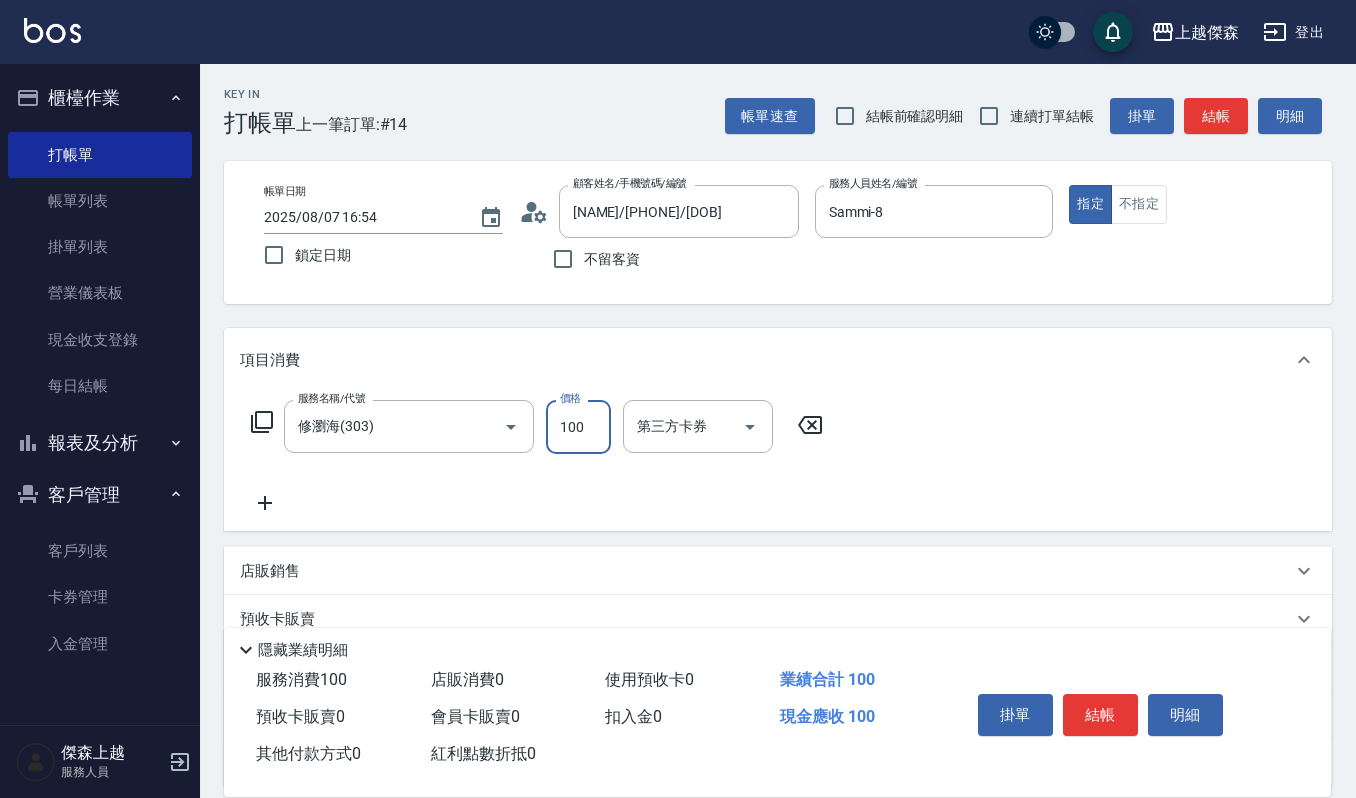 click on "100" at bounding box center [578, 427] 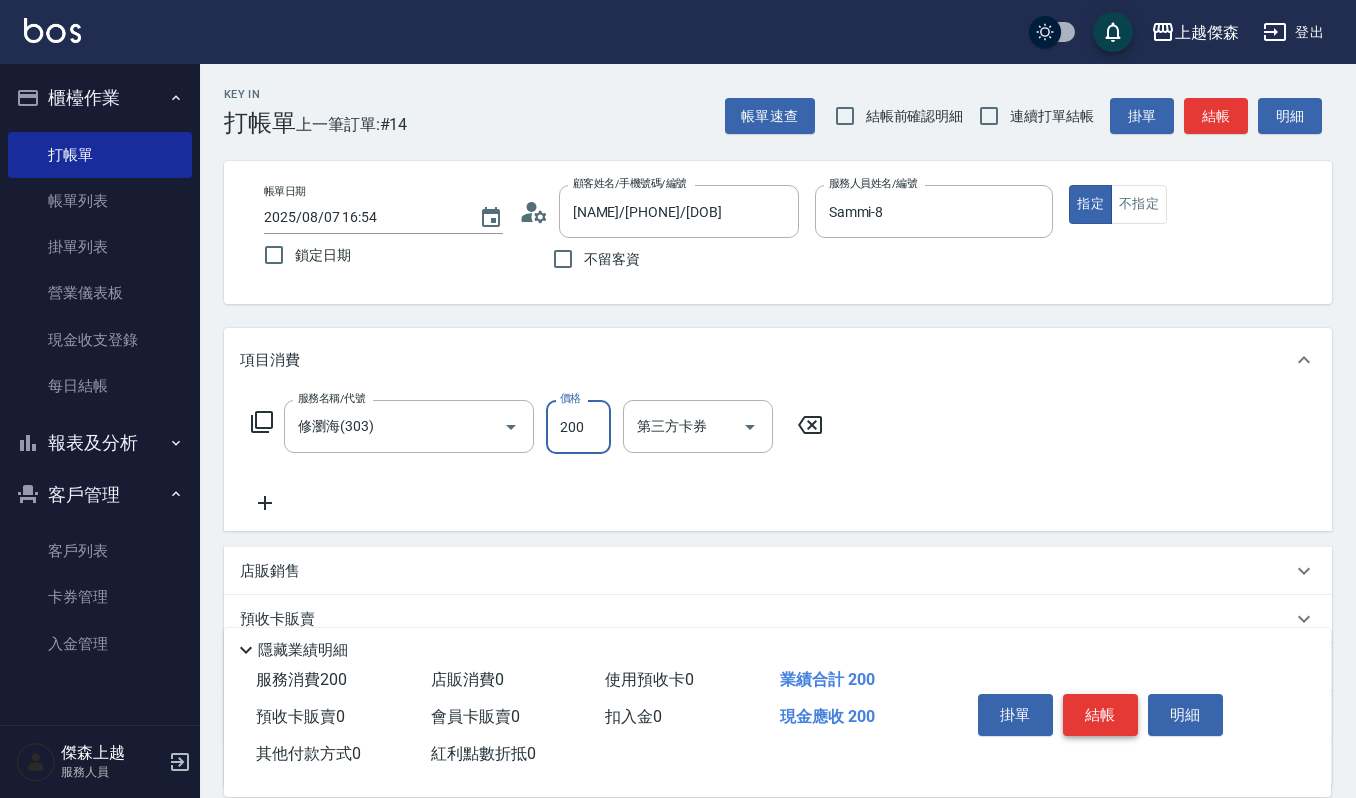type on "200" 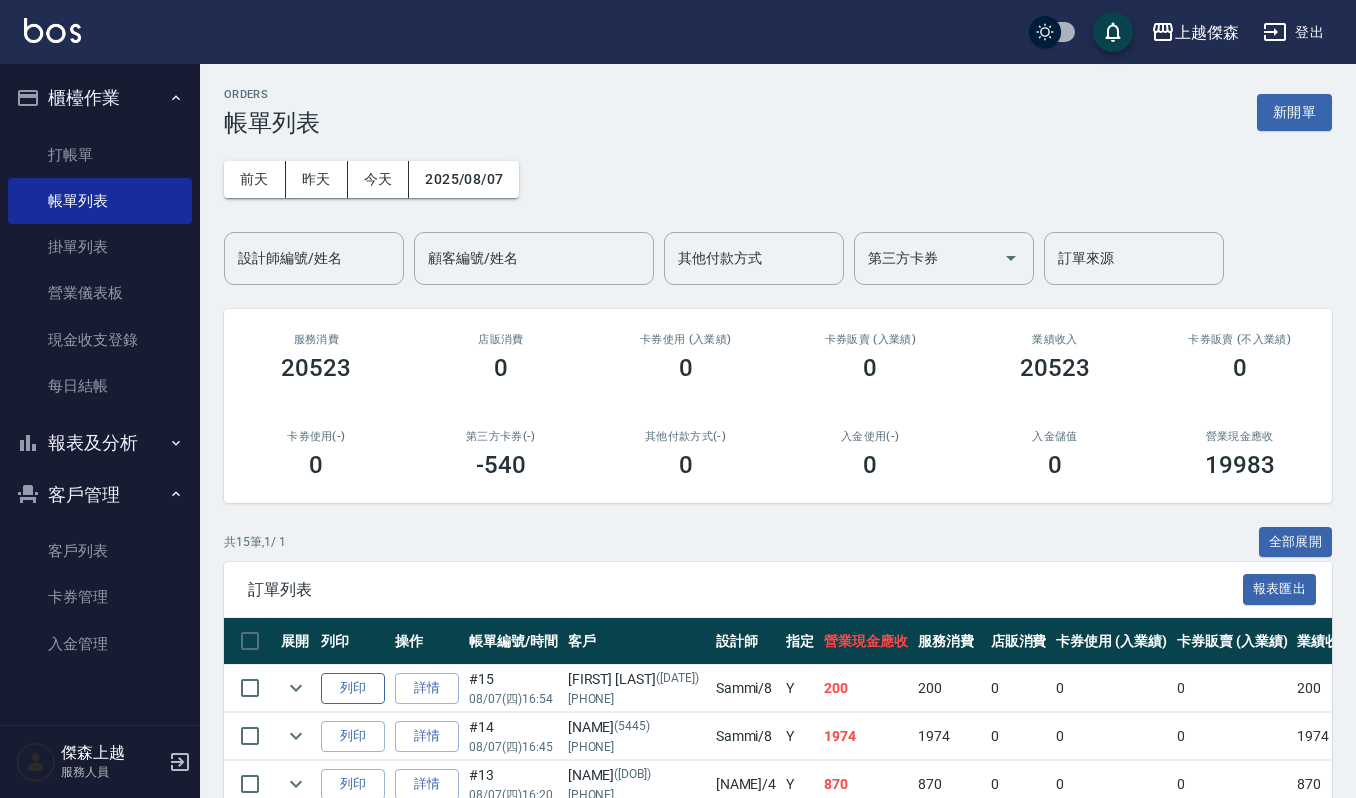 click on "列印" at bounding box center [353, 688] 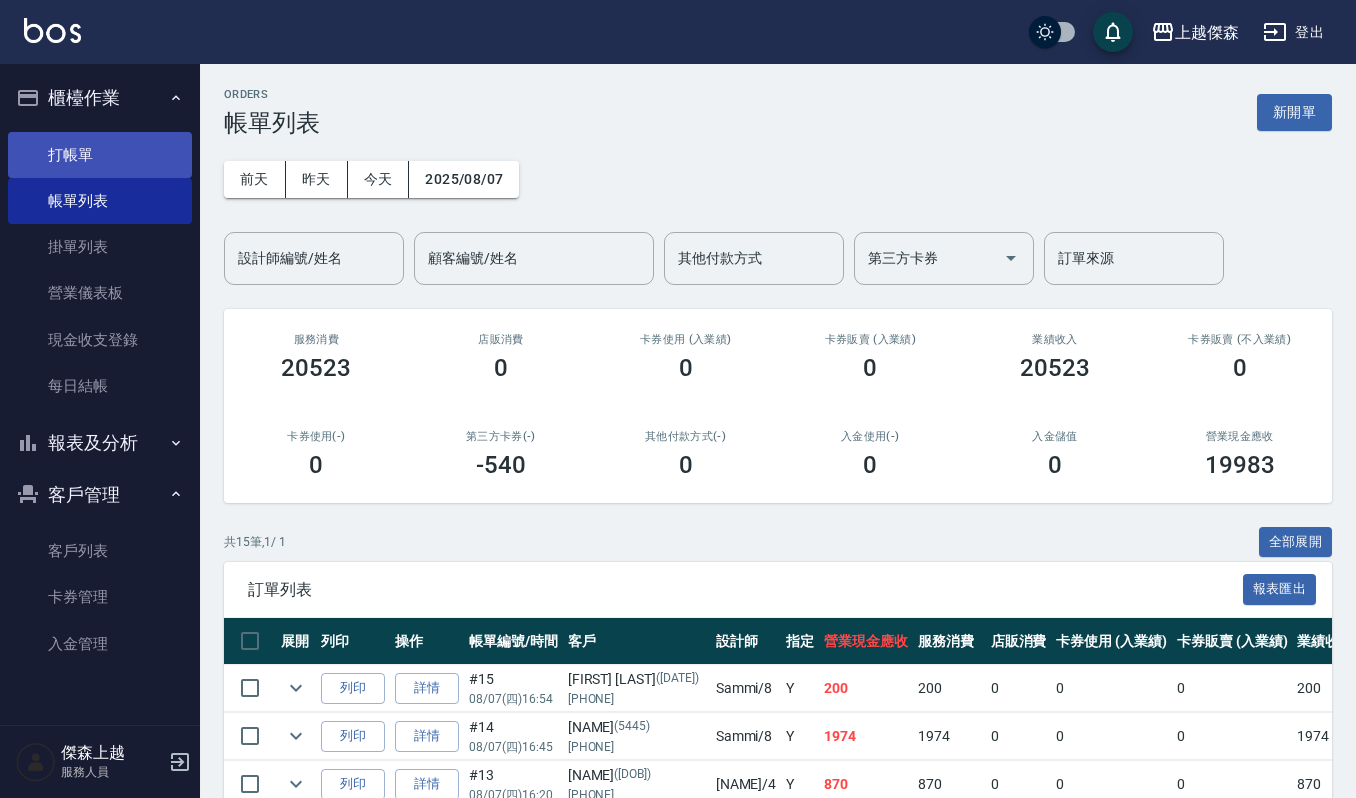 click on "打帳單" at bounding box center (100, 155) 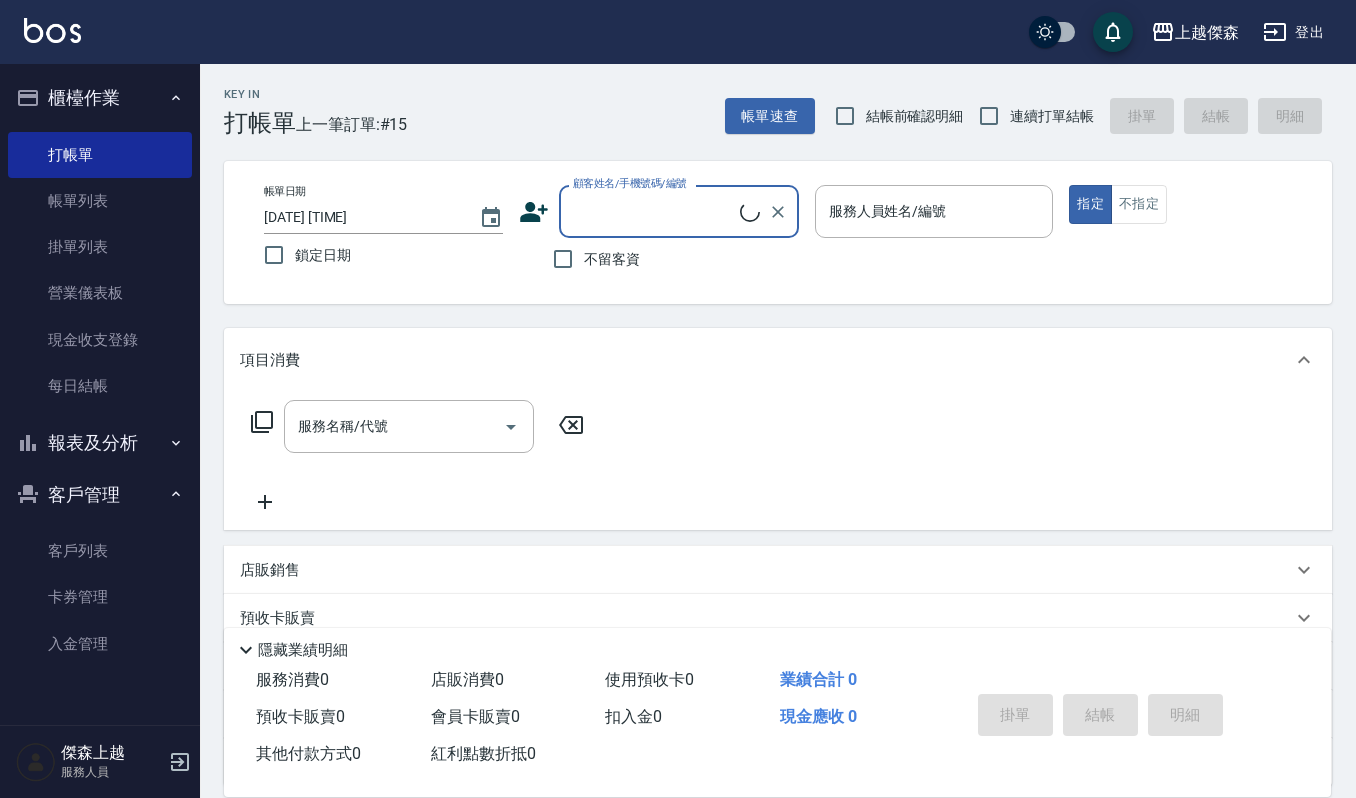 click on "顧客姓名/手機號碼/編號" at bounding box center [654, 211] 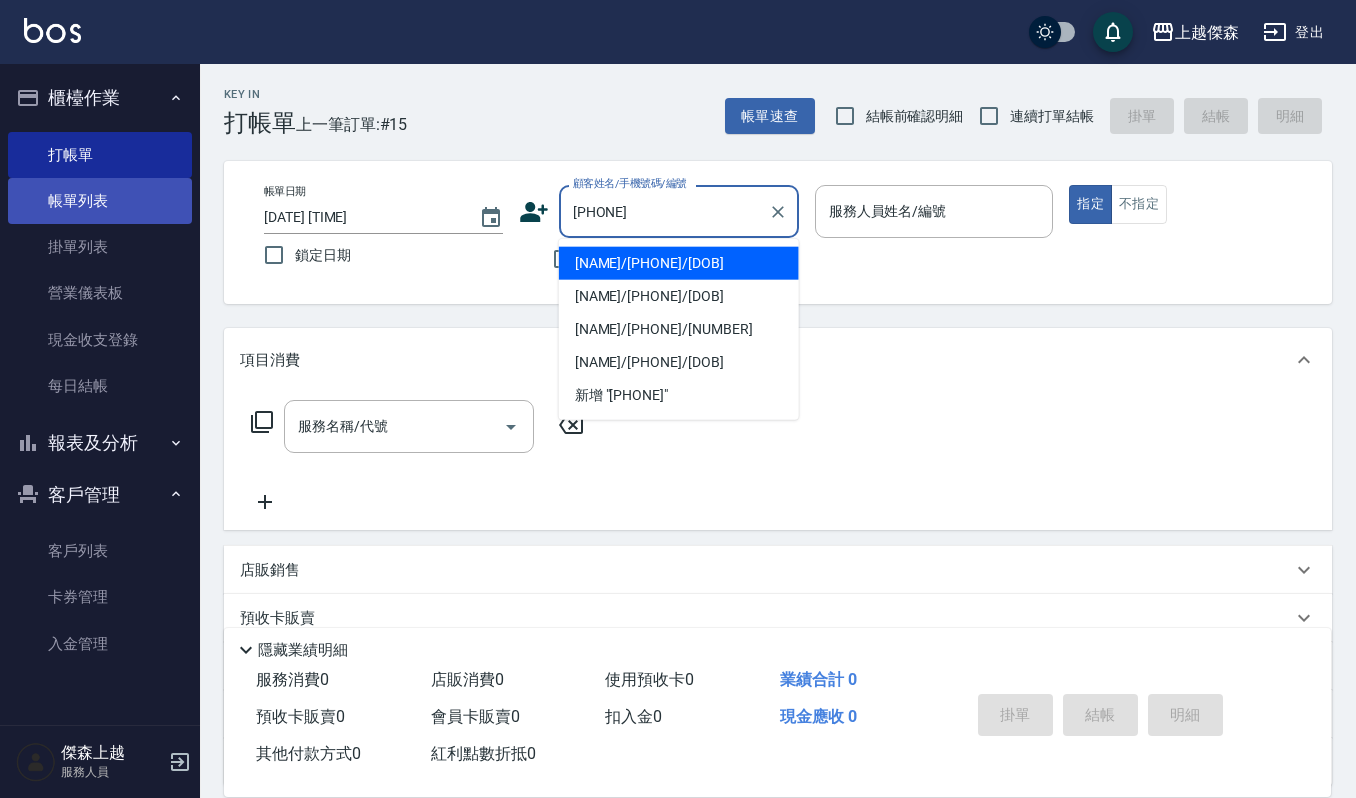 type on "[PHONE]" 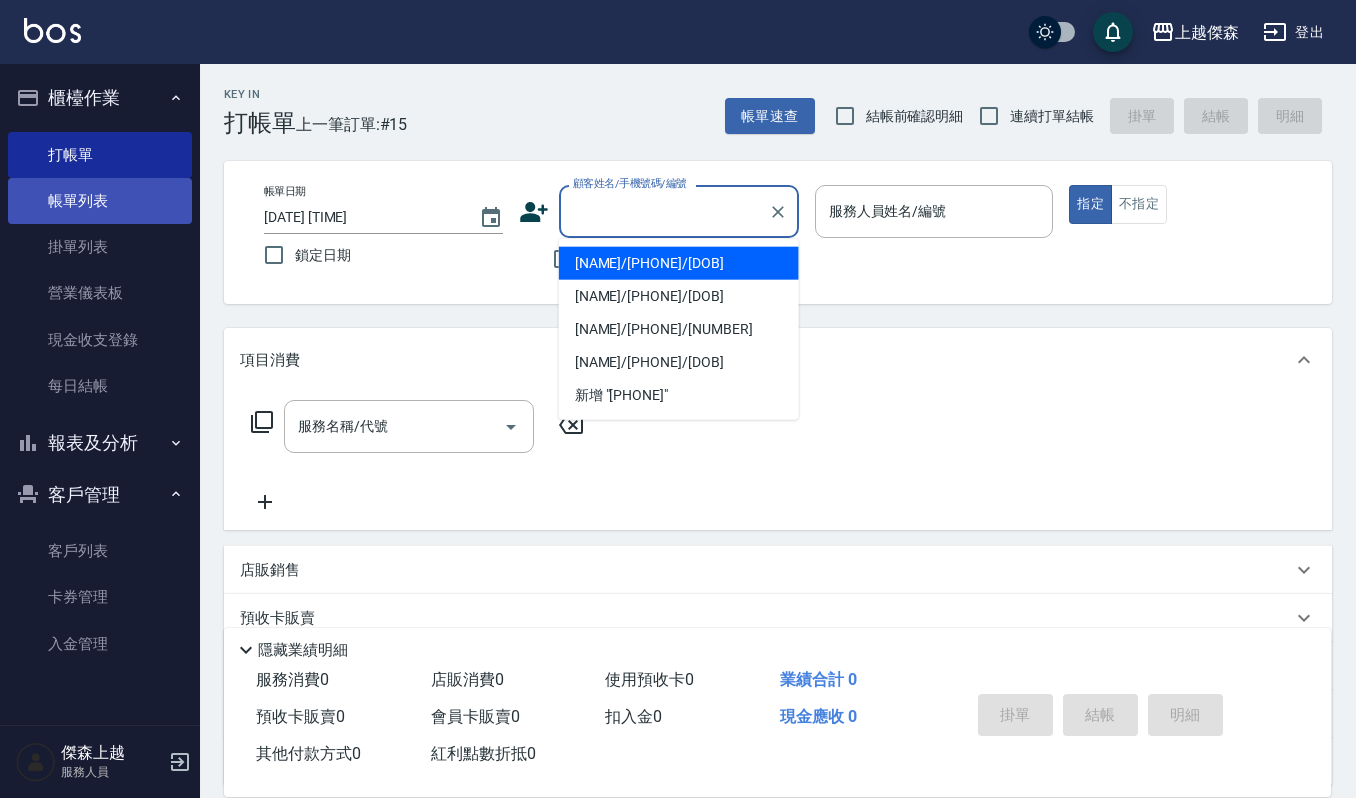 click on "帳單列表" at bounding box center [100, 201] 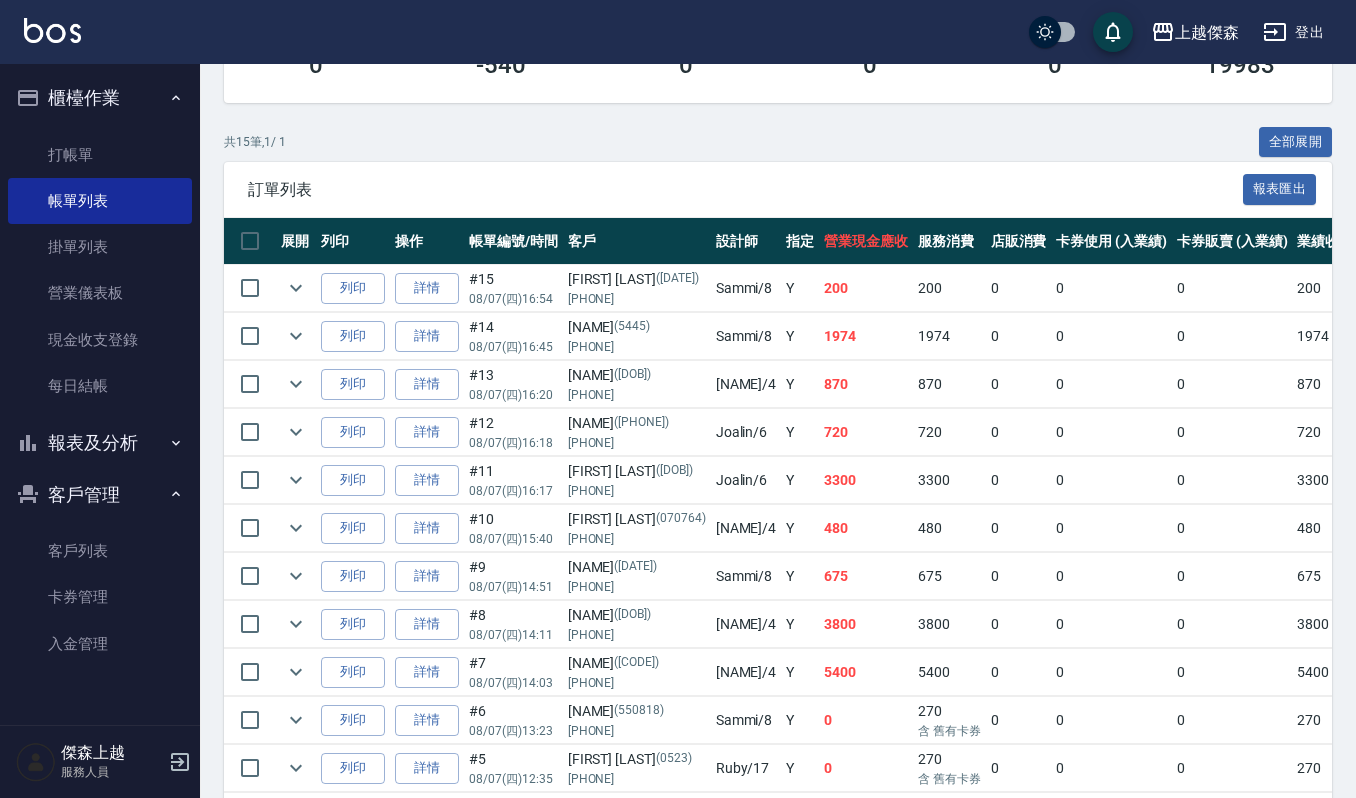 scroll, scrollTop: 0, scrollLeft: 0, axis: both 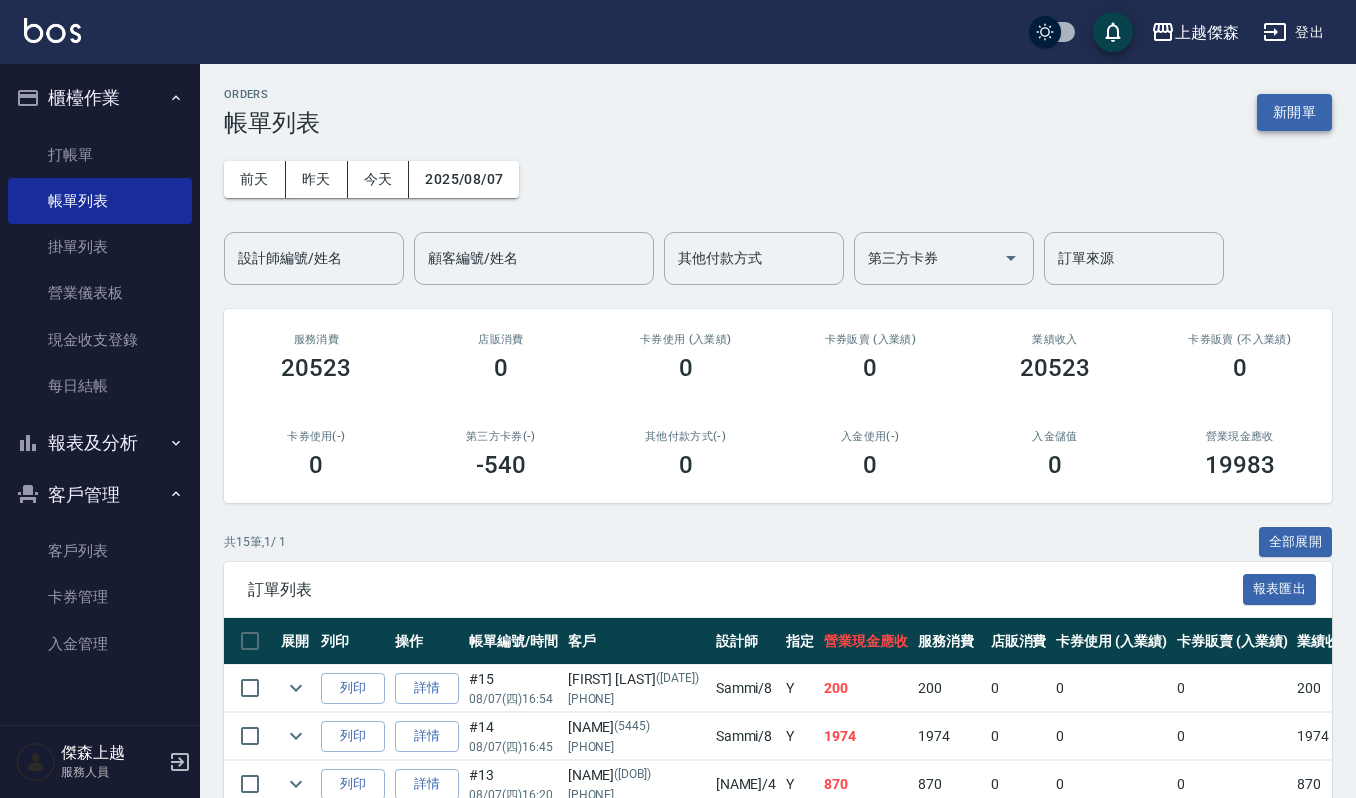 click on "新開單" at bounding box center (1294, 112) 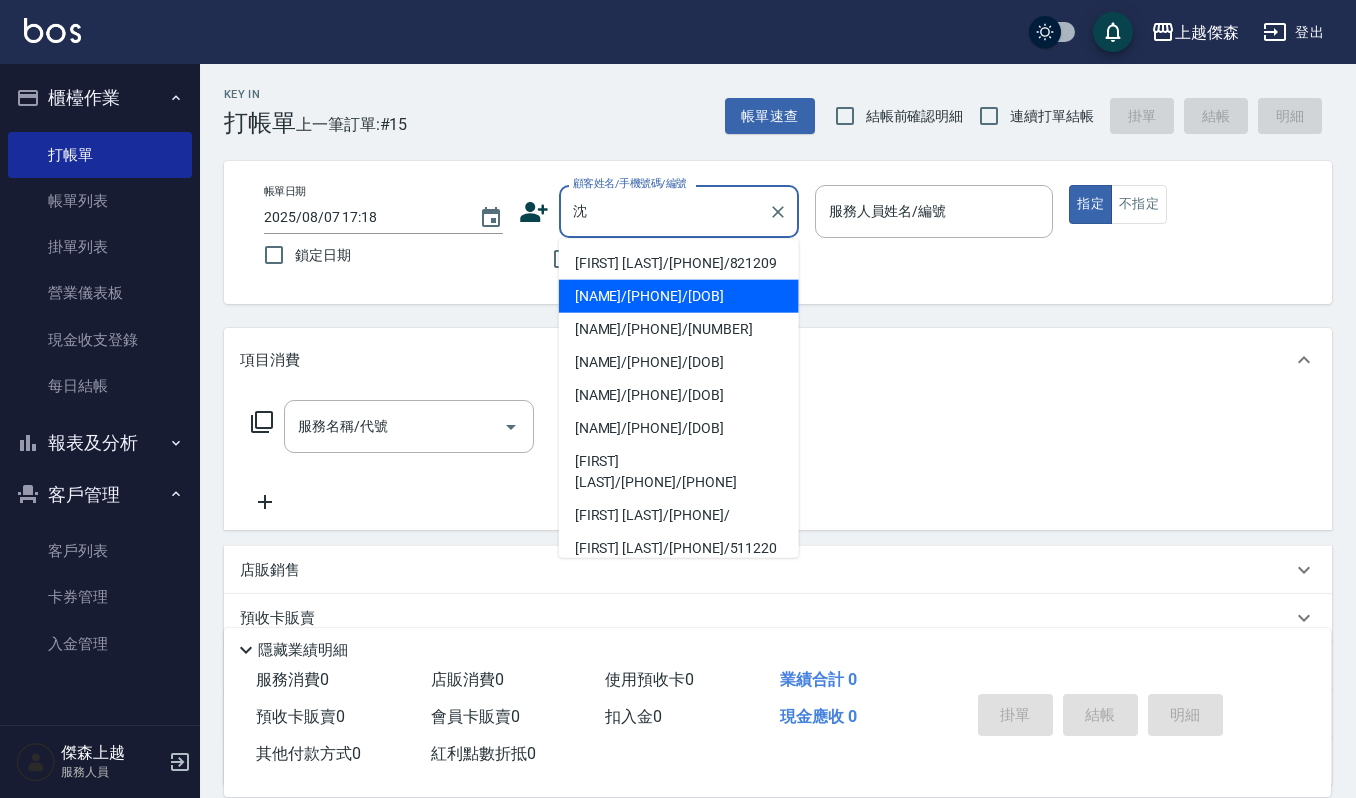 click on "[NAME]/[PHONE]/[DOB]" at bounding box center (679, 296) 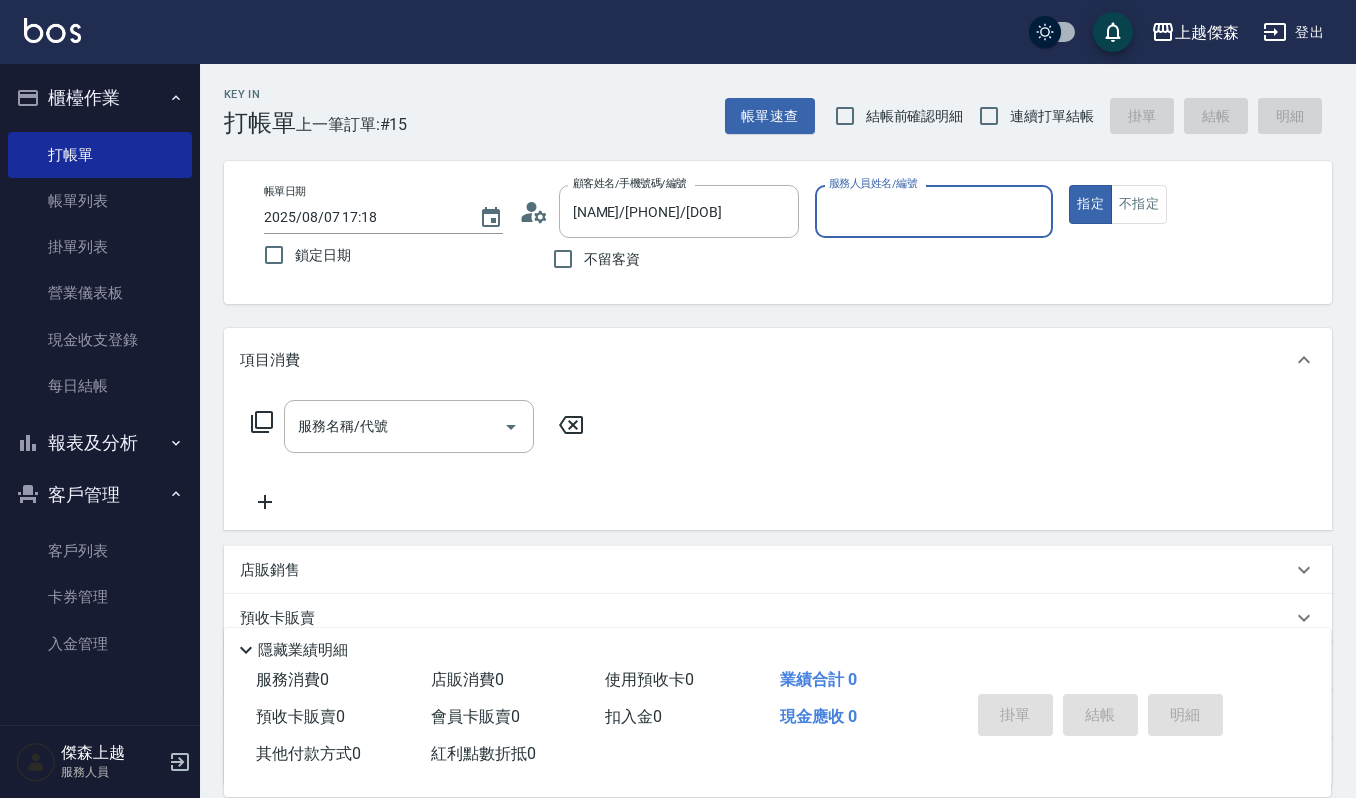 type on "Ruby-17" 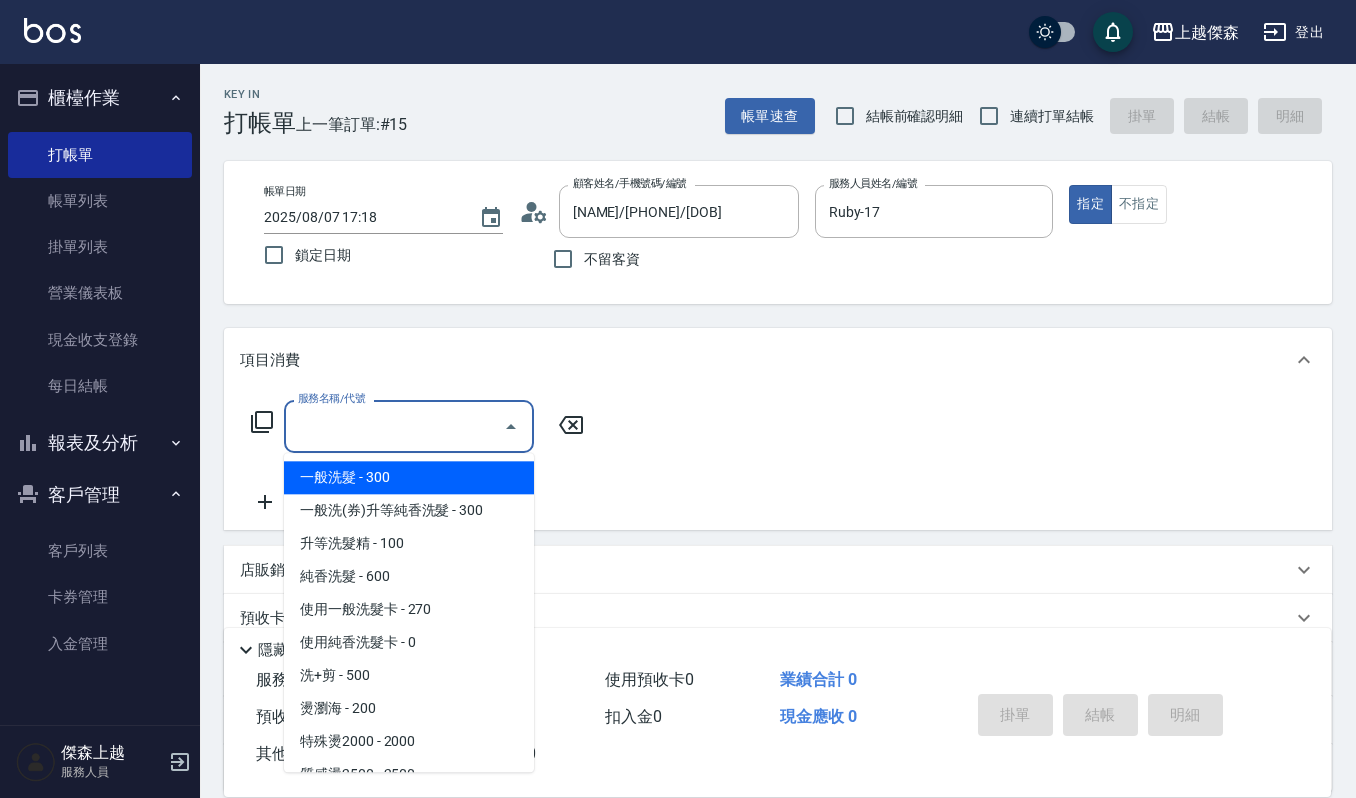click on "服務名稱/代號" at bounding box center (394, 426) 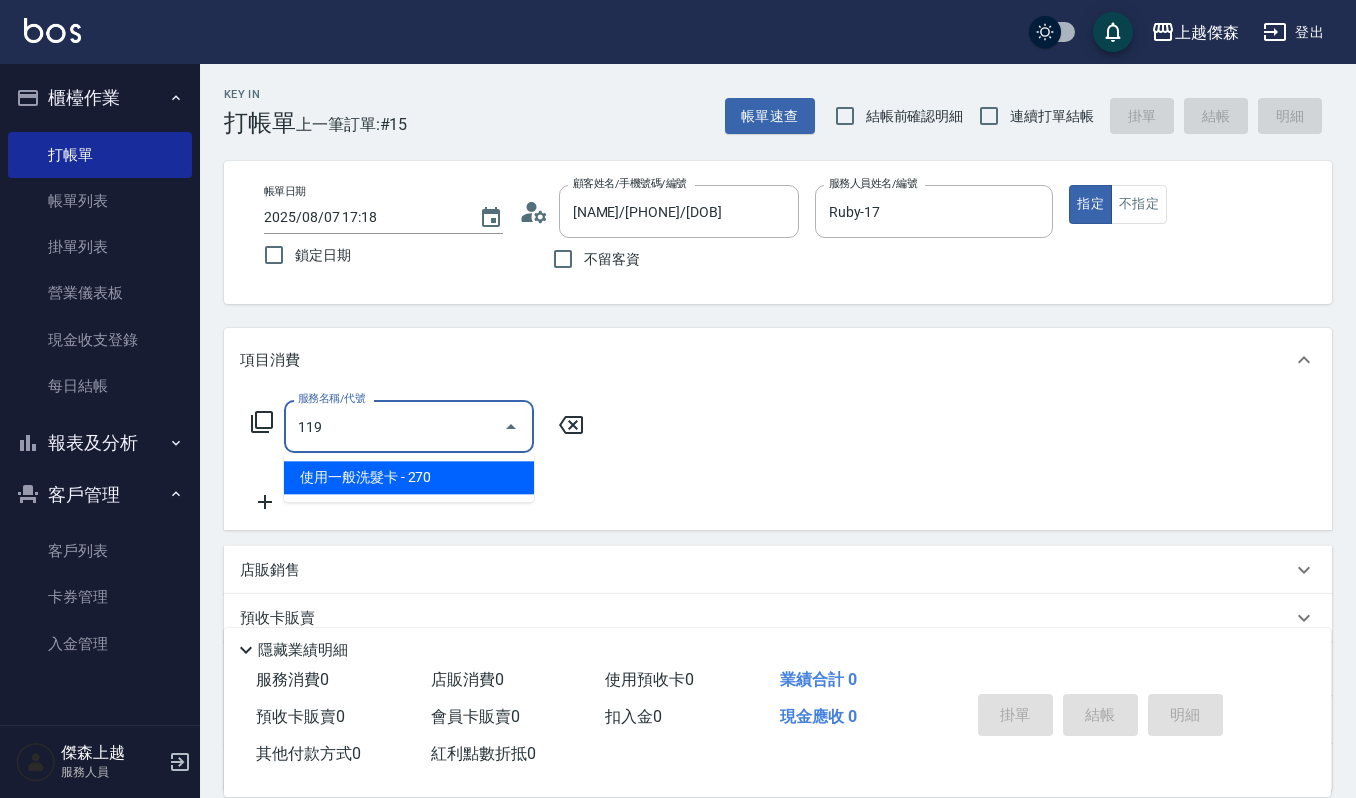 type on "使用一般洗髮卡(119)" 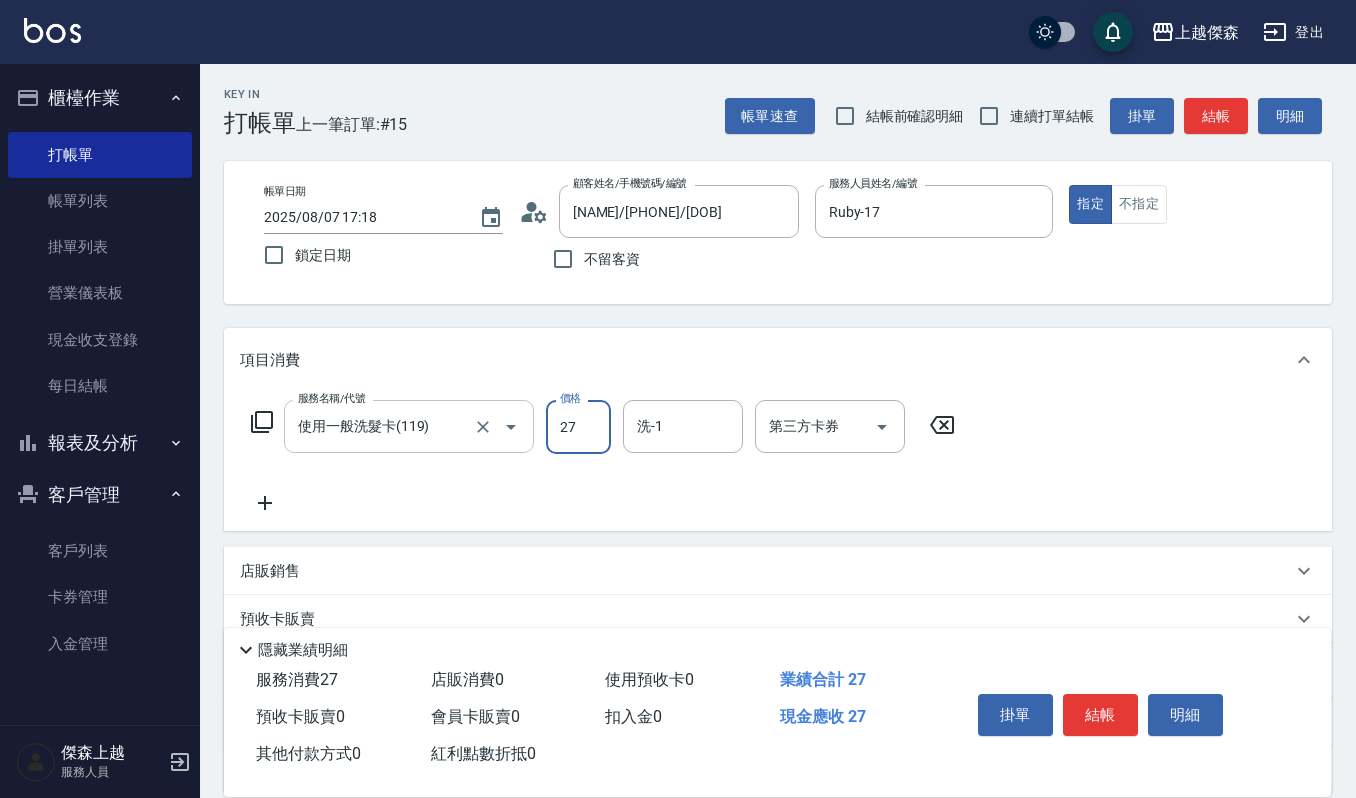type on "270" 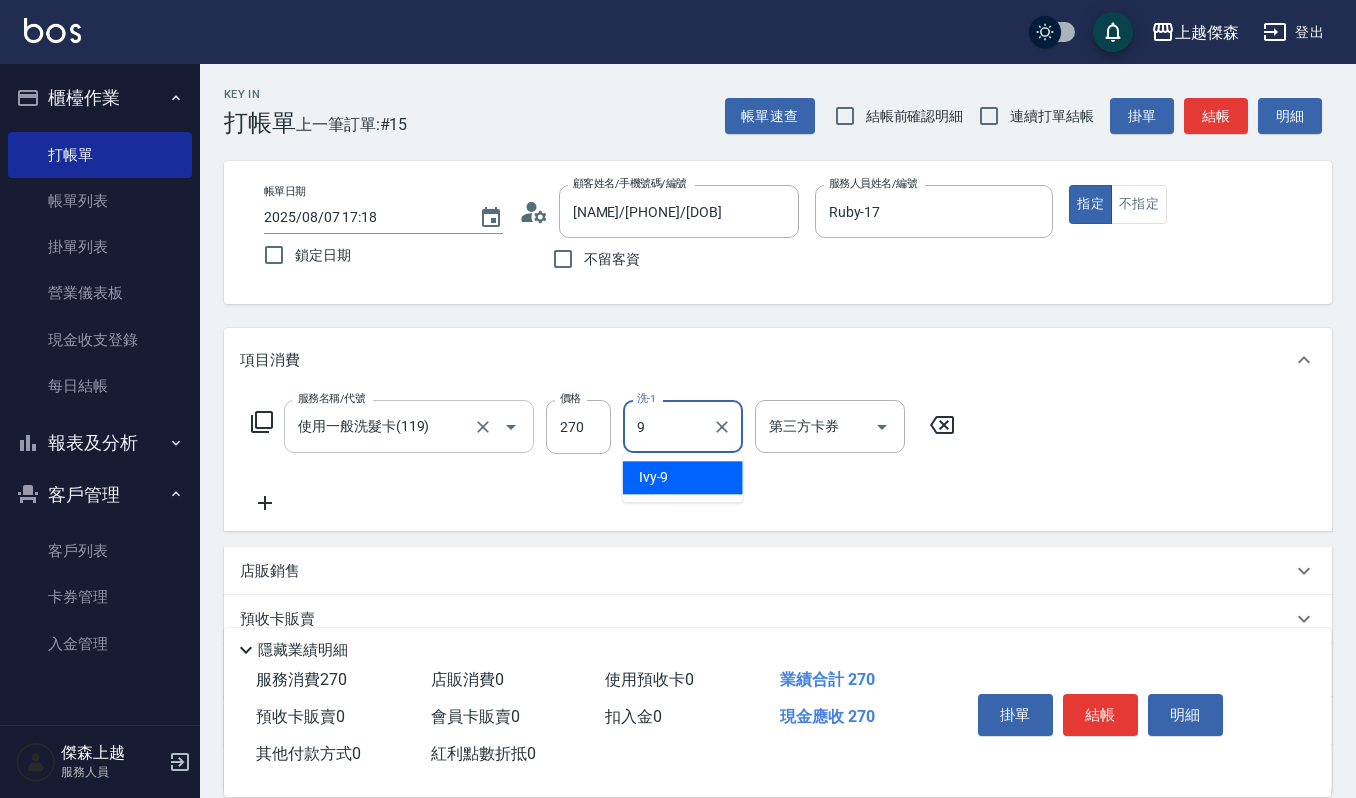 type on "Ivy-9" 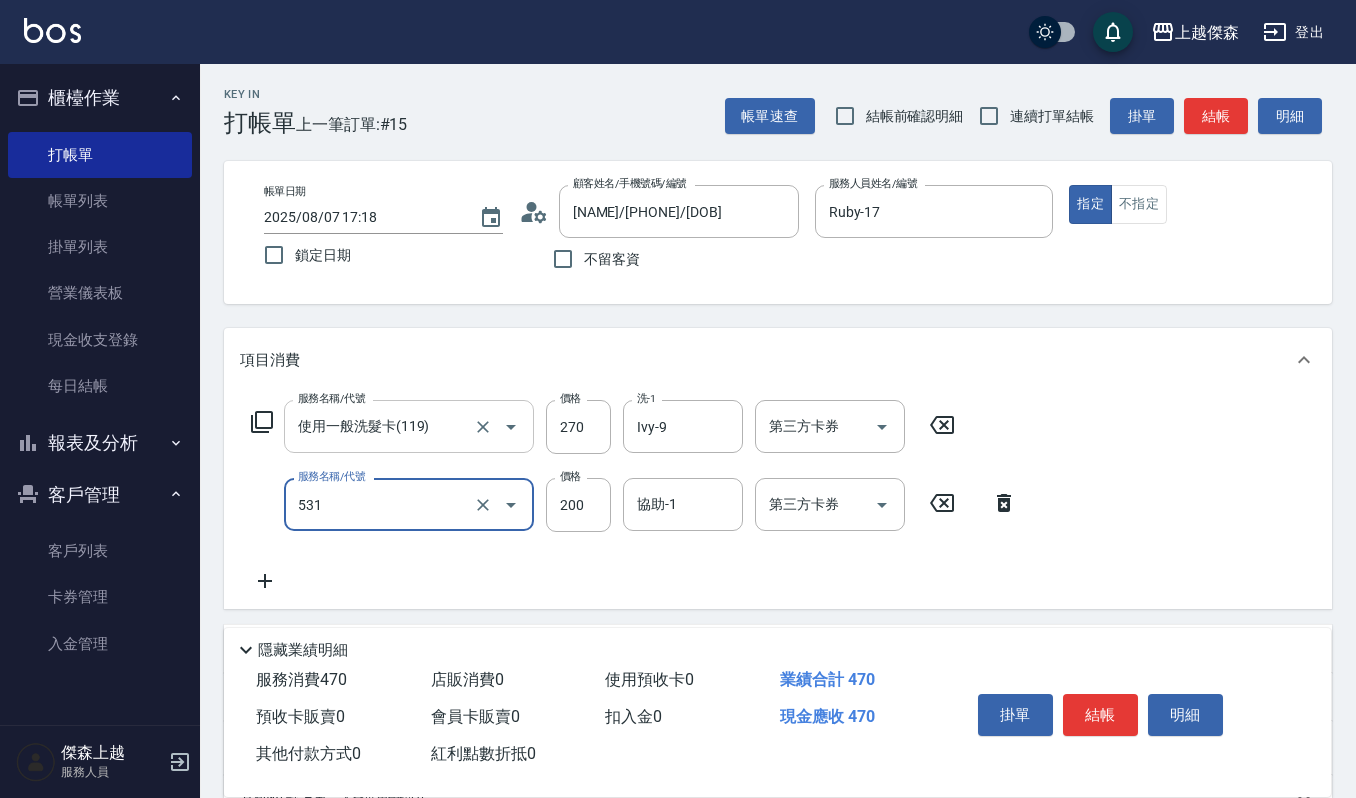type on "自備絲露([NUMBER])" 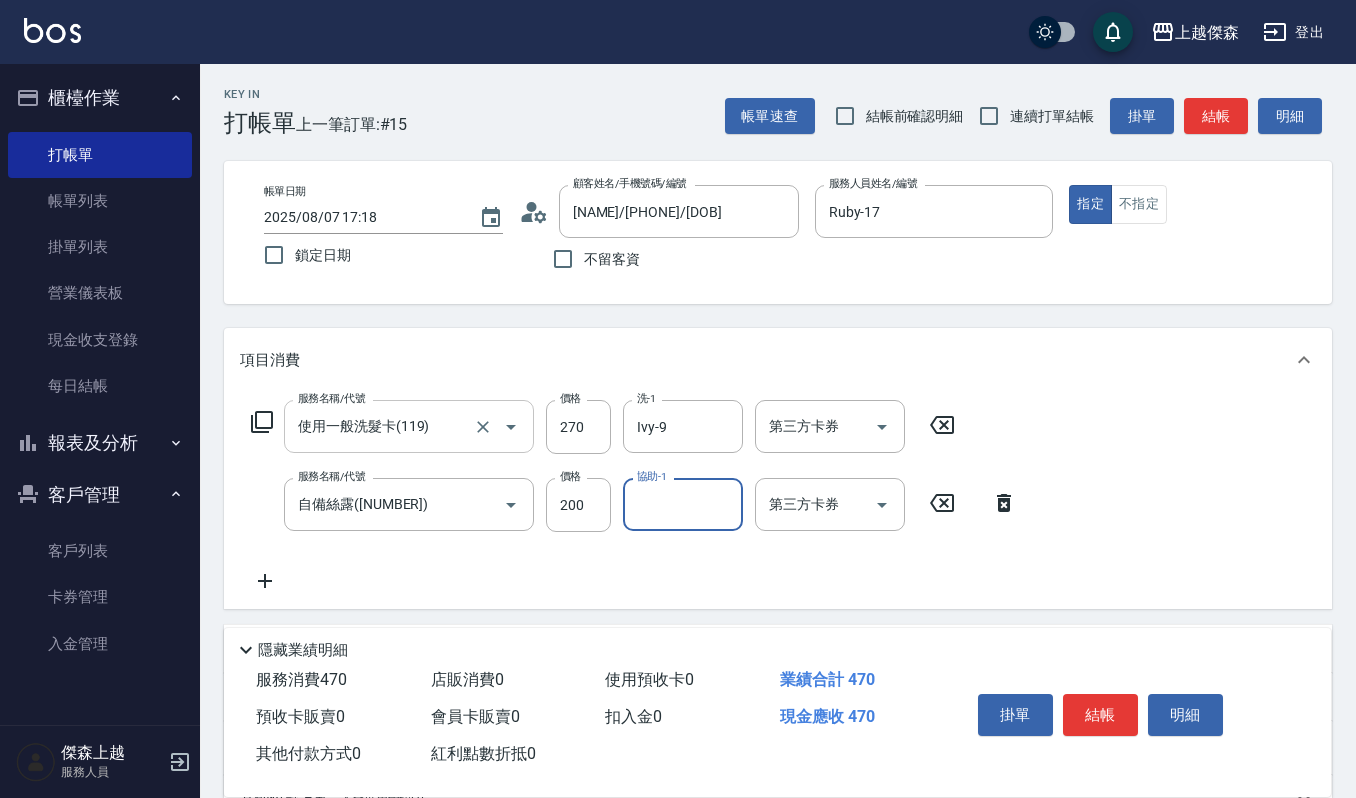 type on "2" 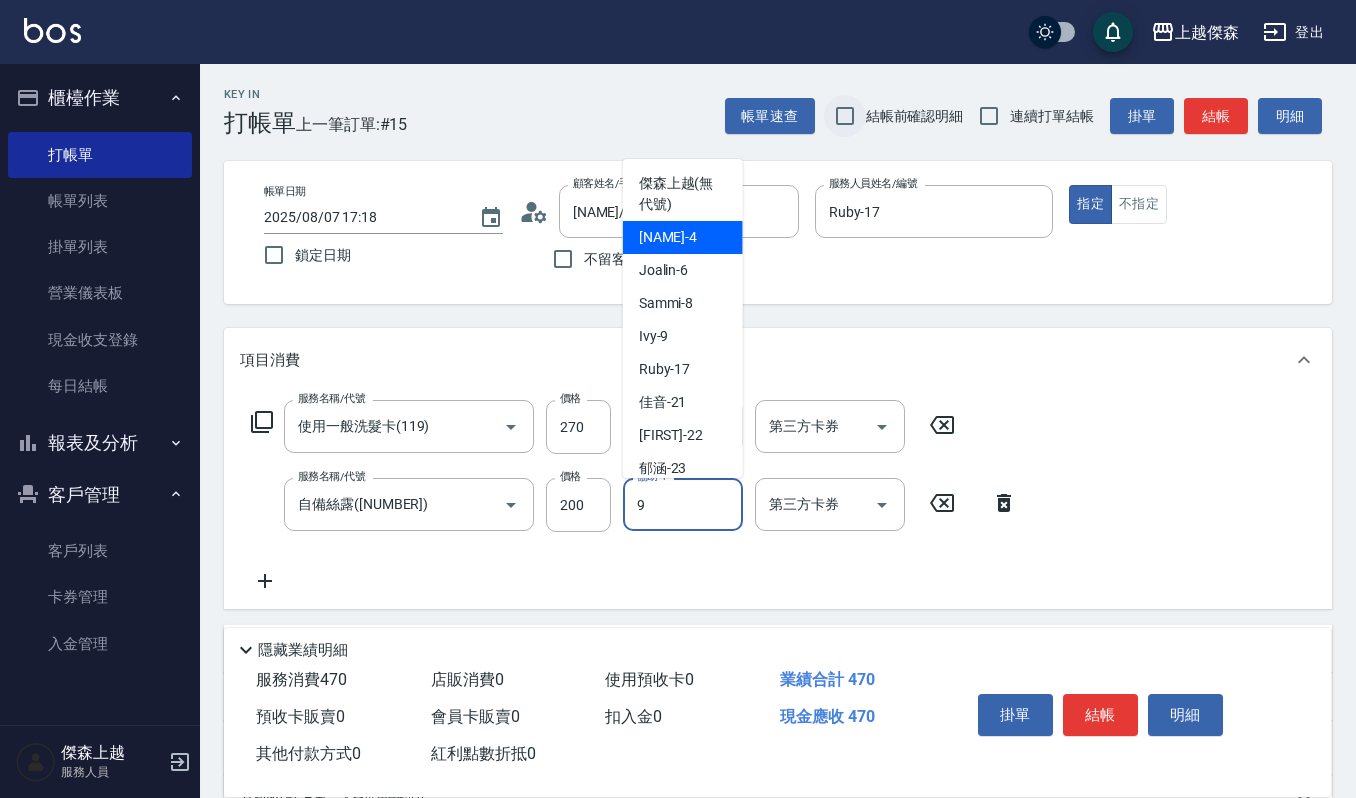 type on "Ivy-9" 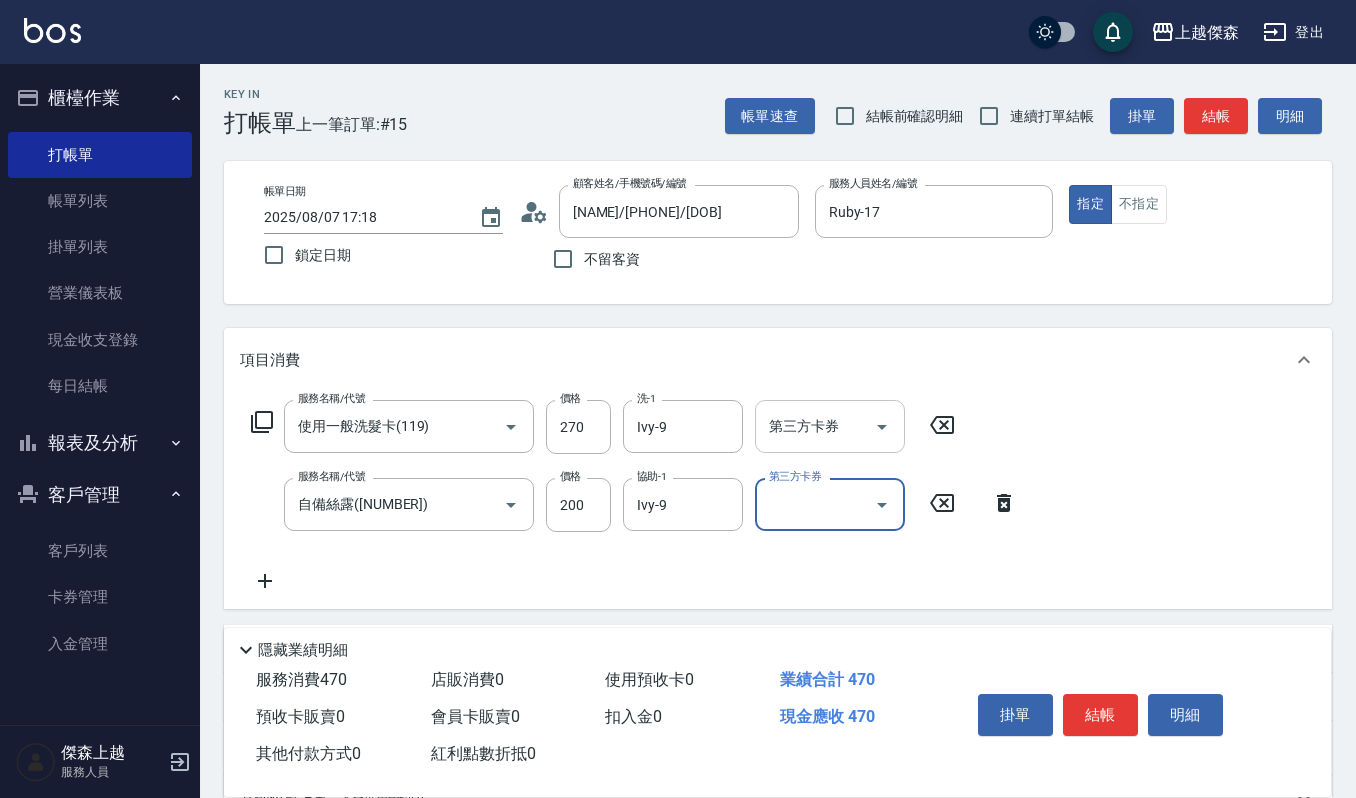 click on "第三方卡券 第三方卡券" at bounding box center (830, 426) 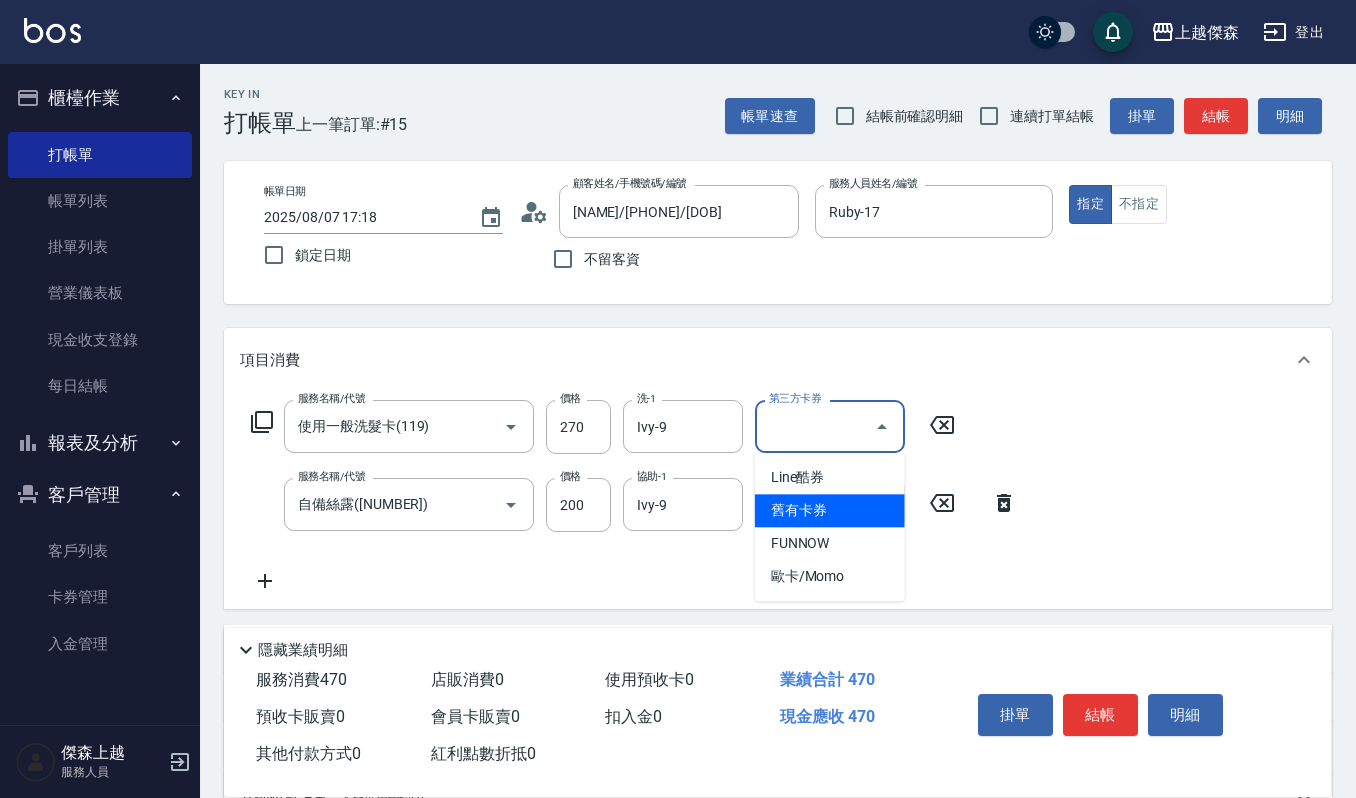 click on "舊有卡券" at bounding box center (830, 510) 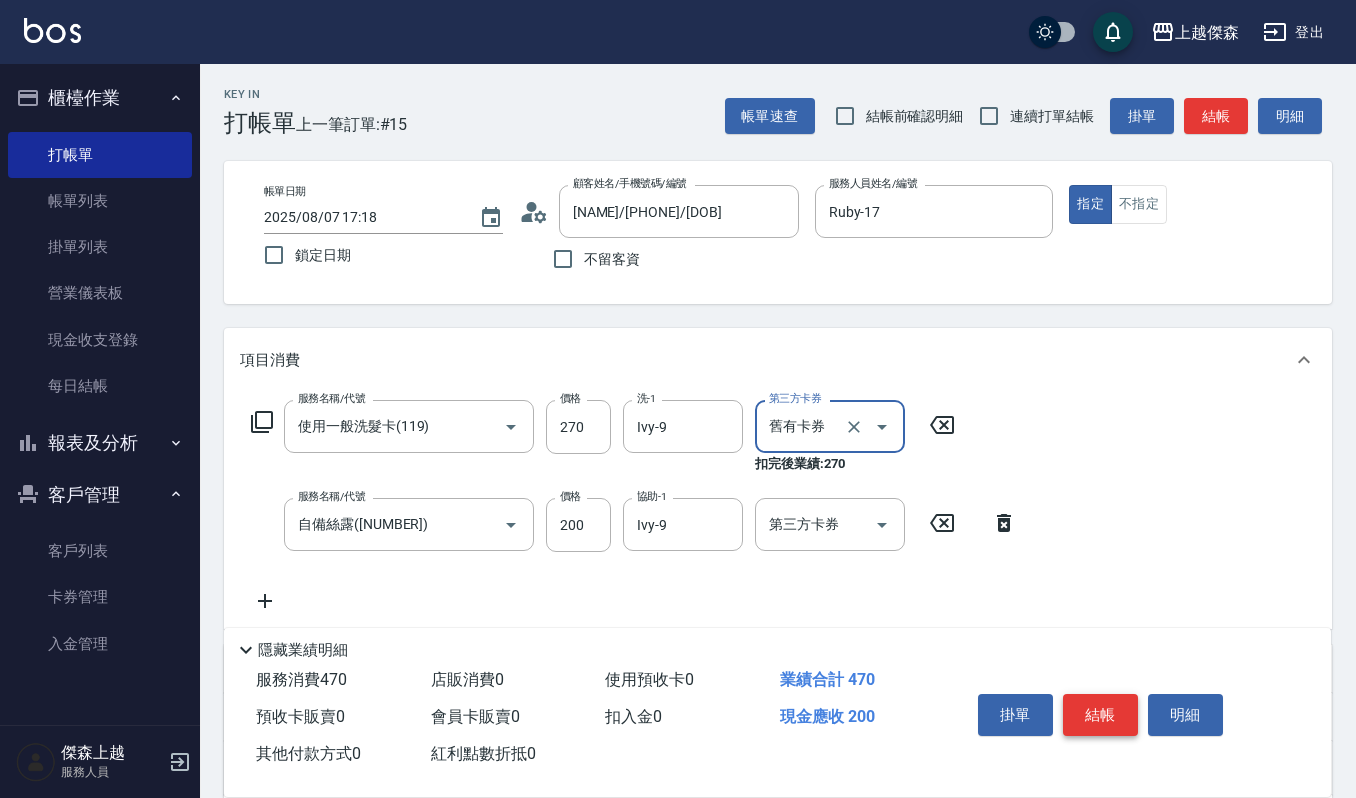 click on "結帳" at bounding box center [1100, 715] 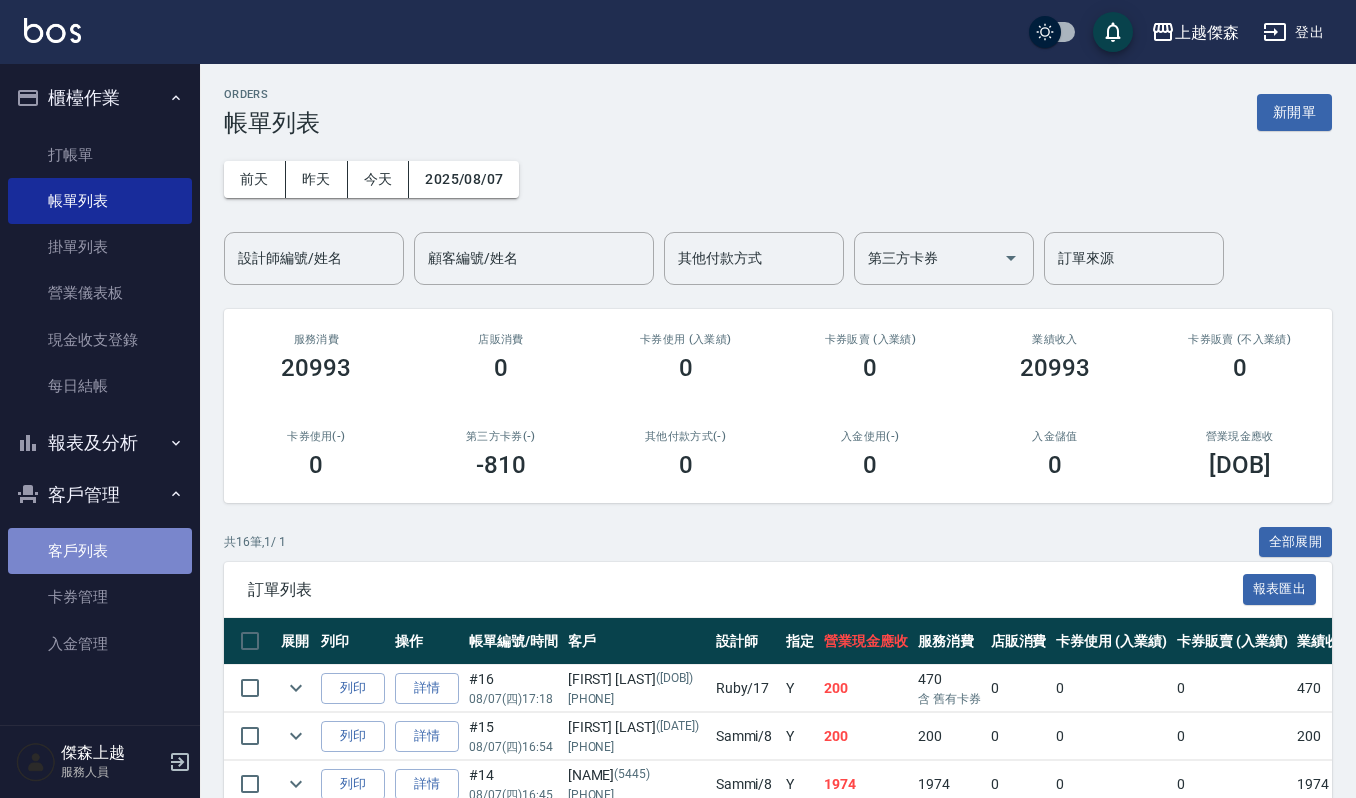 click on "客戶列表" at bounding box center (100, 551) 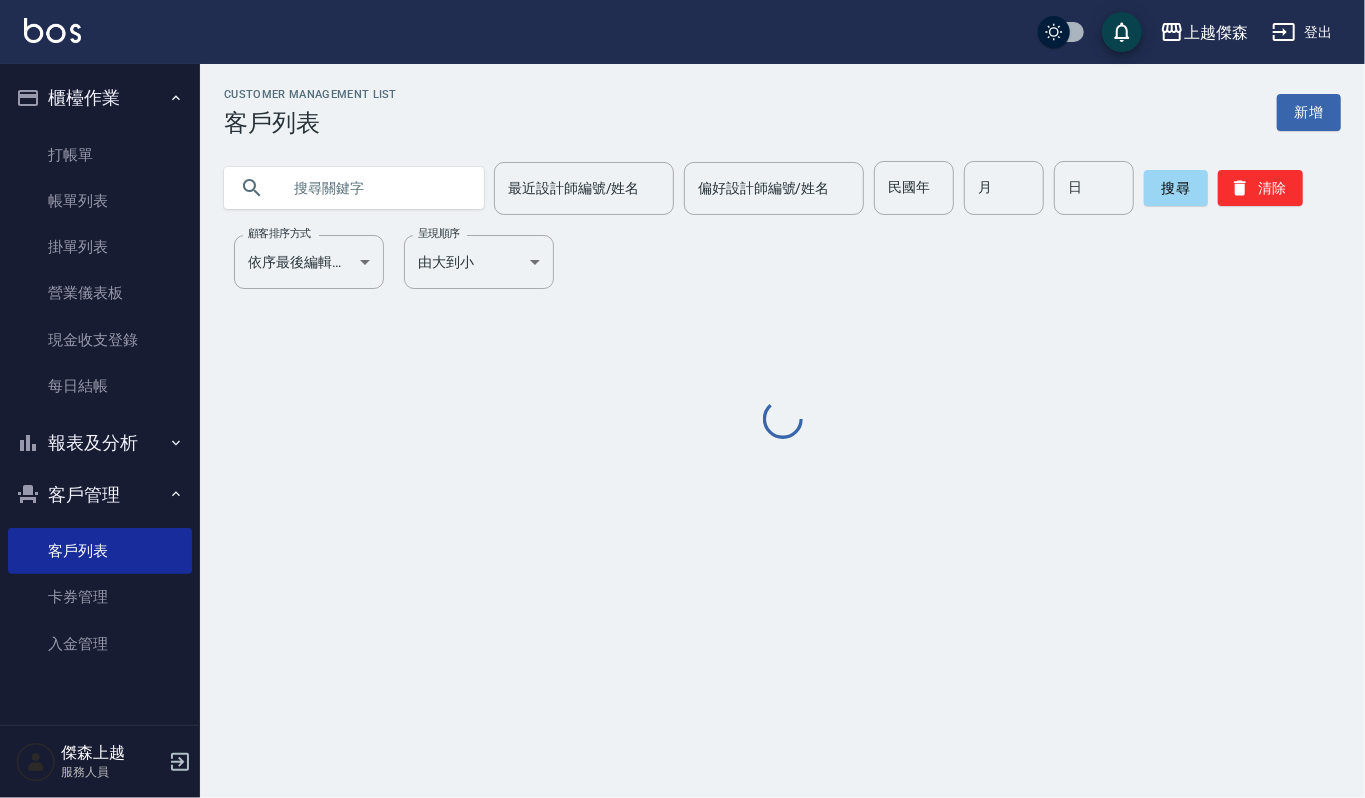 click on "報表及分析" at bounding box center (100, 443) 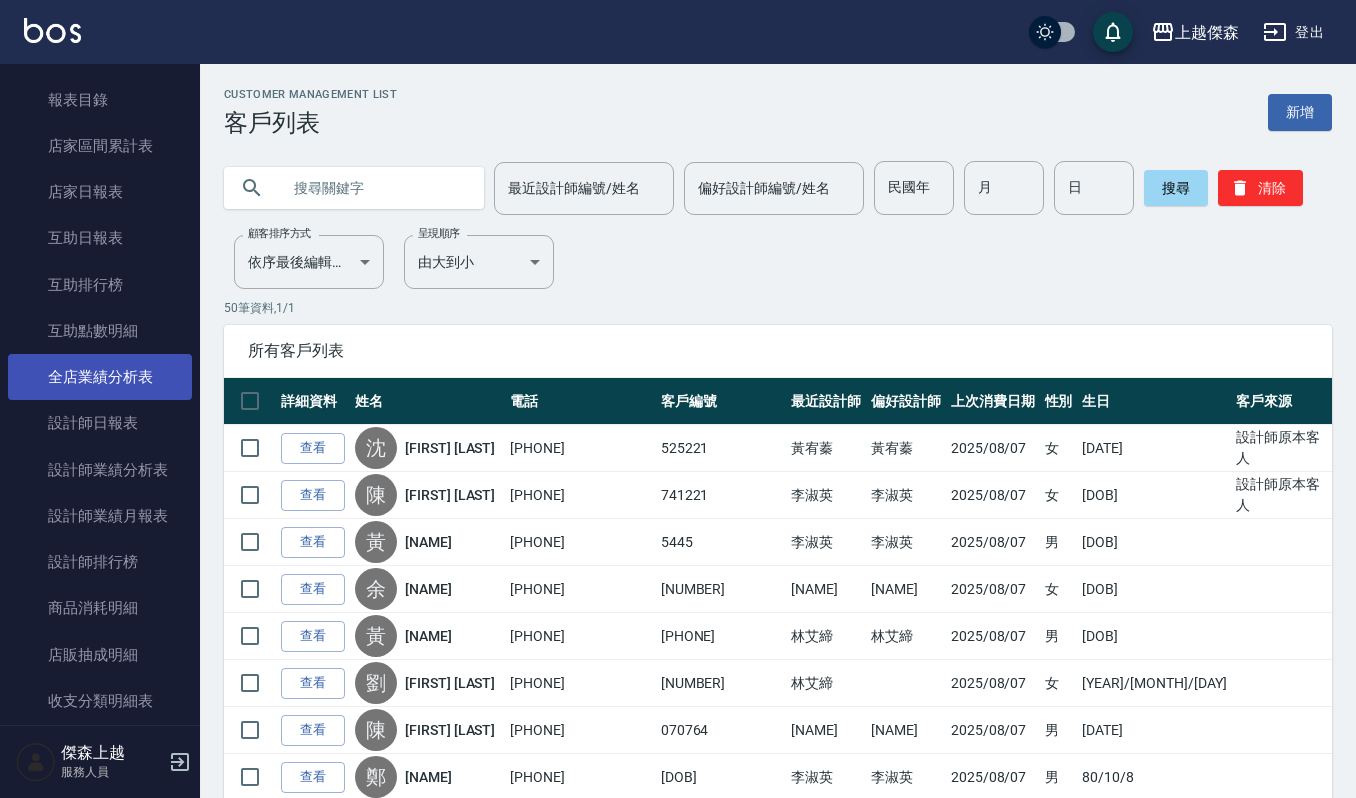 scroll, scrollTop: 533, scrollLeft: 0, axis: vertical 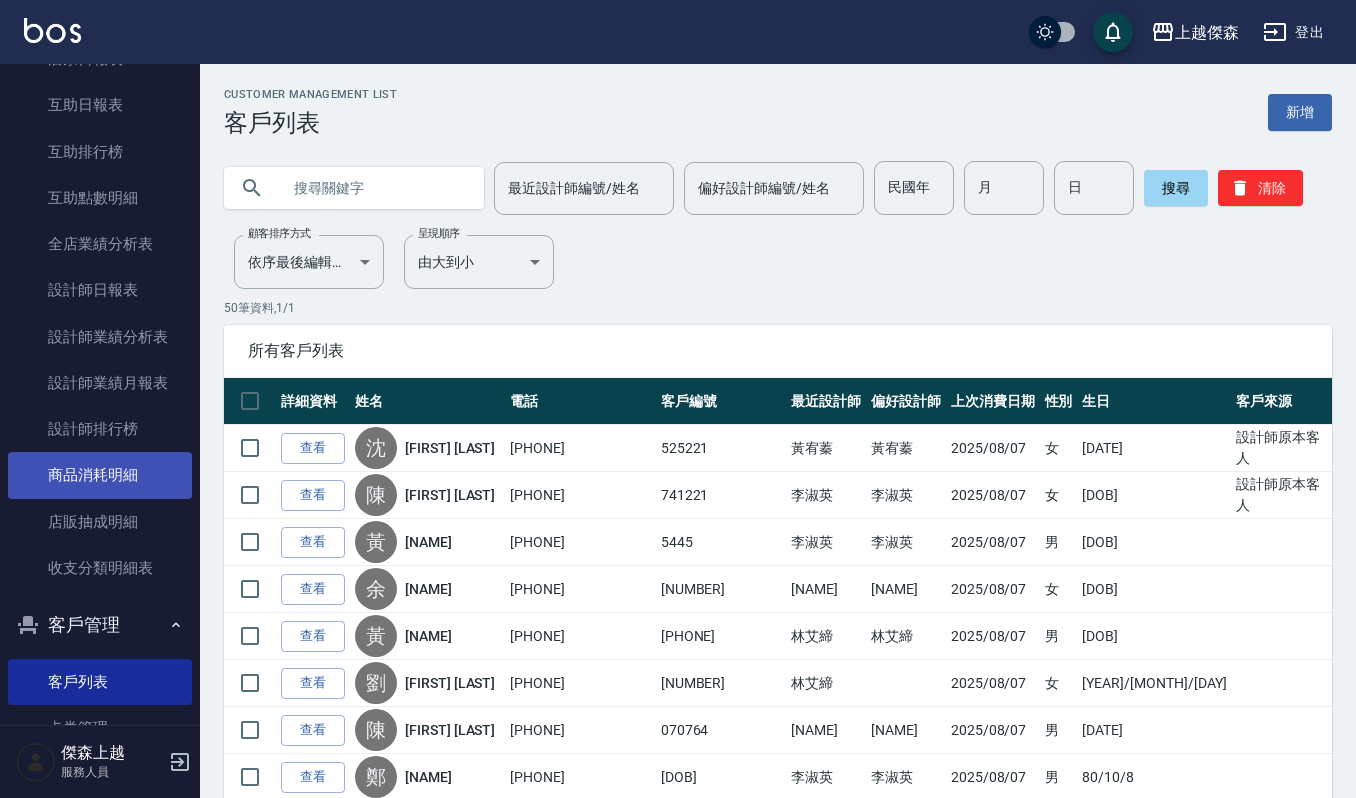 click on "商品消耗明細" at bounding box center [100, 475] 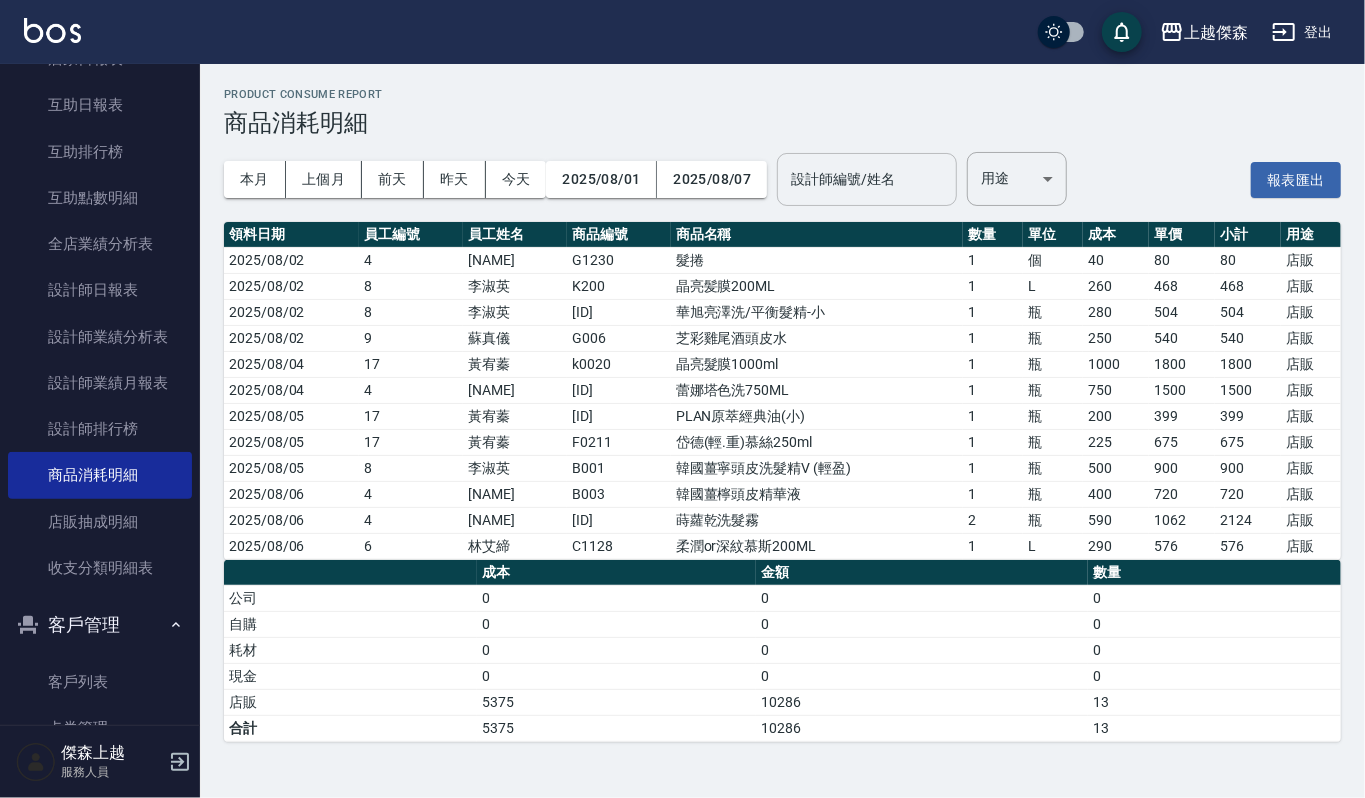 click on "設計師編號/姓名" at bounding box center (867, 179) 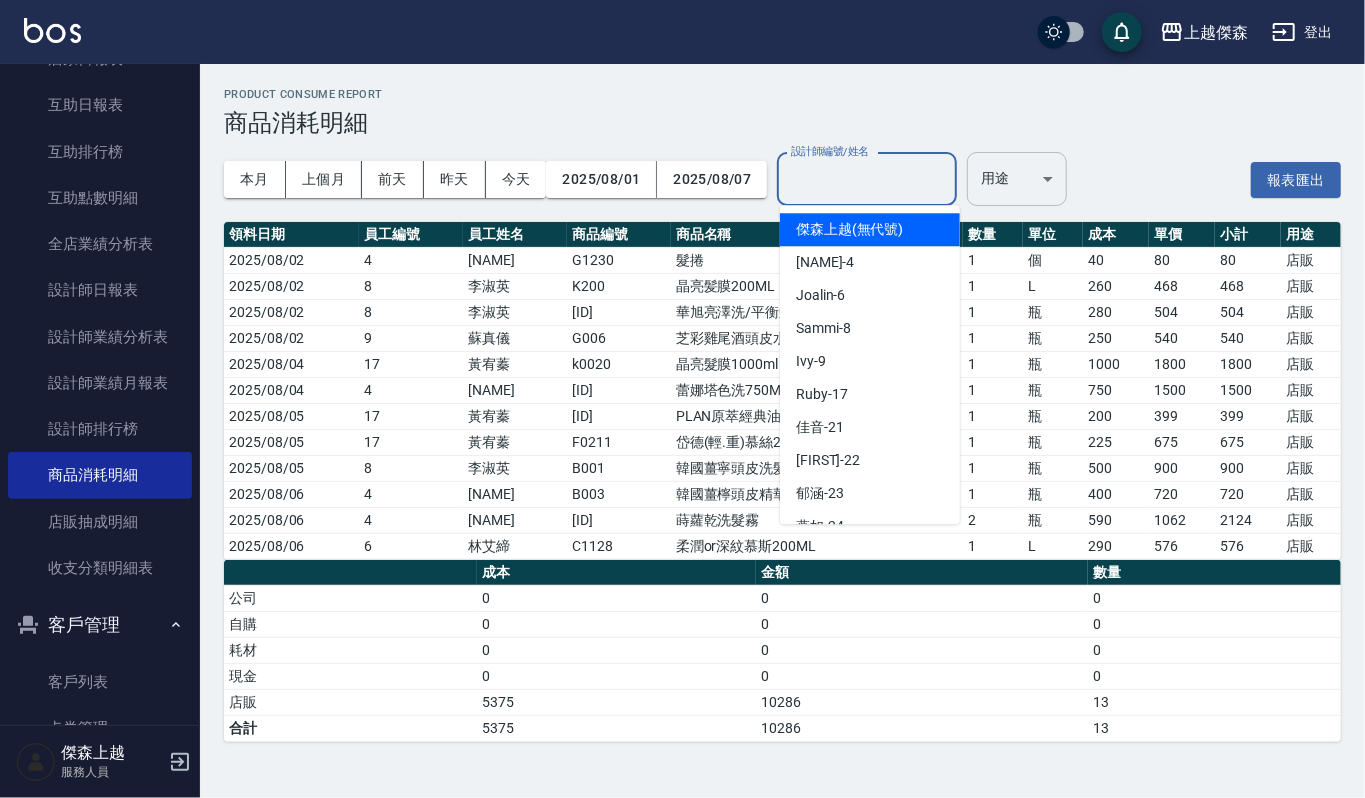 click on "上越傑森 登出 櫃檯作業 打帳單 帳單列表 掛單列表 營業儀表板 現金收支登錄 每日結帳 報表及分析 報表目錄 店家區間累計表 店家日報表 互助日報表 互助排行榜 互助點數明細 全店業績分析表 設計師日報表 設計師業績分析表 設計師業績月報表 設計師排行榜 商品消耗明細 店販抽成明細 收支分類明細表 客戶管理 客戶列表 卡券管理 入金管理 傑森上越 服務人員 Product Consume Report 商品消耗明細 本月 上個月 前天 昨天 今天 [DATE] [DATE] 設計師編號/姓名 設計師編號/姓名 用途 ​ 用途 報表匯出 領料日期 員工編號 員工姓名 商品編號 商品名稱 數量 單位 成本 單價 小計 用途 [DATE] [ID] [FIRST] [PRODUCT_CODE] [PRODUCT_NAME] [QUANTITY] [UNIT] [COST] [PRICE] [SUBTOTAL] 用途 [DATE] [ID] [FIRST] [PRODUCT_CODE] [PRODUCT_NAME] [QUANTITY] [UNIT] [COST] [PRICE] [SUBTOTAL] 用途 [DATE] [ID] [FIRST] [PRODUCT_CODE] [PRODUCT_NAME] [QUANTITY] [UNIT] [COST] [PRICE] [SUBTOTAL]" at bounding box center [682, 399] 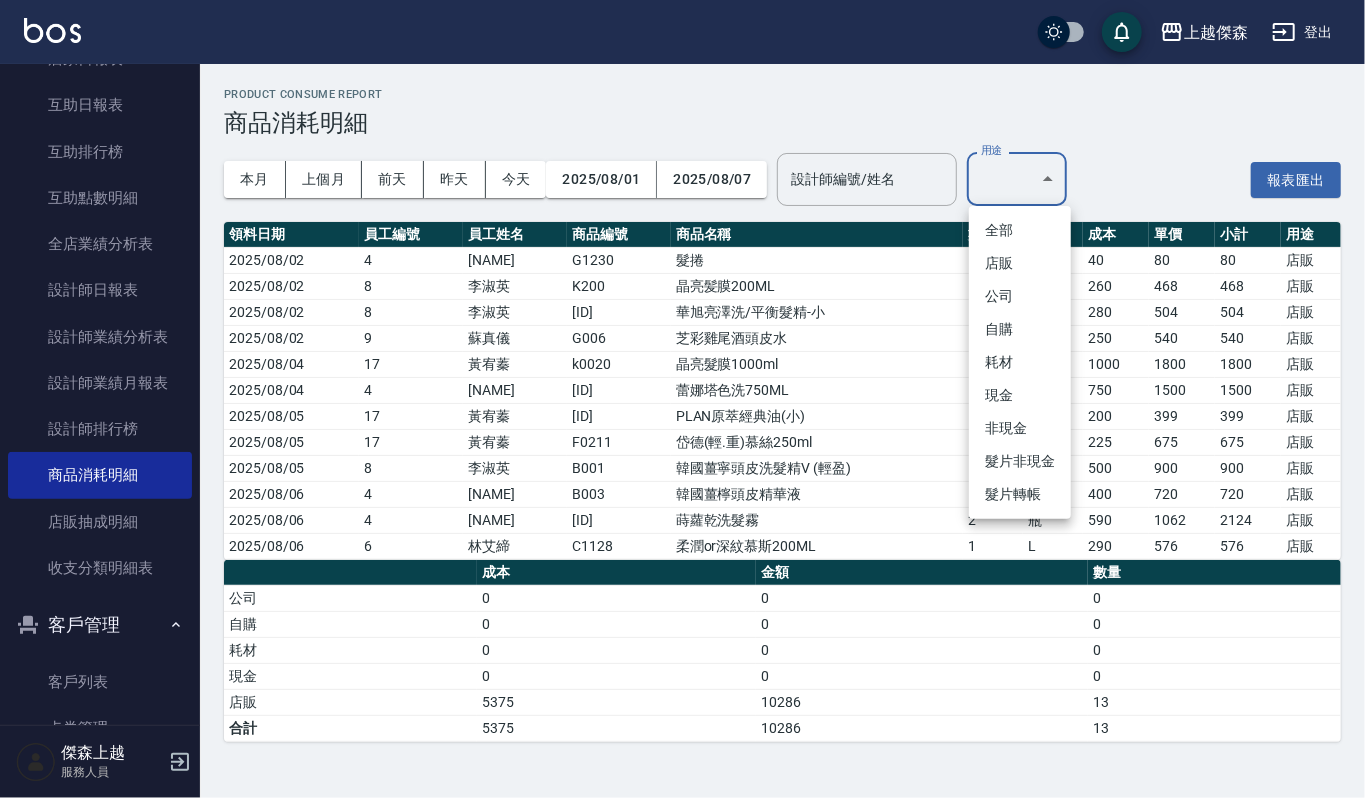 click on "自購" at bounding box center [1020, 329] 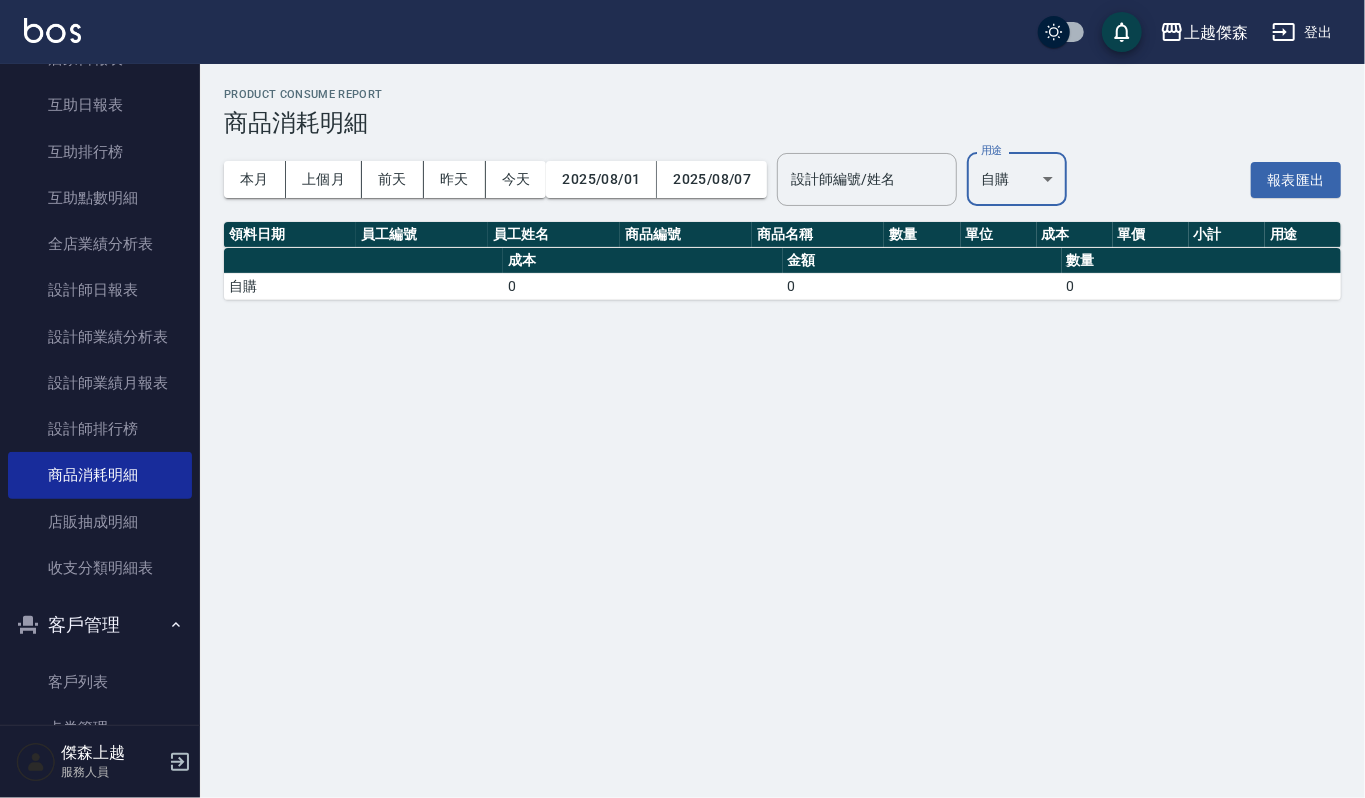 type on "自購" 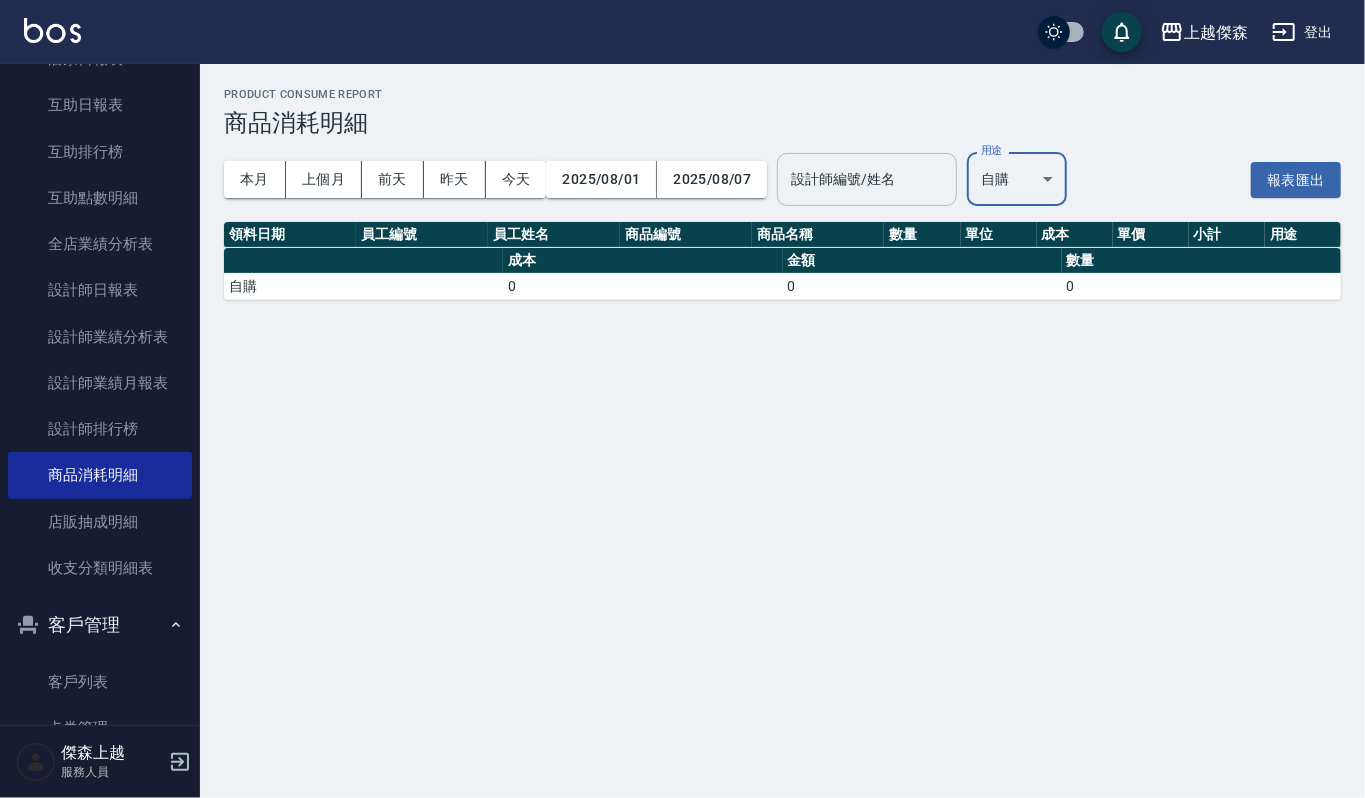 click on "設計師編號/姓名" at bounding box center [867, 179] 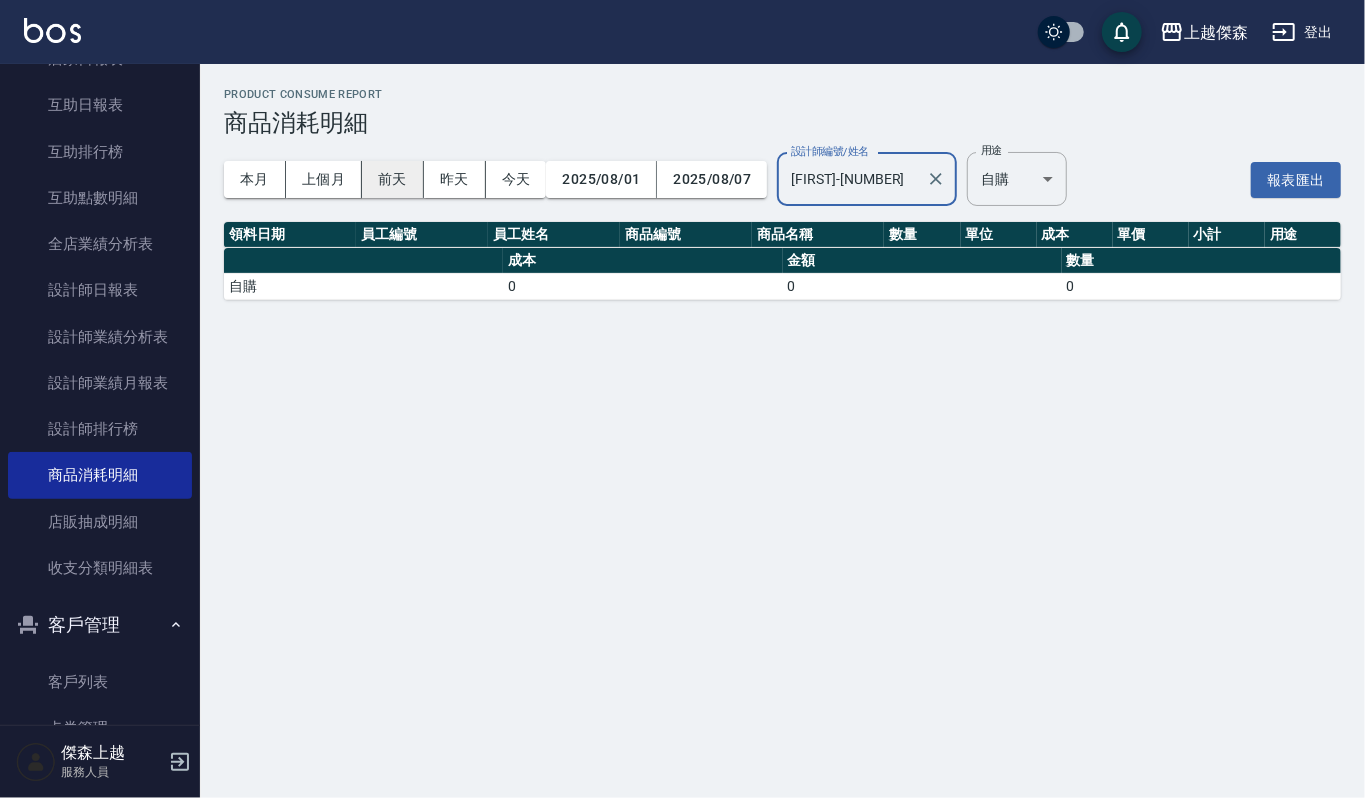 type on "[FIRST]-[NUMBER]" 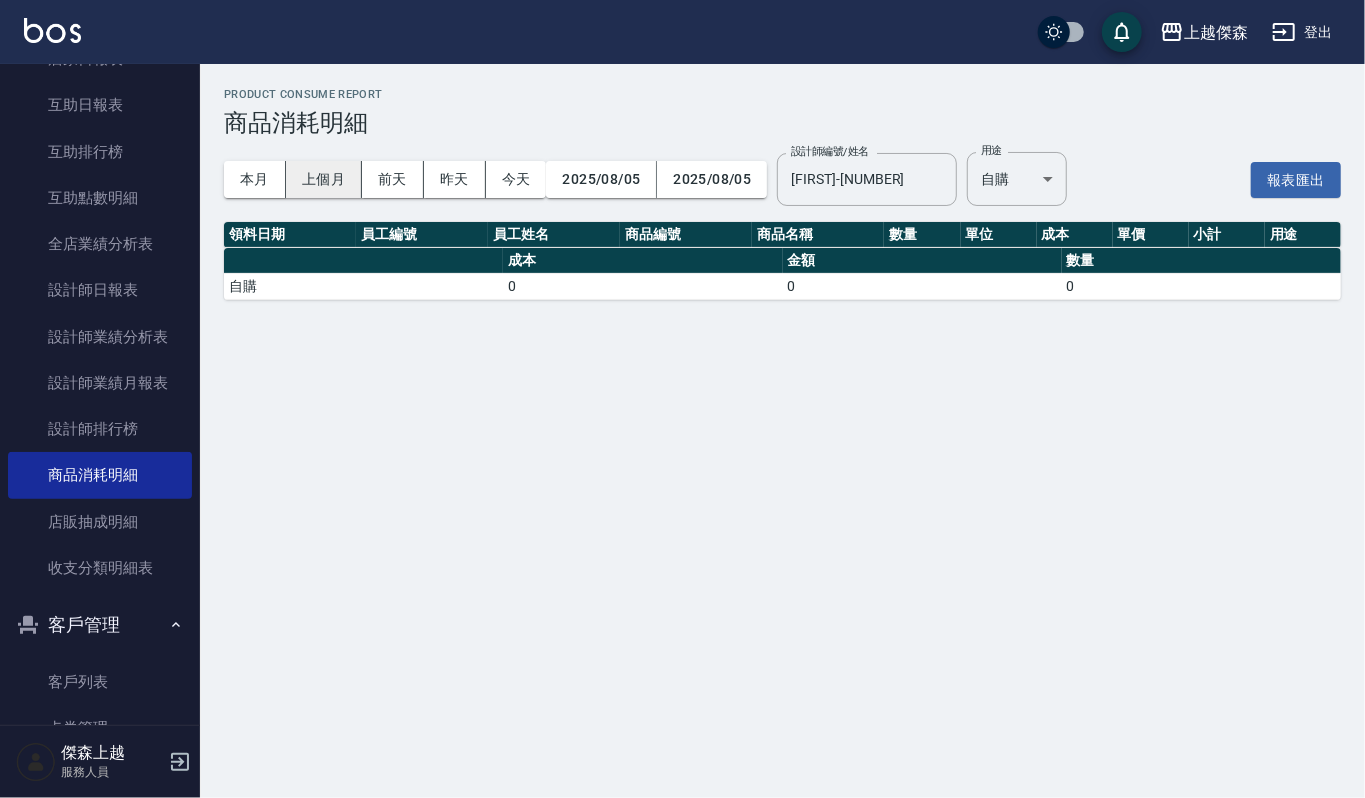 click on "上個月" at bounding box center [324, 179] 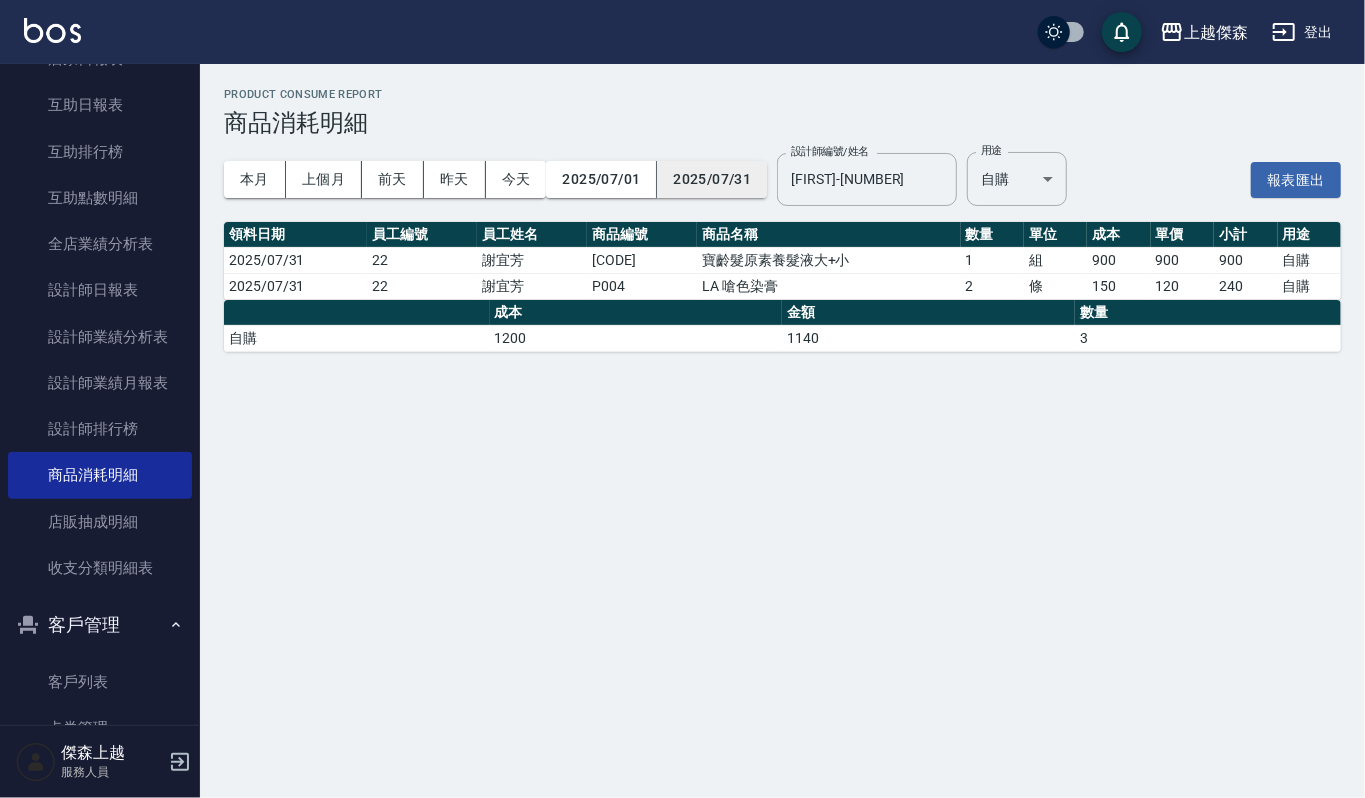 click on "2025/07/31" at bounding box center [712, 179] 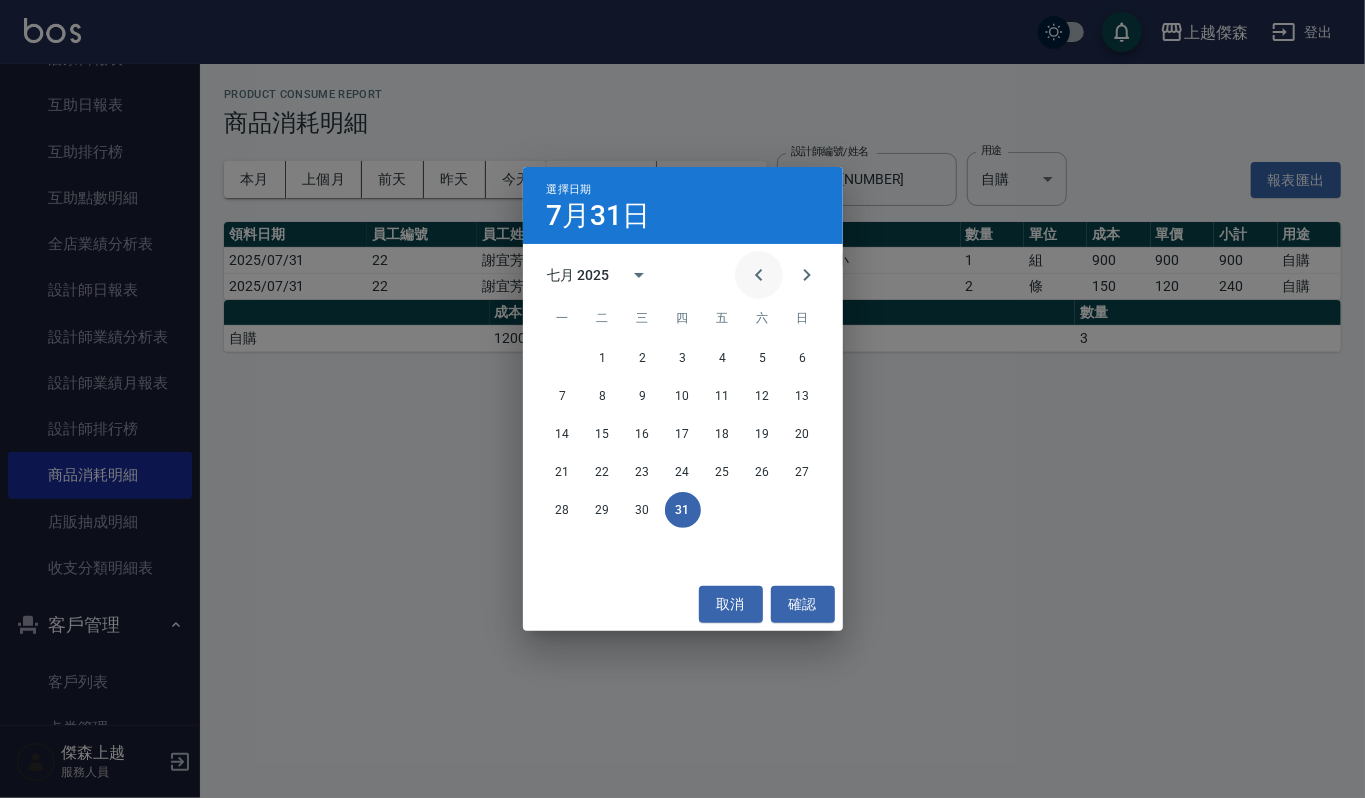 click 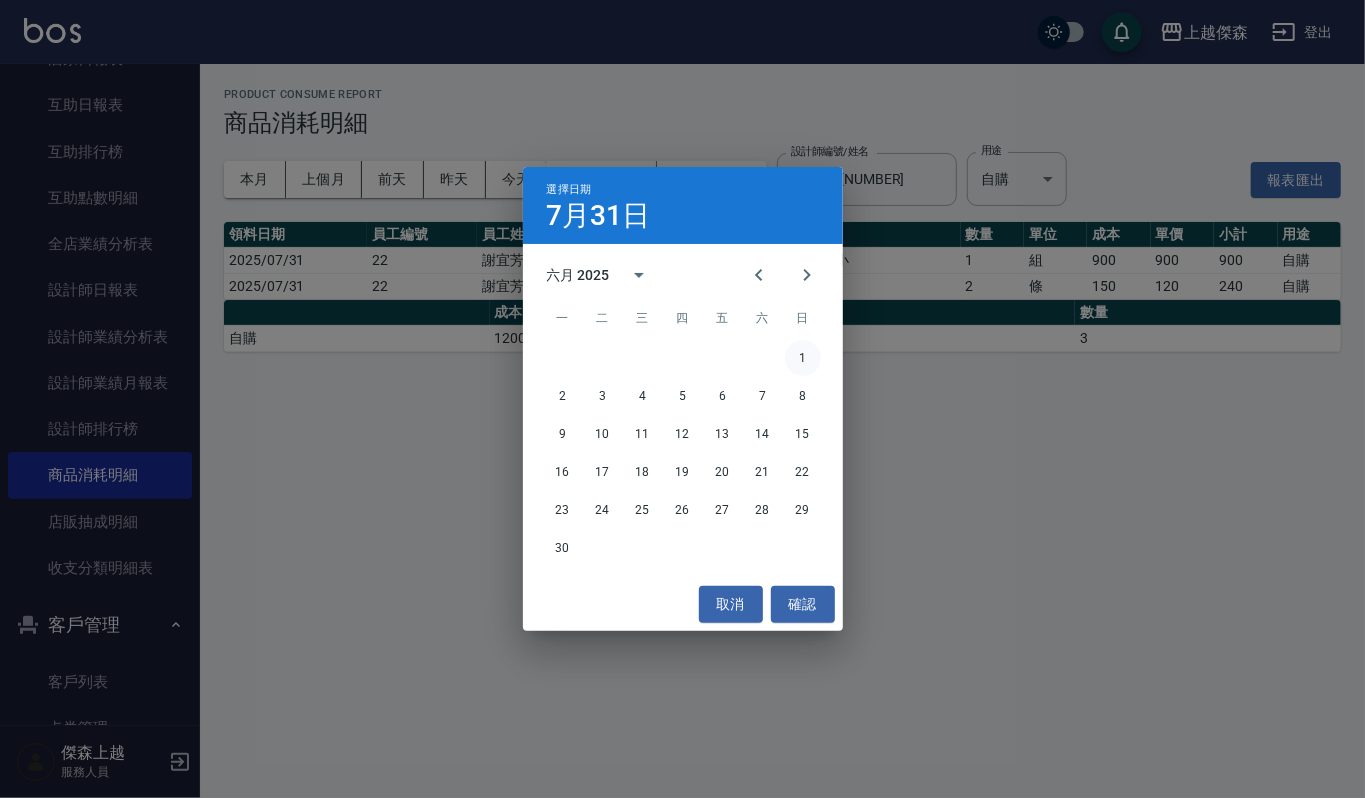 click on "1" at bounding box center [803, 358] 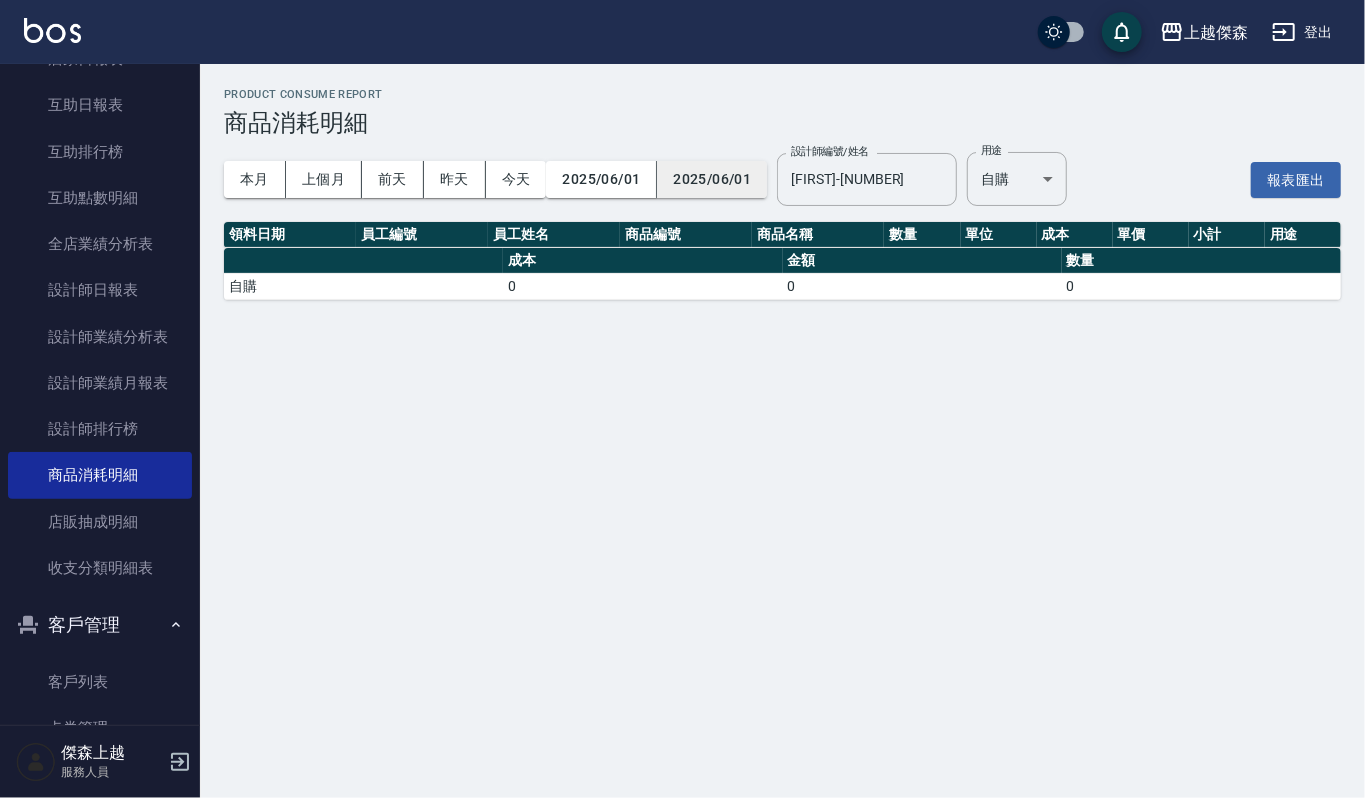 click on "2025/06/01" at bounding box center [712, 179] 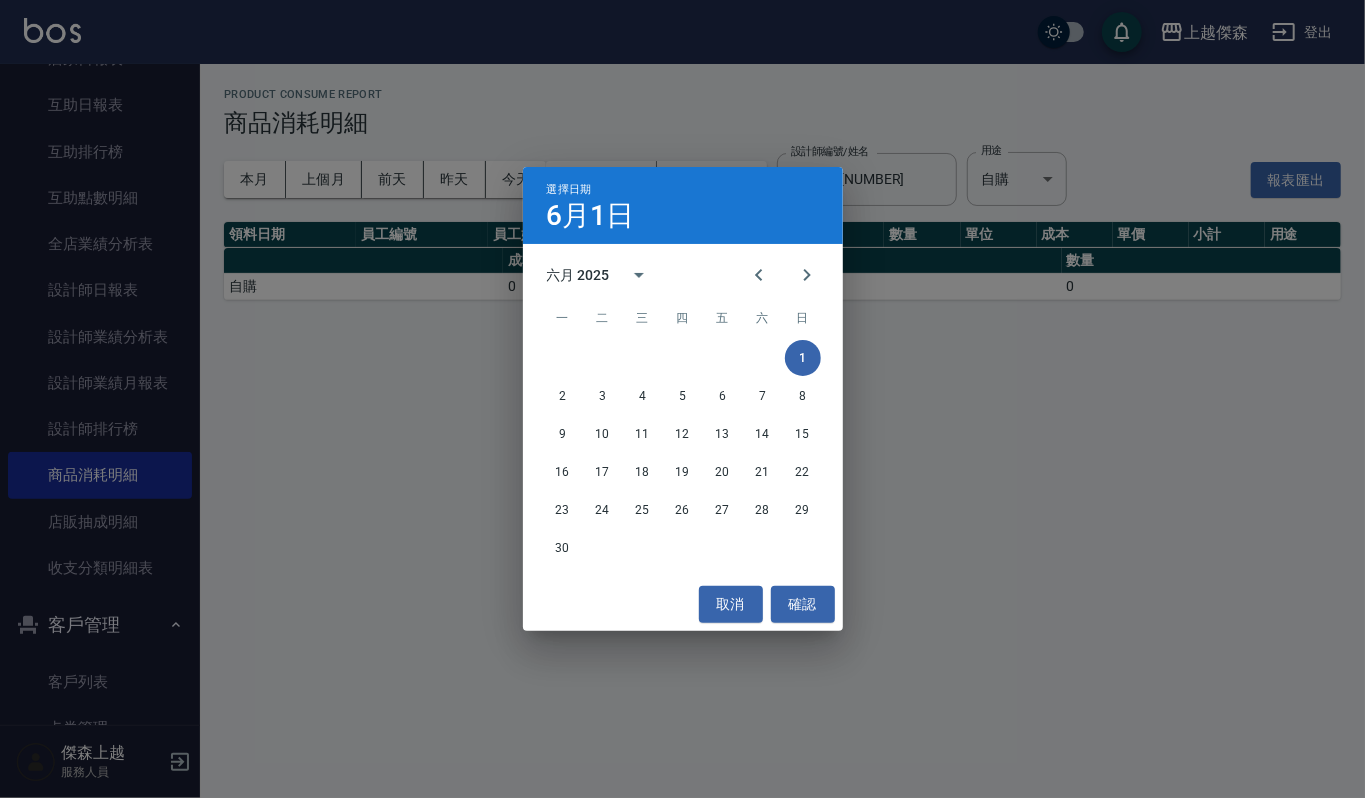 click on "30" at bounding box center [683, 548] 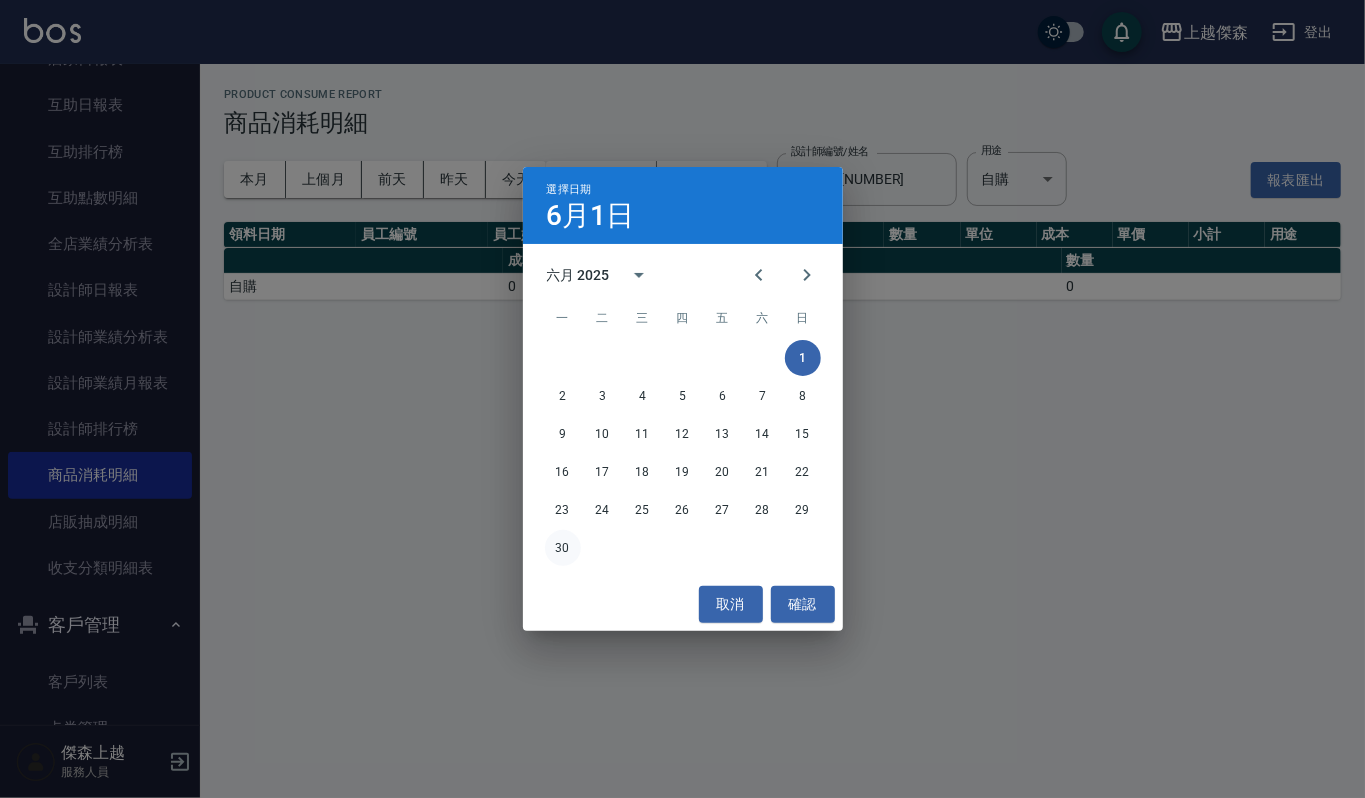 click on "30" at bounding box center [563, 548] 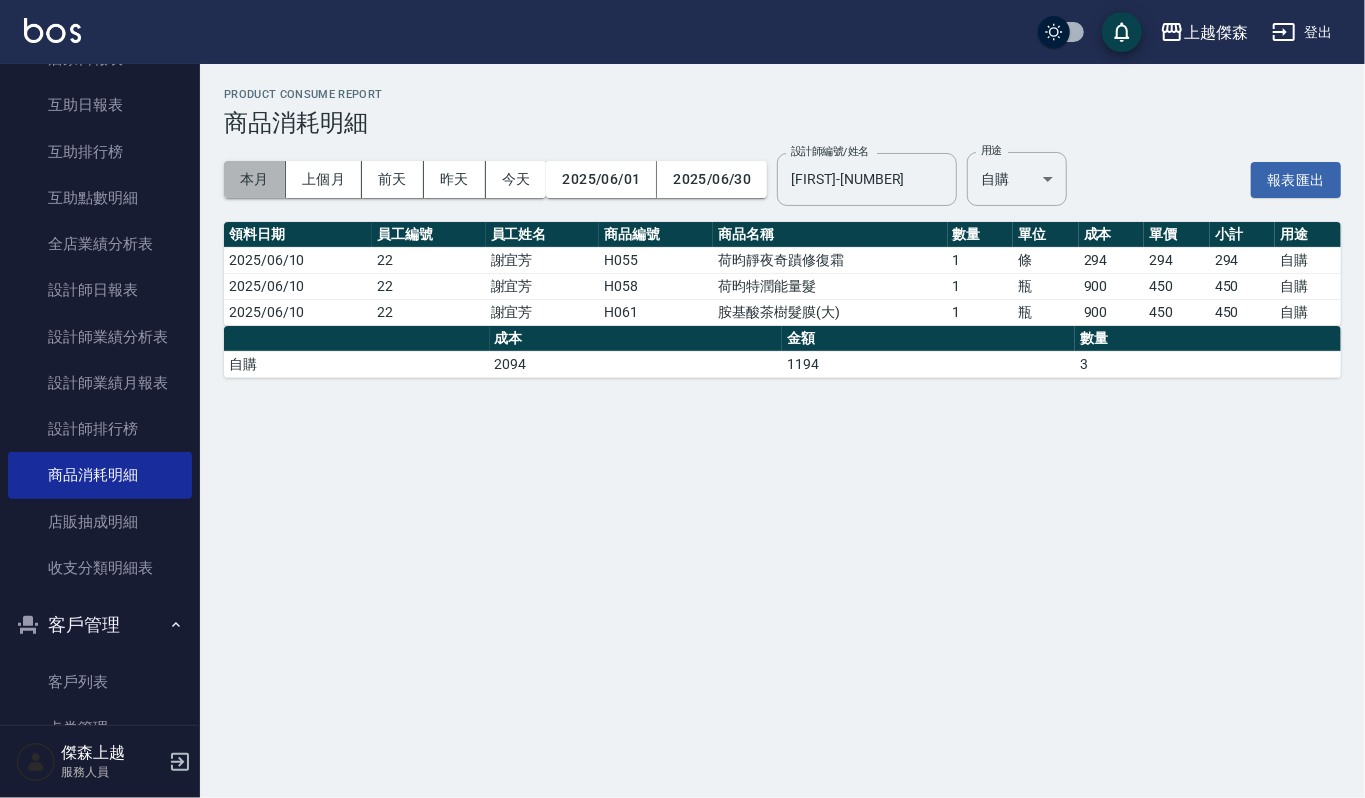 click on "本月" at bounding box center (255, 179) 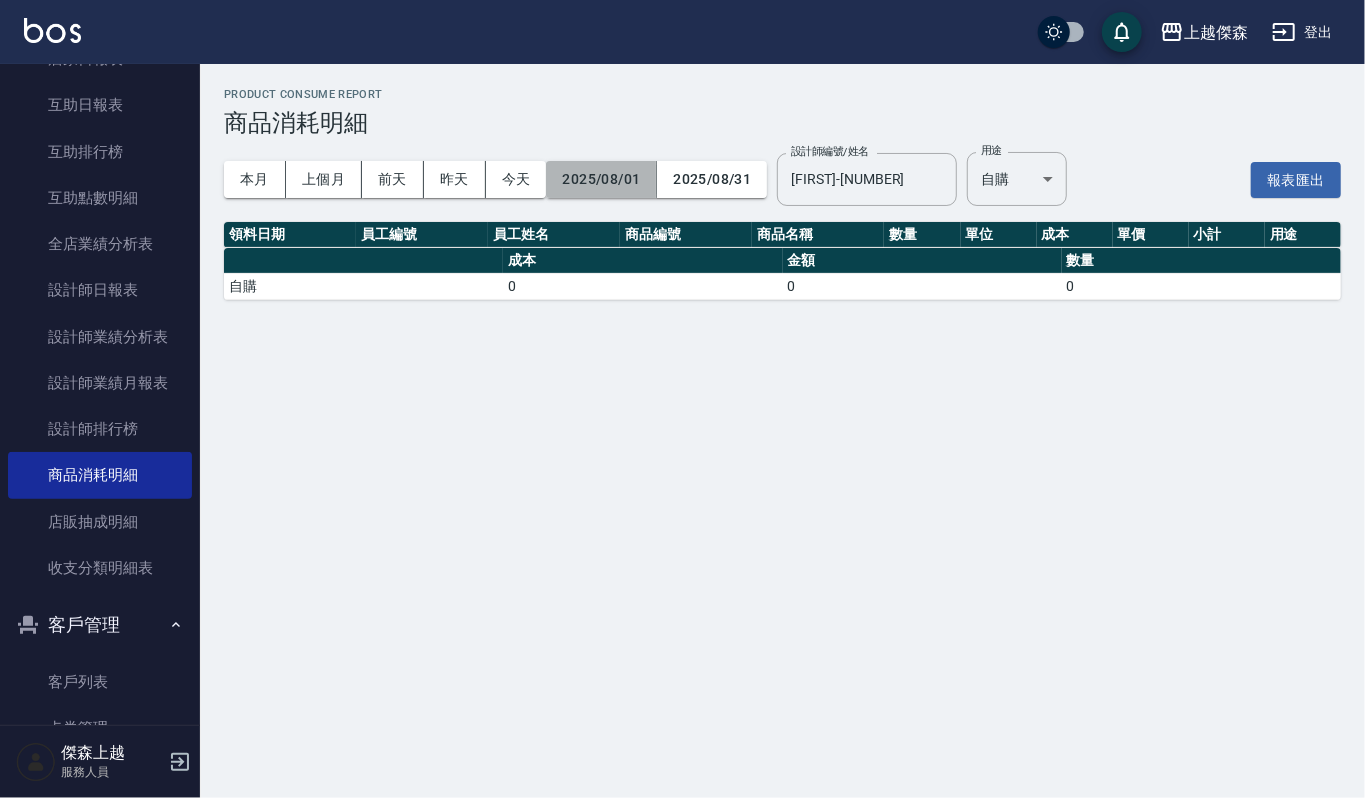 click on "2025/08/01" at bounding box center (601, 179) 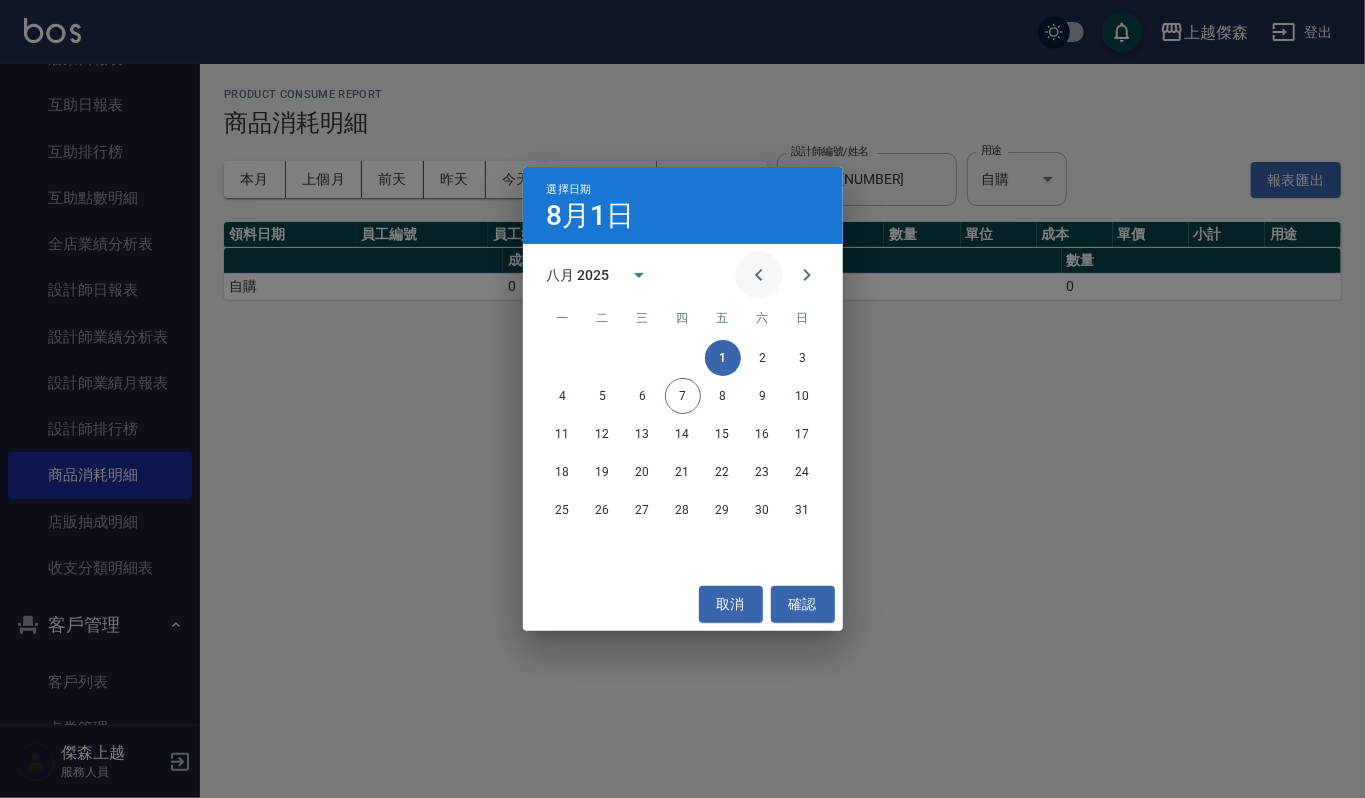 click 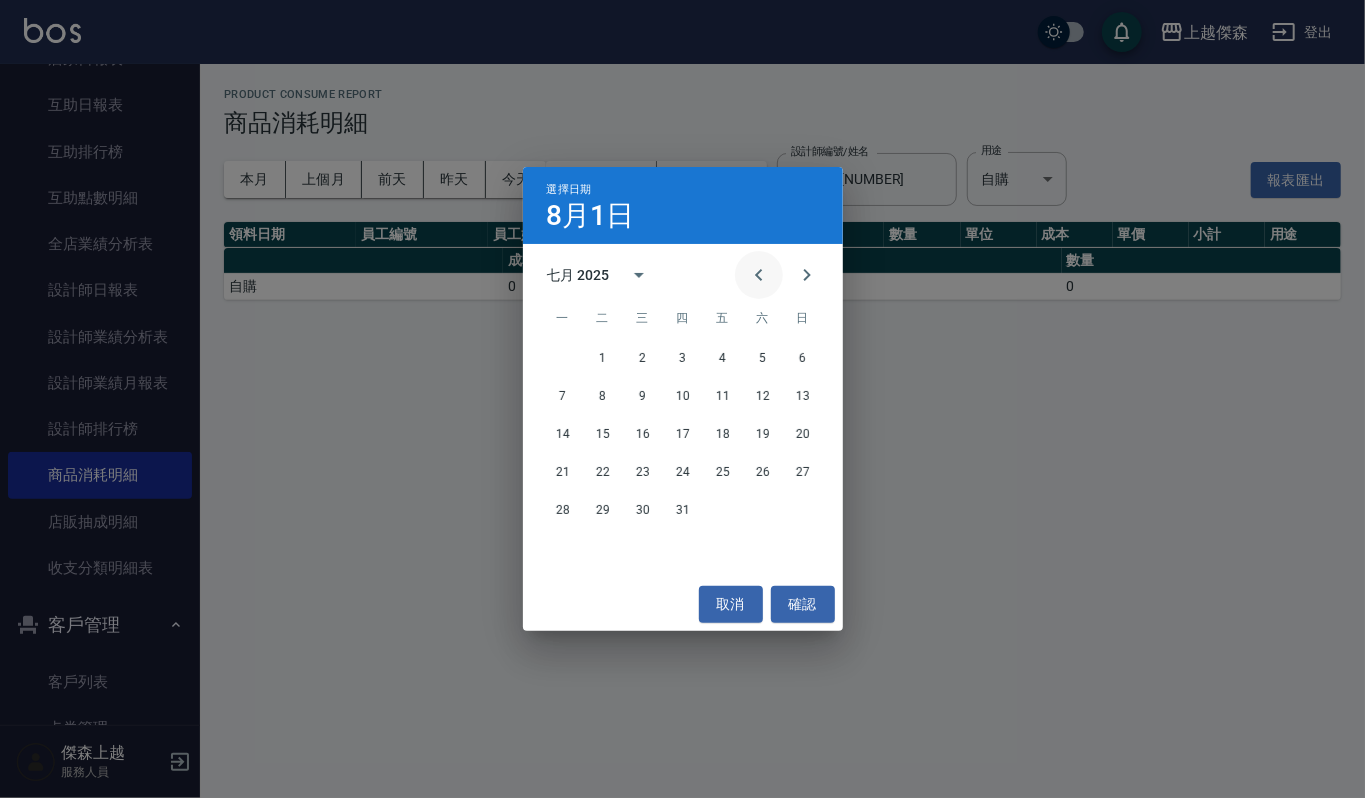 click 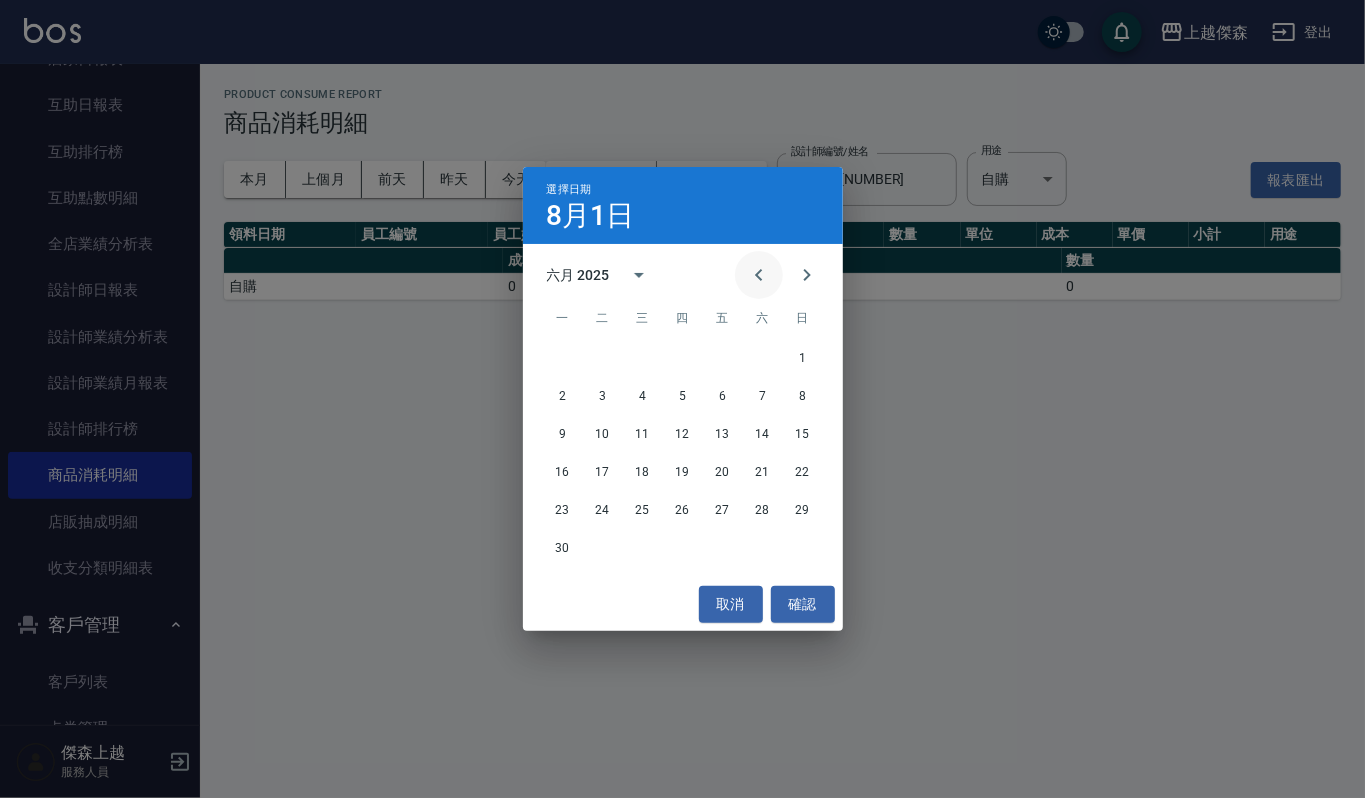 click 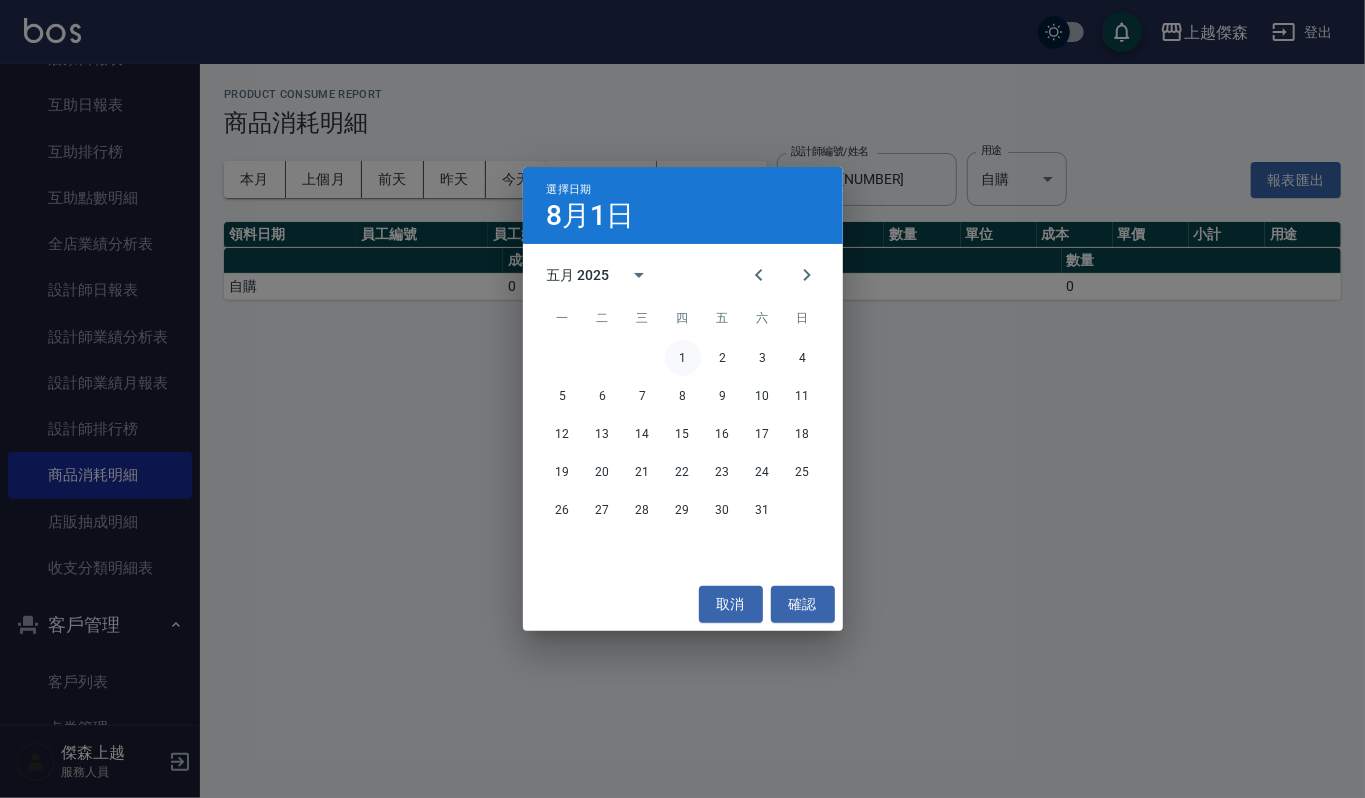 click on "1" at bounding box center (683, 358) 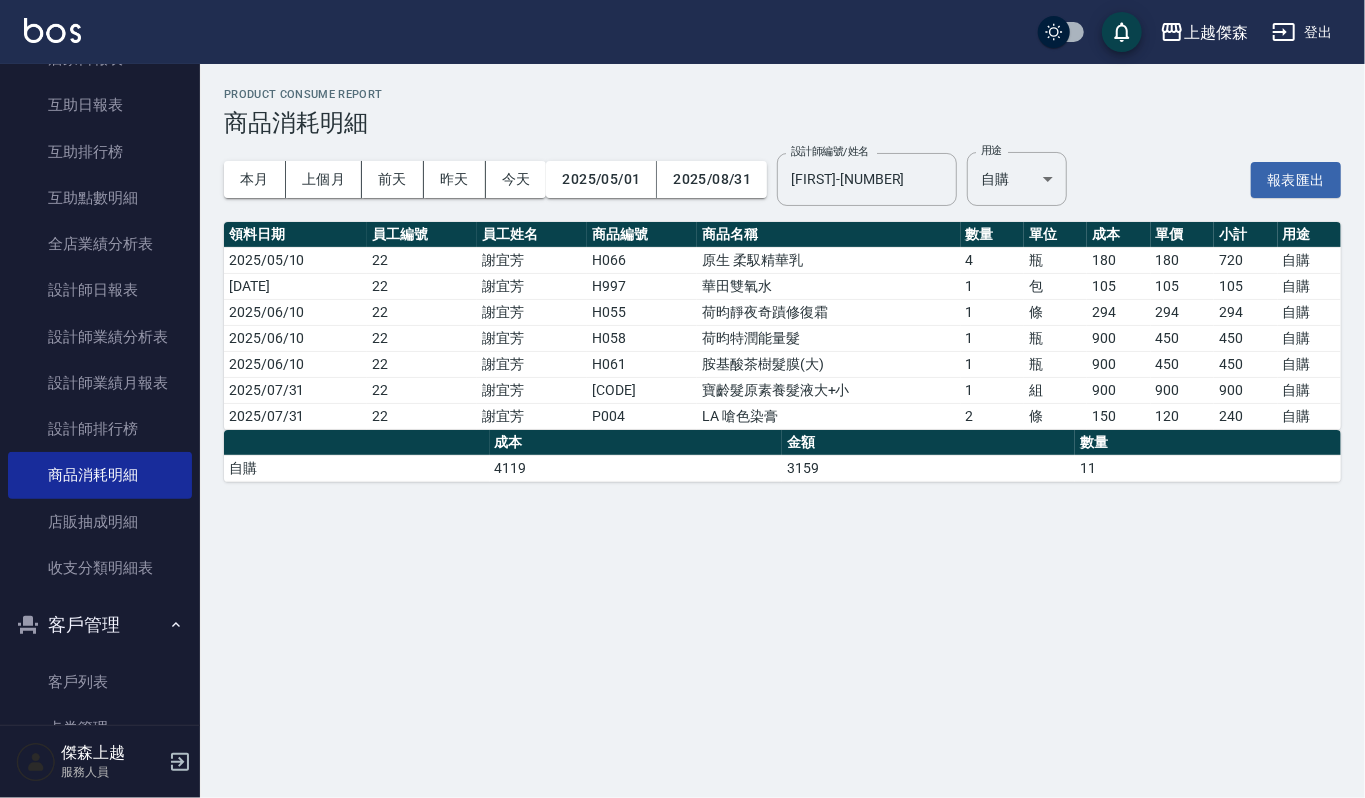 click at bounding box center (52, 30) 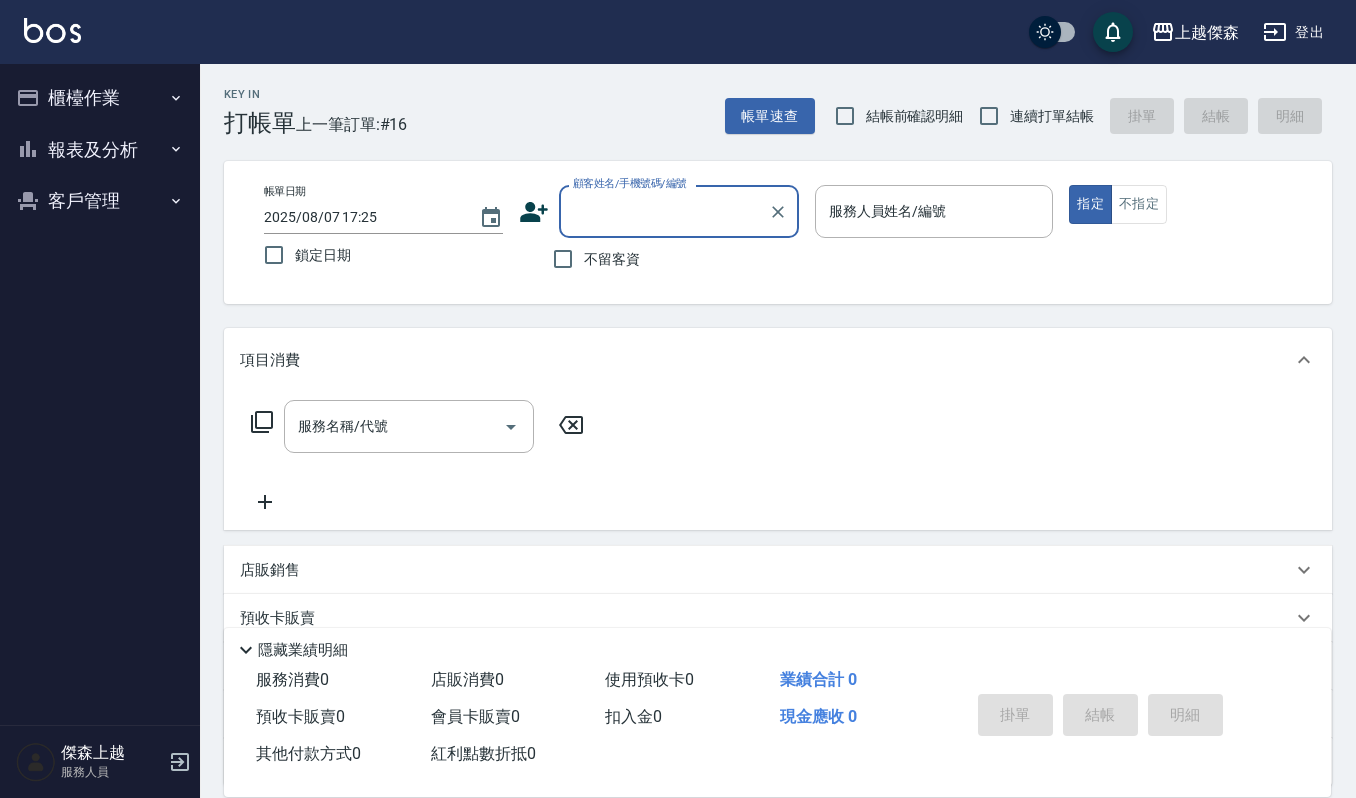 click on "顧客姓名/手機號碼/編號" at bounding box center [664, 211] 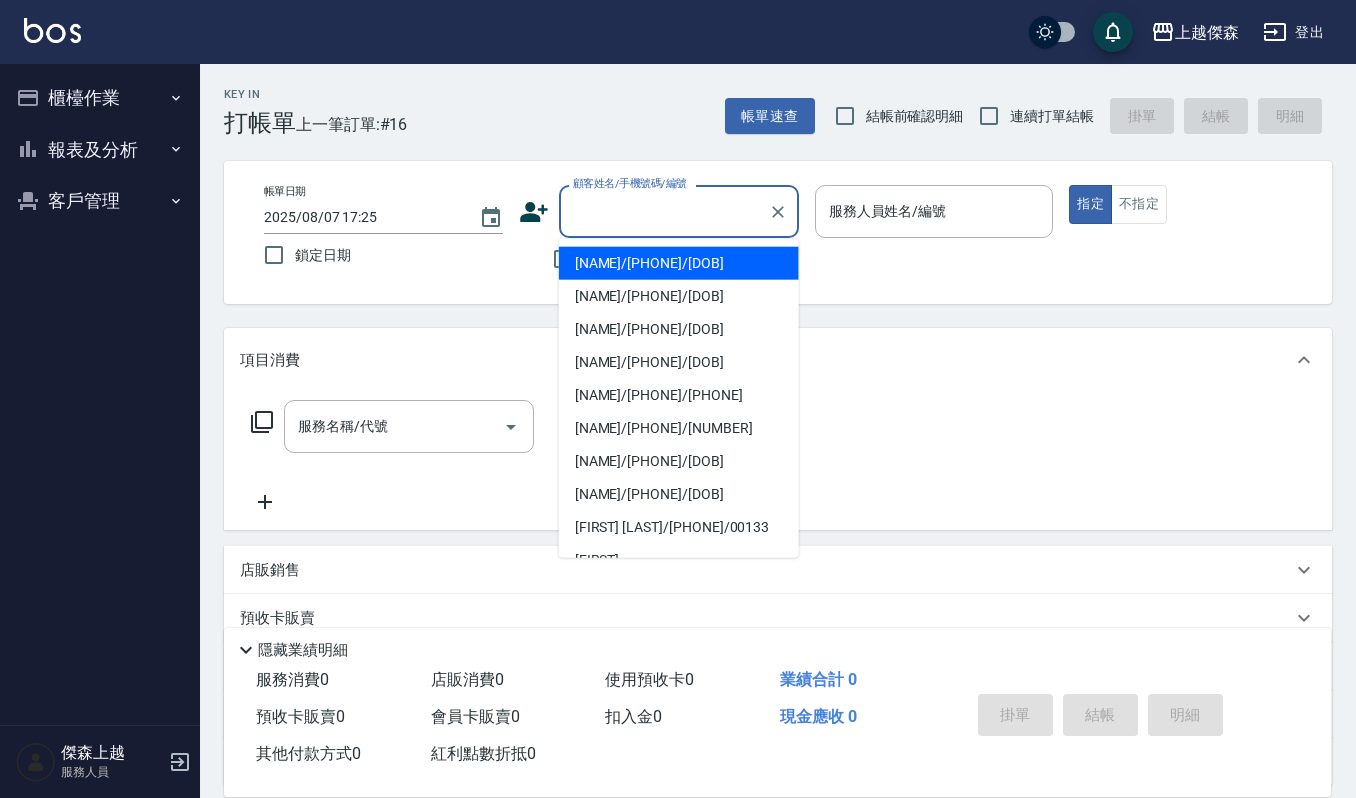 type on "0" 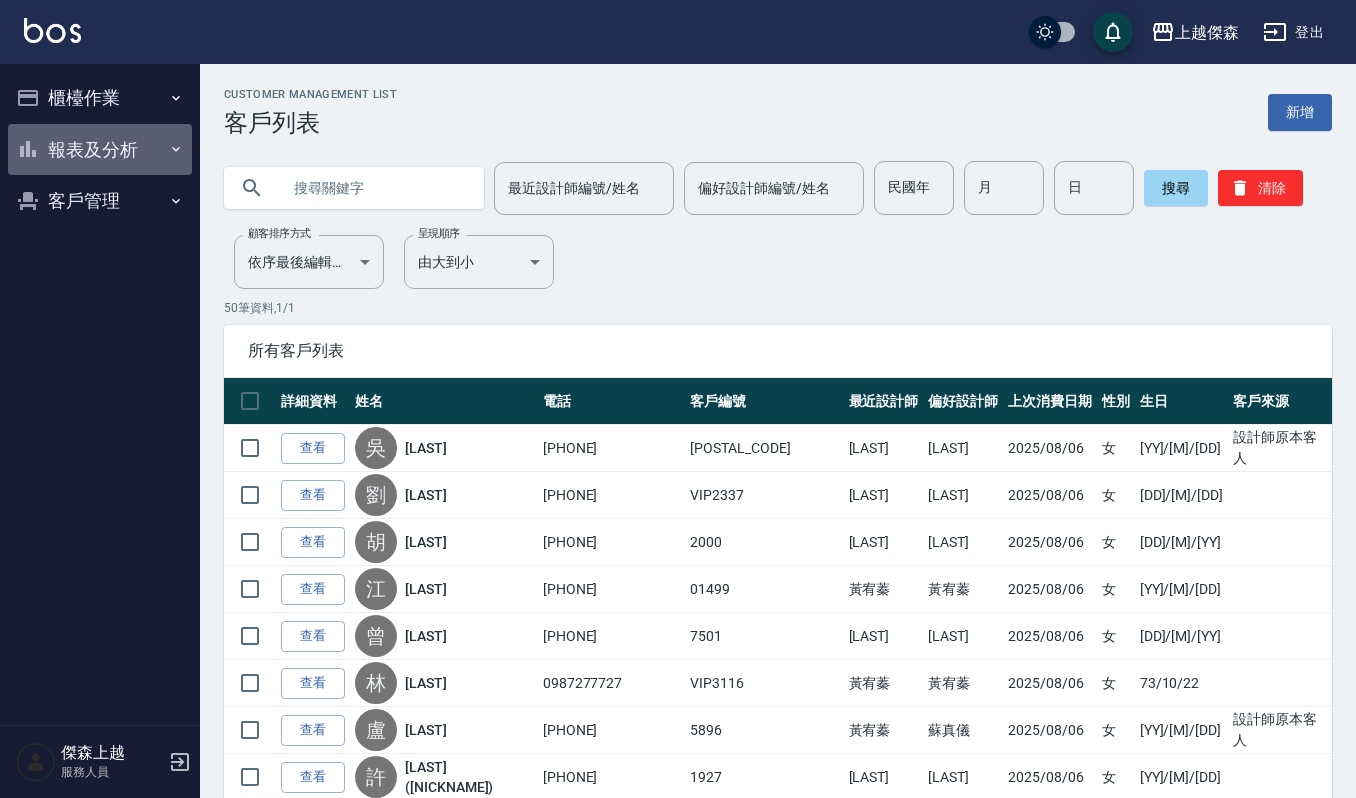 scroll, scrollTop: 0, scrollLeft: 0, axis: both 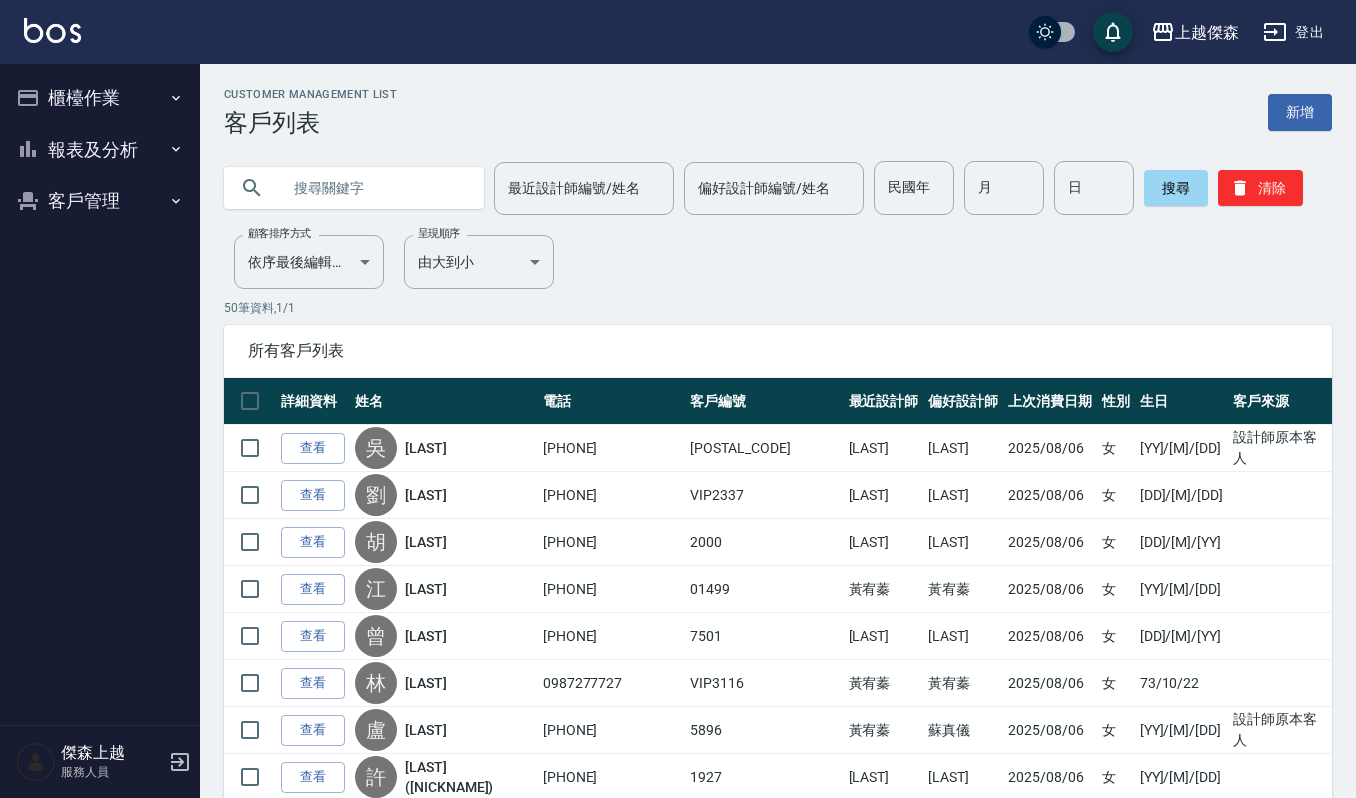 click at bounding box center [374, 188] 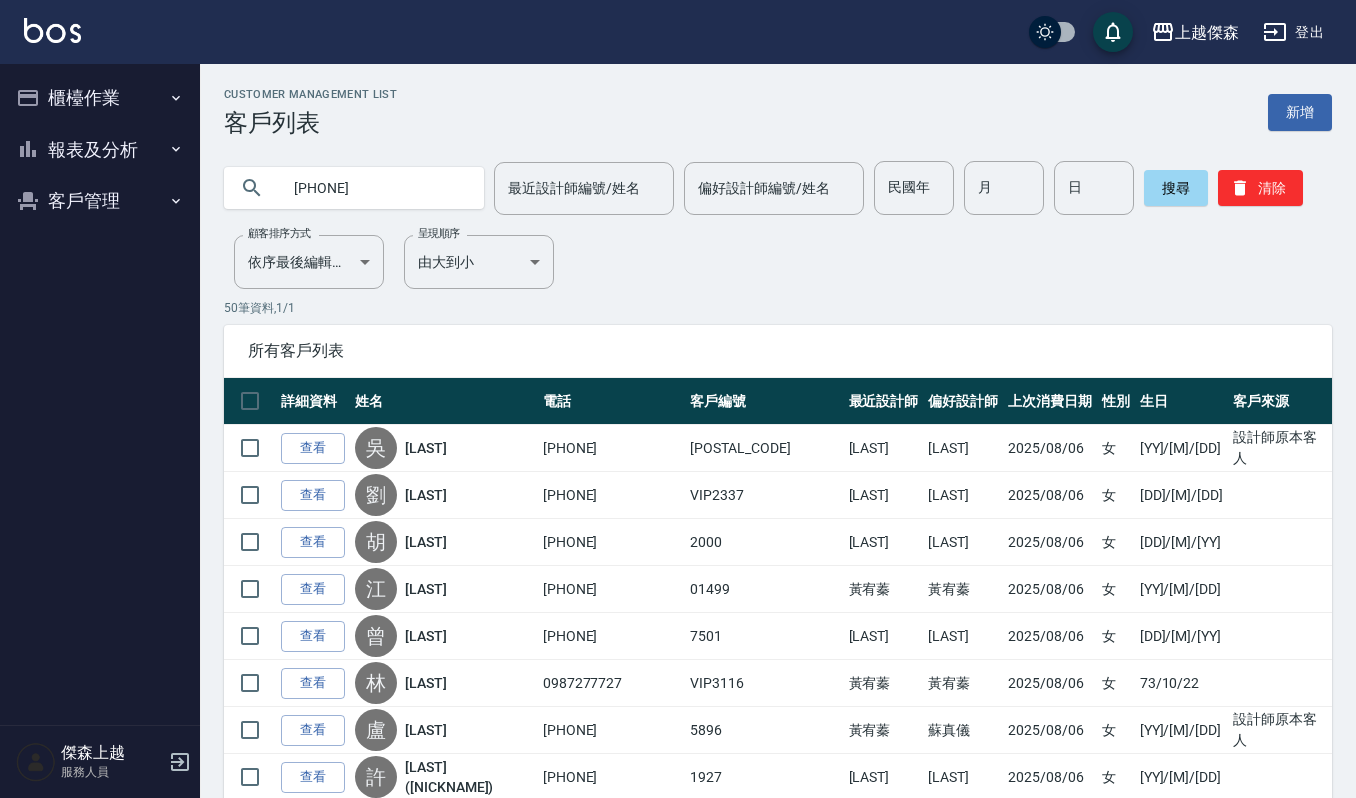 type on "[PHONE]" 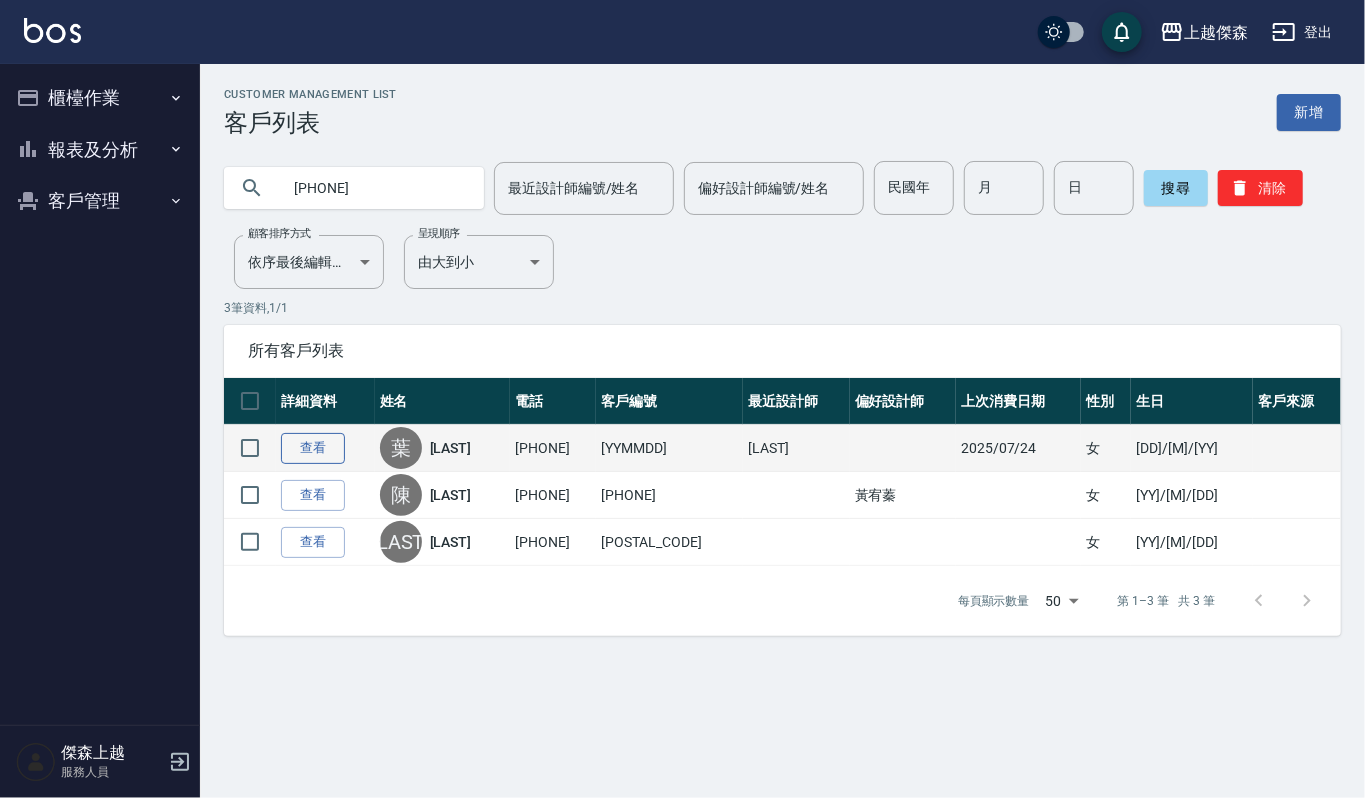 click on "查看" at bounding box center [313, 448] 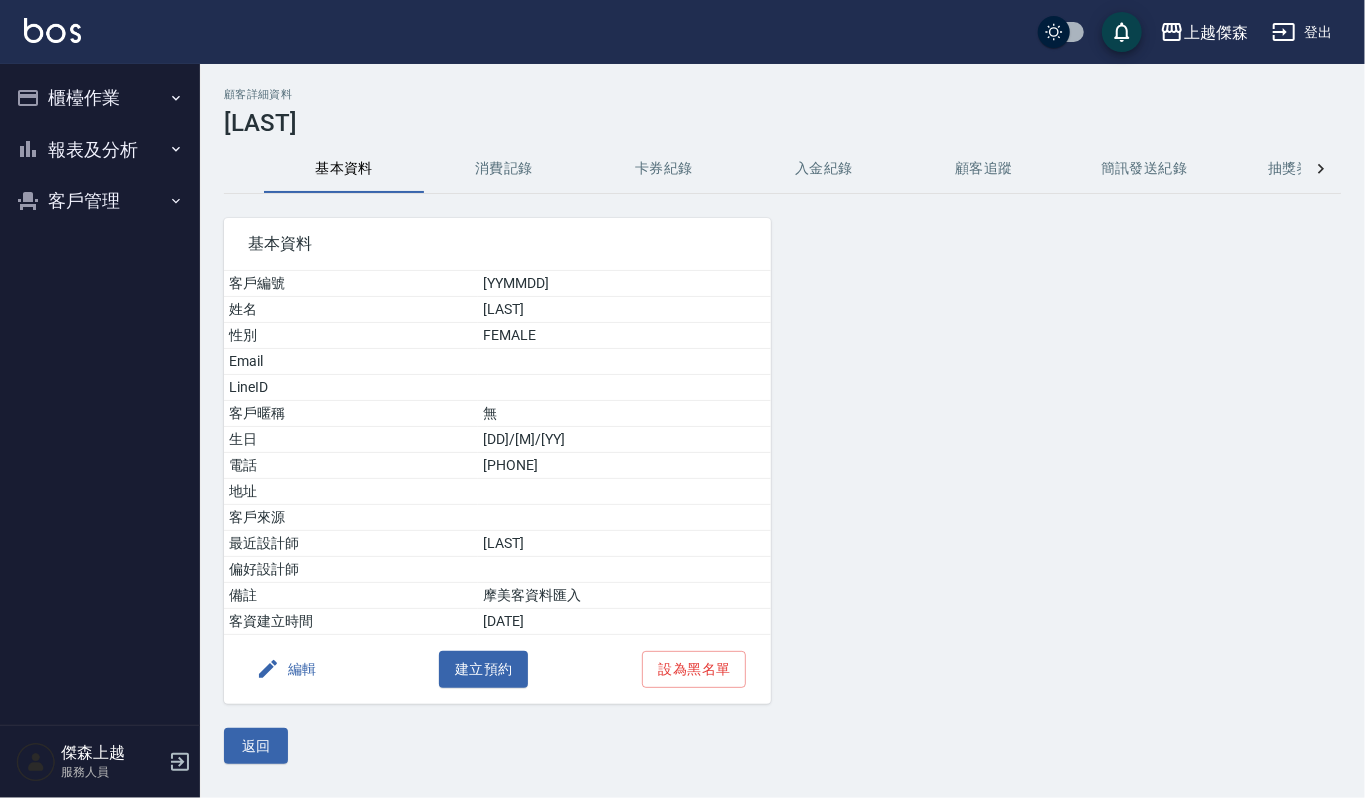 click on "消費記錄" at bounding box center (504, 169) 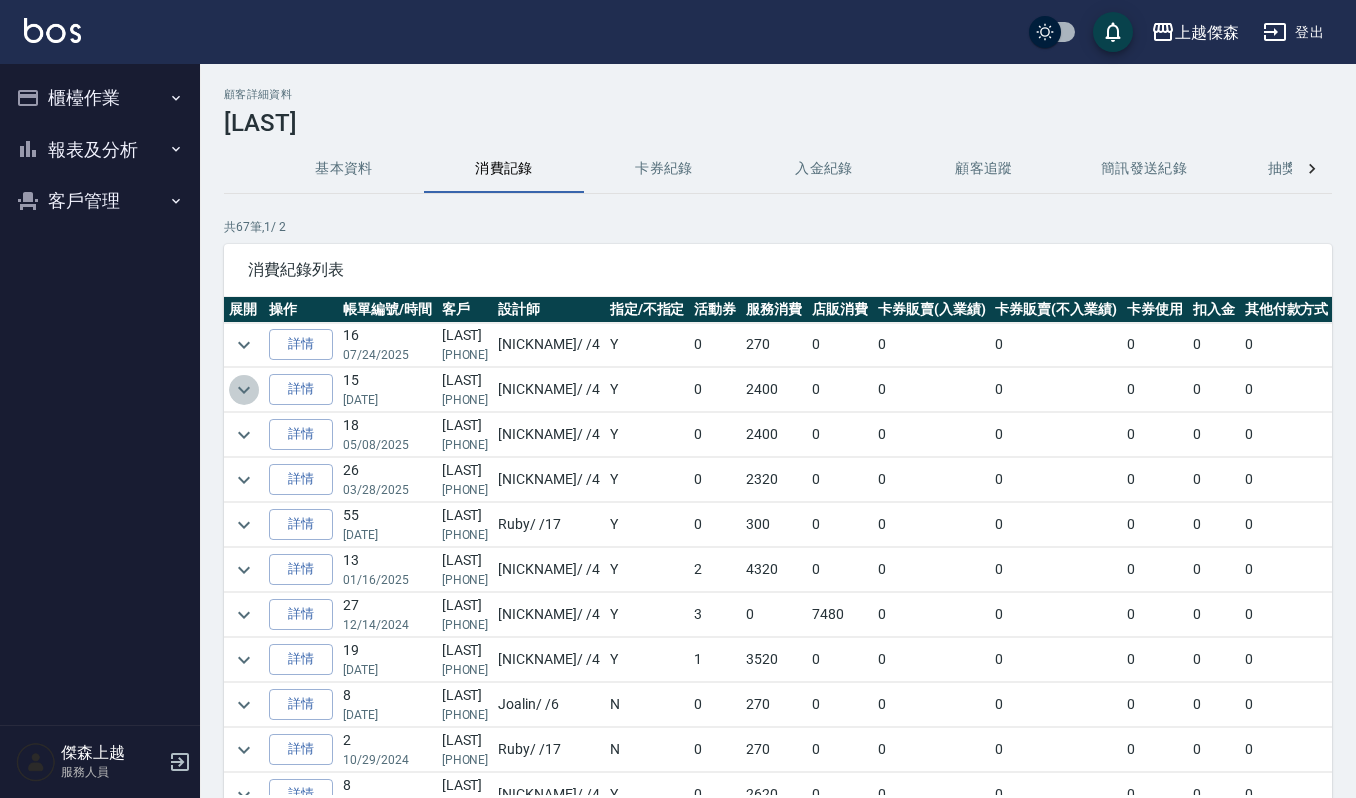 click 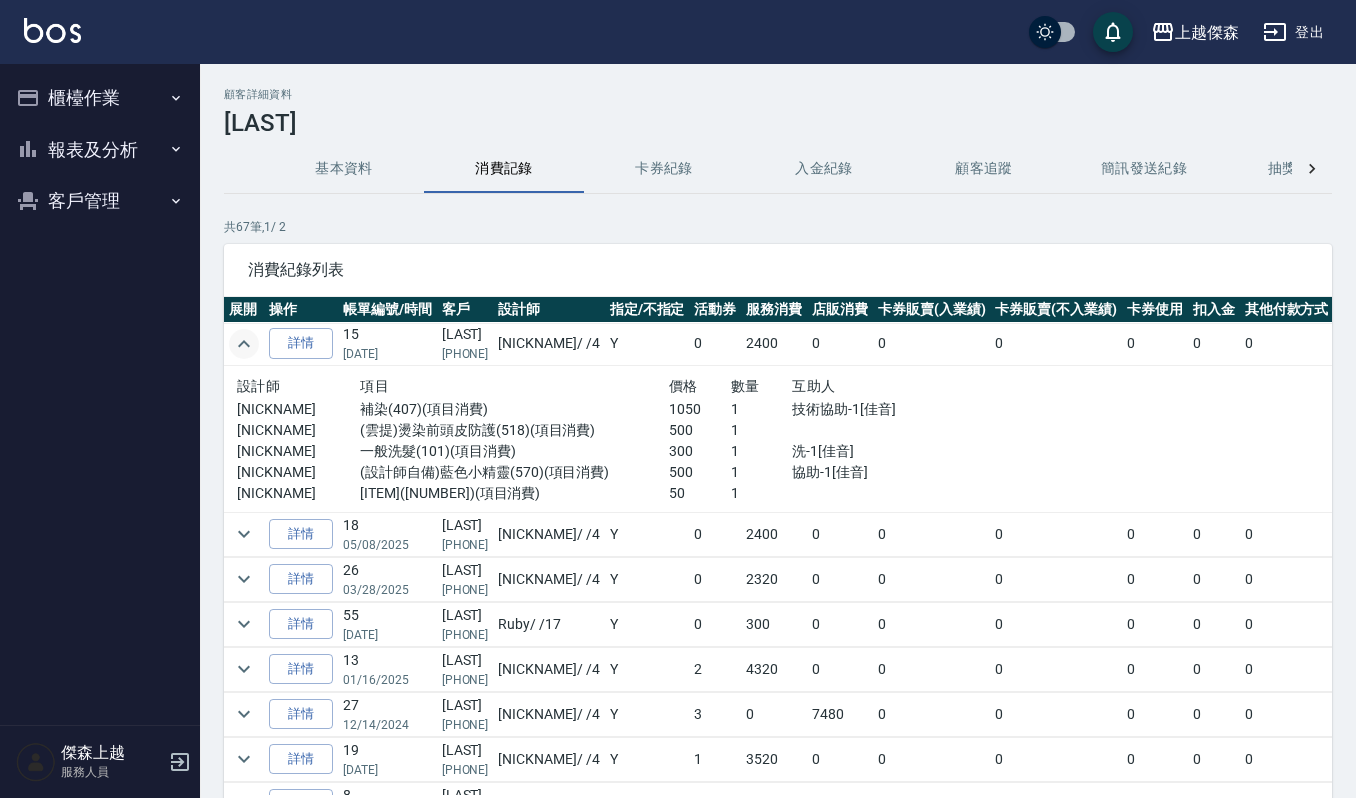 scroll, scrollTop: 0, scrollLeft: 0, axis: both 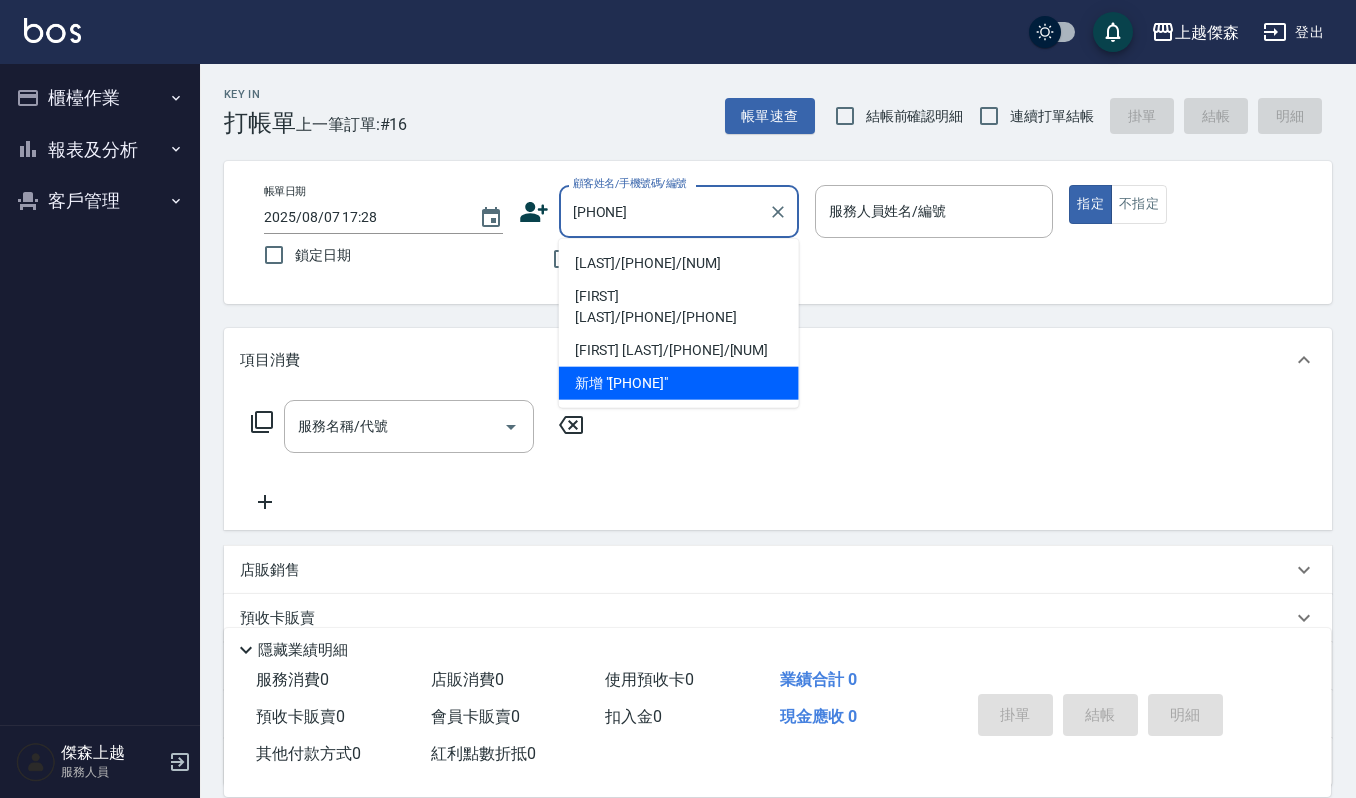 click on "[LAST]/[PHONE]/[NUM]" at bounding box center (679, 263) 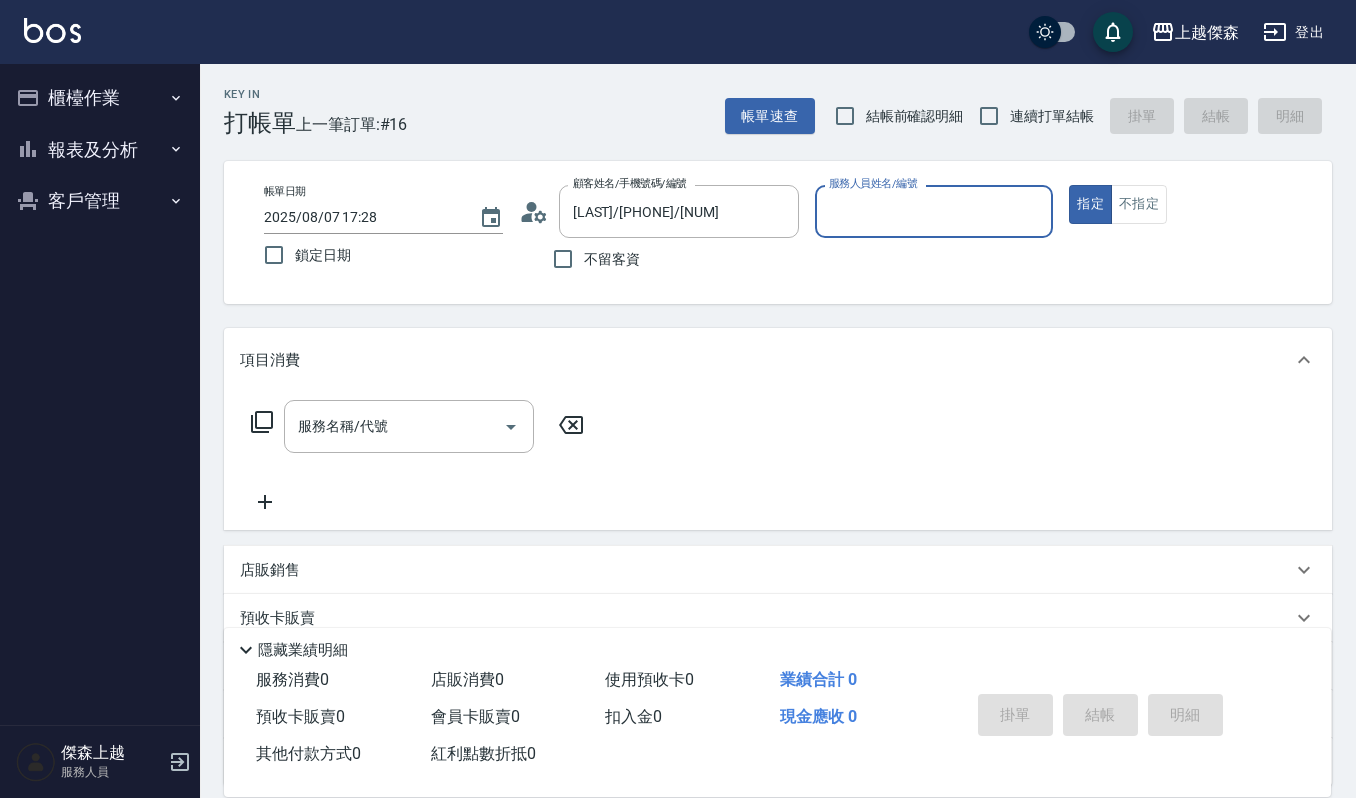 click on "服務人員姓名/編號" at bounding box center [934, 211] 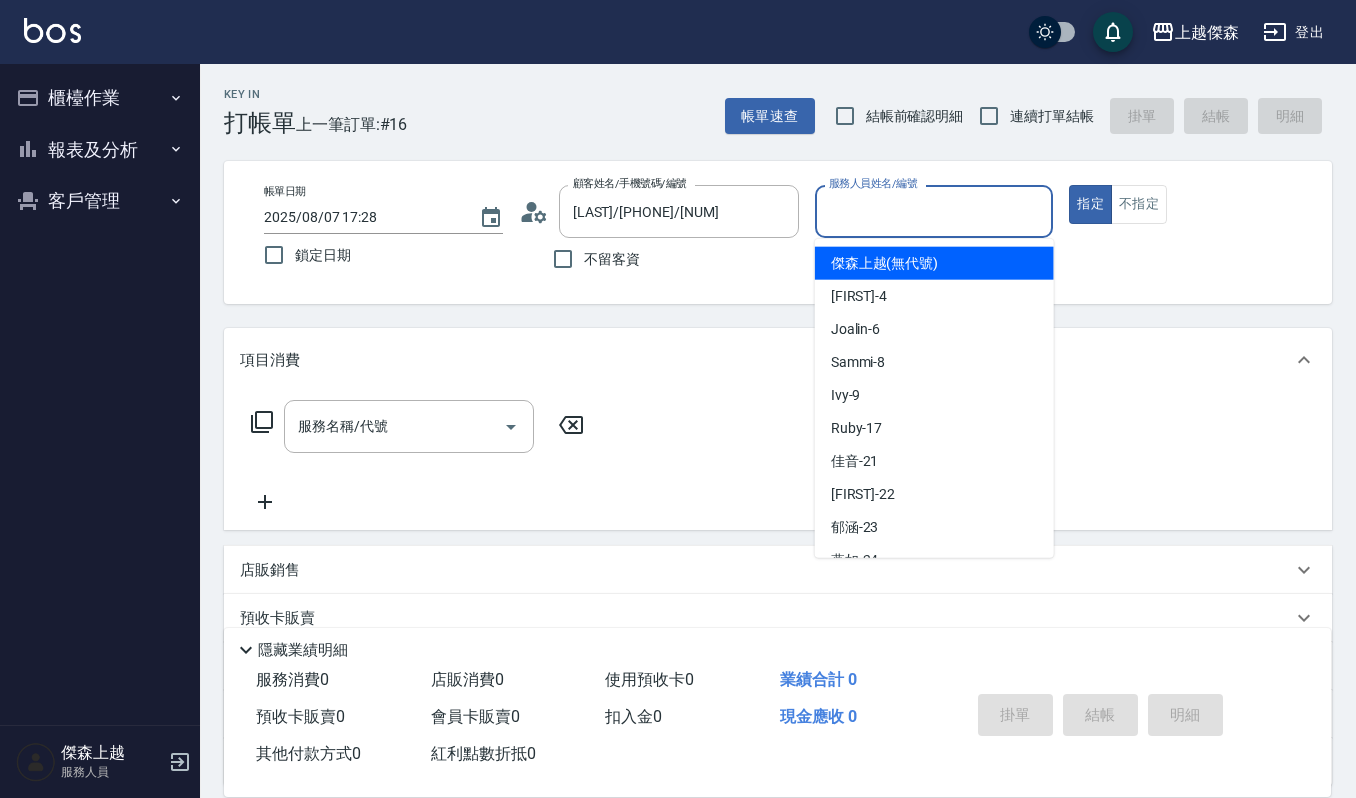 click on "[FIRST] -[NUM]" at bounding box center (934, 296) 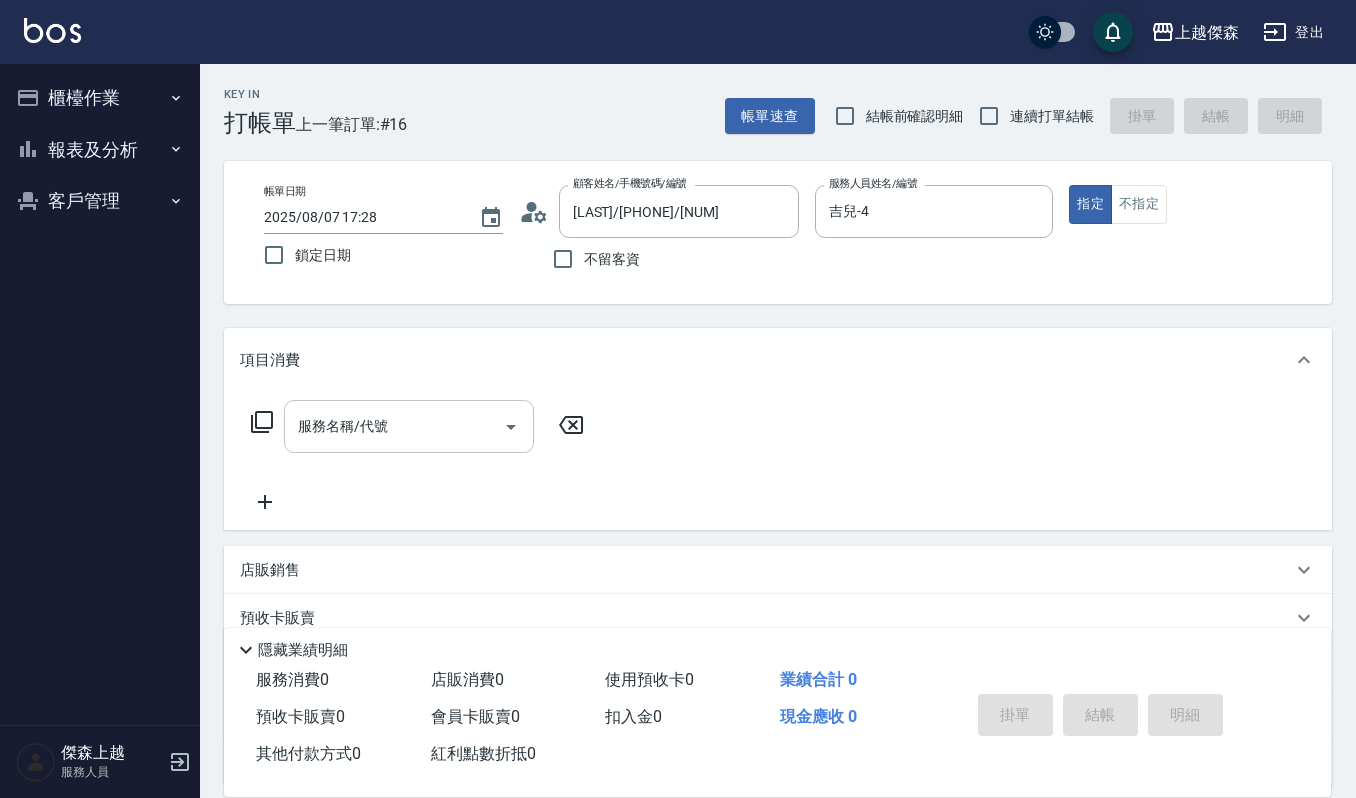 click on "服務名稱/代號 服務名稱/代號" at bounding box center [418, 457] 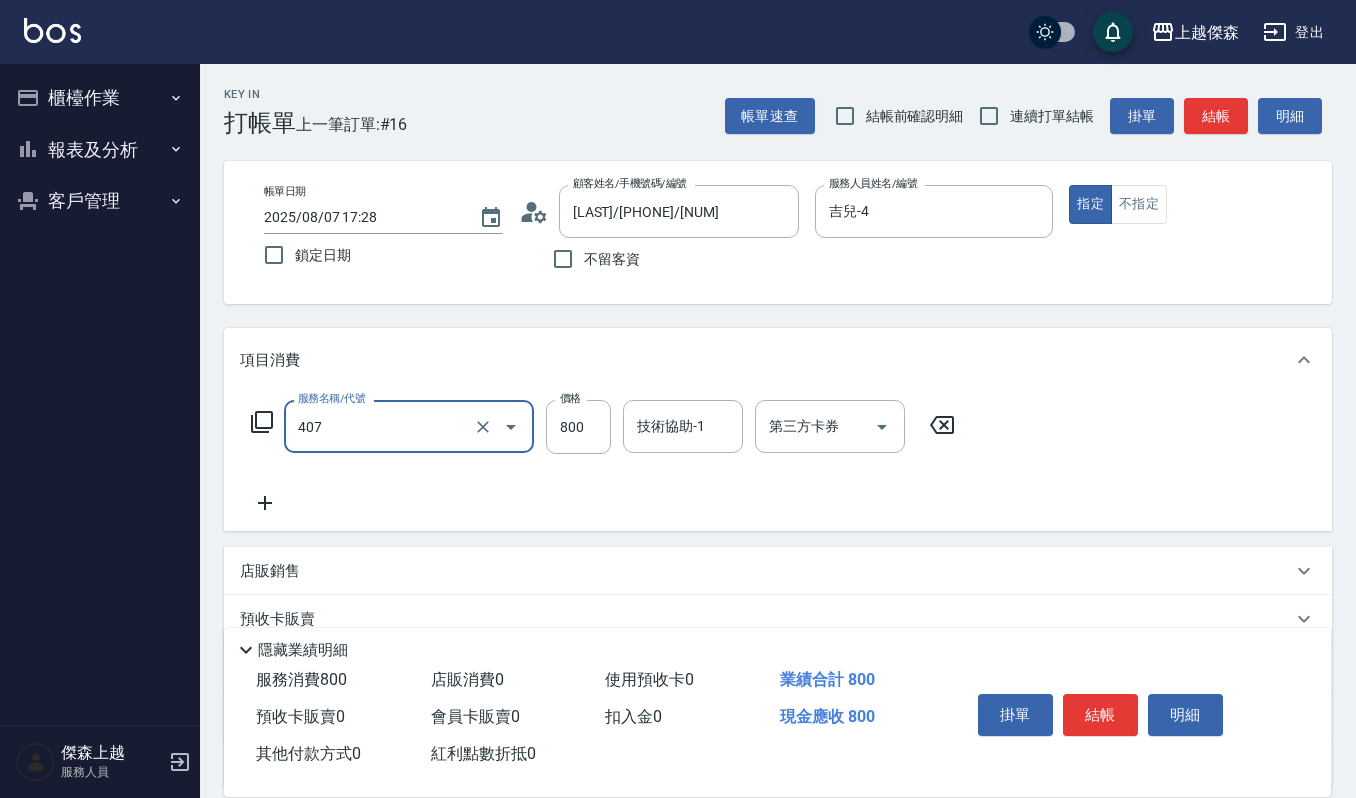 type on "補染(407)" 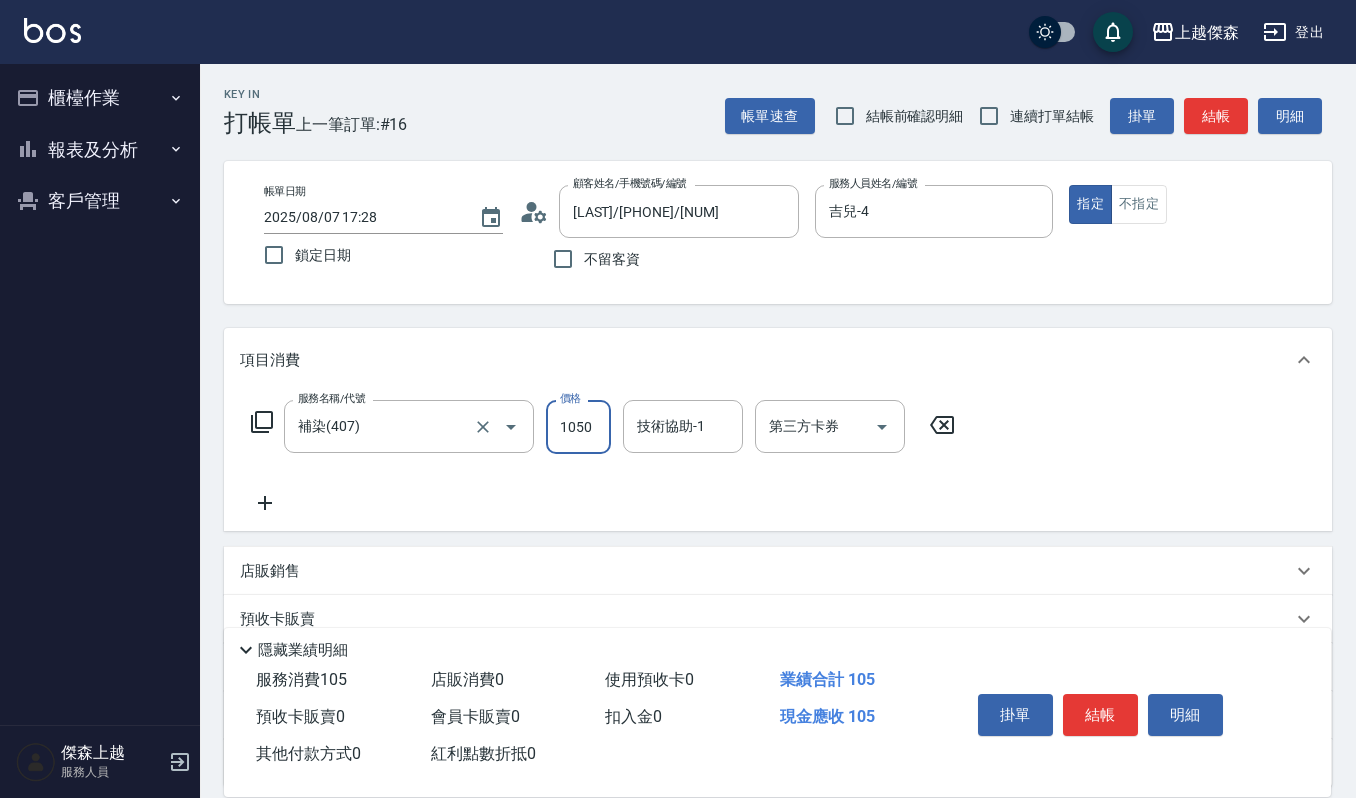 type on "1050" 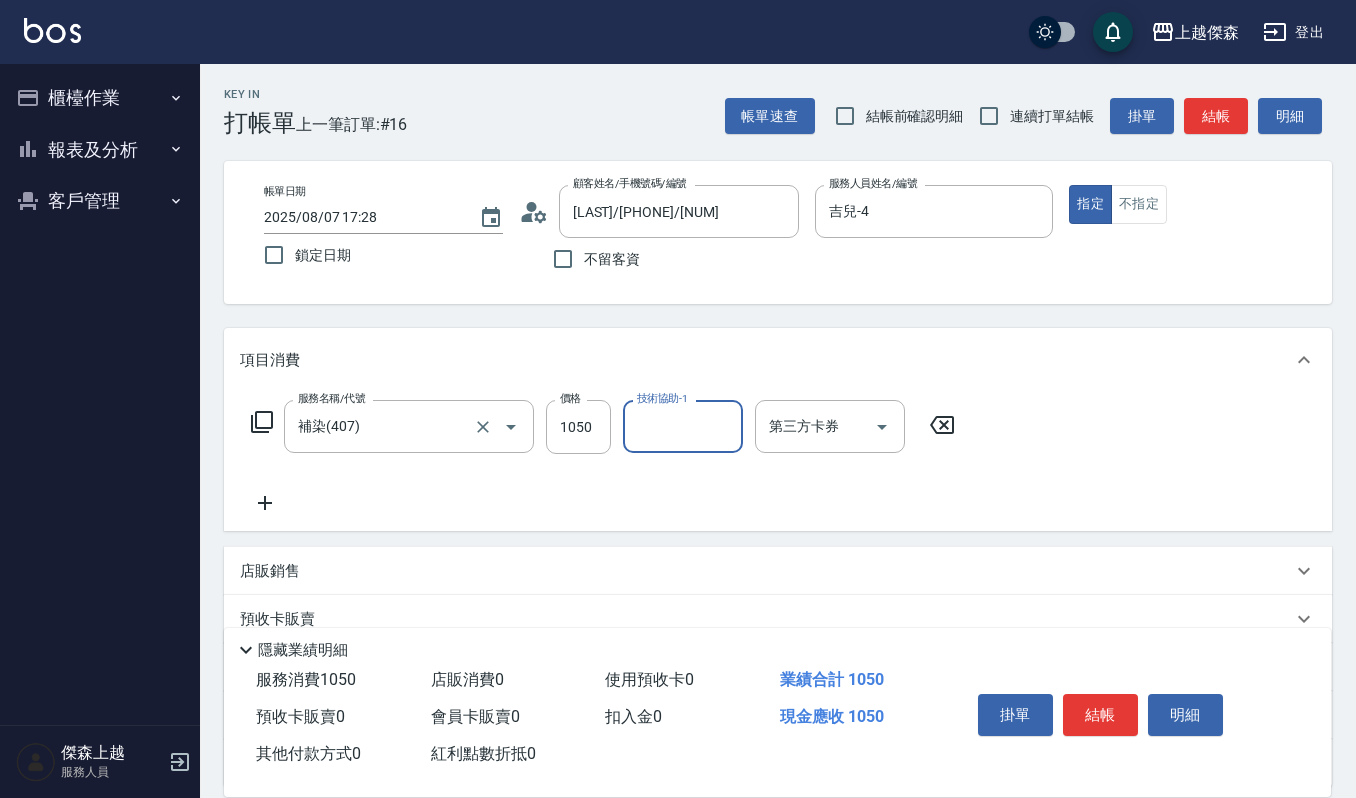 type on "1" 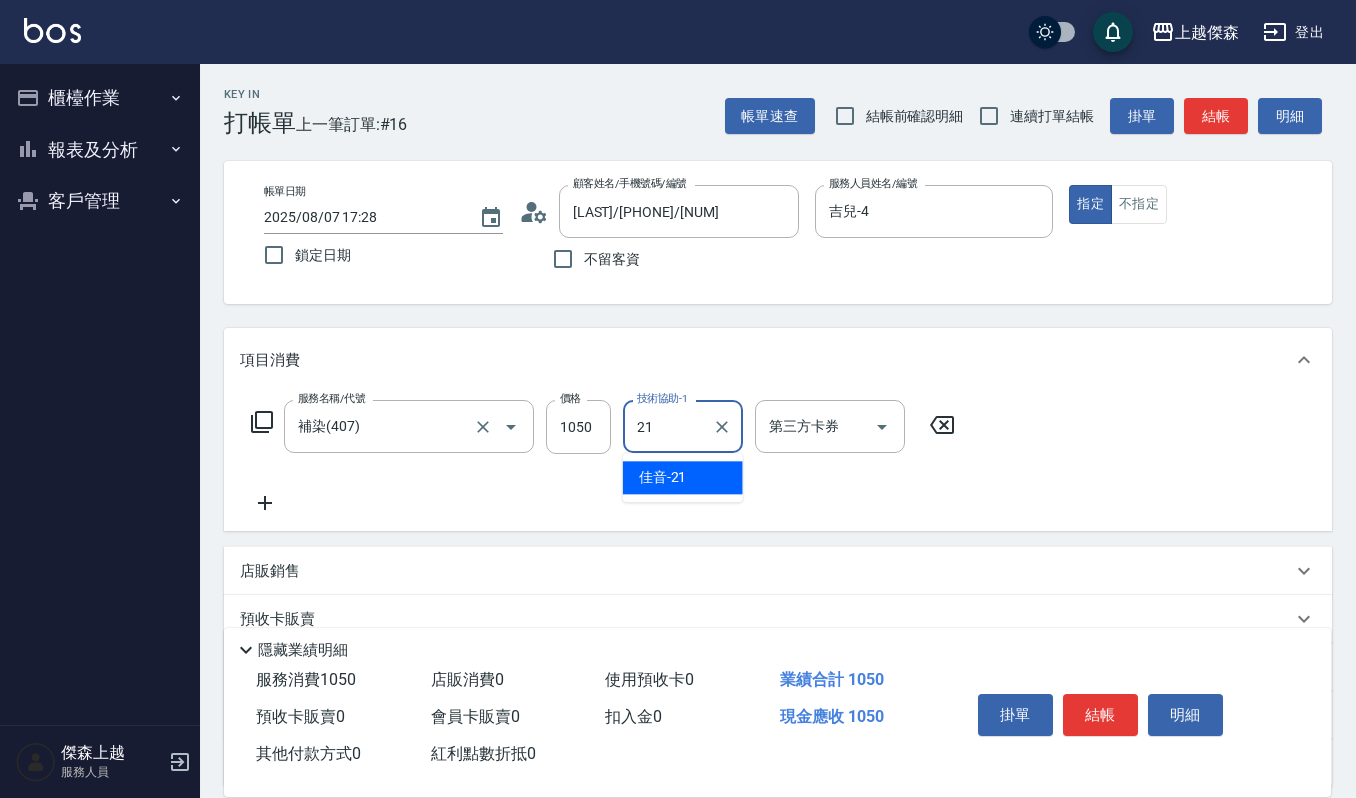 type on "佳音-21" 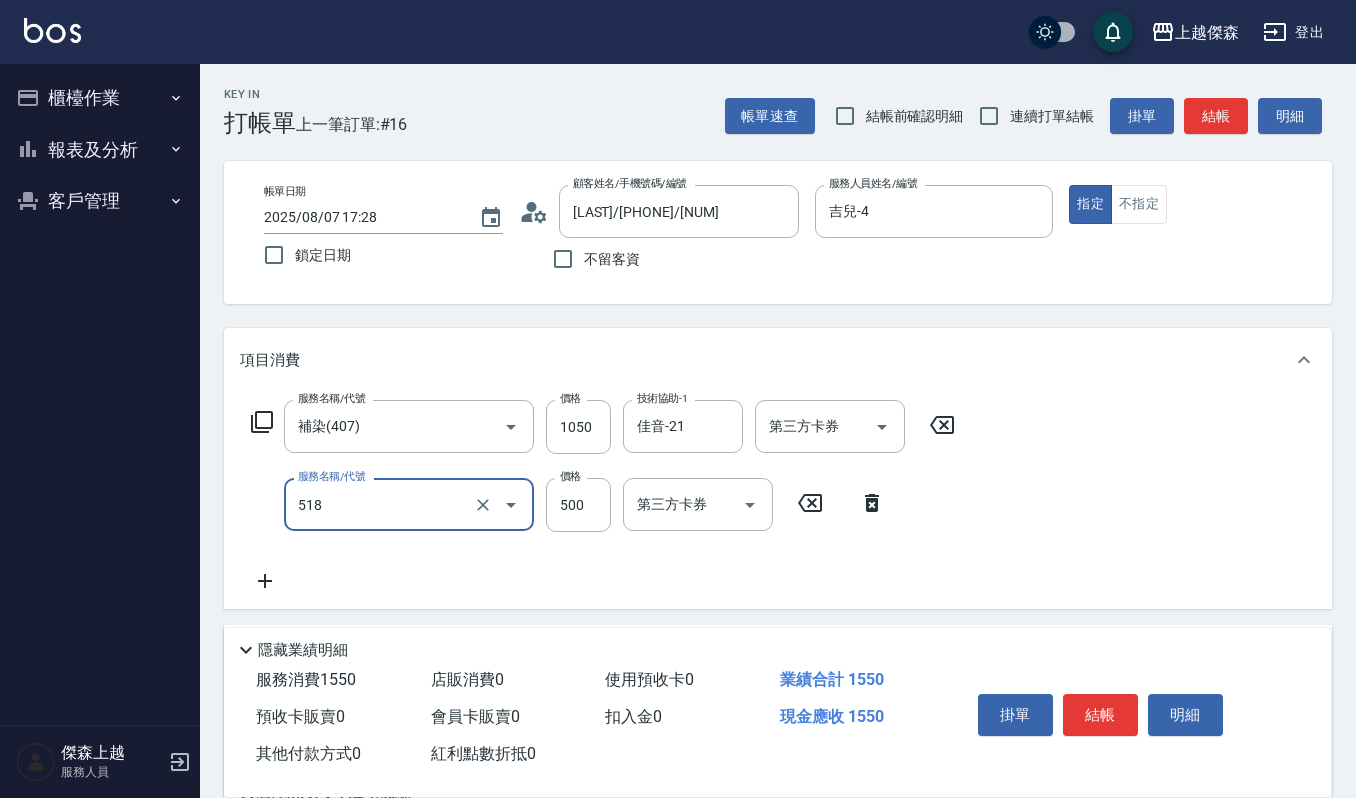 type on "(雲提)燙染前頭皮防護(518)" 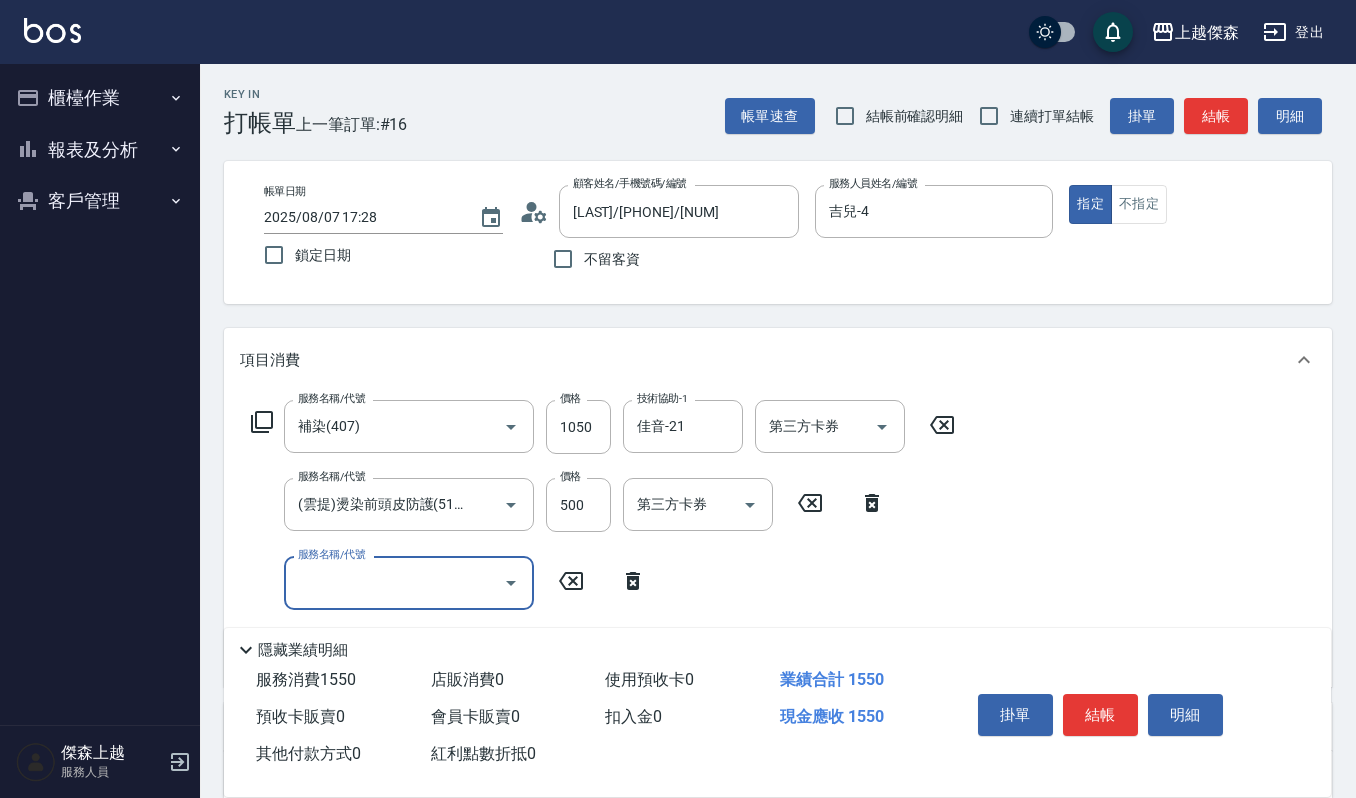 scroll, scrollTop: 0, scrollLeft: 0, axis: both 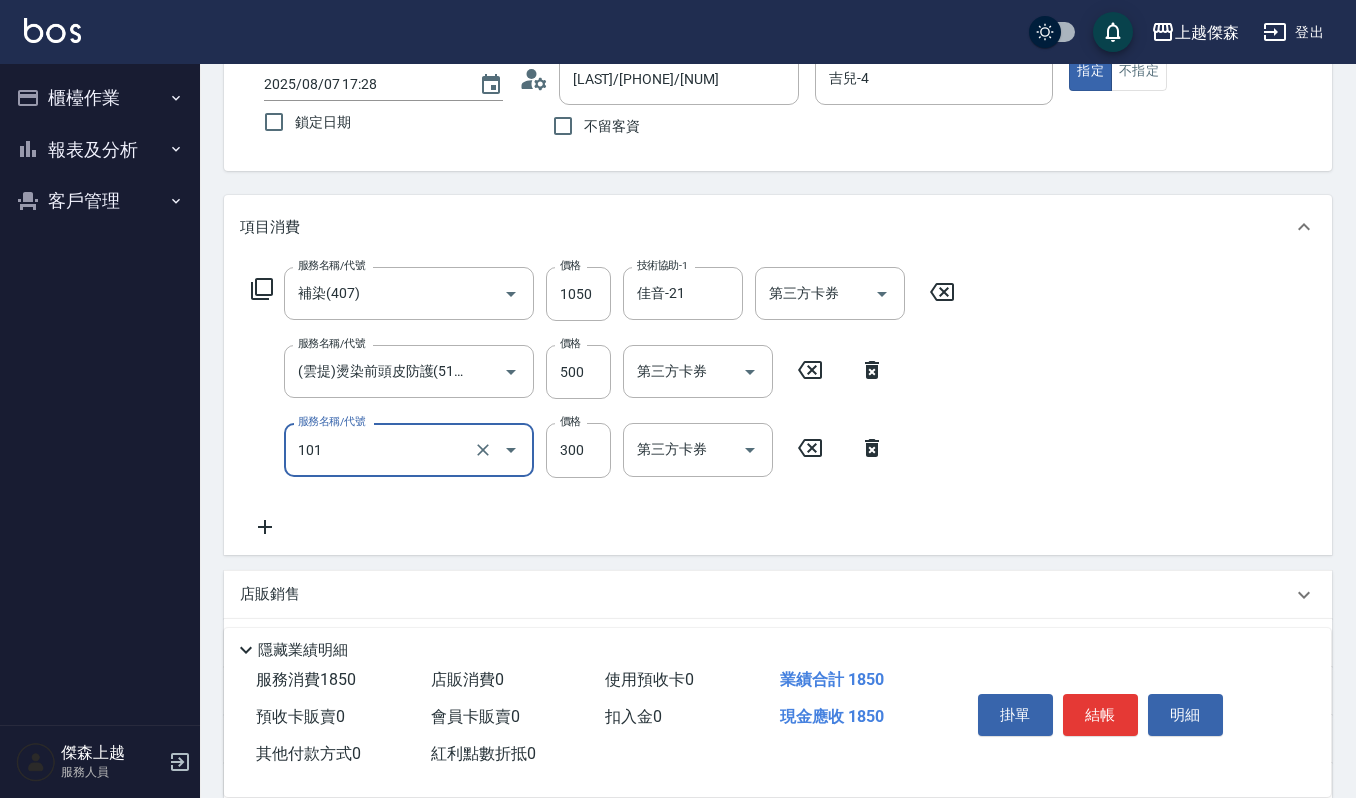 type on "一般洗髮(101)" 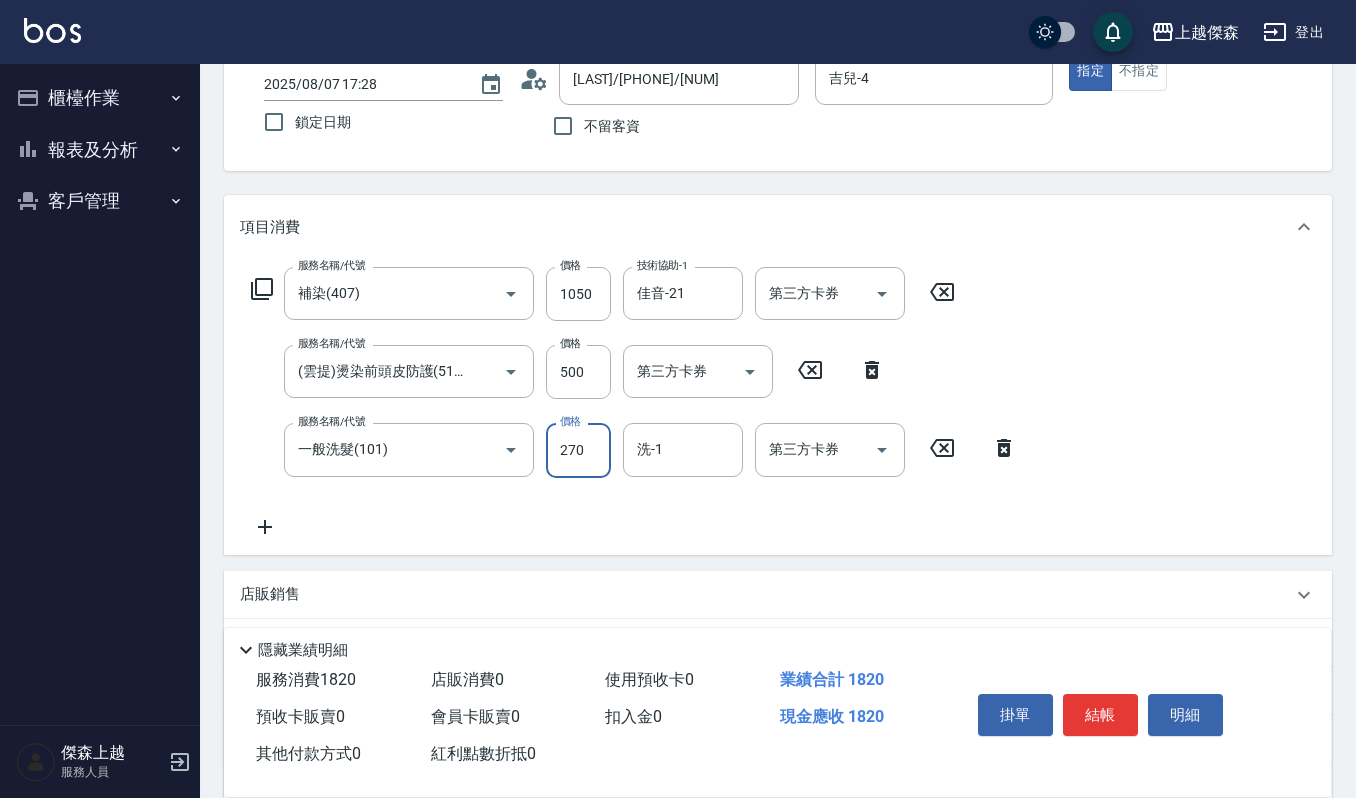 type on "270" 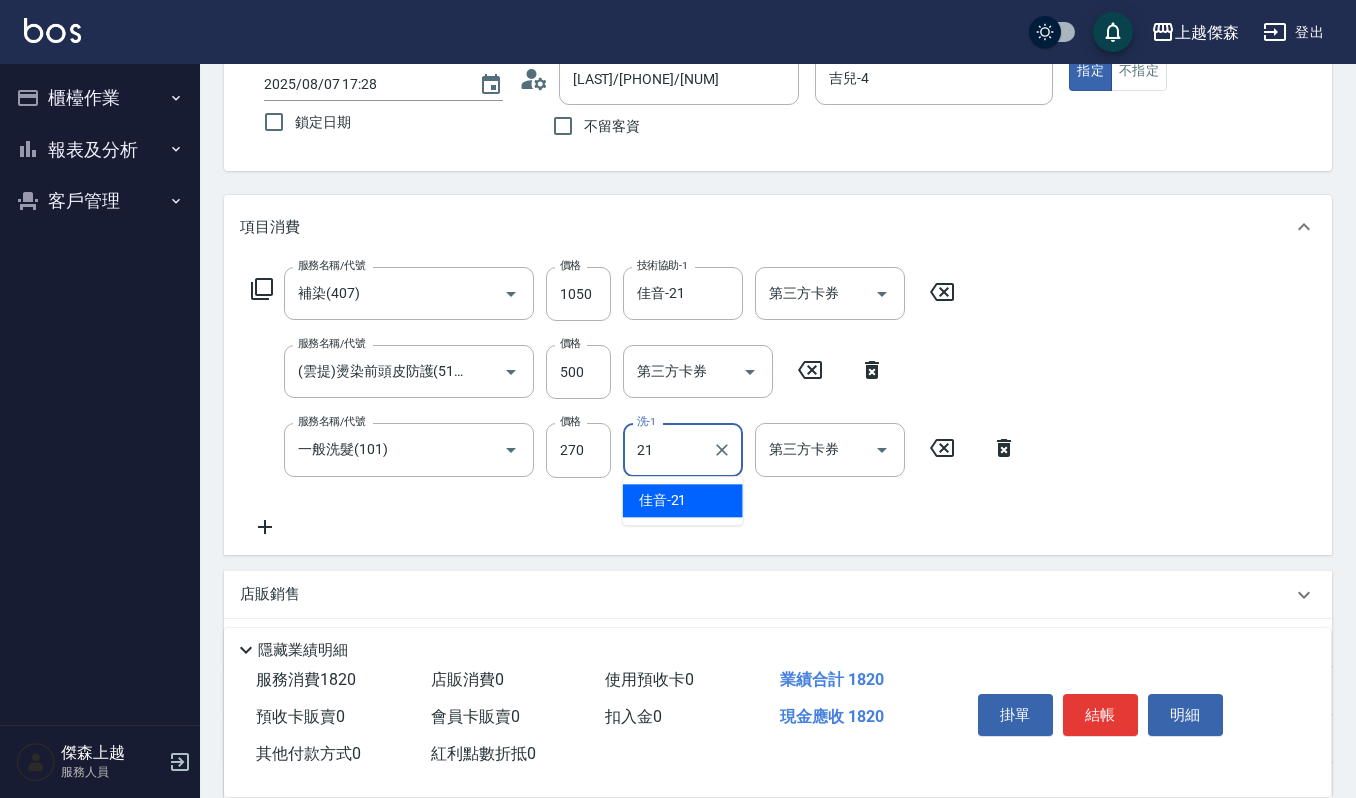 type on "2" 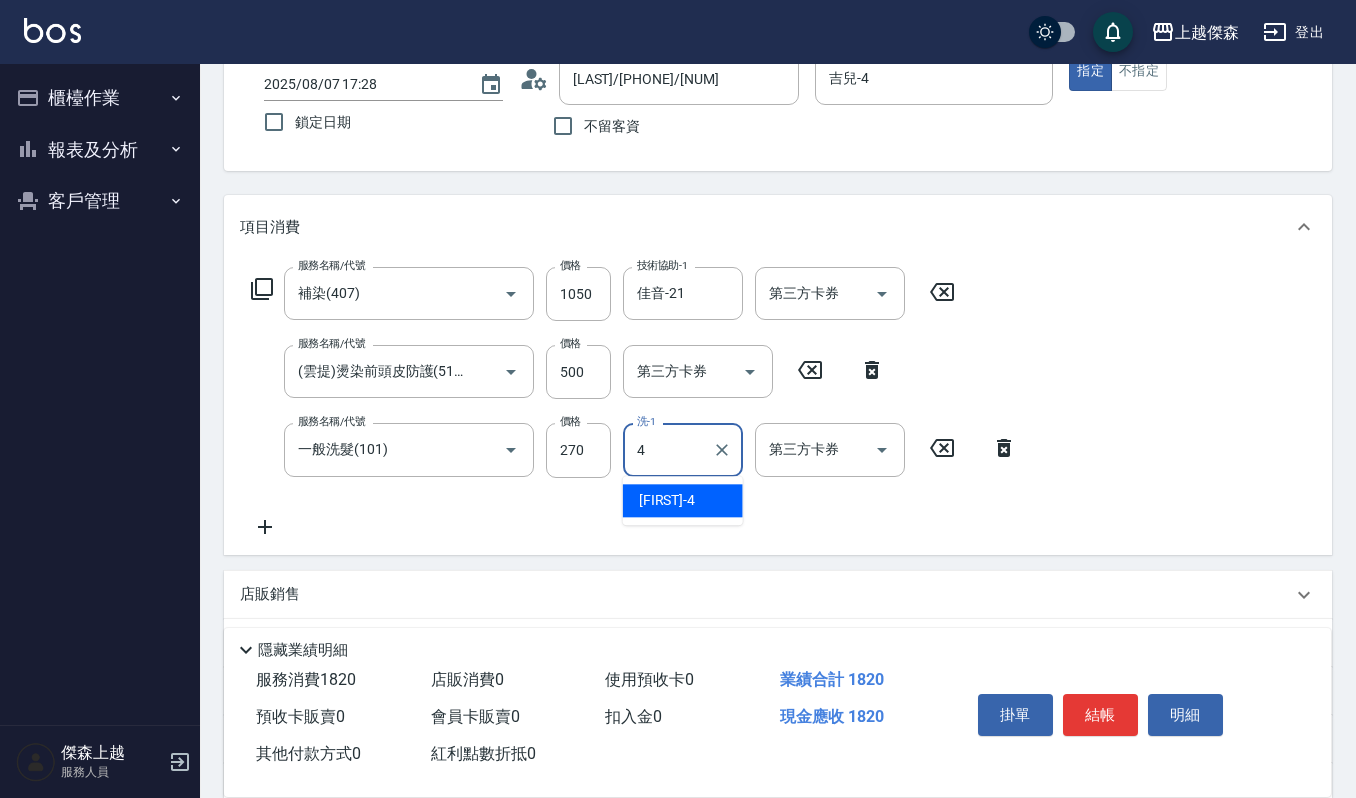 type on "[FIRST]-[NUMBER]" 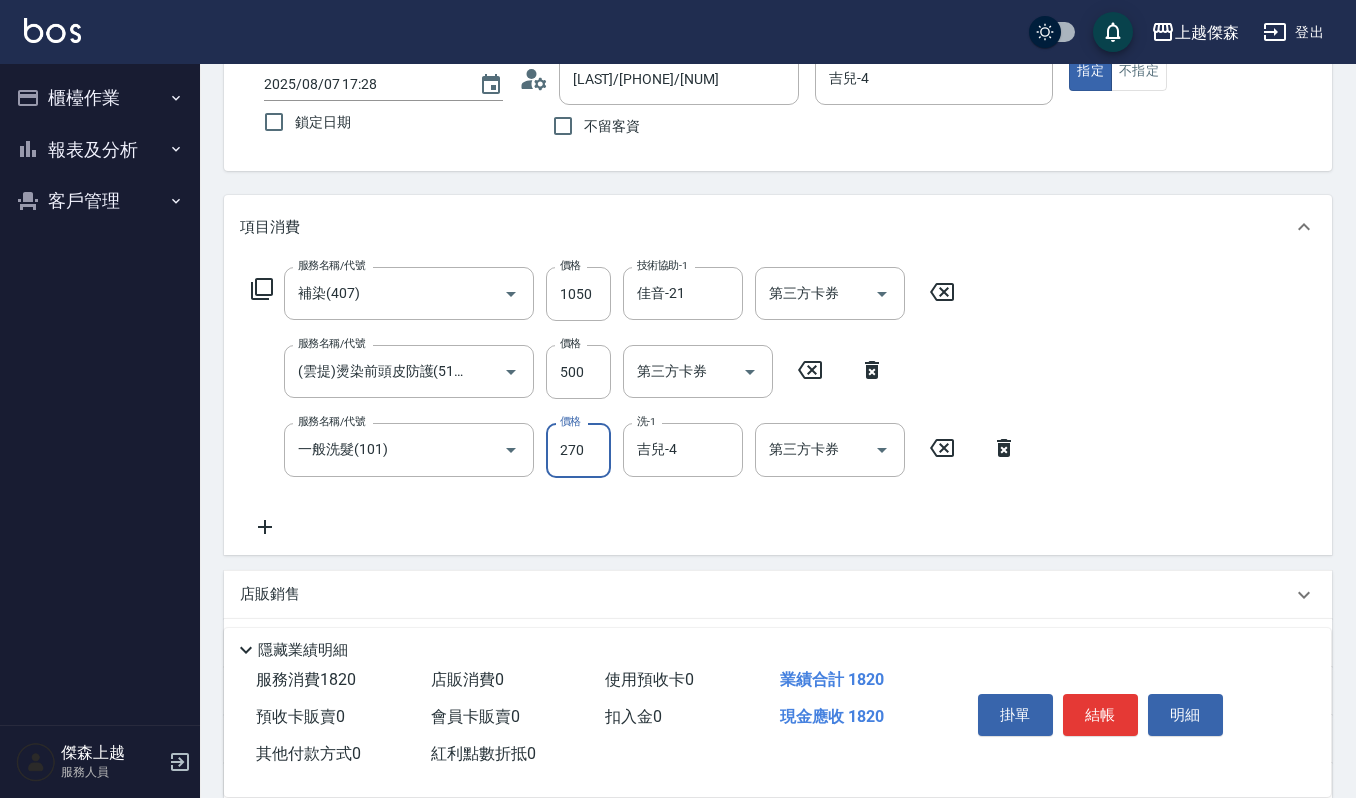 click on "270" at bounding box center (578, 450) 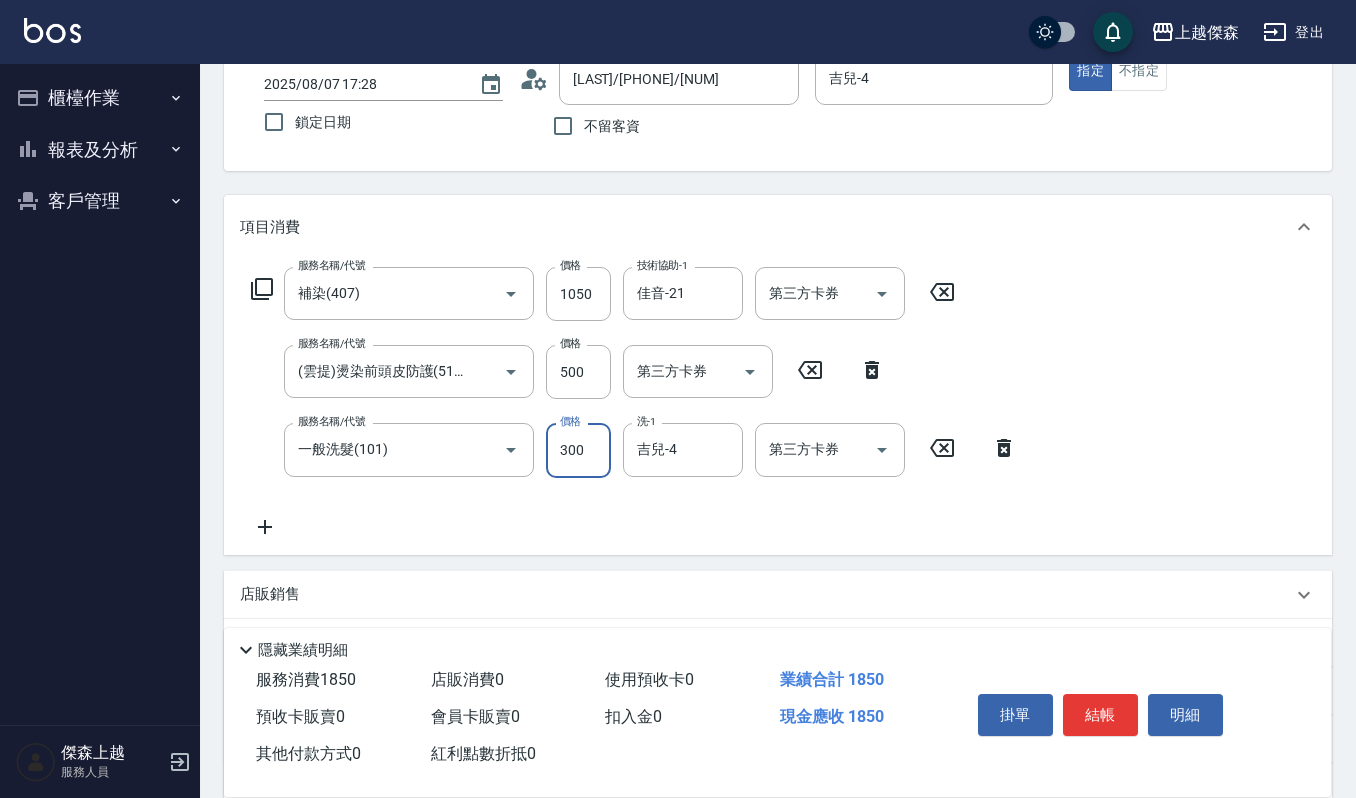 type on "300" 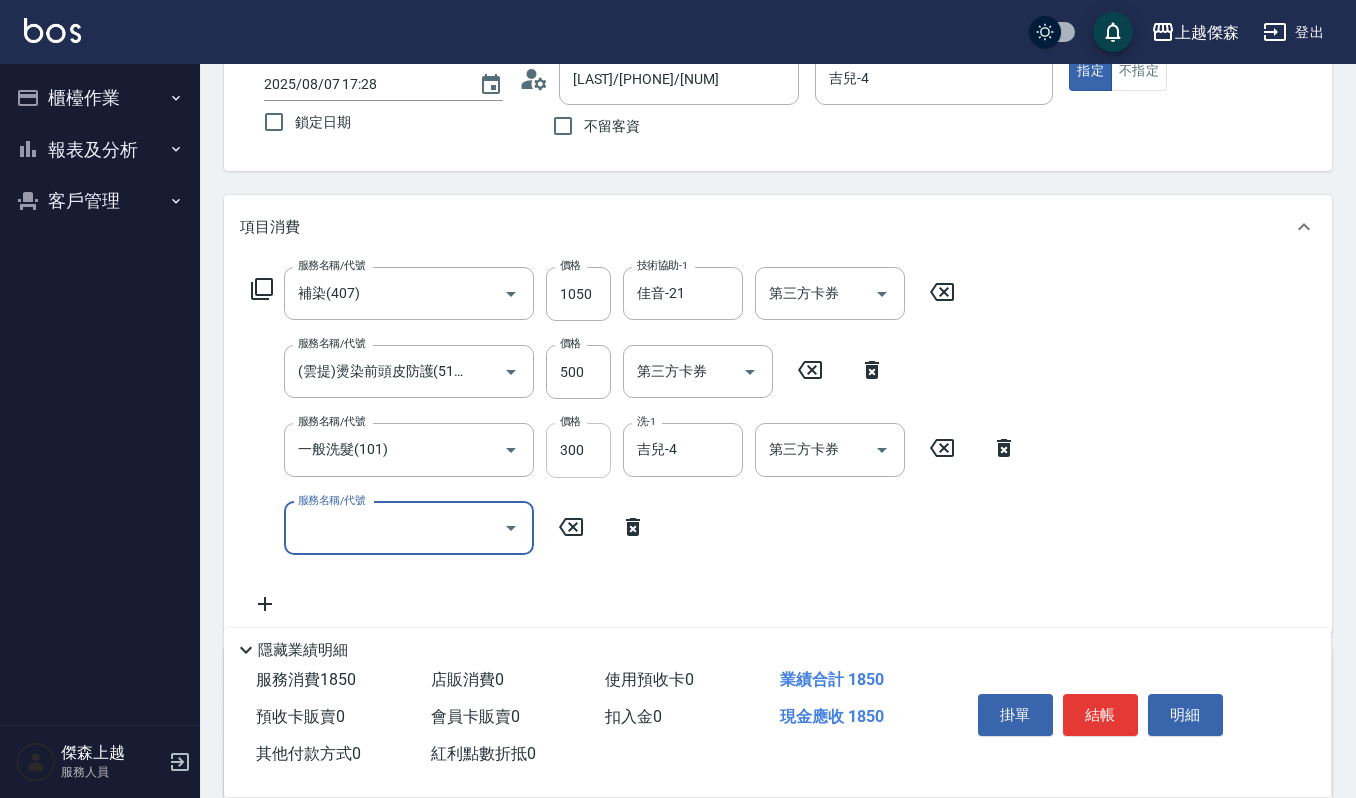 scroll, scrollTop: 0, scrollLeft: 0, axis: both 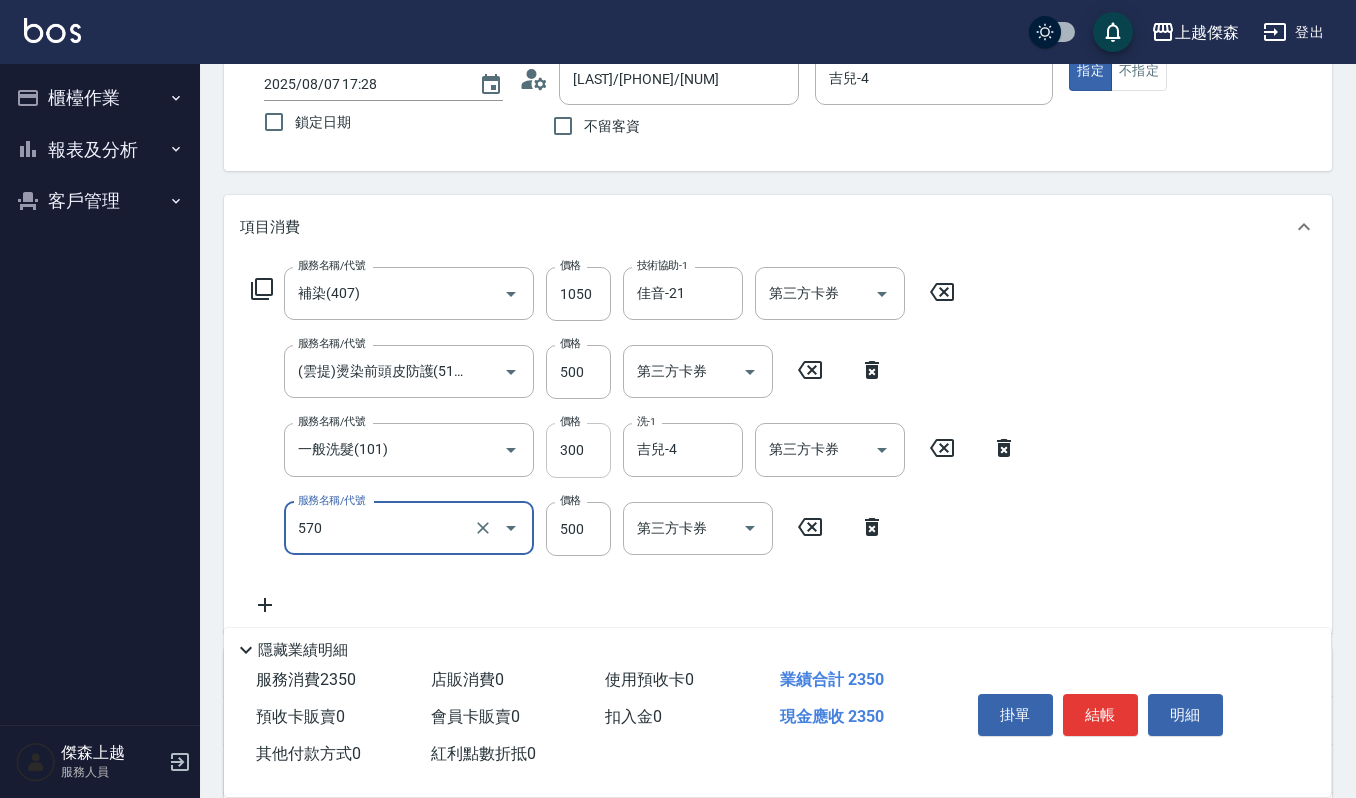 type on "(設計師自備)[PRODUCT_NAME]([NUMBER])" 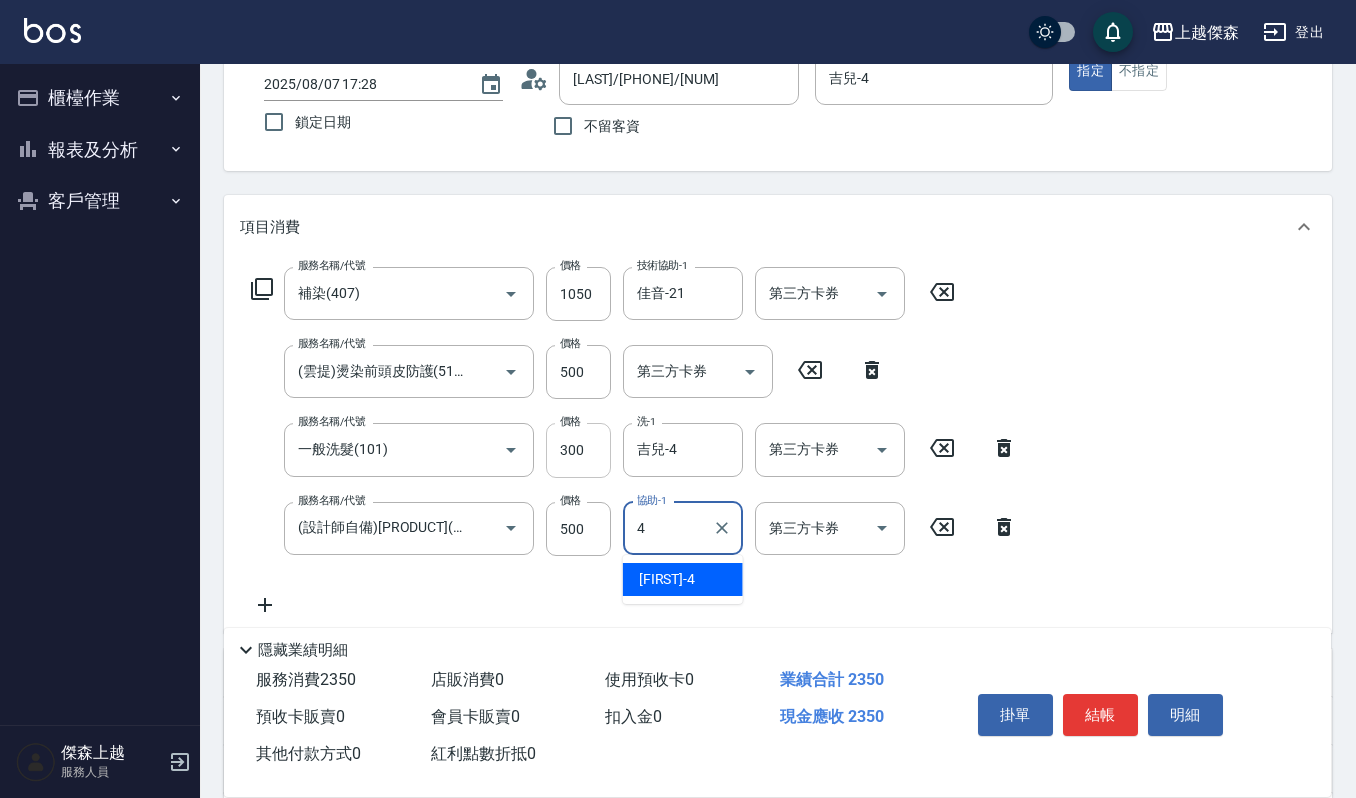 type on "[FIRST]-[NUMBER]" 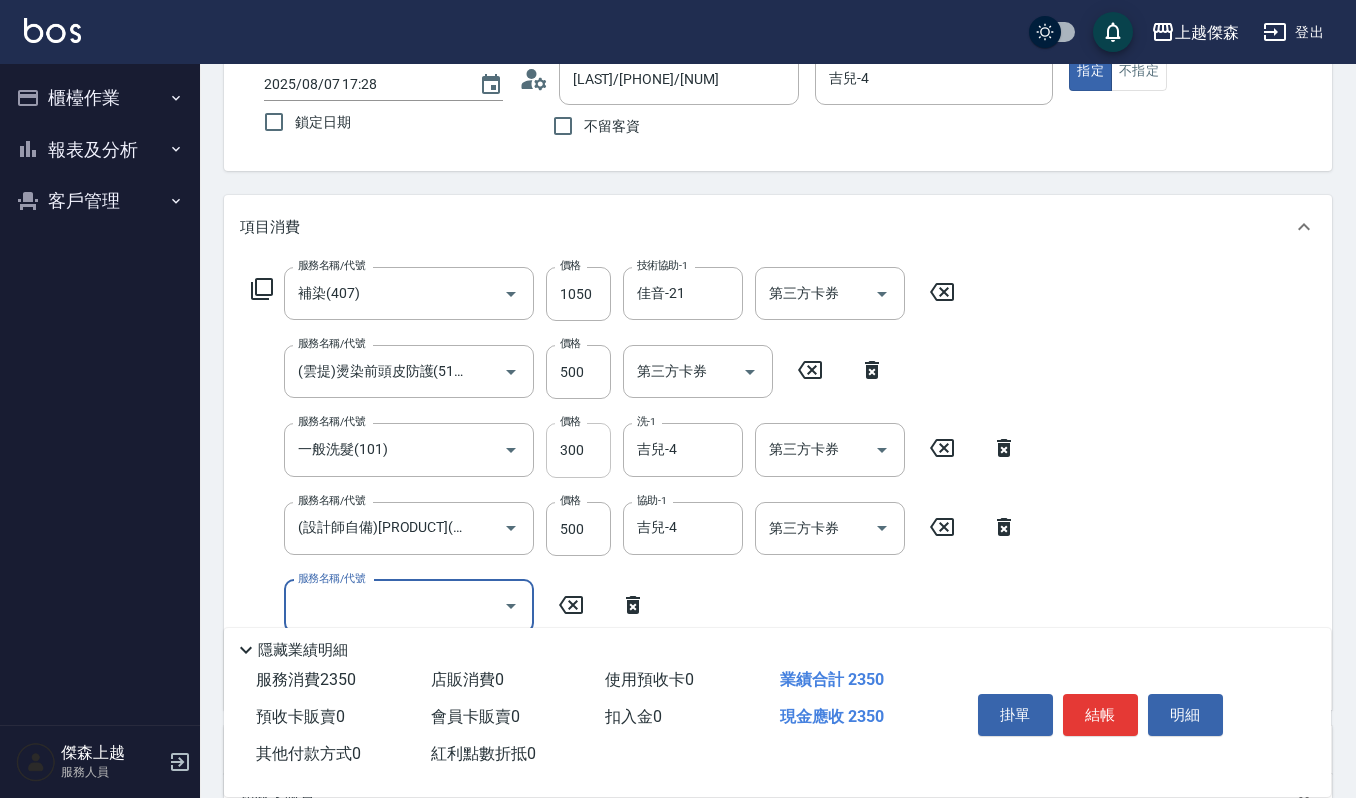 scroll, scrollTop: 0, scrollLeft: 0, axis: both 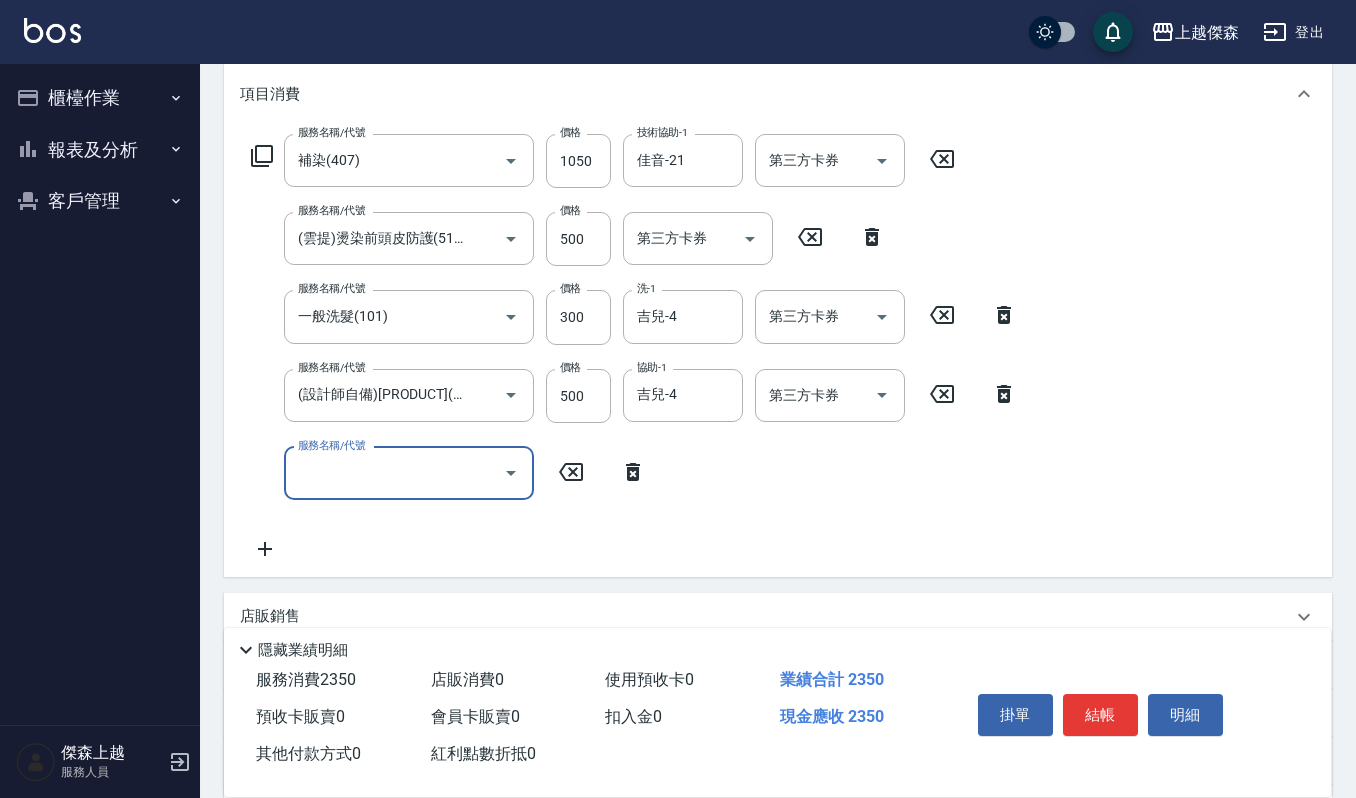 type on "3" 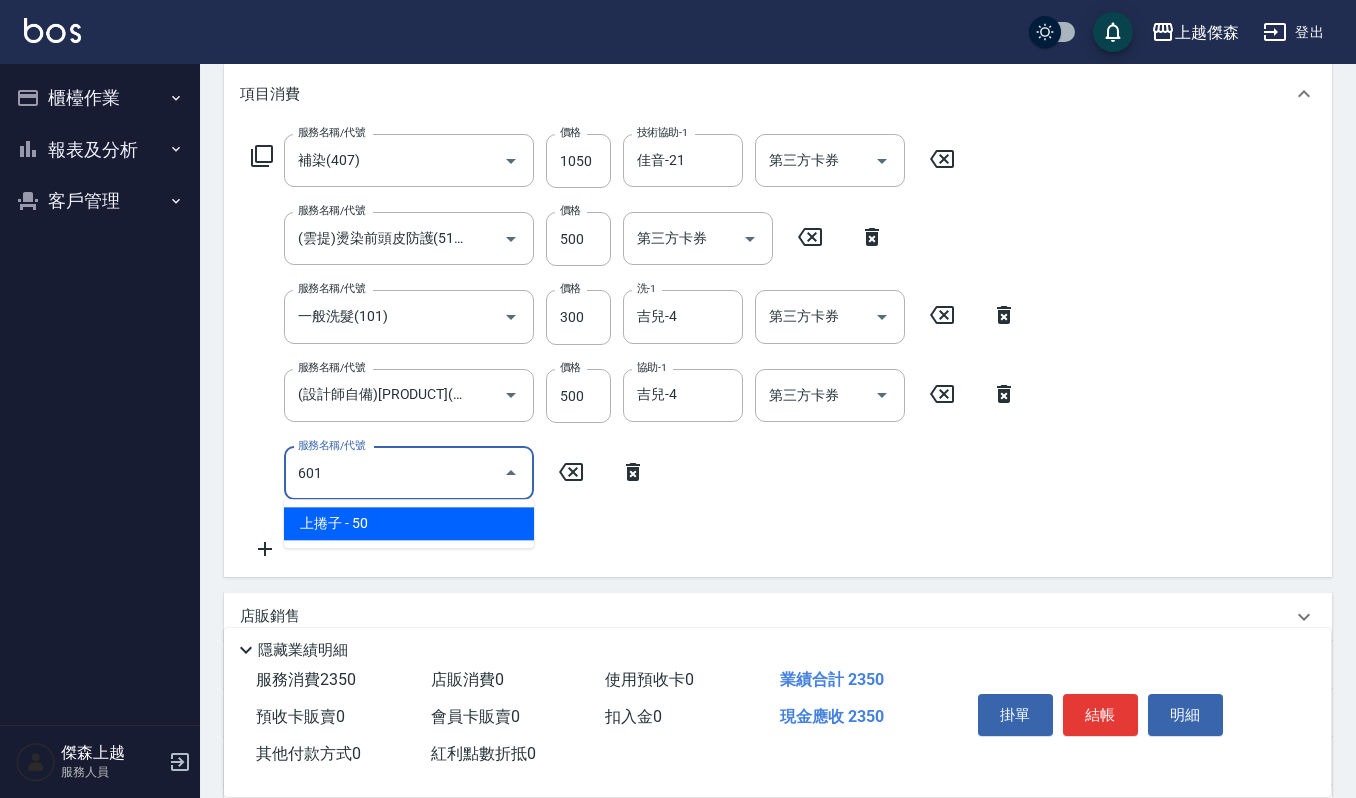 type on "上捲子(601)" 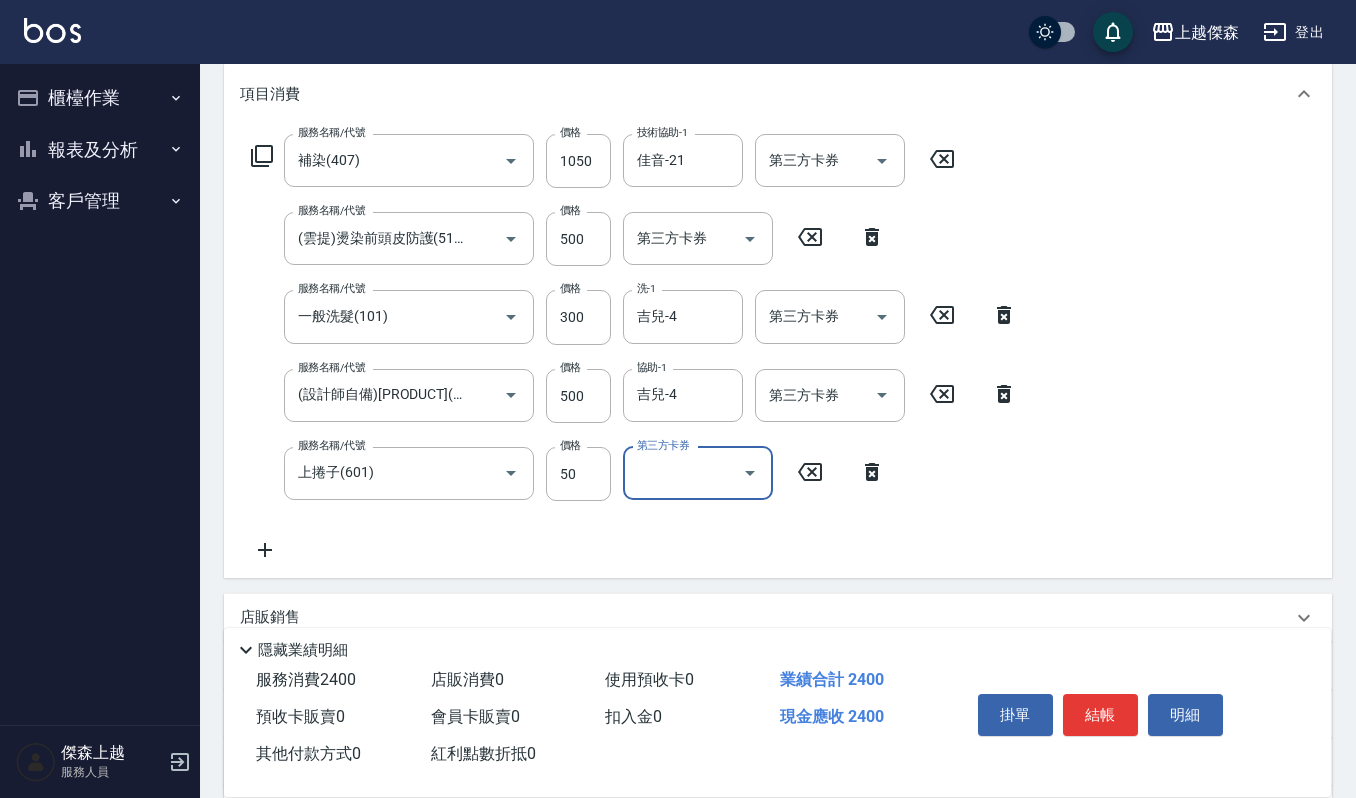scroll, scrollTop: 0, scrollLeft: 0, axis: both 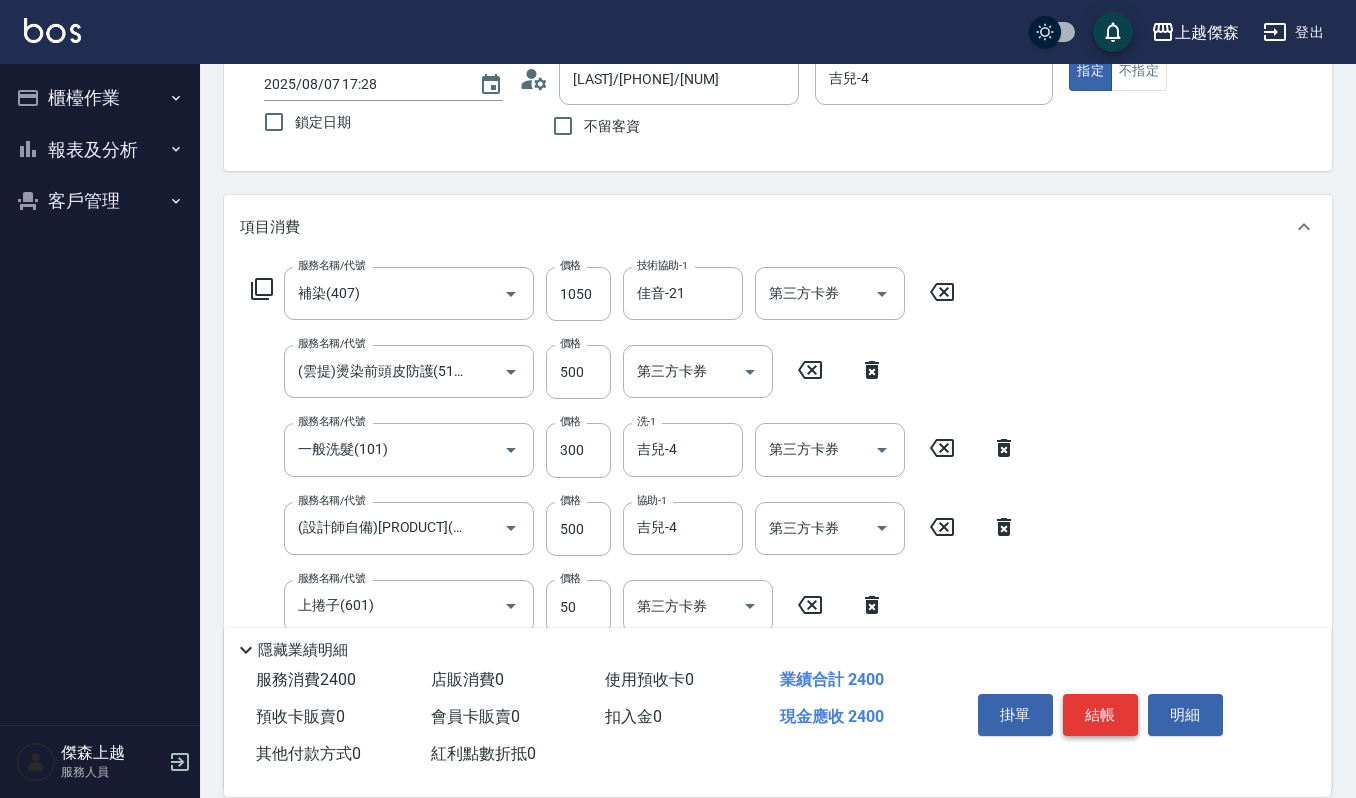 click on "結帳" at bounding box center (1100, 715) 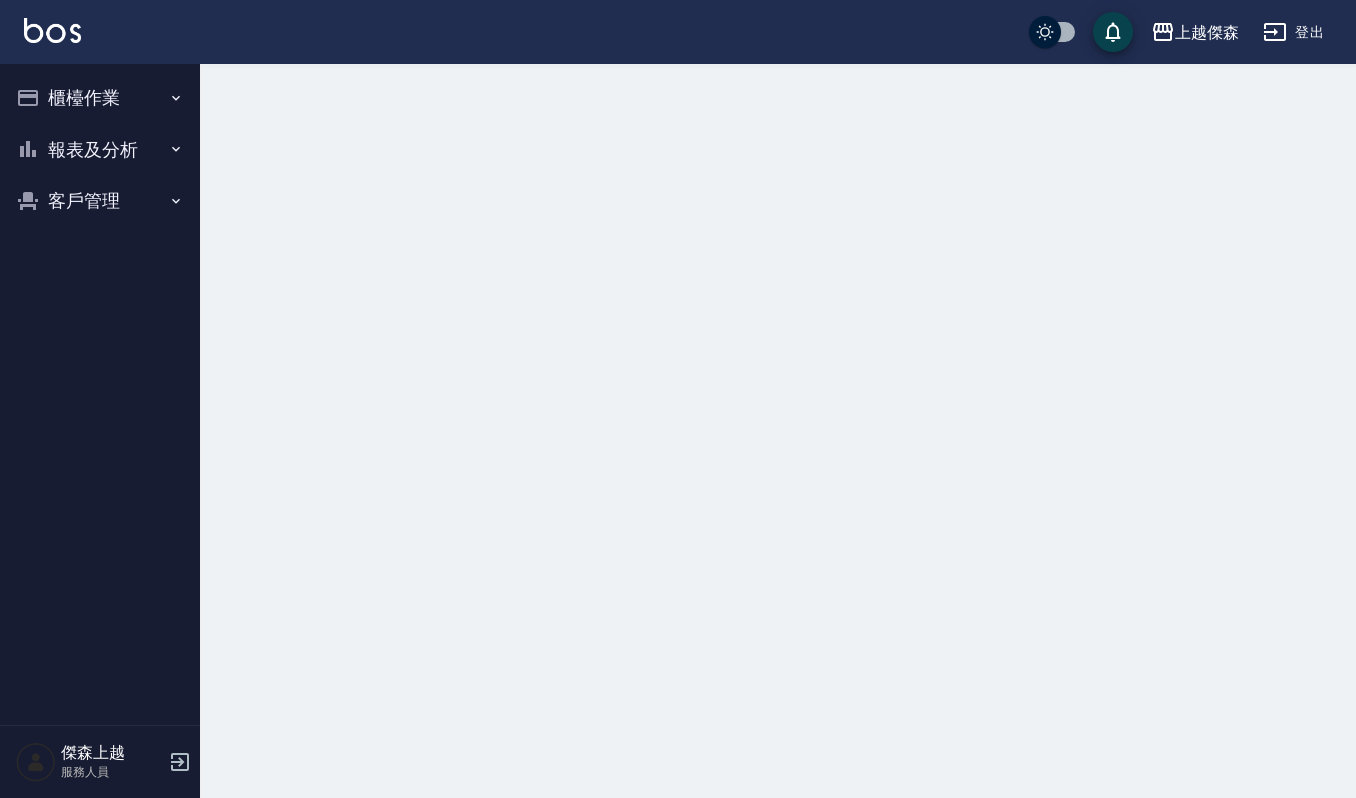 scroll, scrollTop: 0, scrollLeft: 0, axis: both 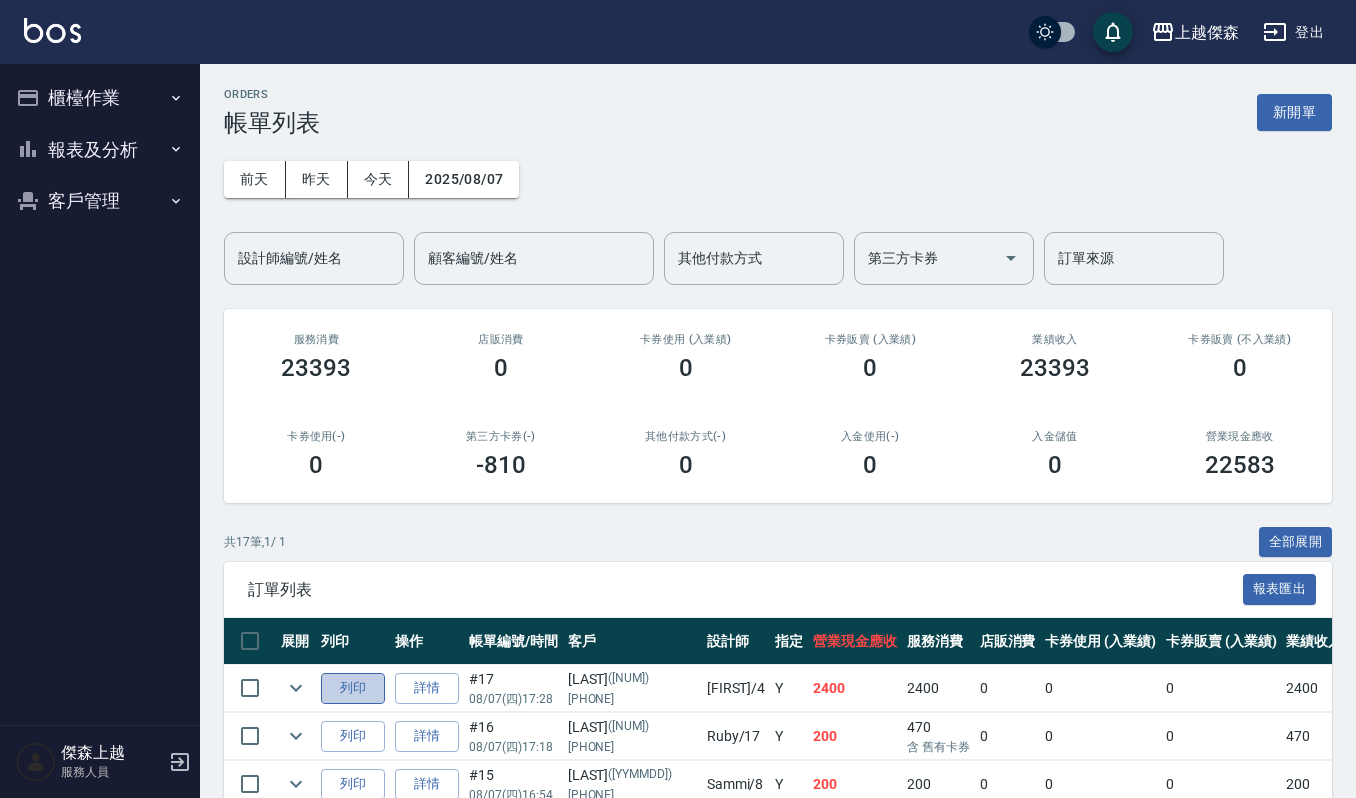 click on "列印" at bounding box center (353, 688) 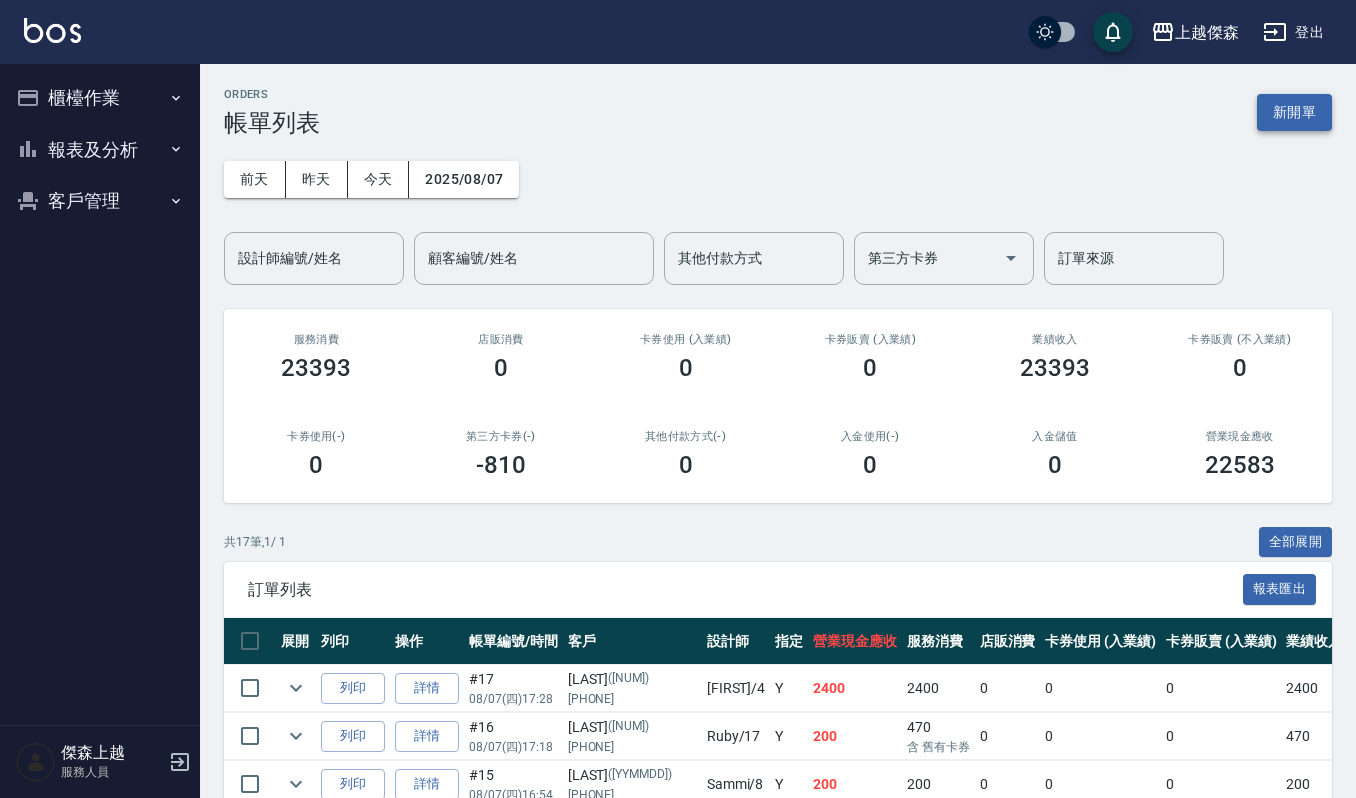click on "新開單" at bounding box center [1294, 112] 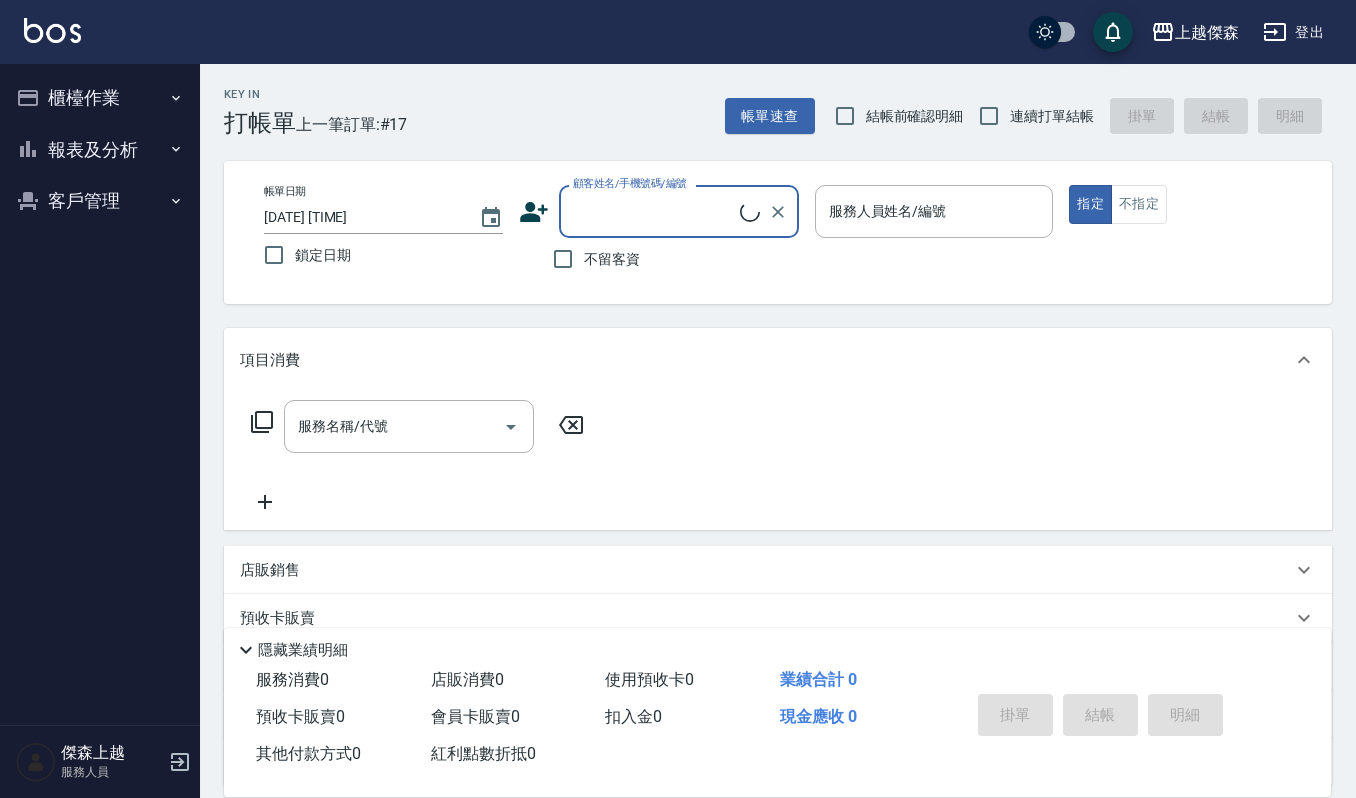 click on "顧客姓名/手機號碼/編號" at bounding box center [654, 211] 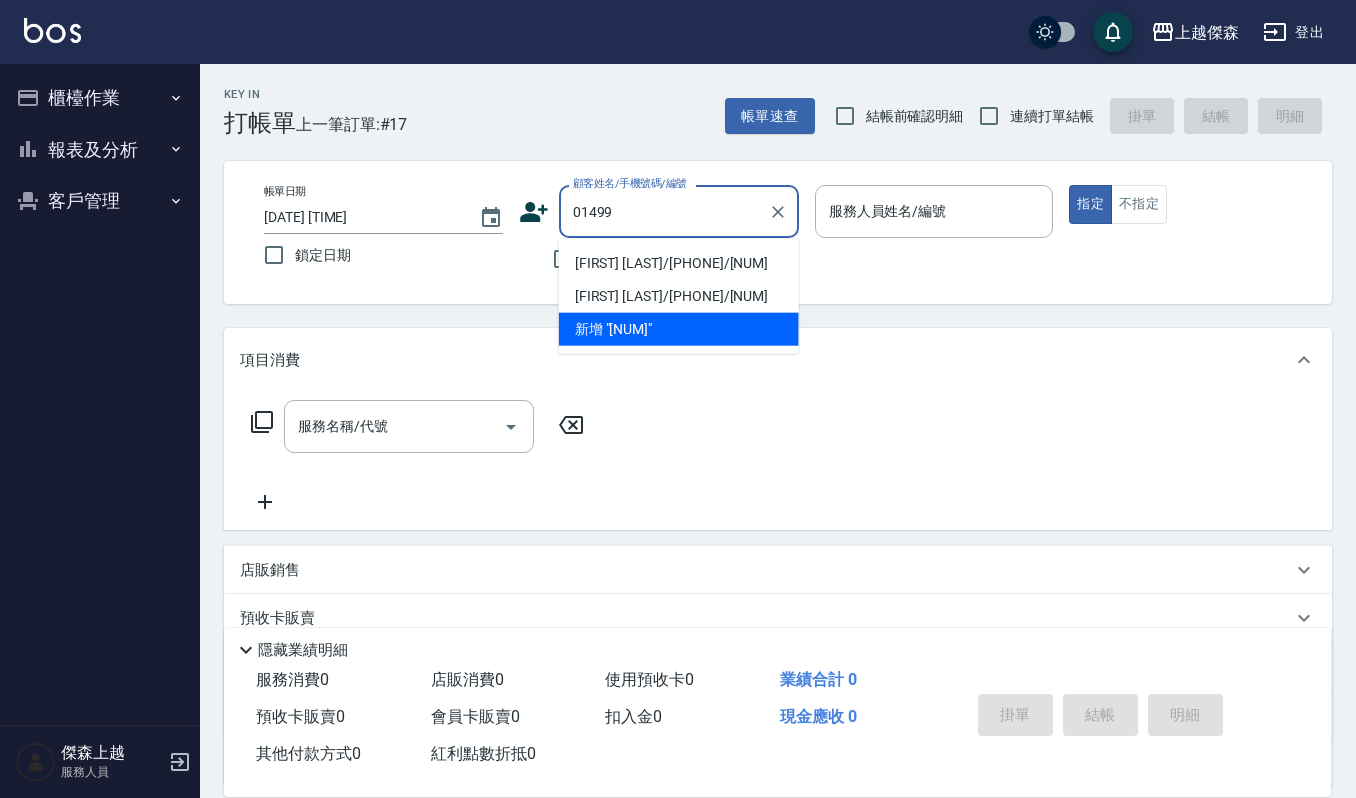 click on "[NAME]/[PHONE]/[DOB]" at bounding box center (679, 263) 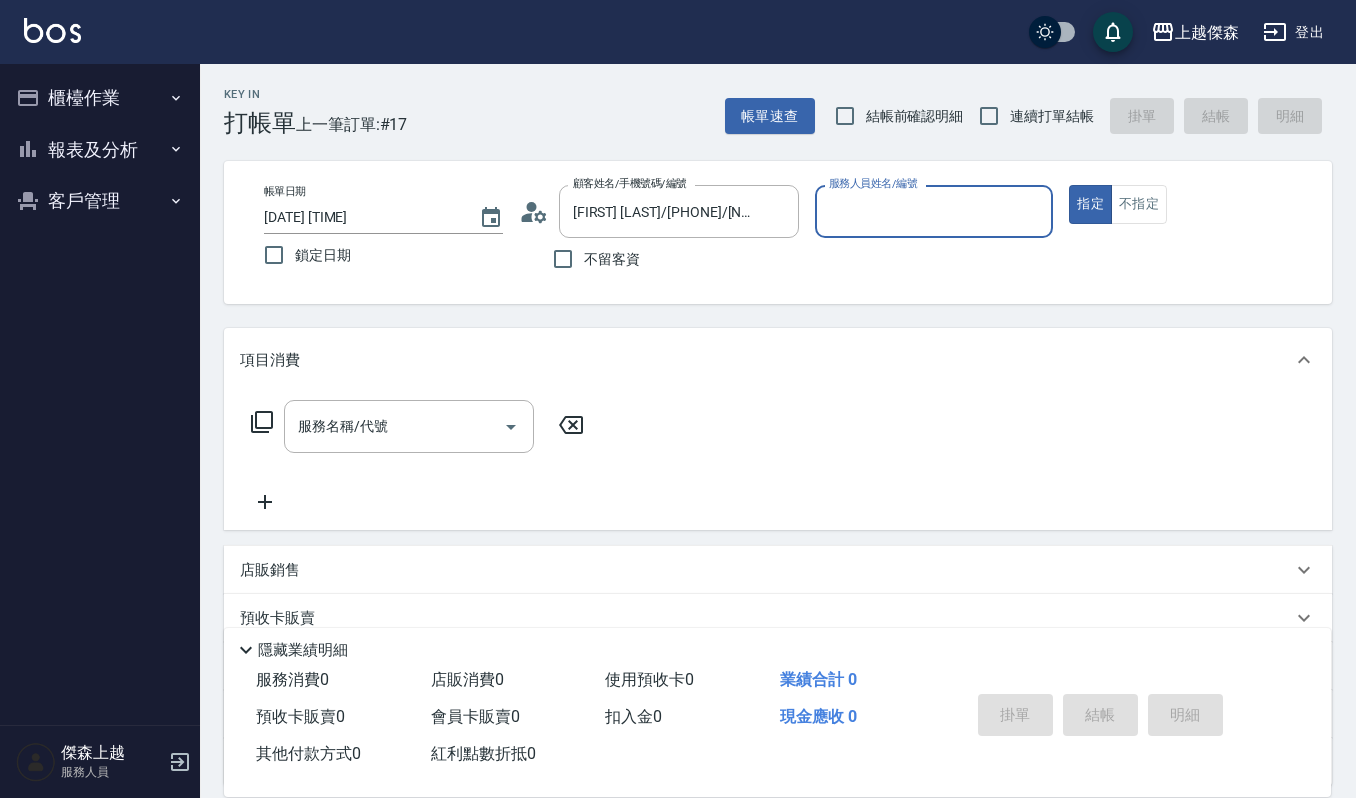 type on "Ruby-17" 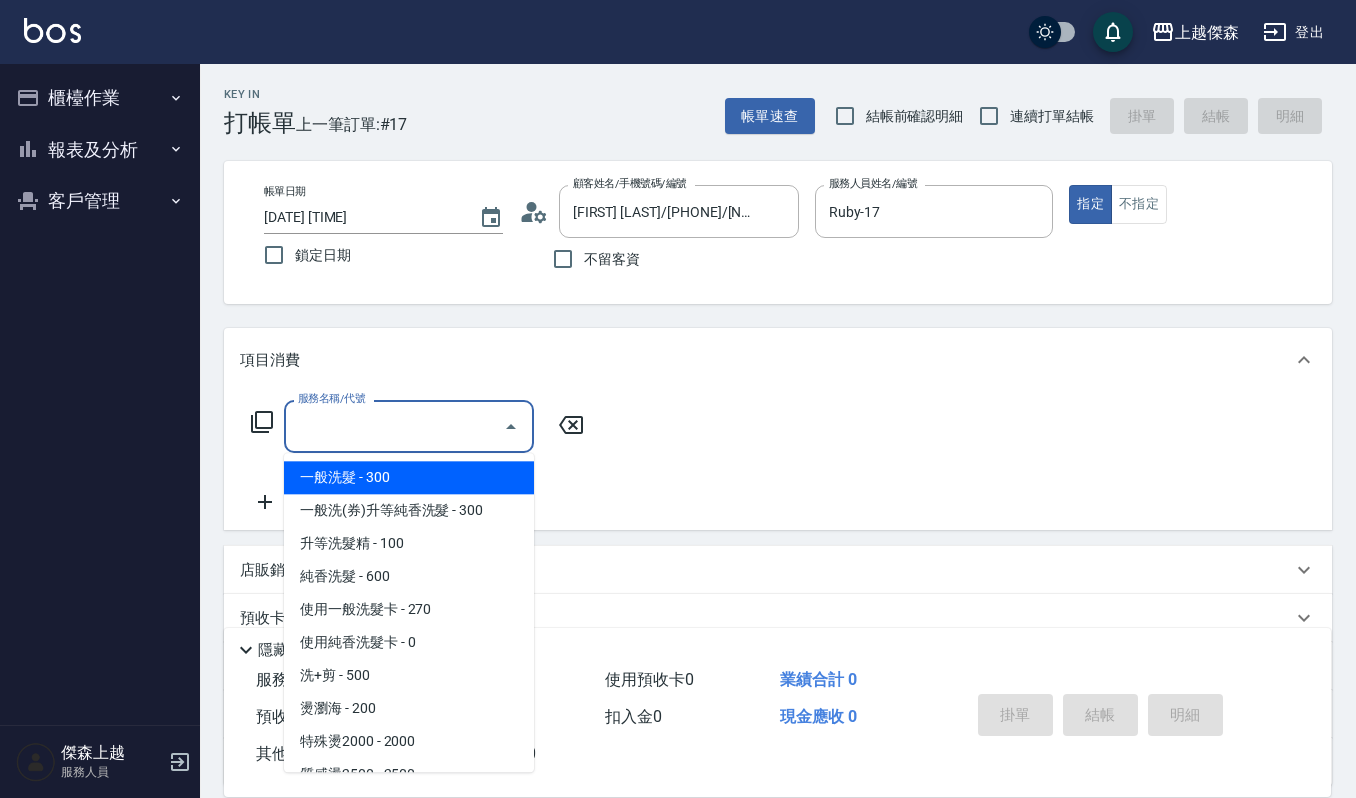 click on "服務名稱/代號" at bounding box center [394, 426] 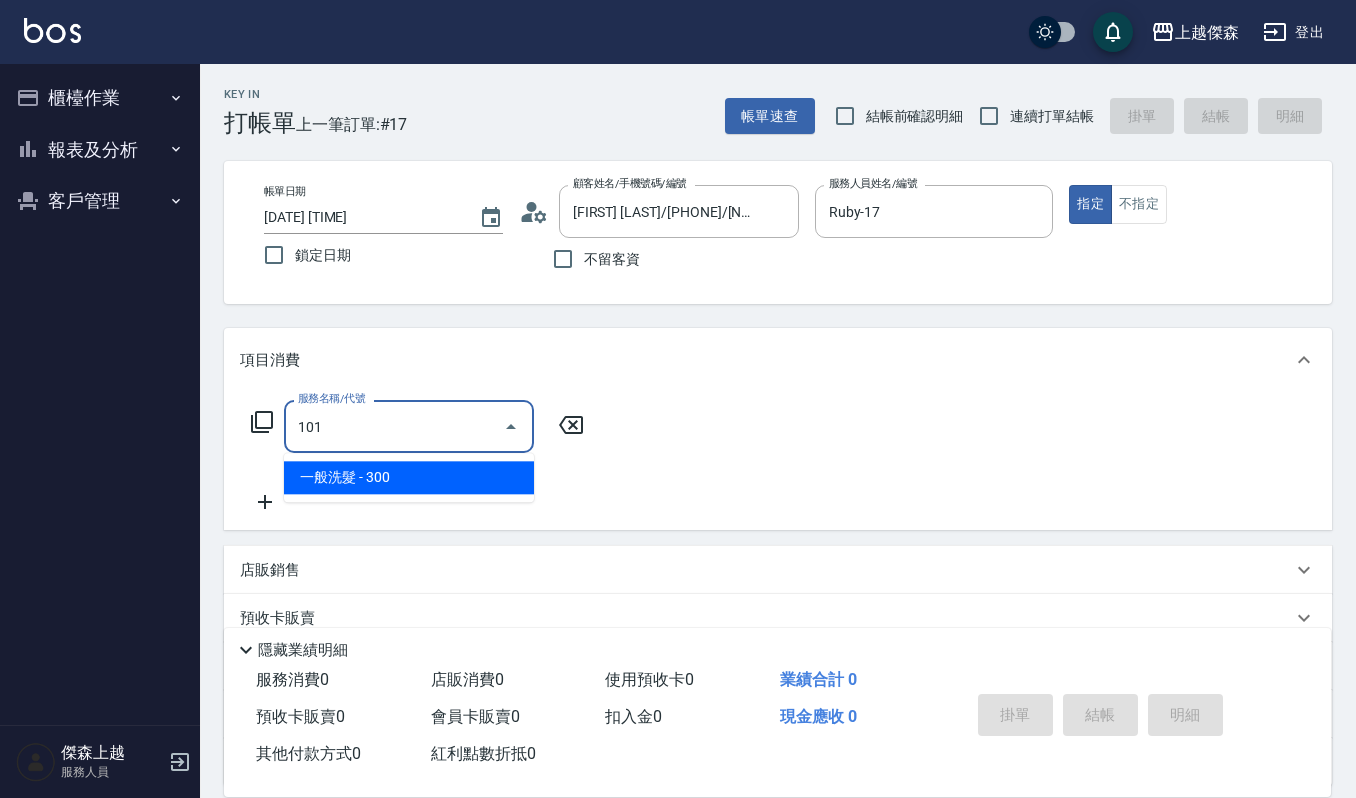 type on "一般洗髮(101)" 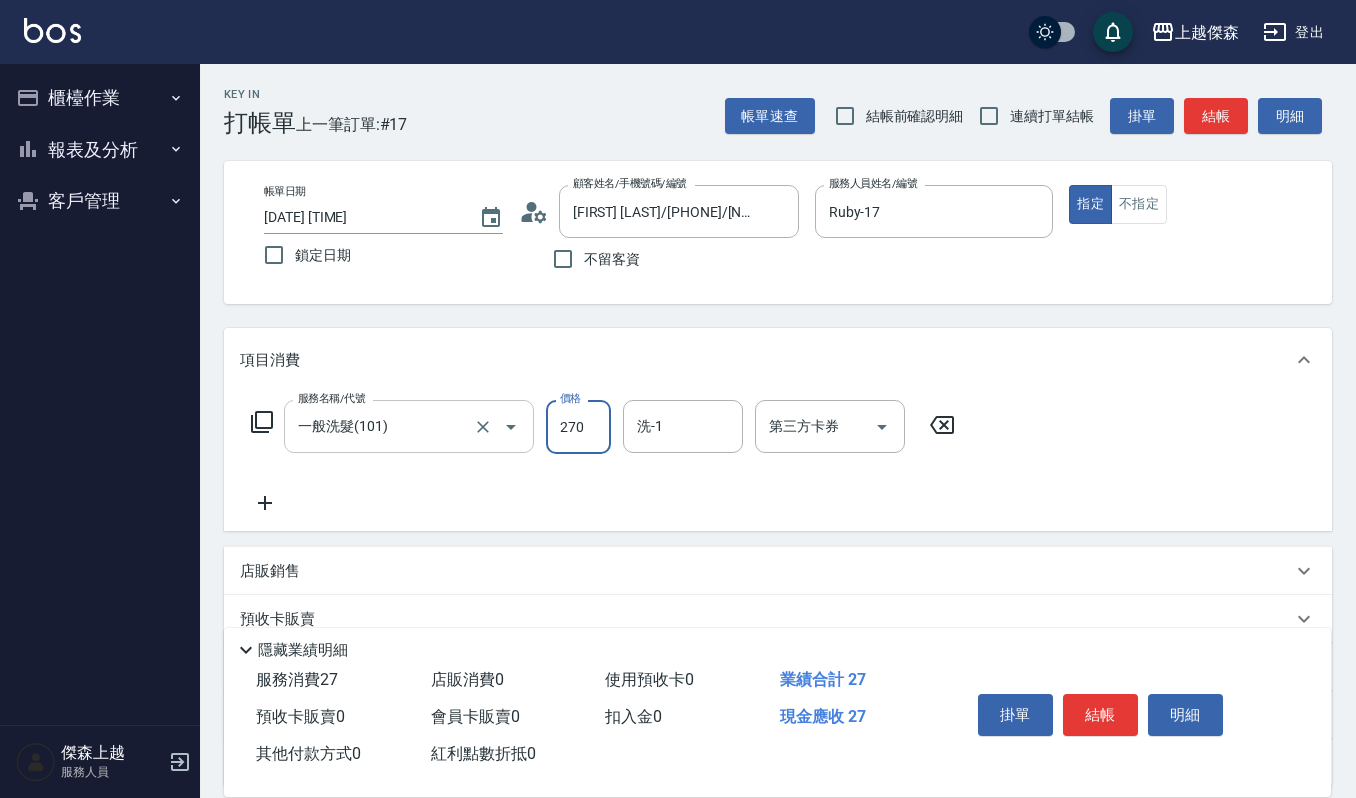 type on "270" 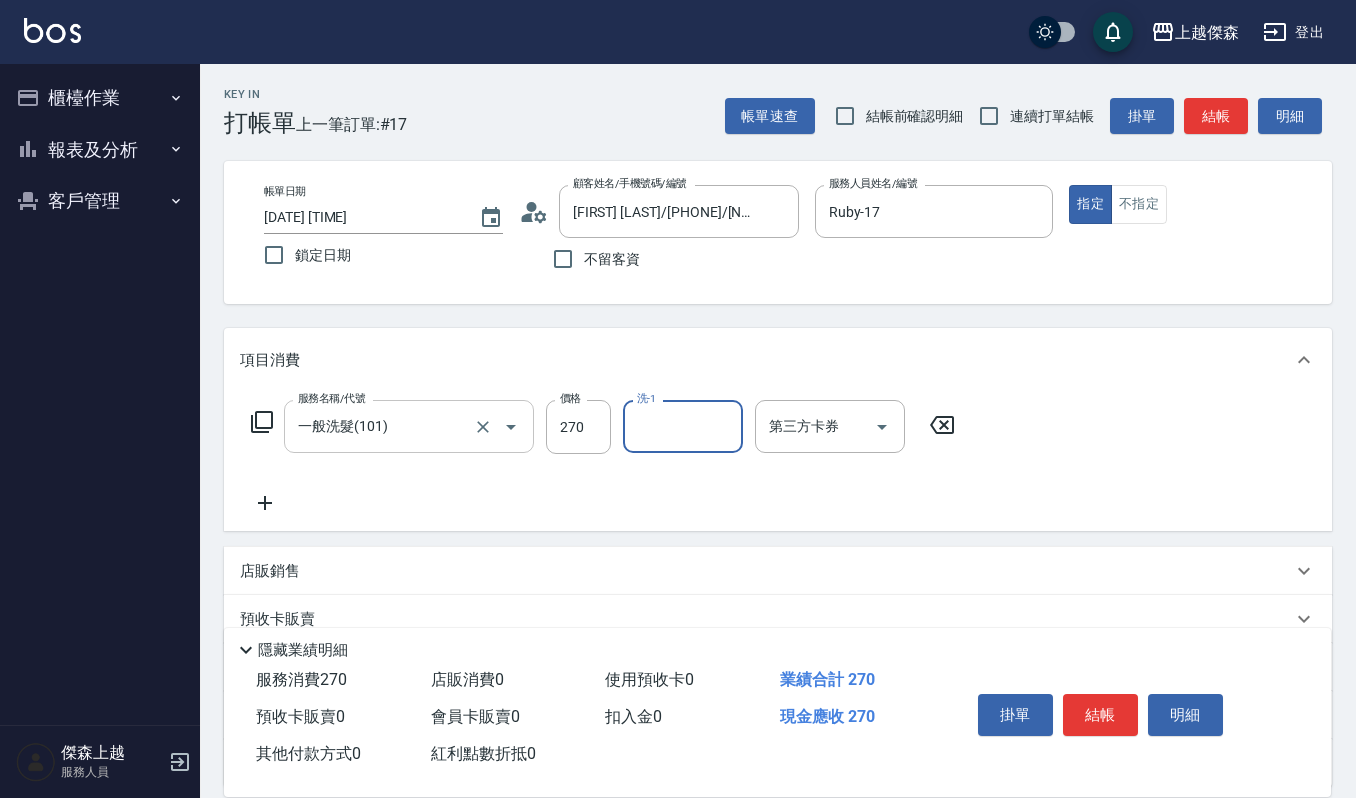 type on "2" 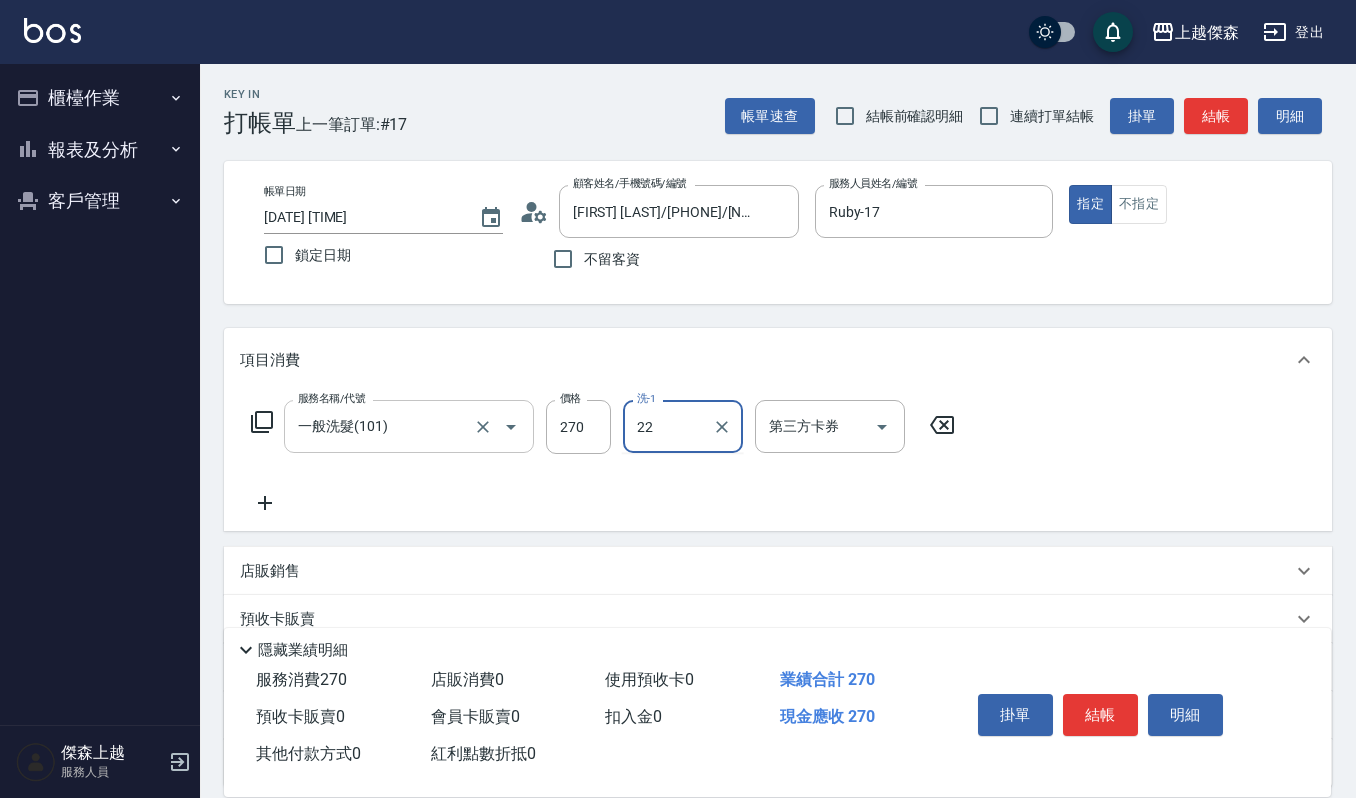 type on "[FIRST]-[NUMBER]" 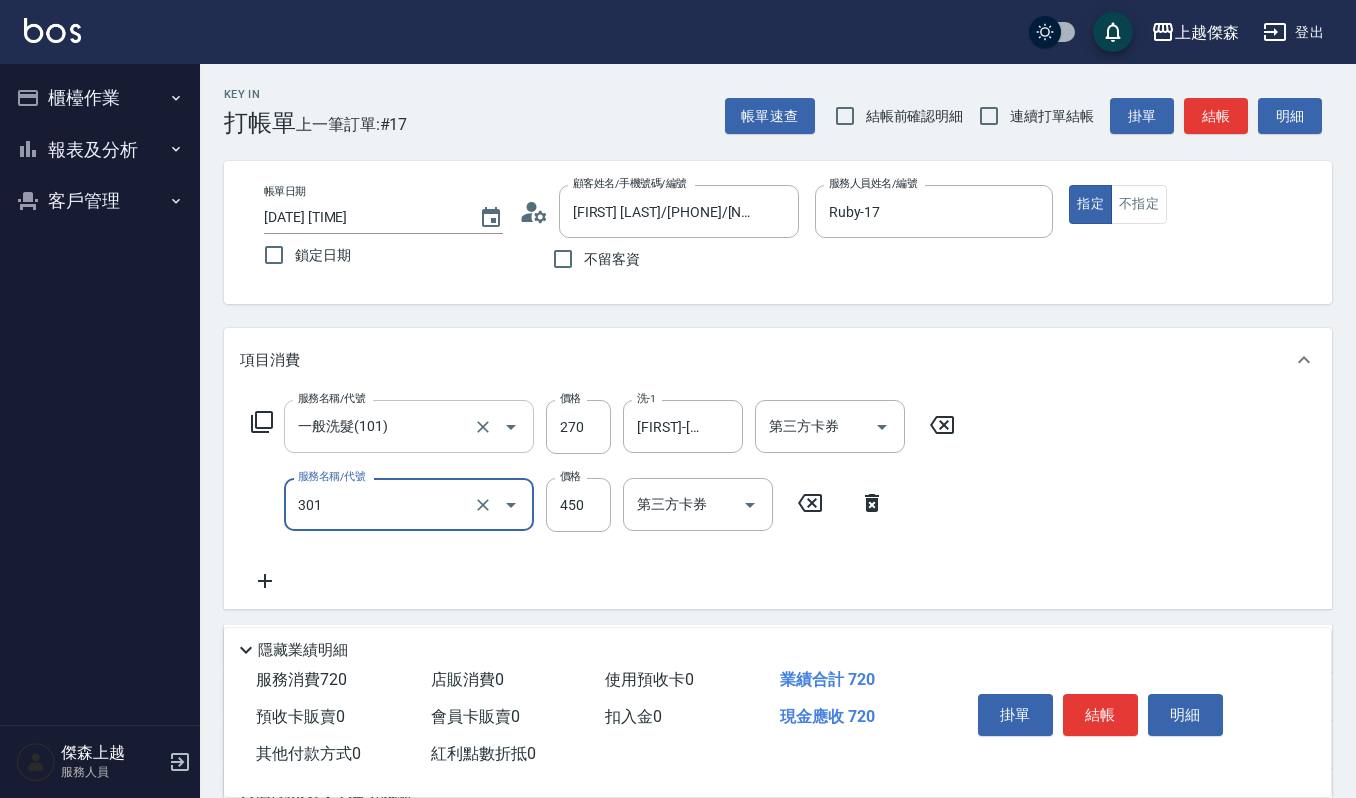 type on "創意剪髮(301)" 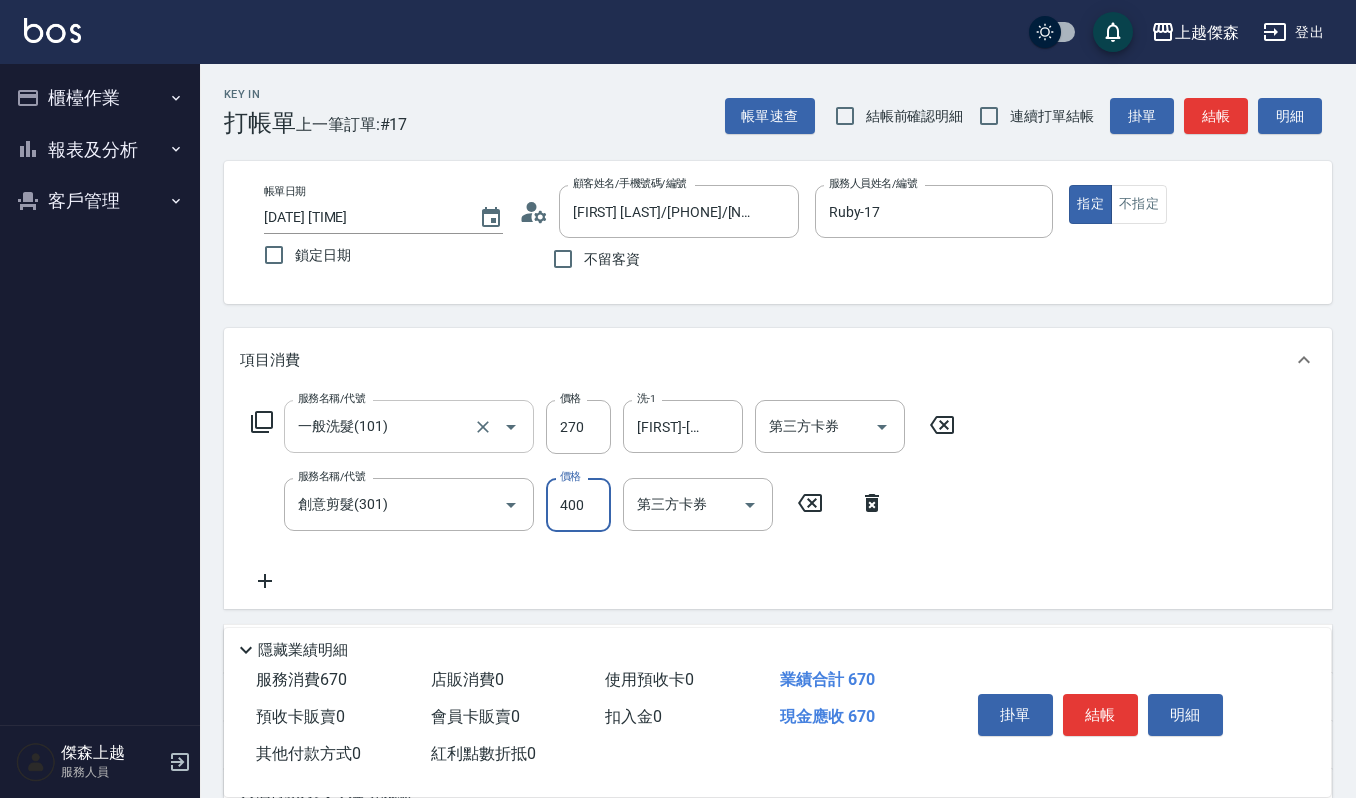 type on "400" 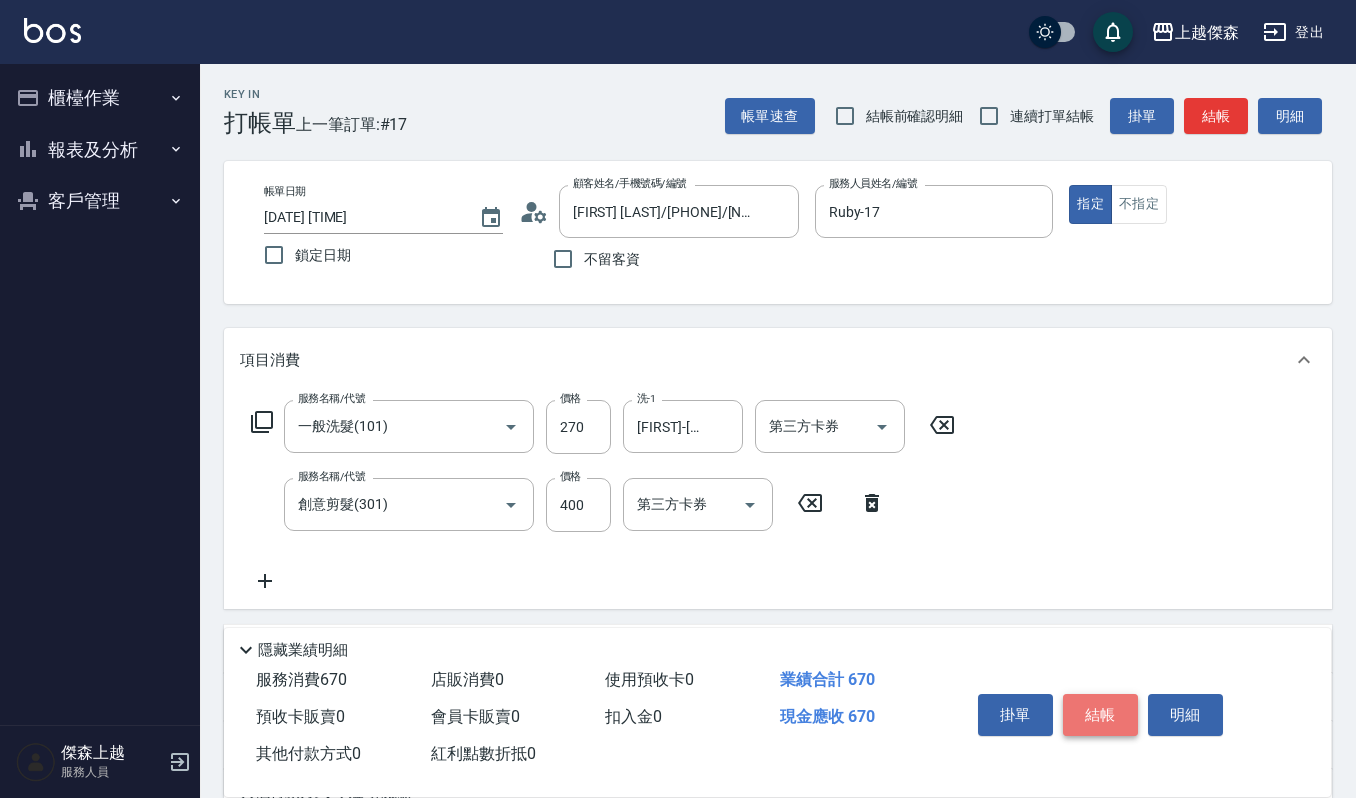 click on "結帳" at bounding box center [1100, 715] 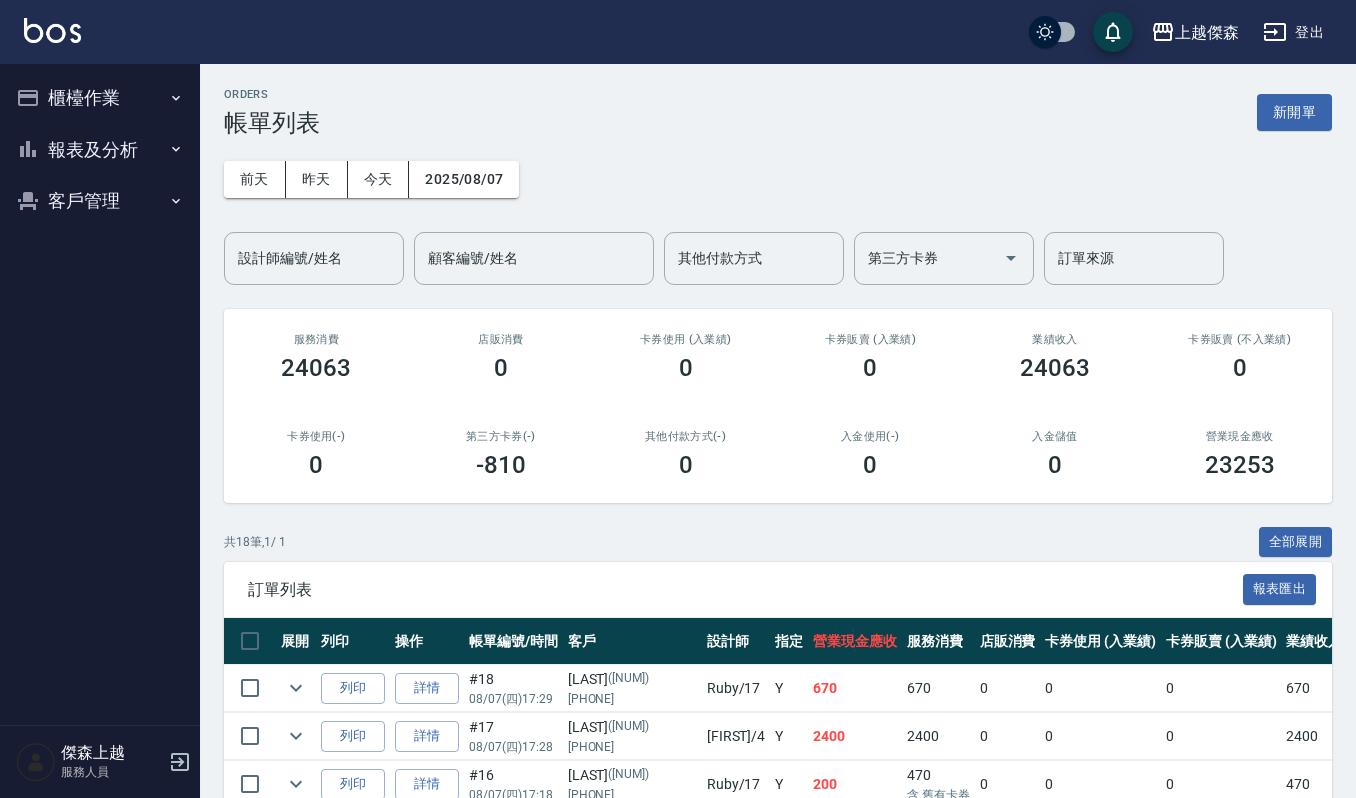 click on "訂單列表" at bounding box center [745, 590] 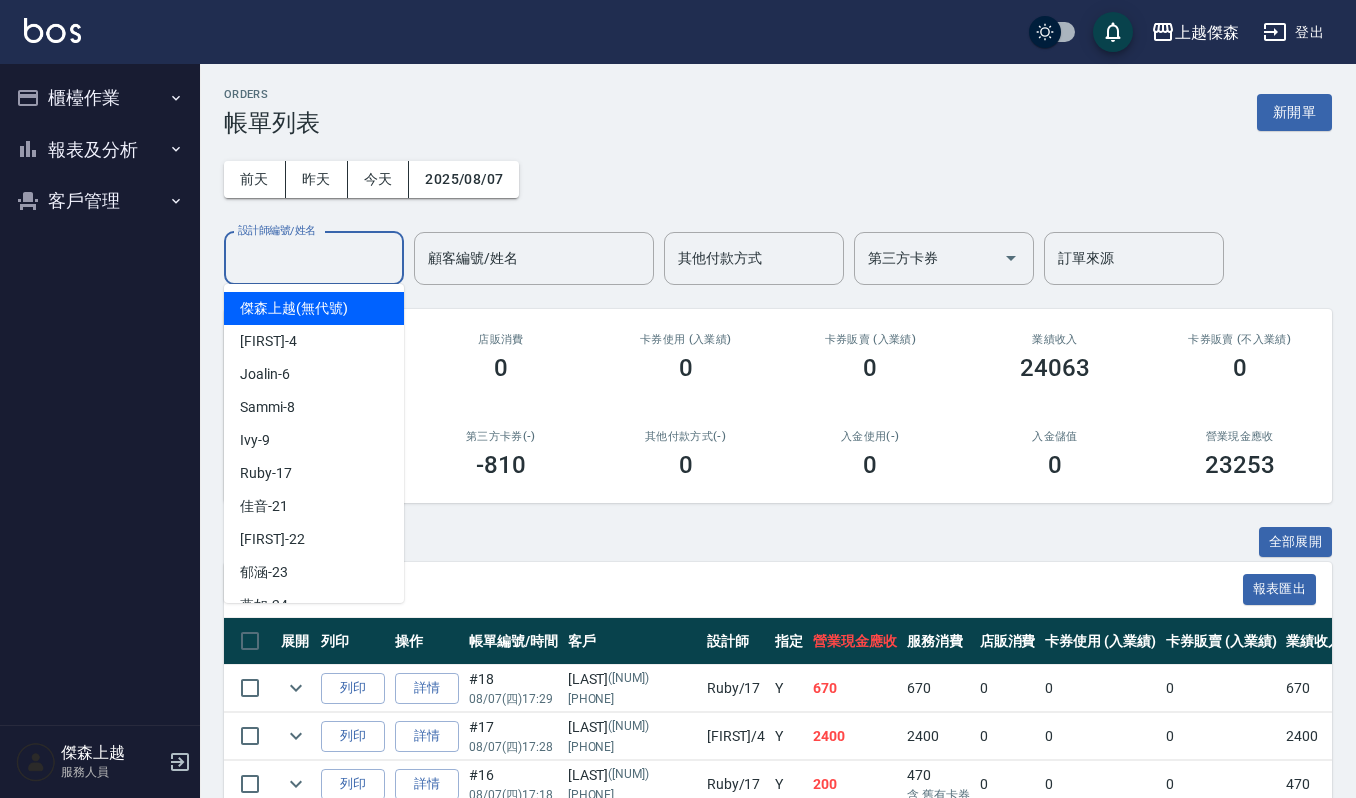 click on "設計師編號/姓名" at bounding box center (314, 258) 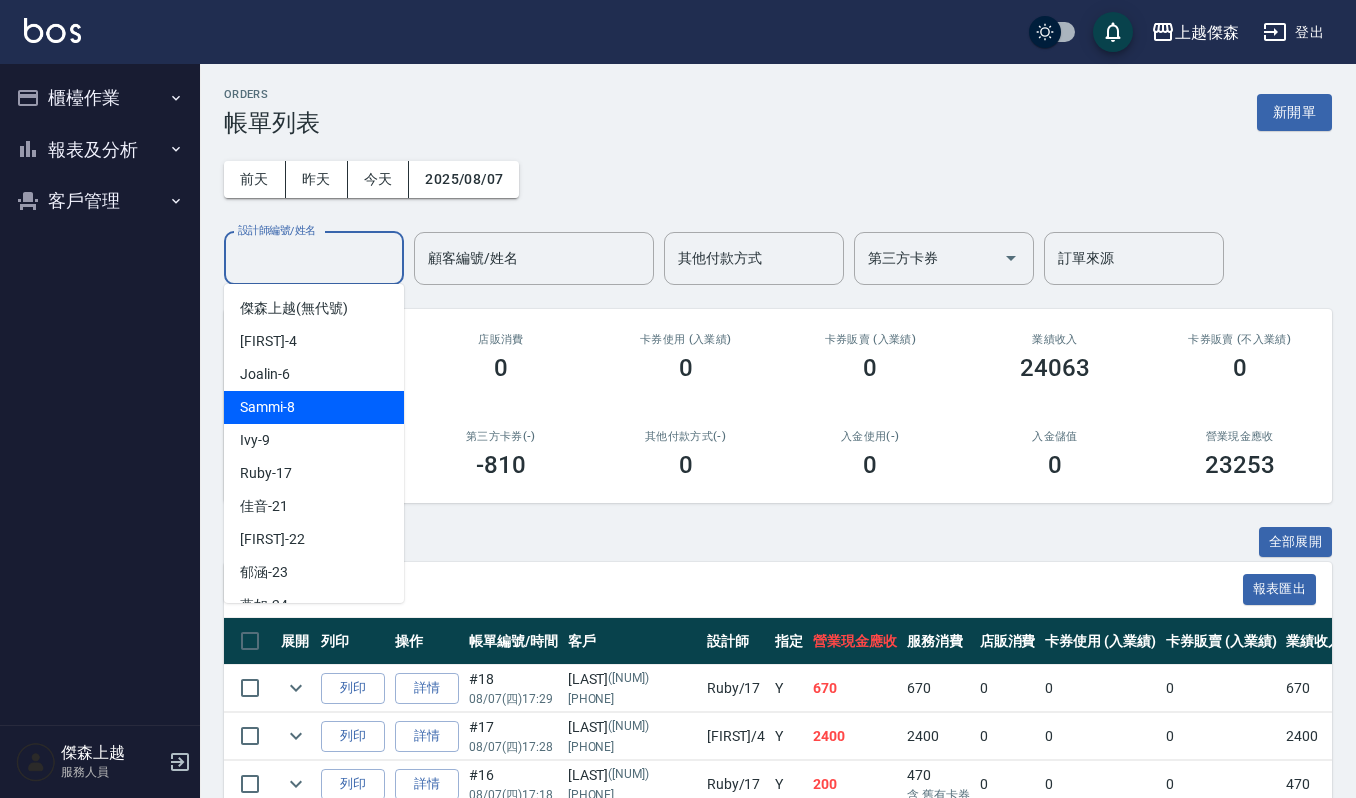 click on "Sammi -8" at bounding box center [267, 407] 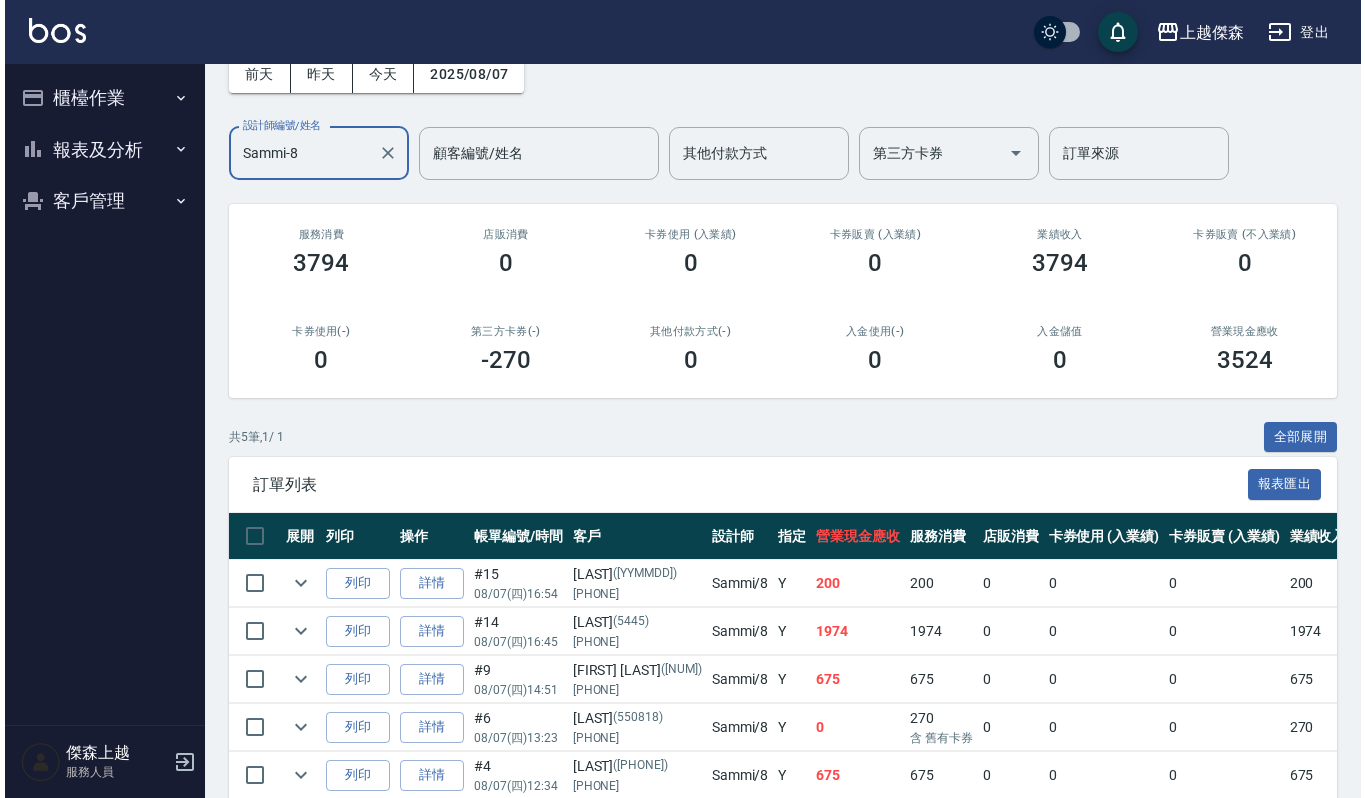 scroll, scrollTop: 0, scrollLeft: 0, axis: both 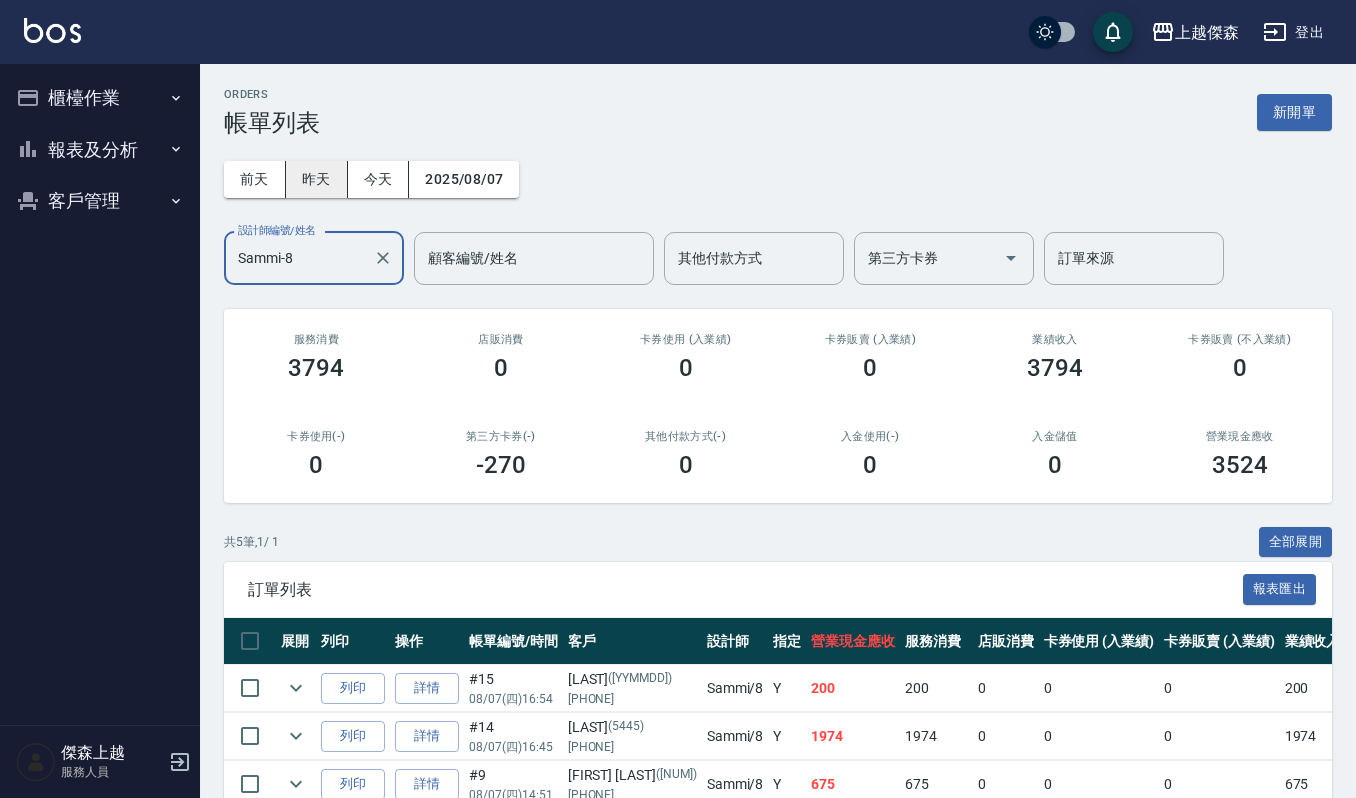 click on "昨天" at bounding box center [317, 179] 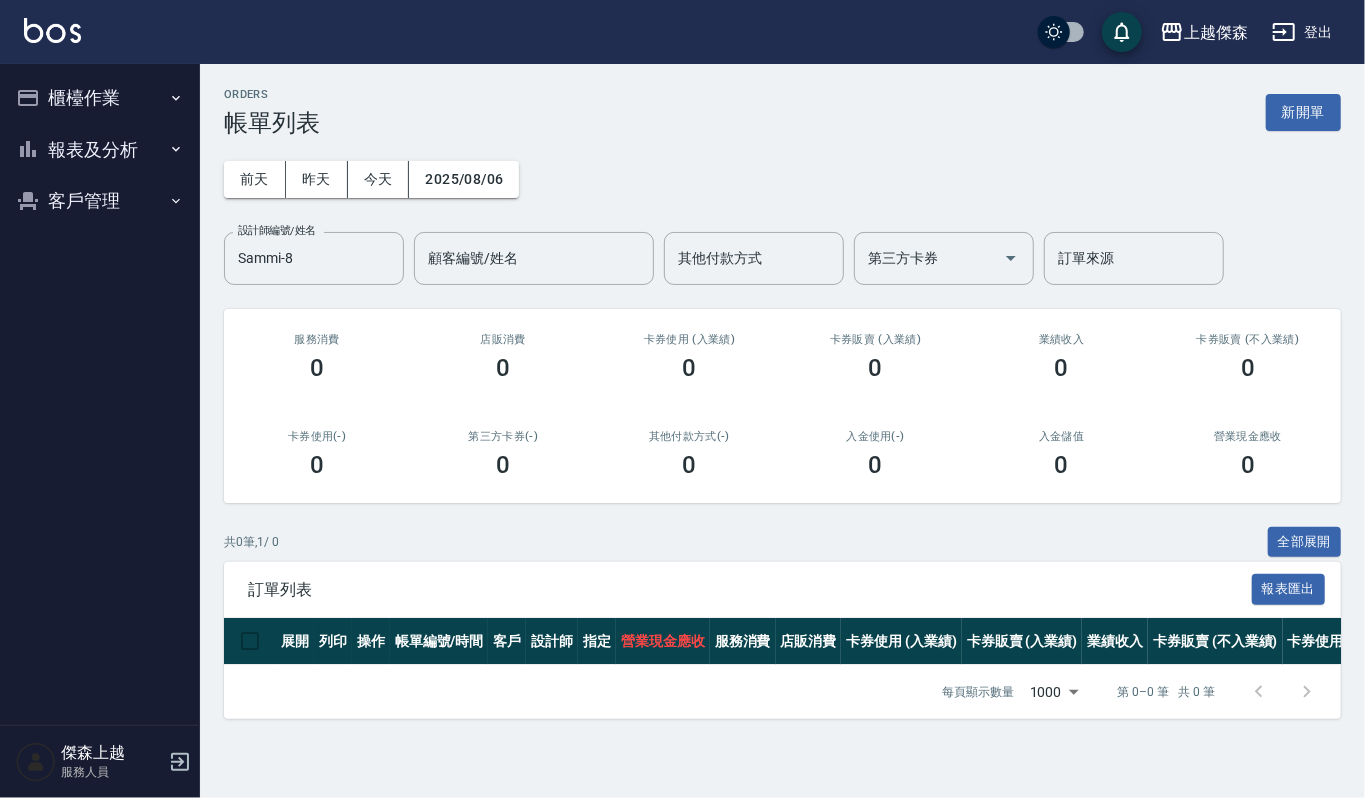 click on "報表及分析" at bounding box center (100, 150) 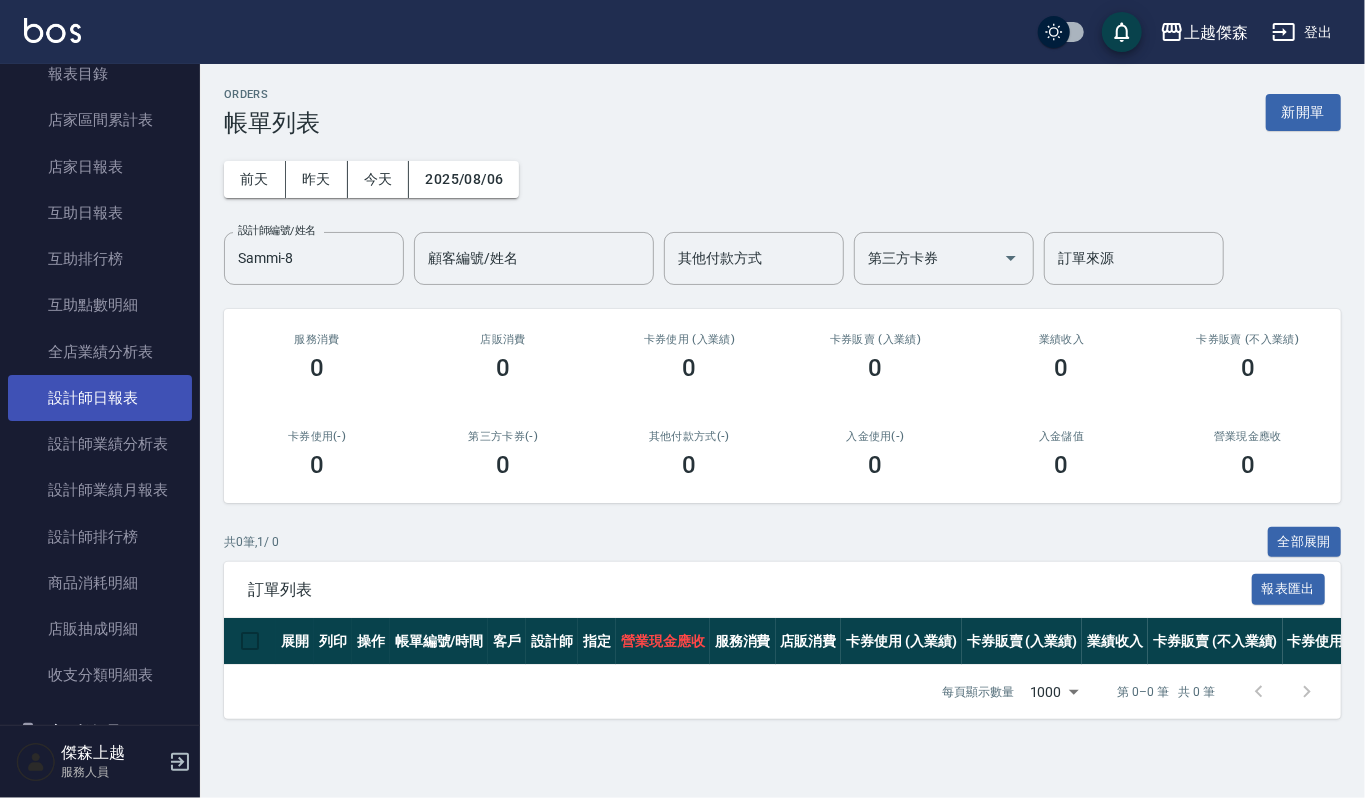 scroll, scrollTop: 189, scrollLeft: 0, axis: vertical 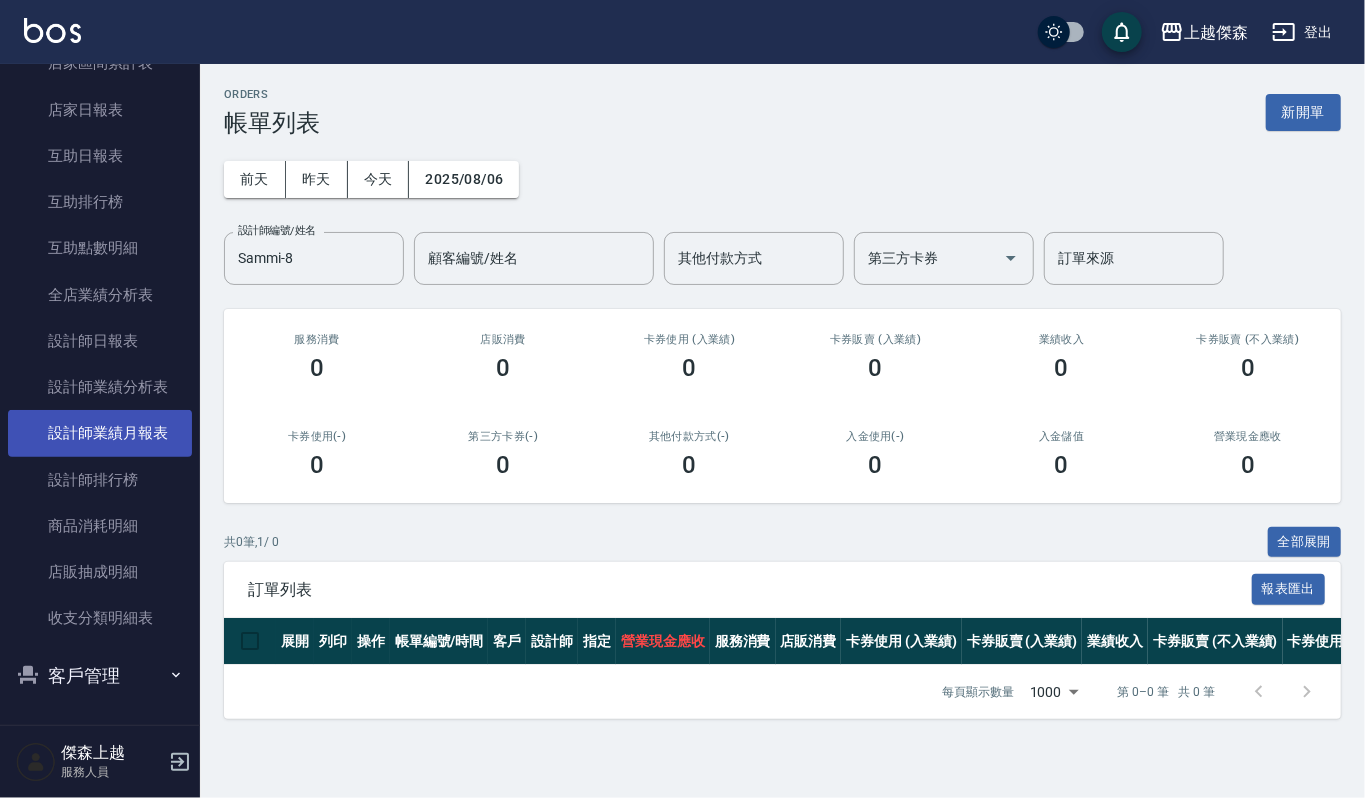 click on "設計師業績月報表" at bounding box center (100, 433) 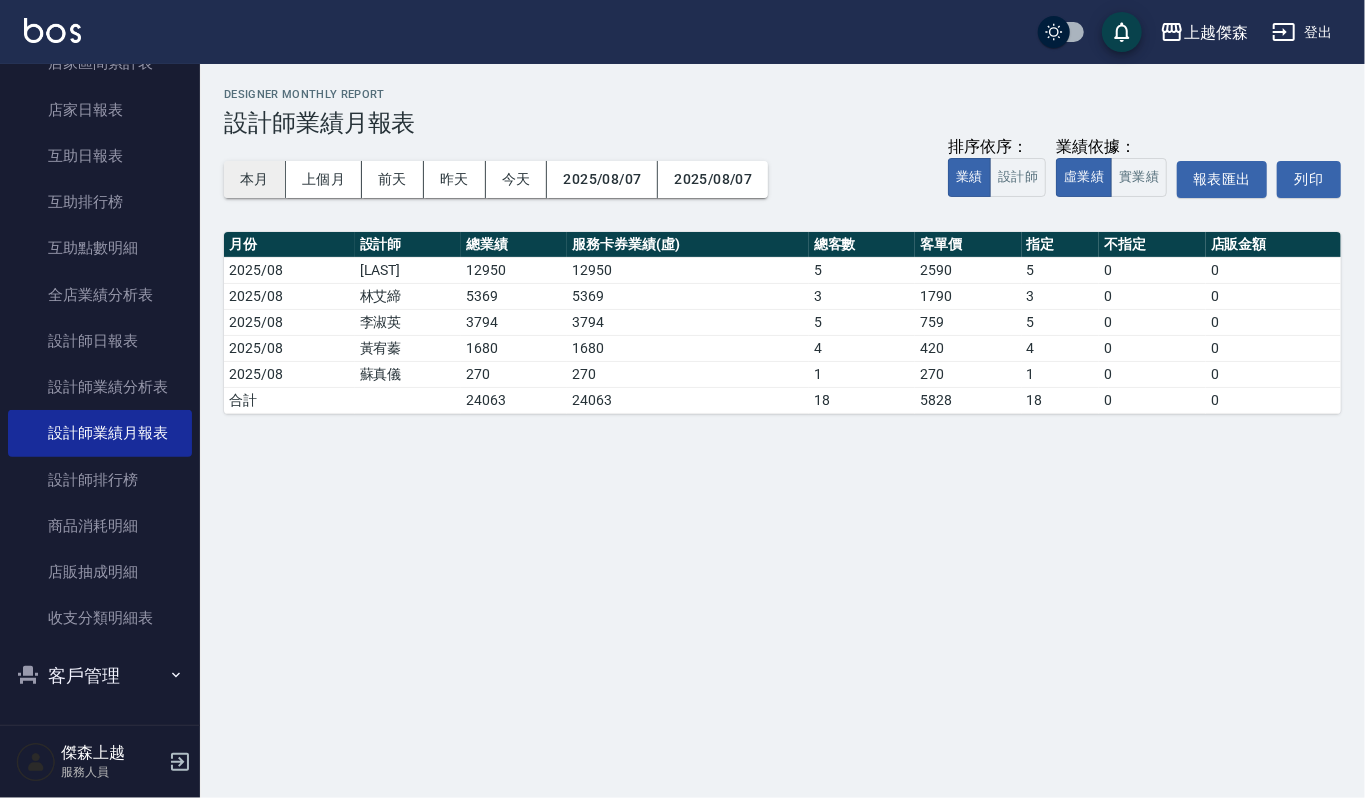 click on "本月" at bounding box center (255, 179) 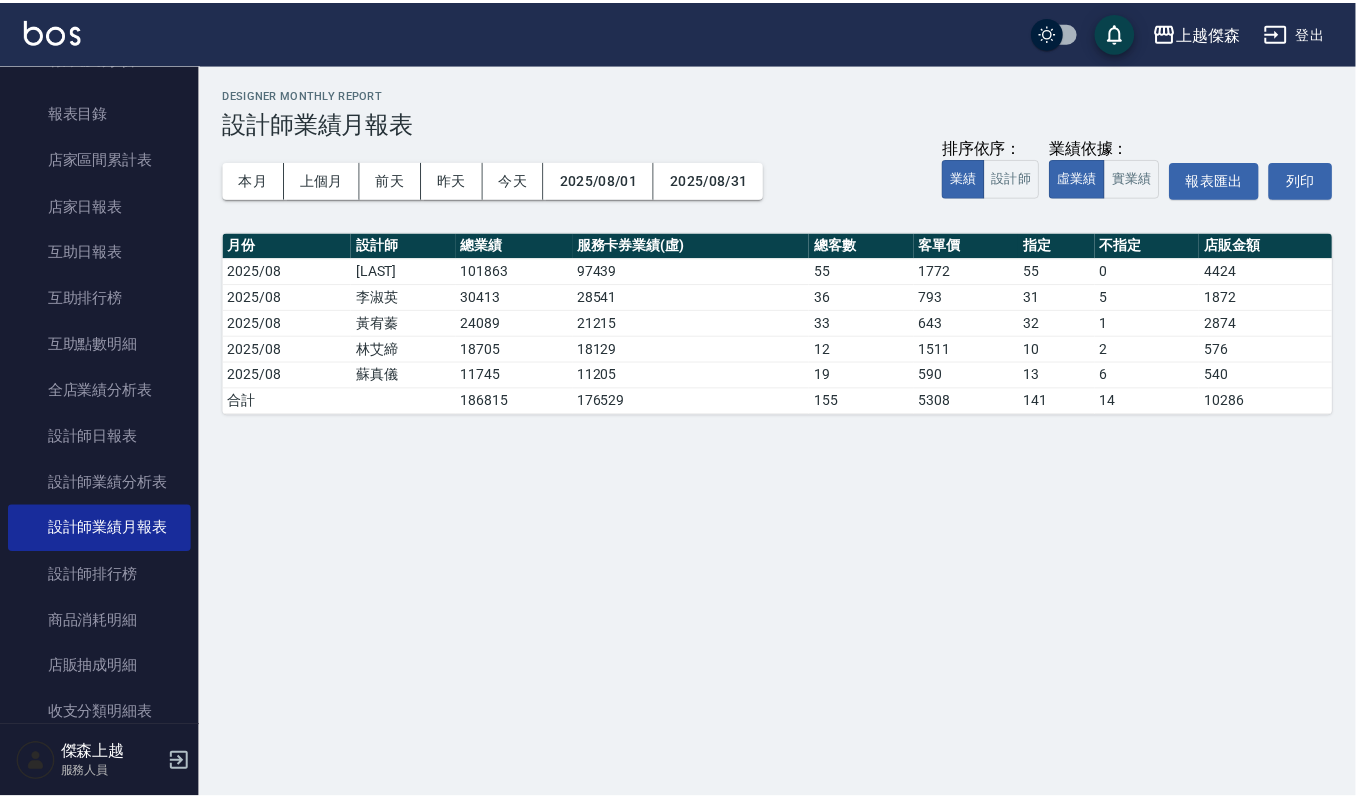 scroll, scrollTop: 0, scrollLeft: 0, axis: both 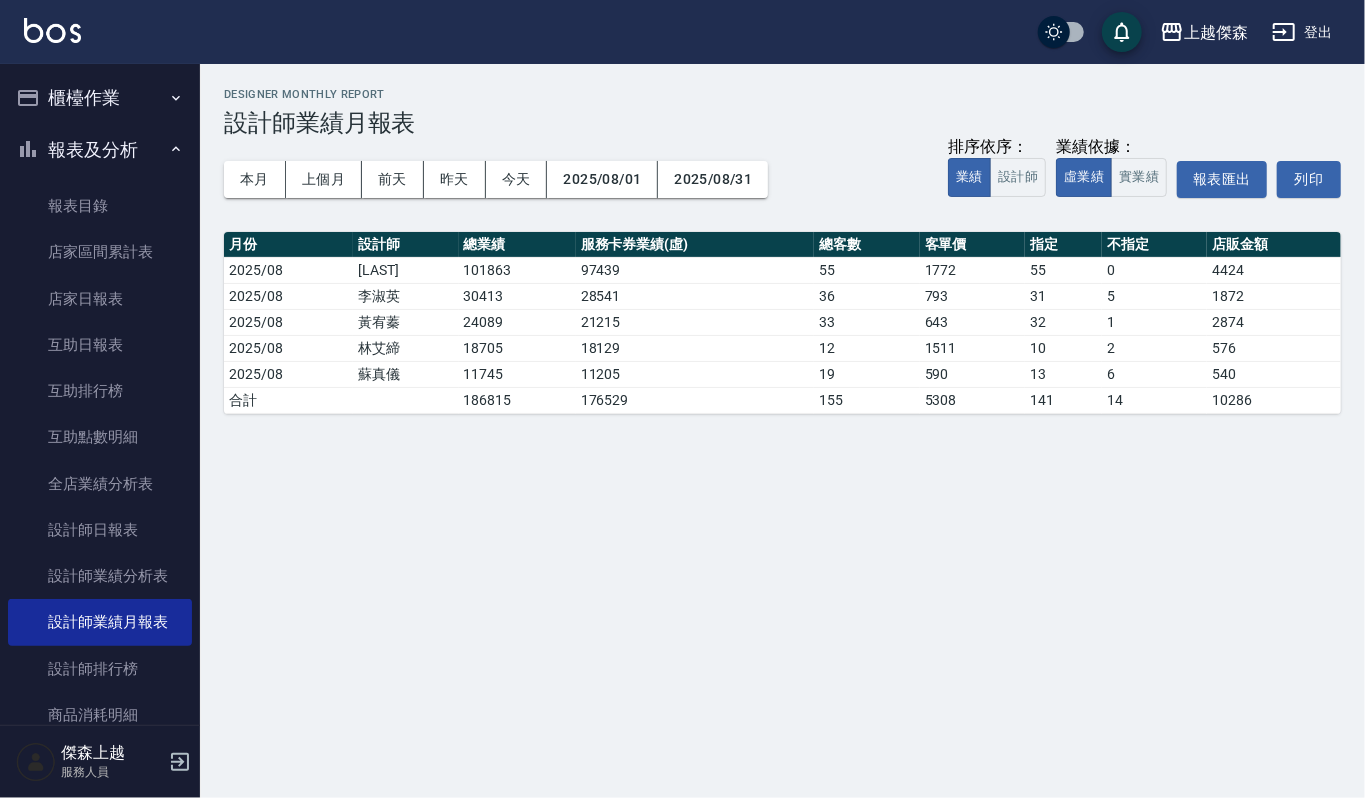 click on "櫃檯作業" at bounding box center (100, 98) 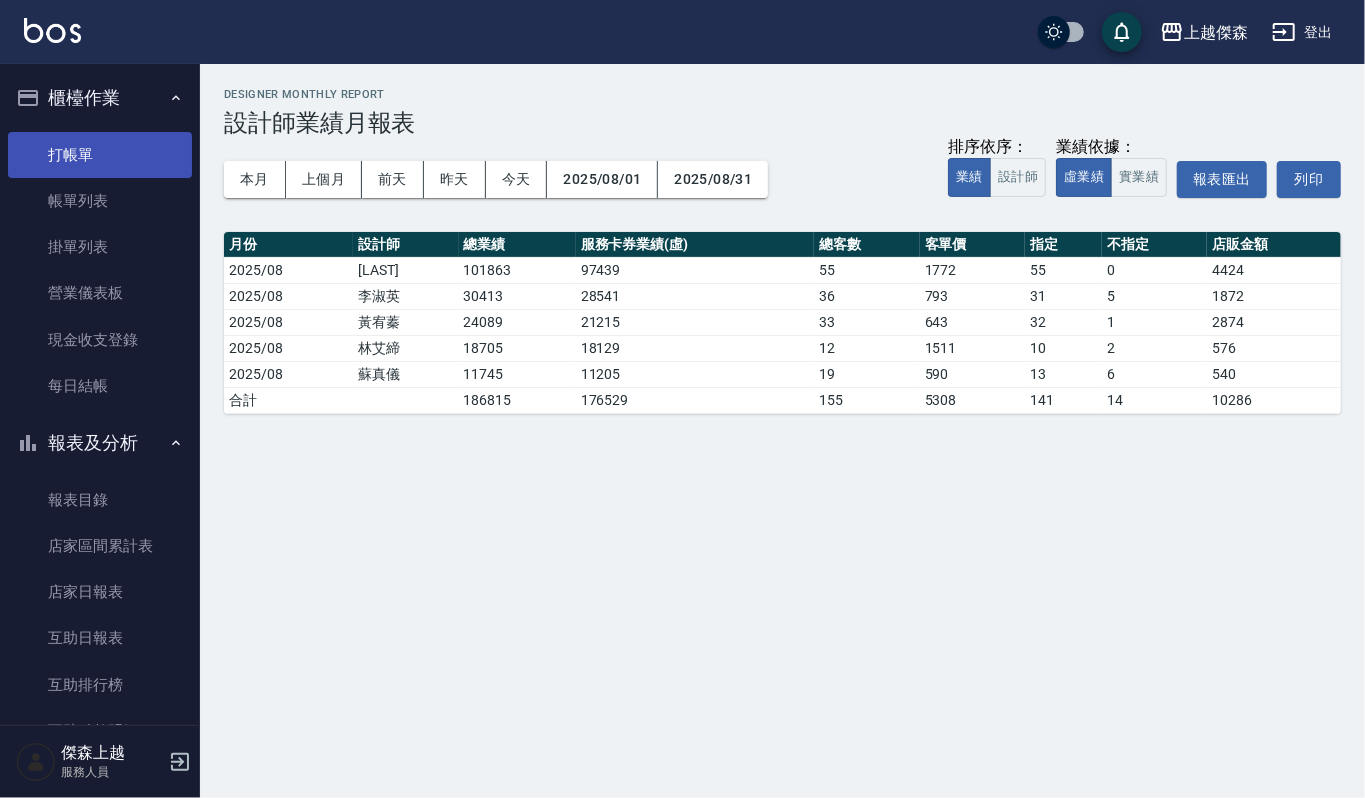 click on "打帳單" at bounding box center (100, 155) 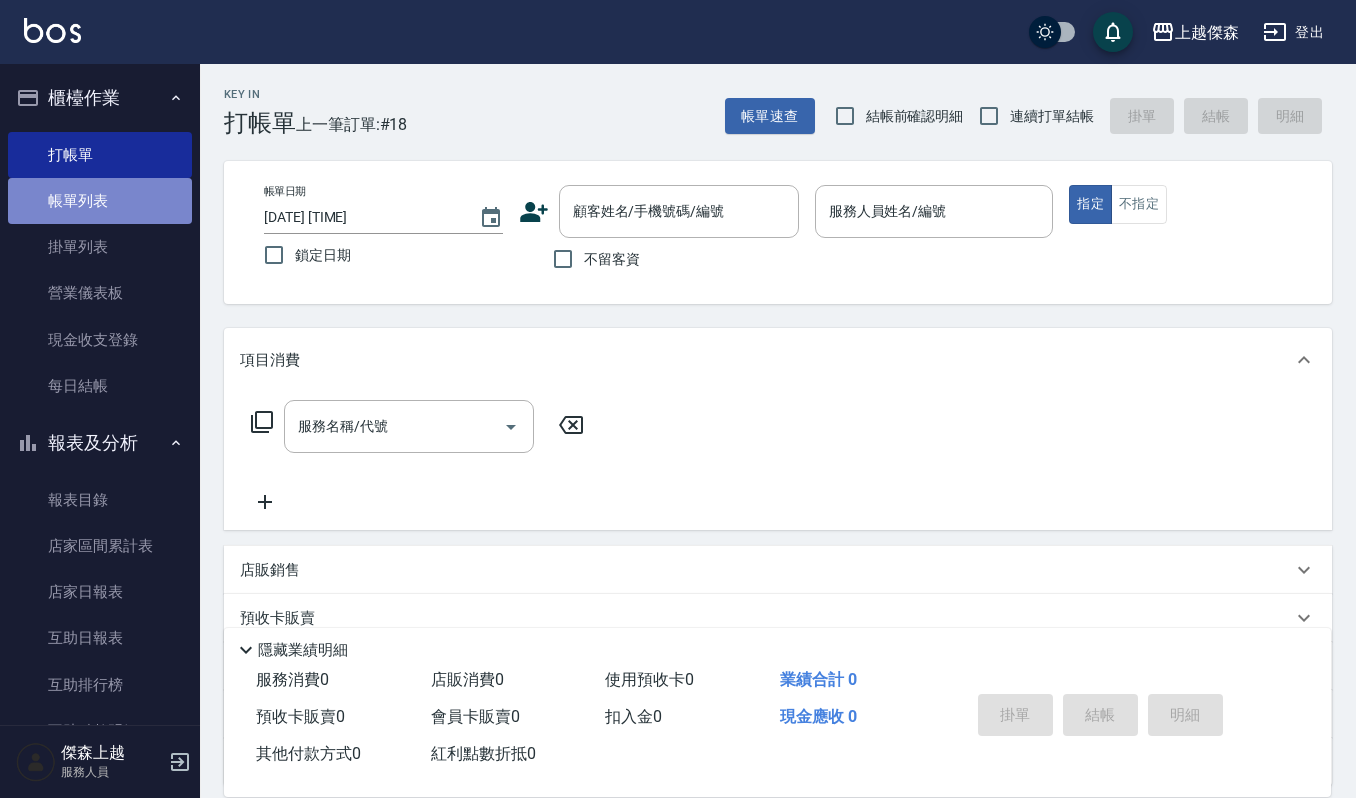 click on "帳單列表" at bounding box center [100, 201] 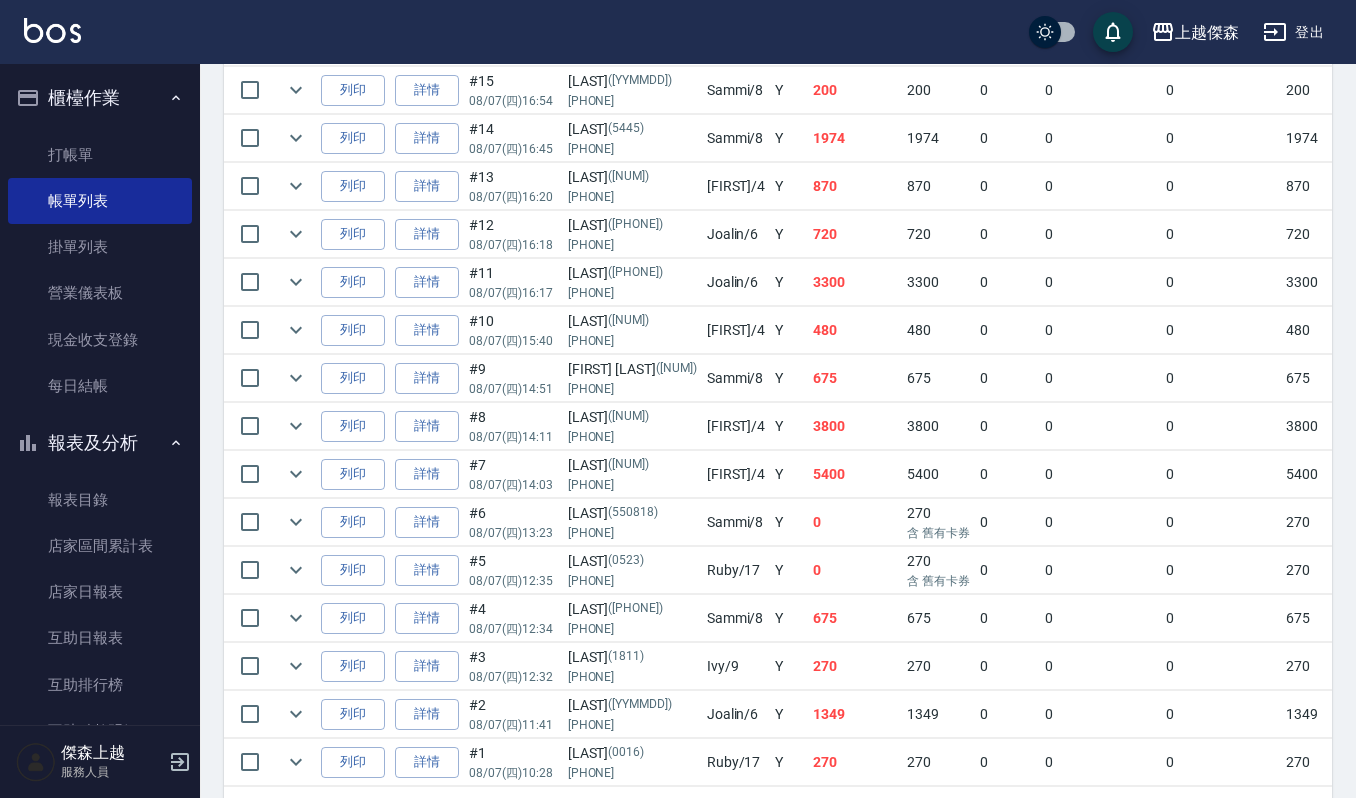 scroll, scrollTop: 800, scrollLeft: 0, axis: vertical 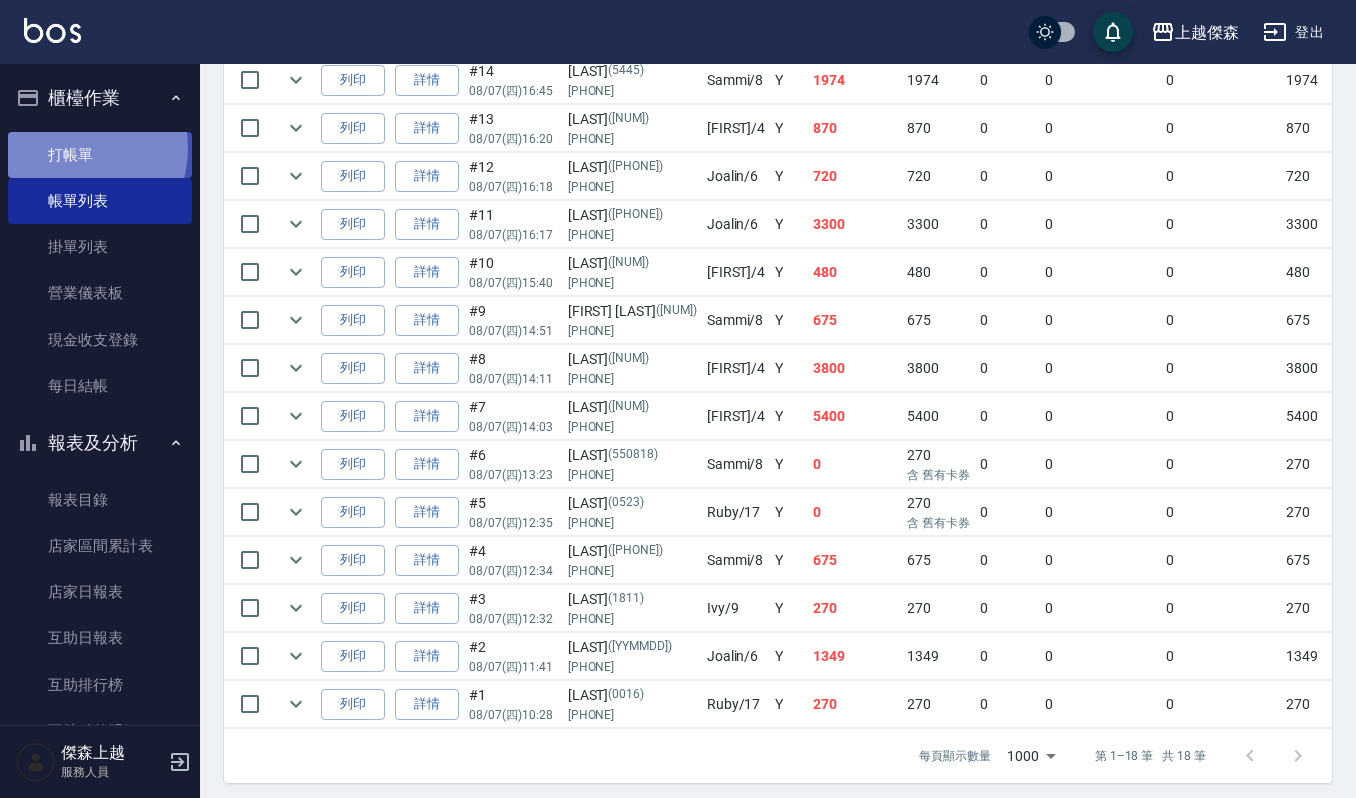 click on "打帳單" at bounding box center (100, 155) 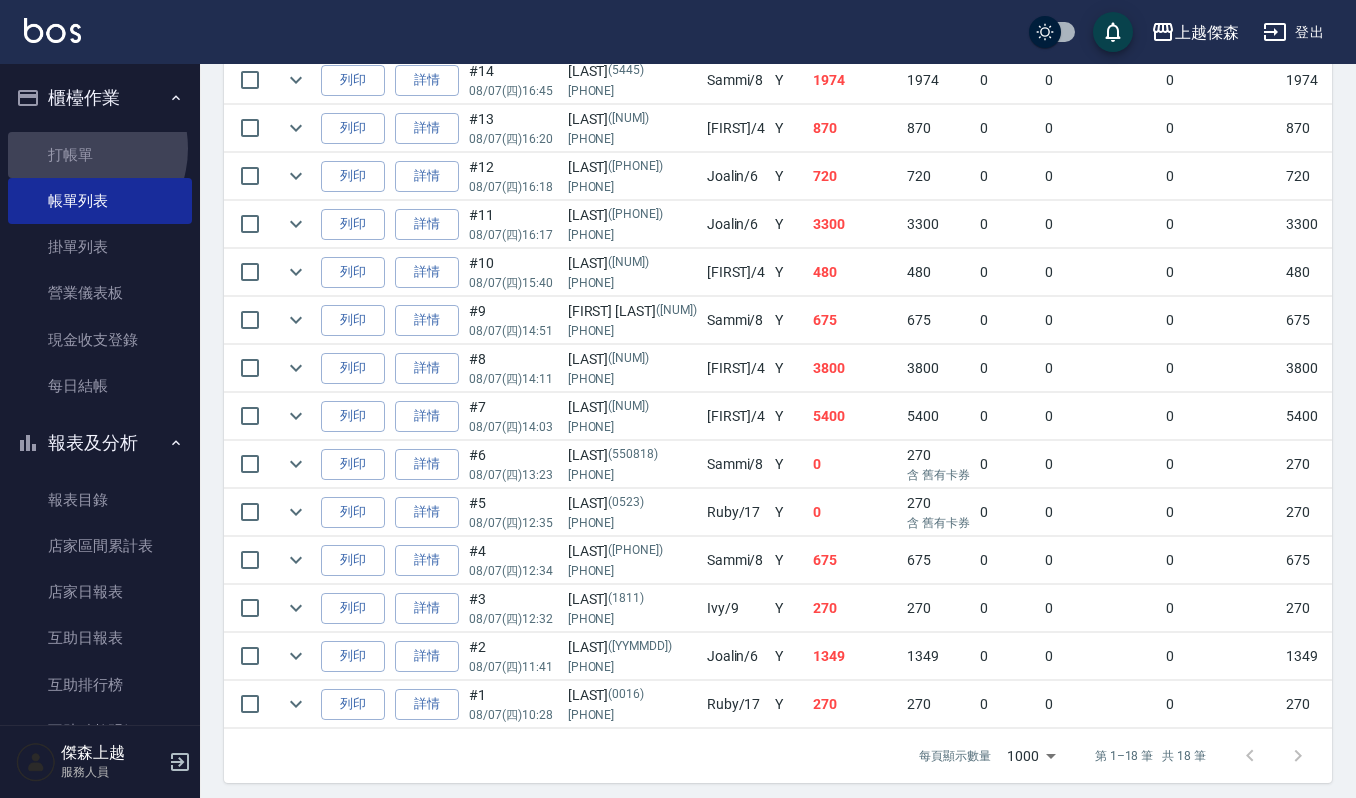 scroll, scrollTop: 0, scrollLeft: 0, axis: both 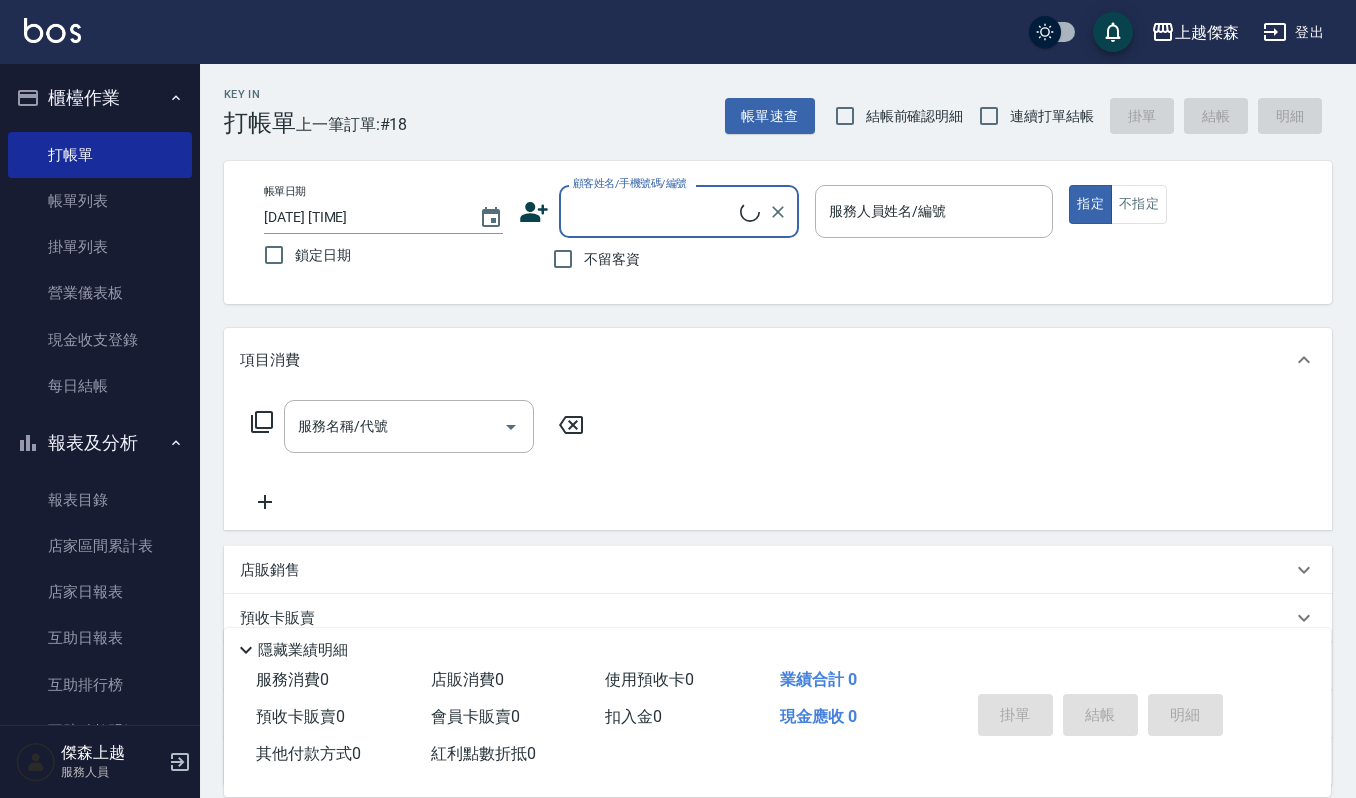 click on "顧客姓名/手機號碼/編號" at bounding box center [654, 211] 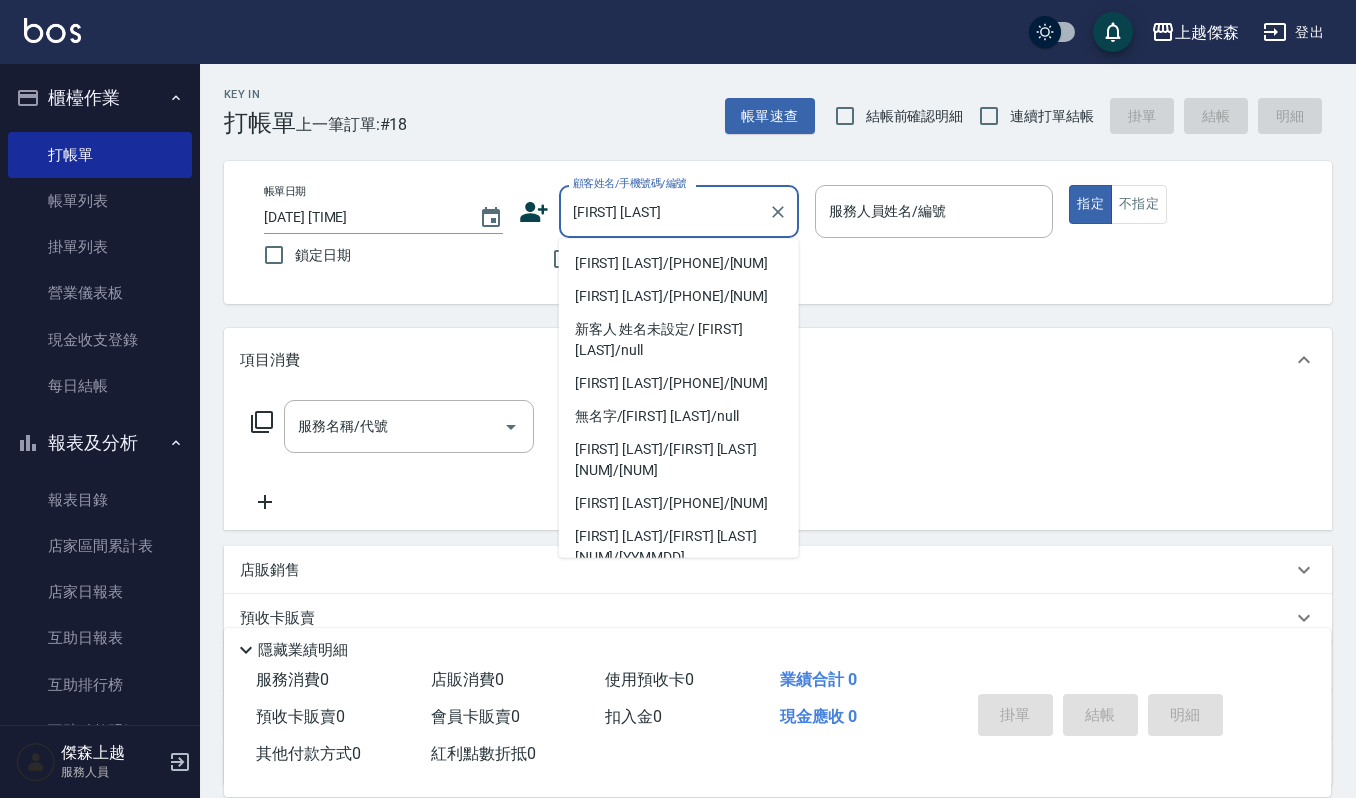 type on "吳美惠/0912585770/01761" 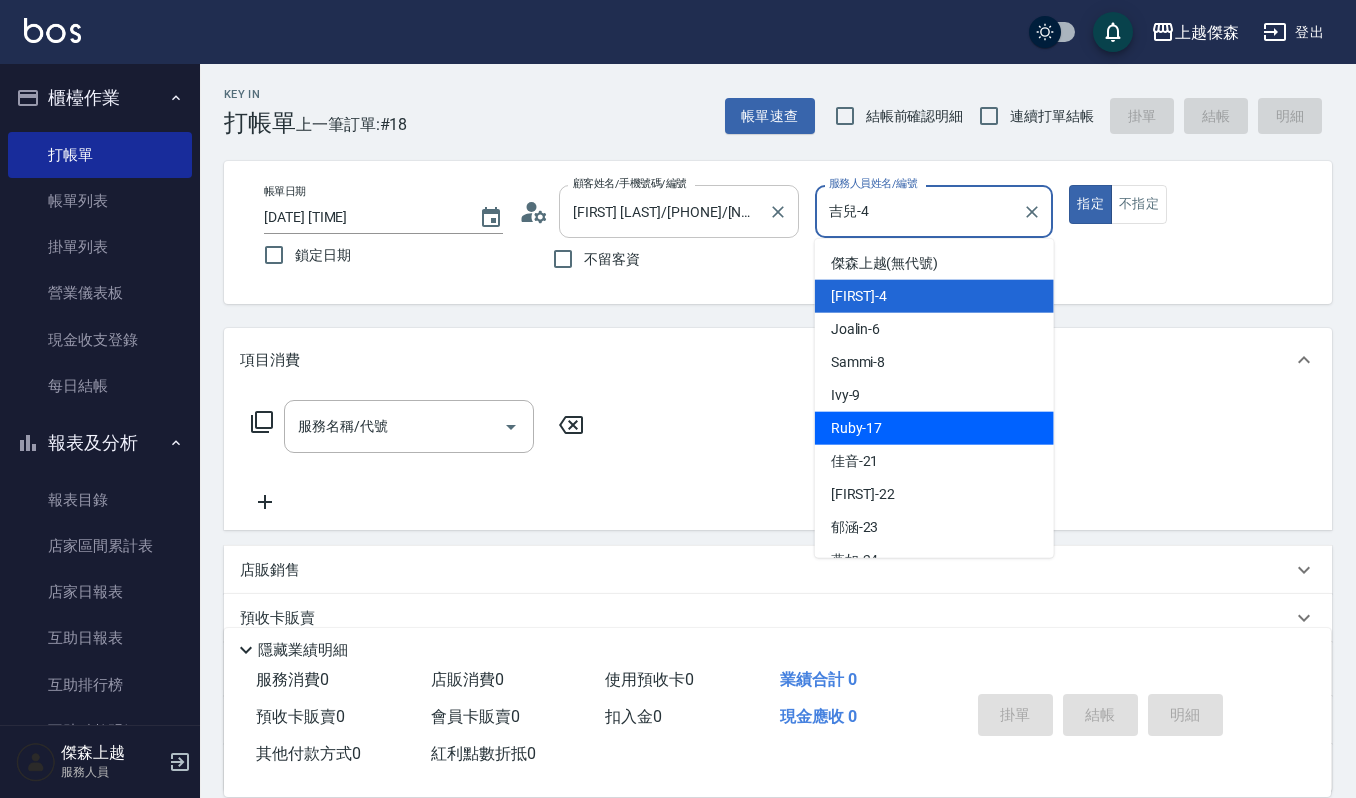 type on "Ruby-17" 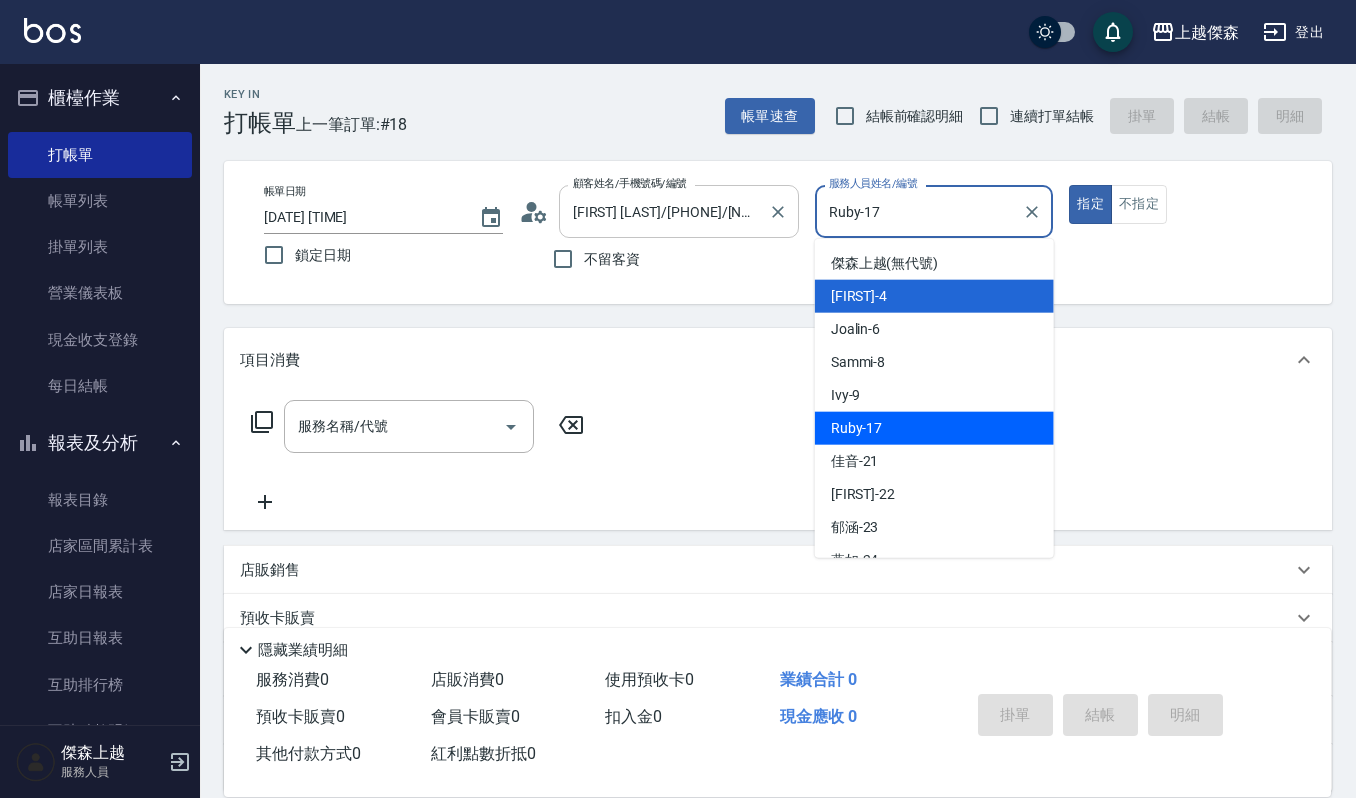type on "true" 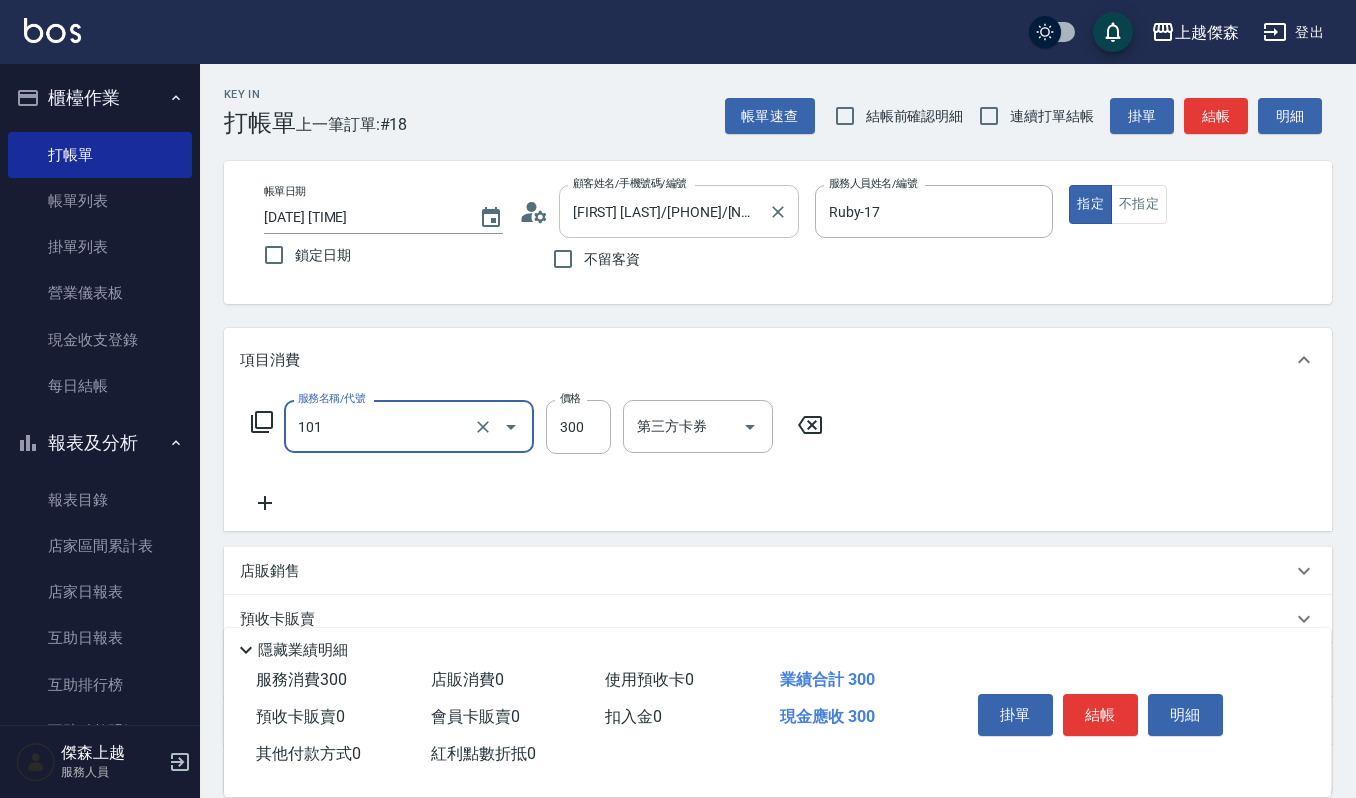type on "一般洗髮(101)" 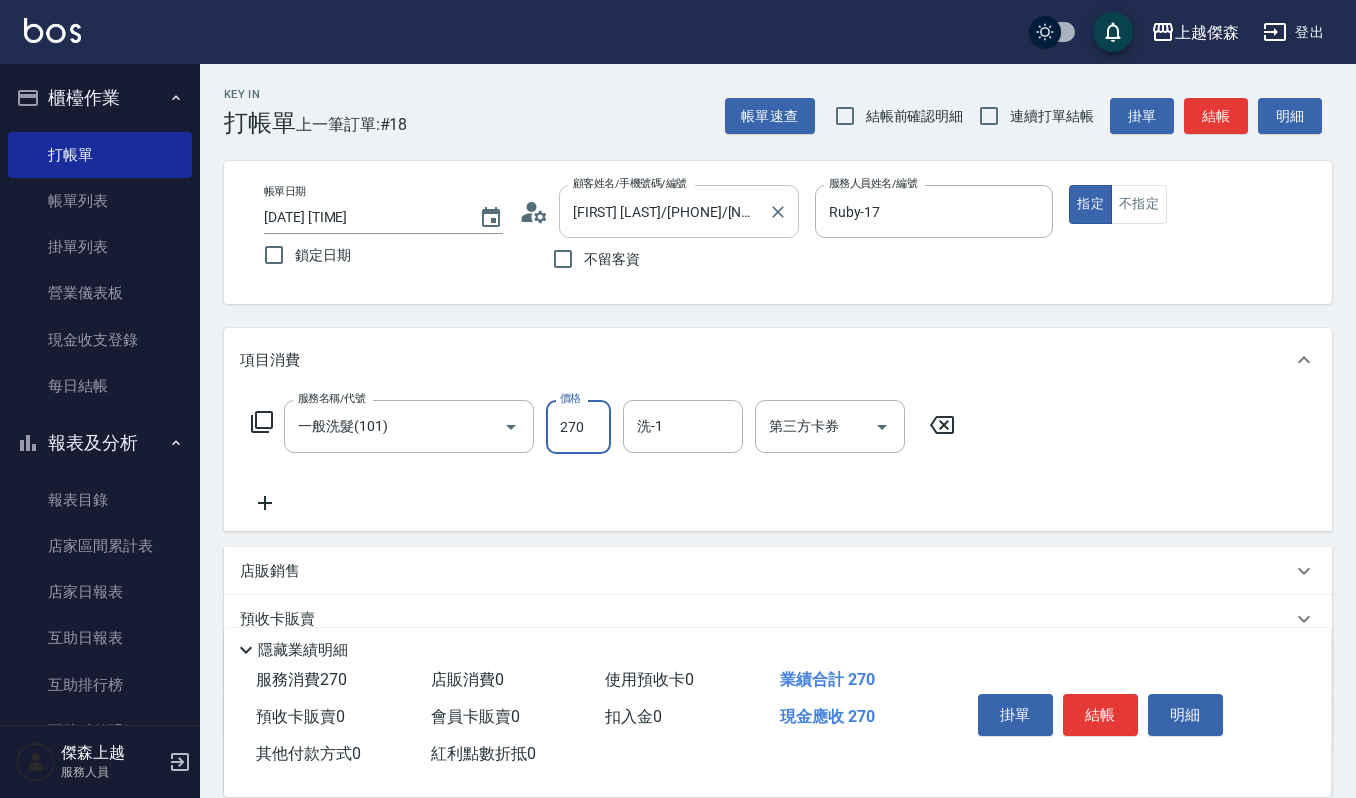 type on "270" 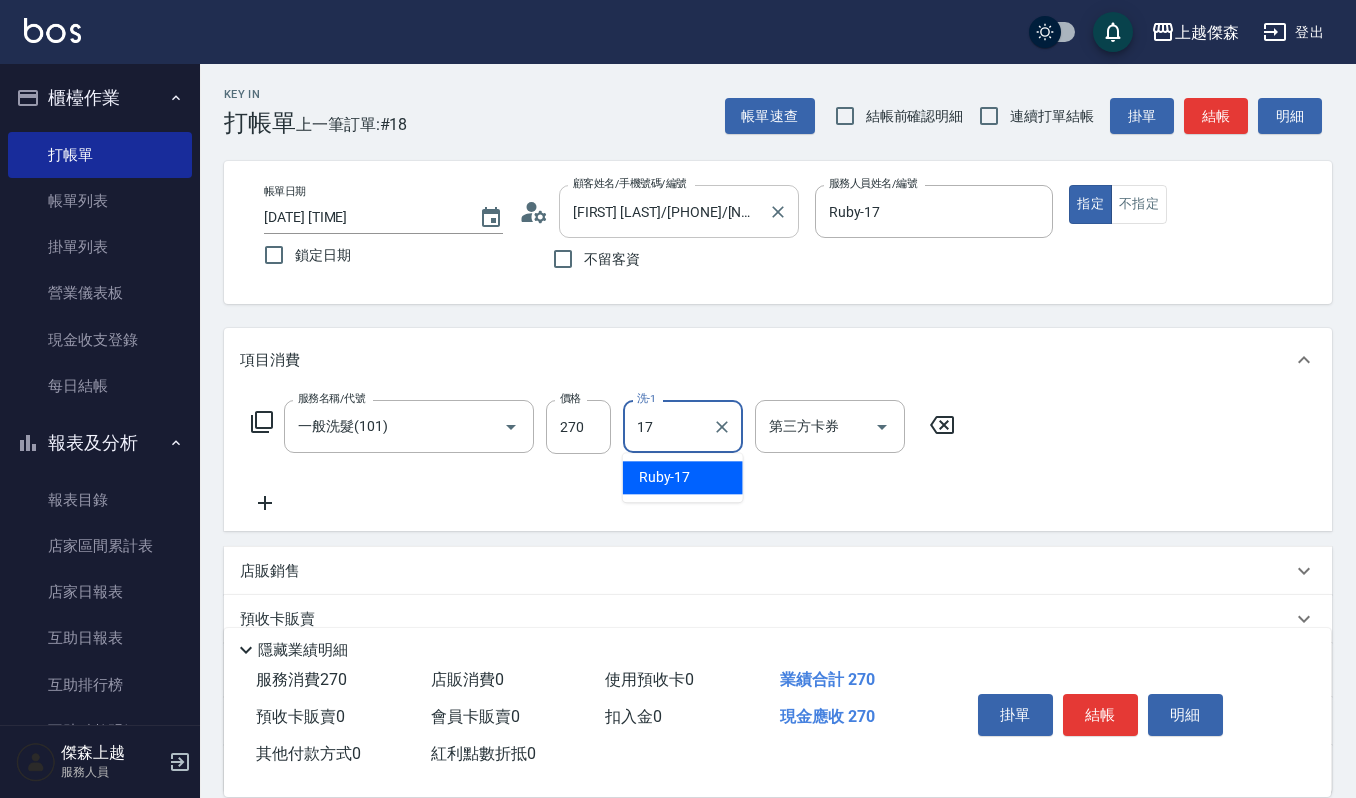 type on "Ruby-17" 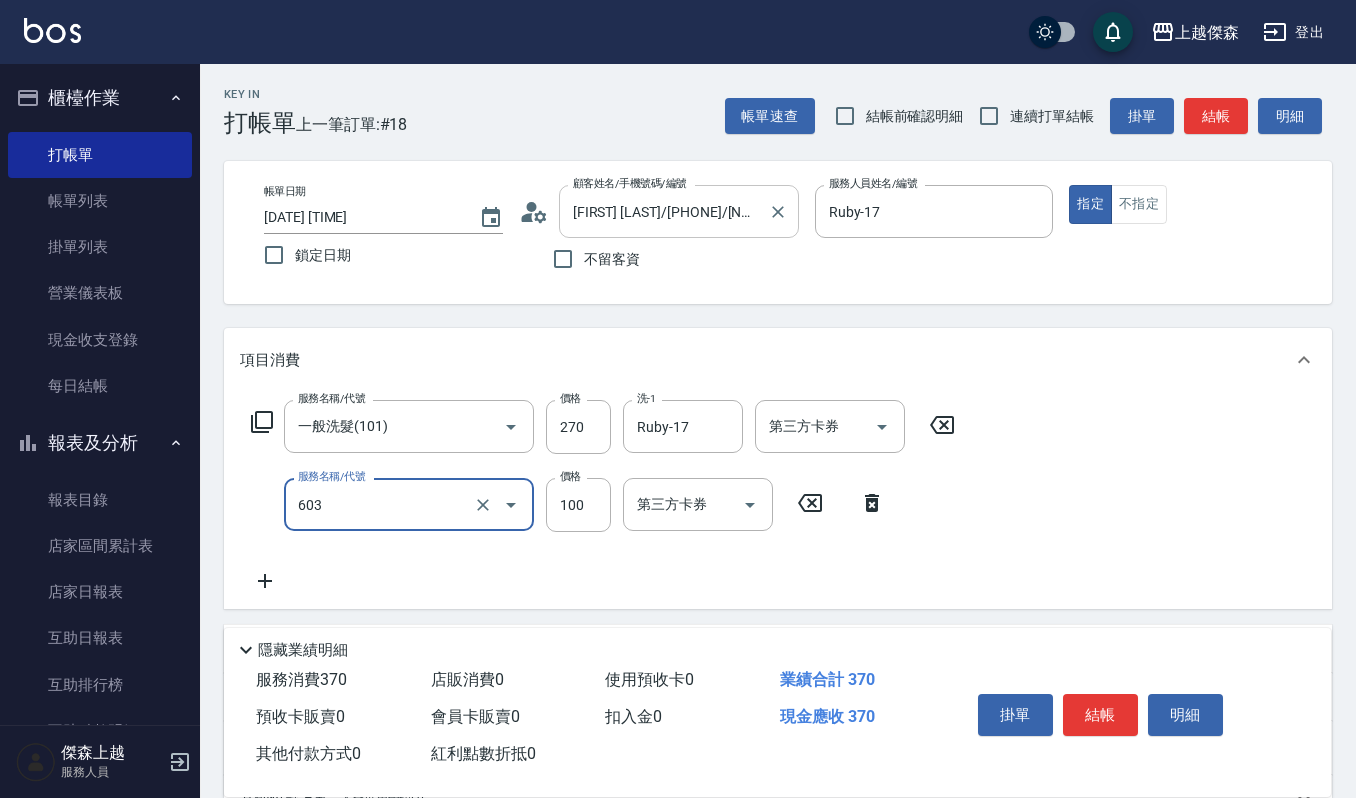 type on "電棒離子夾玉米鬚(603)" 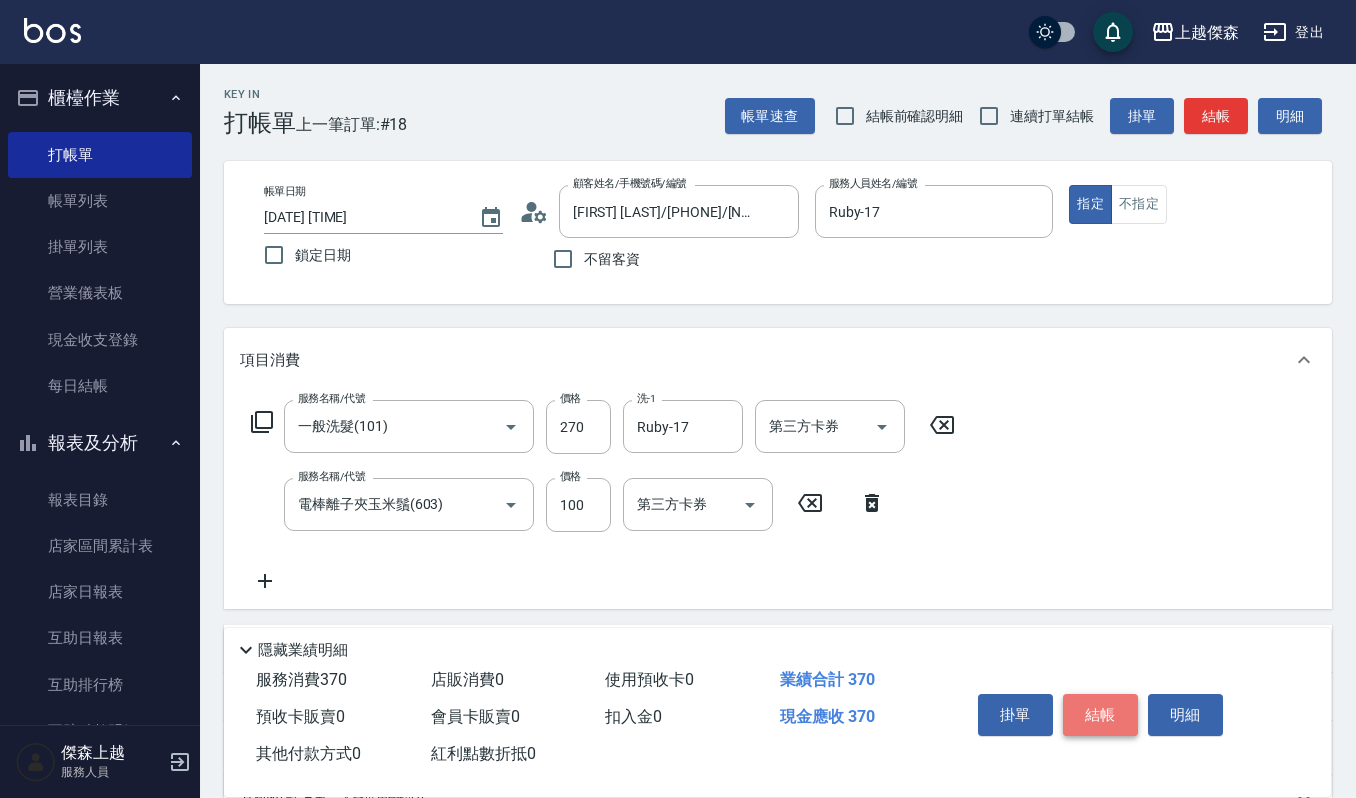 click on "結帳" at bounding box center (1100, 715) 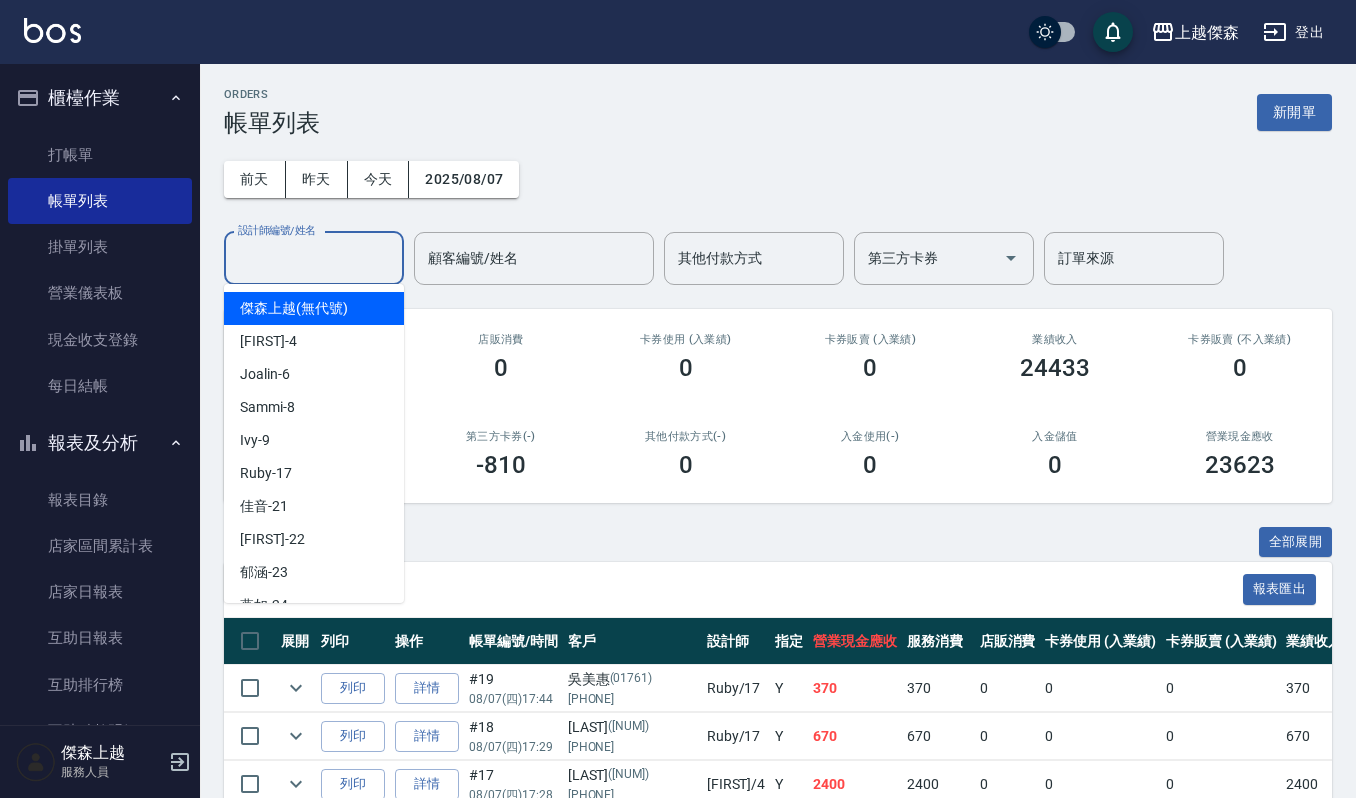 click on "設計師編號/姓名" at bounding box center (314, 258) 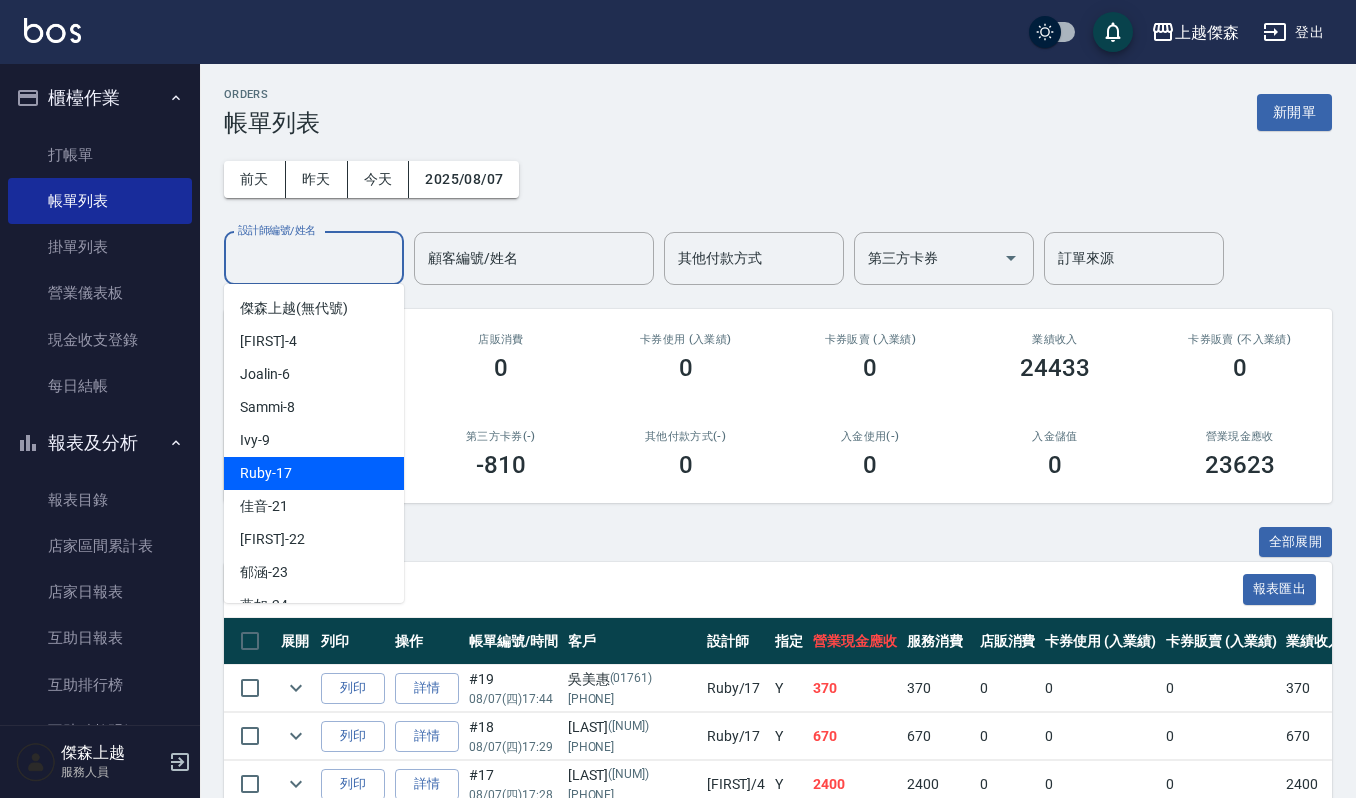 click on "Ruby -17" at bounding box center (314, 473) 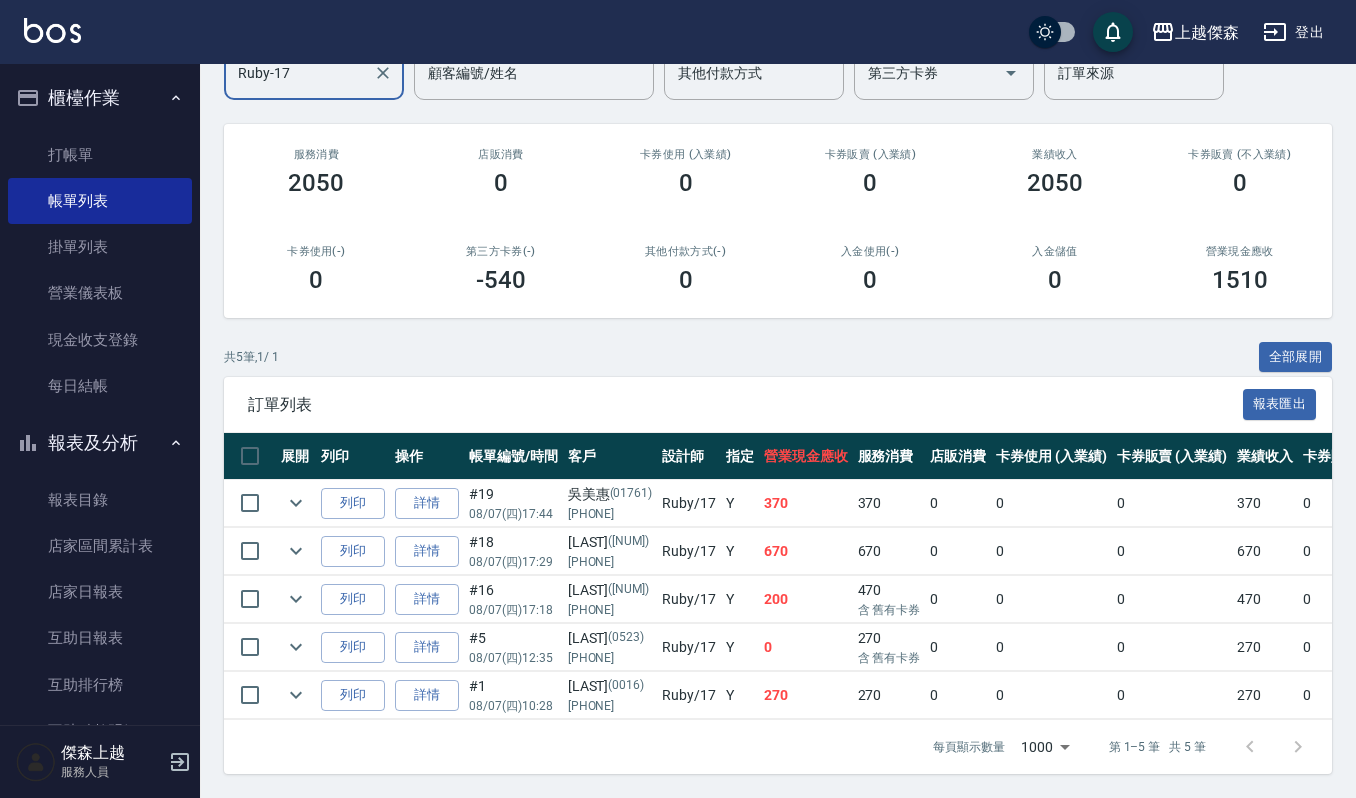 scroll, scrollTop: 208, scrollLeft: 0, axis: vertical 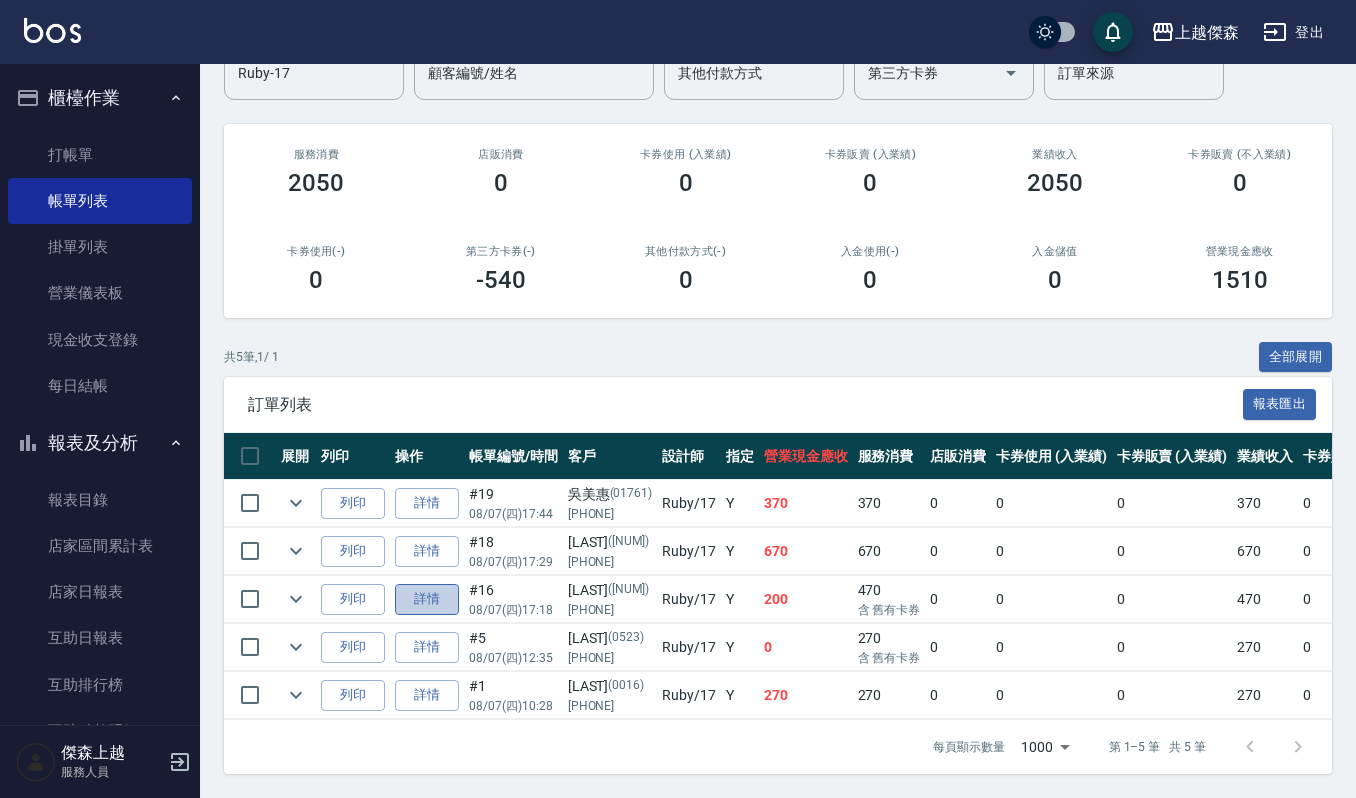 click on "詳情" at bounding box center (427, 599) 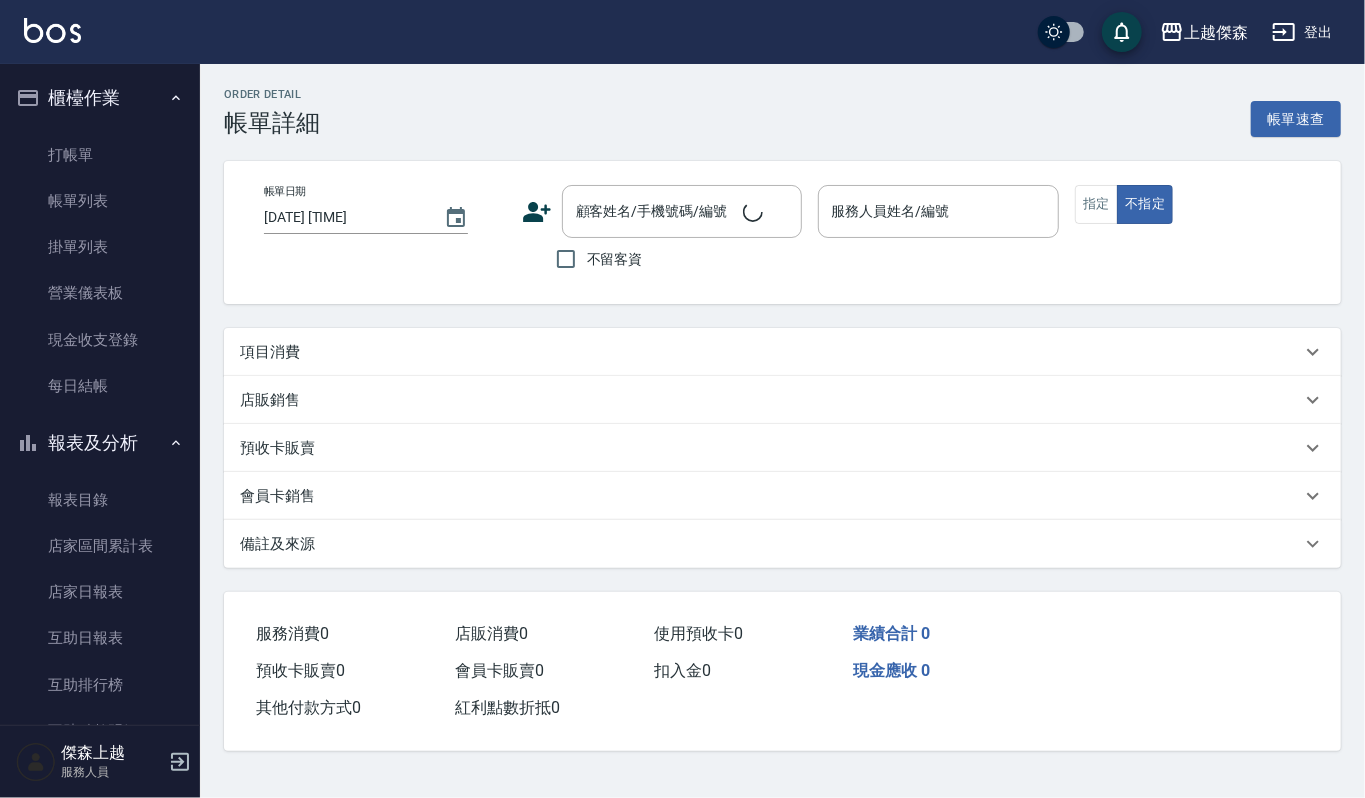 type on "2025/08/07 17:18" 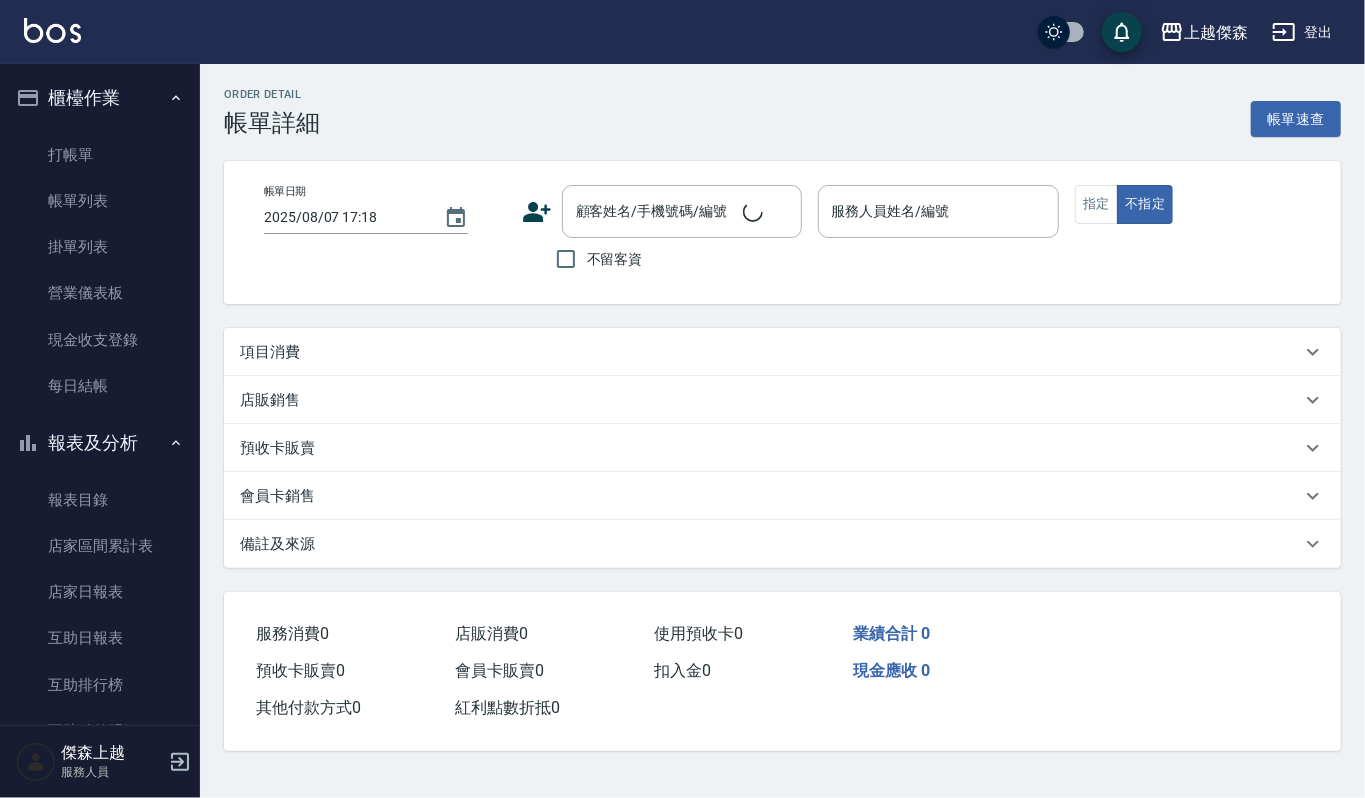 type on "Ruby-17" 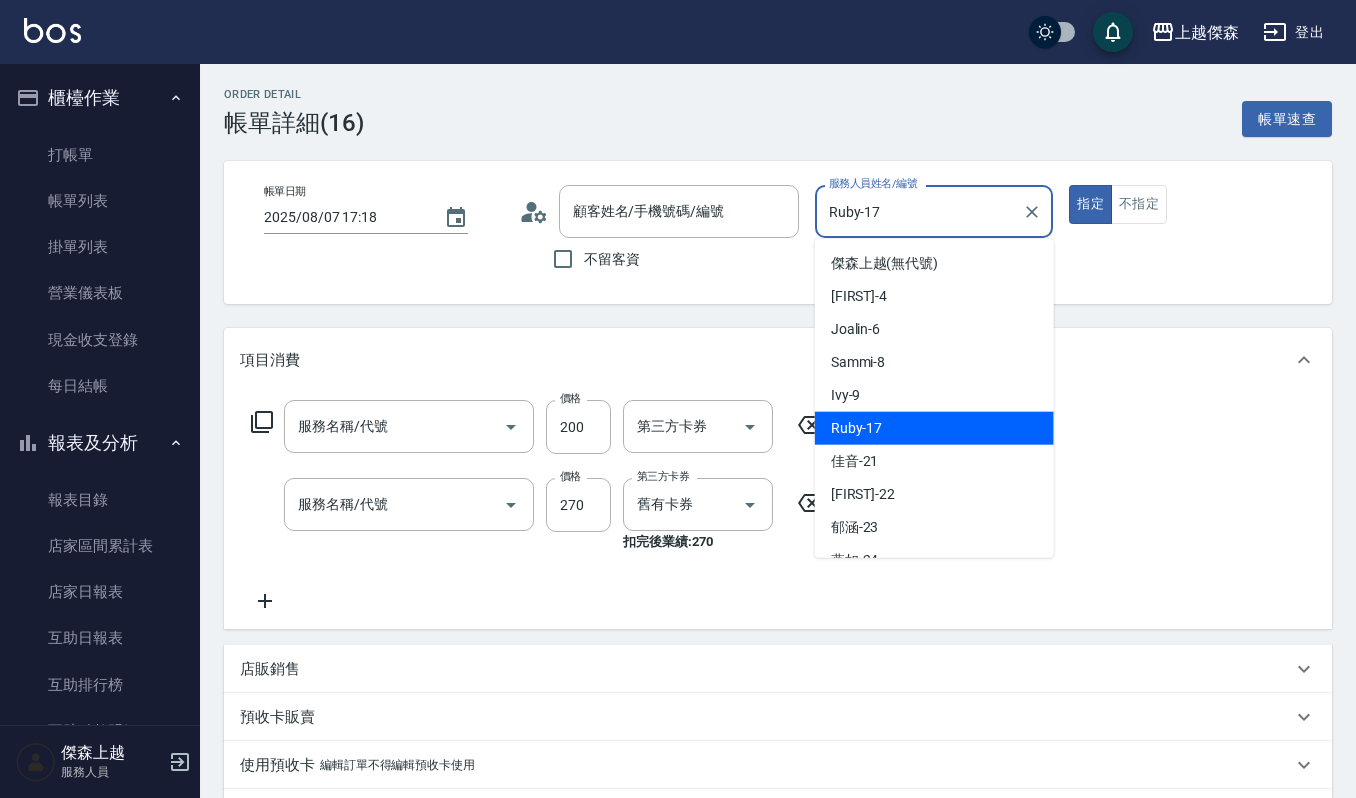 click on "Ruby-17" at bounding box center [919, 211] 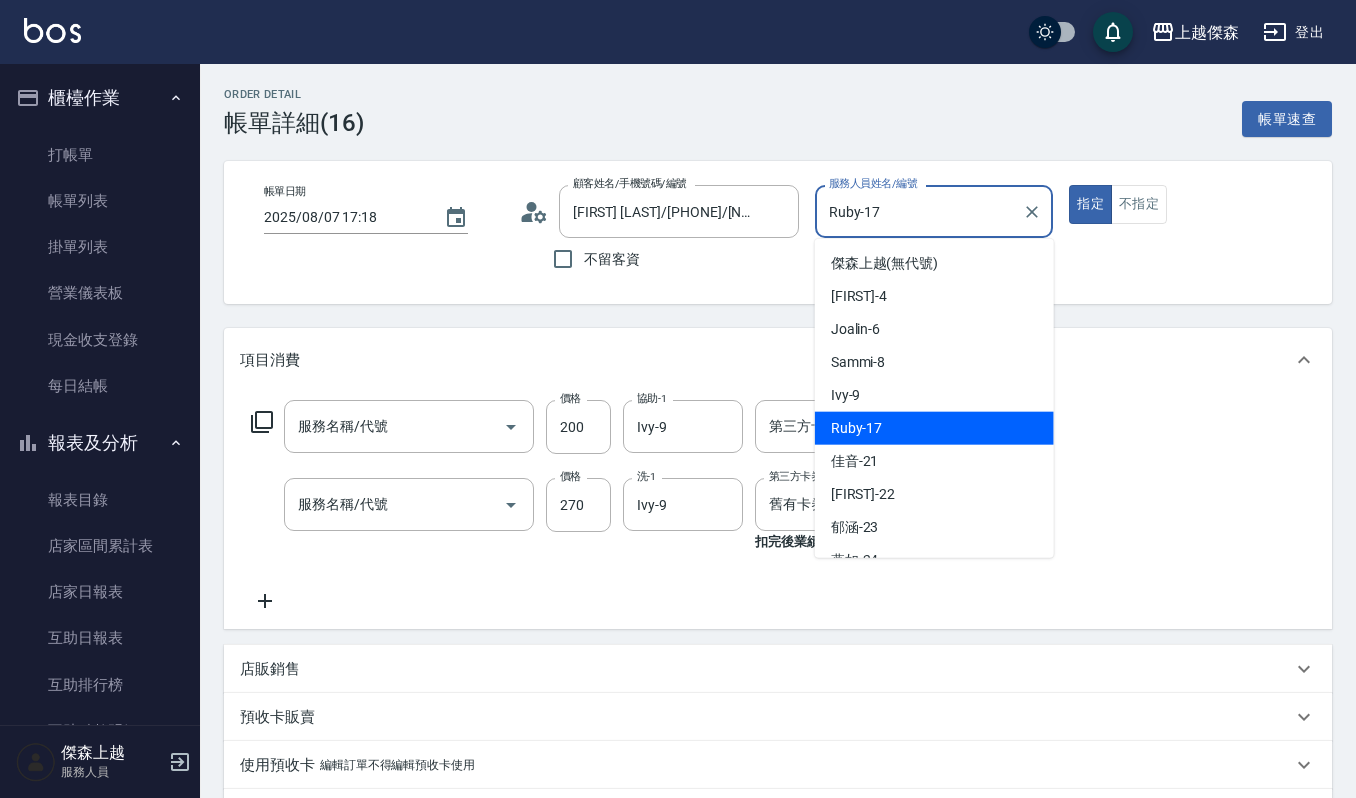 type on "自備絲露([NUMBER])" 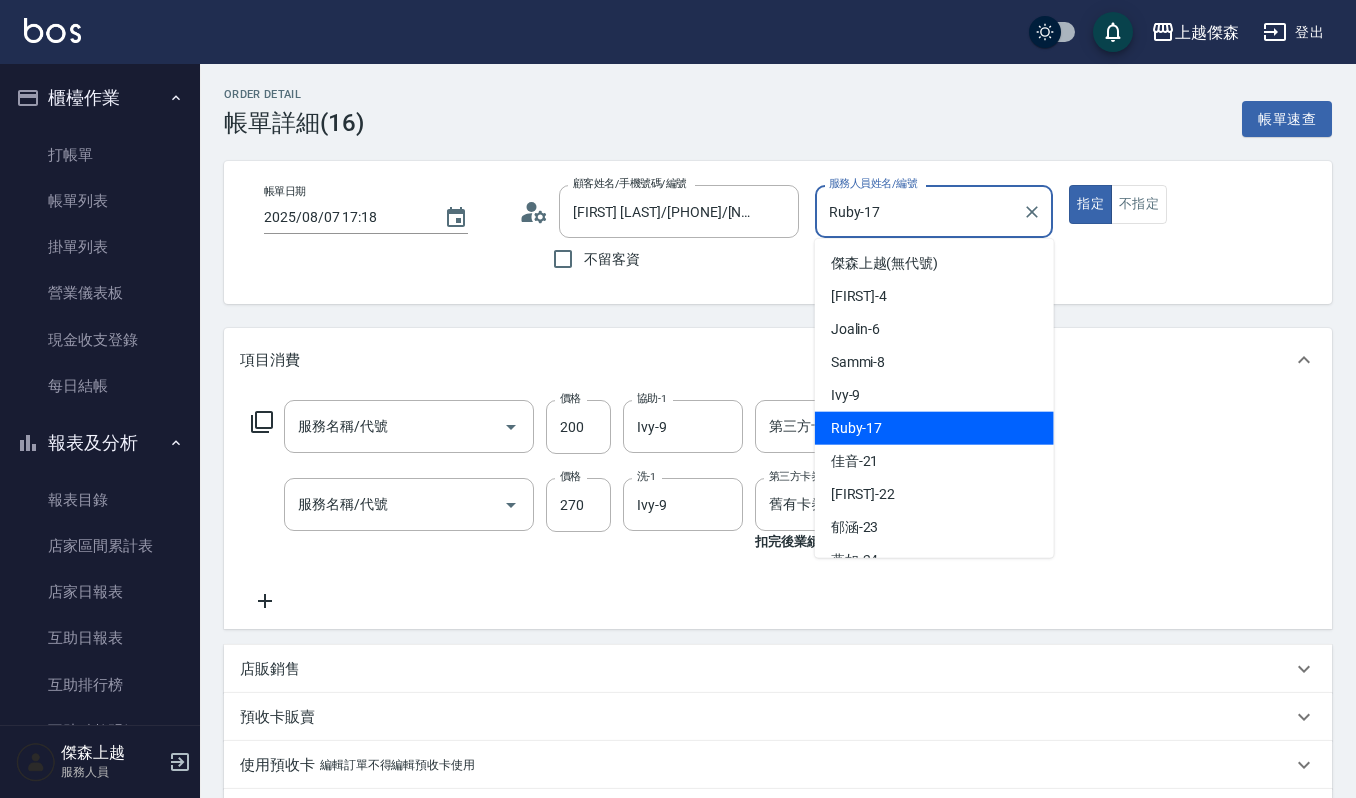 type on "使用一般洗髮卡(119)" 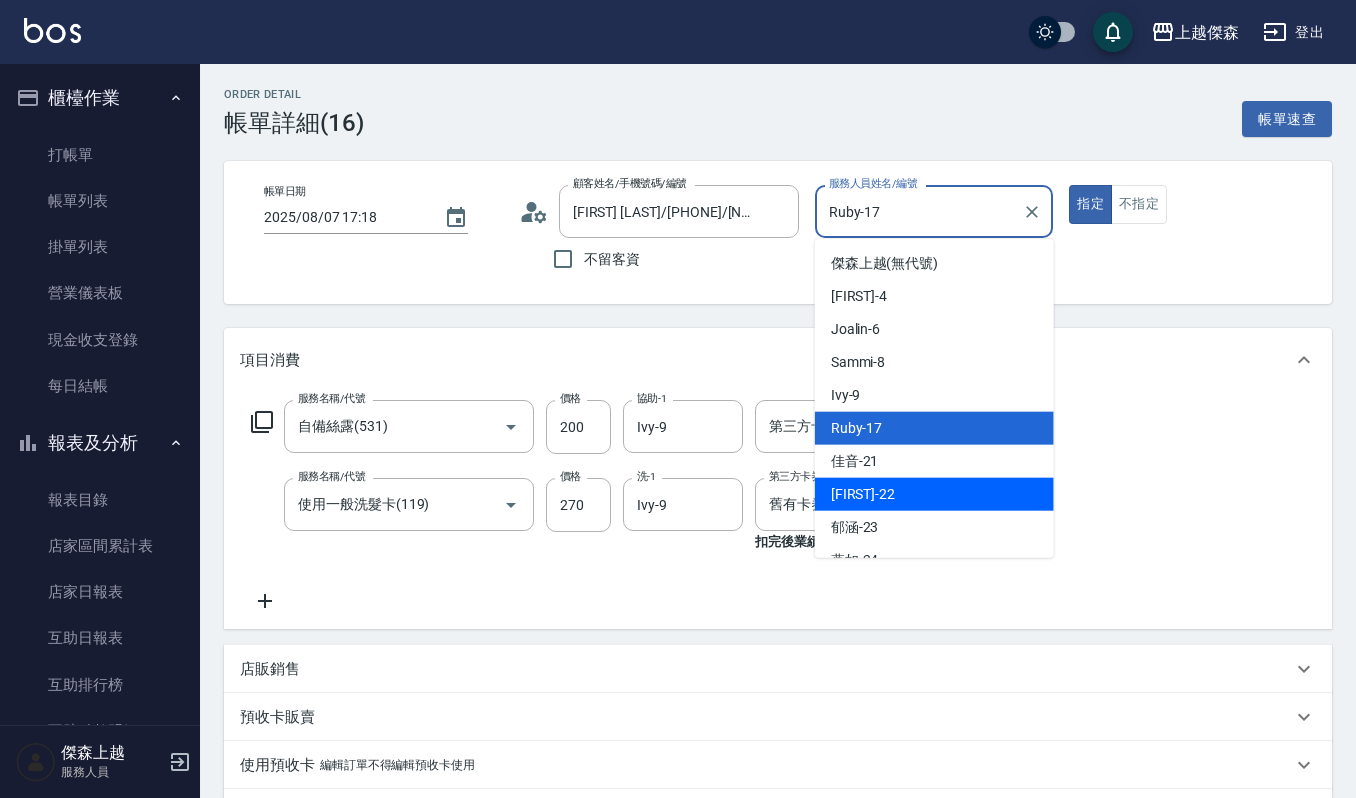 click on "宜芳 -22" at bounding box center [934, 494] 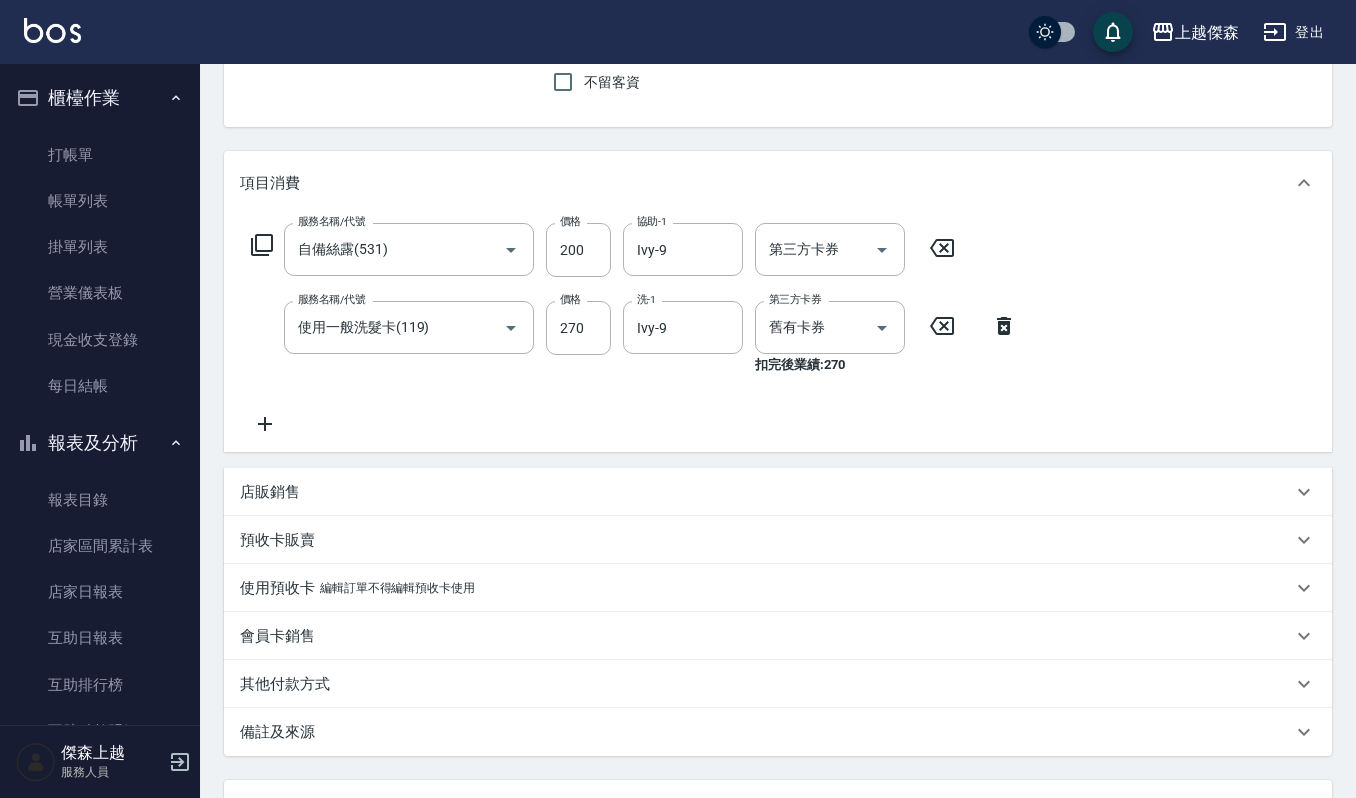 scroll, scrollTop: 0, scrollLeft: 0, axis: both 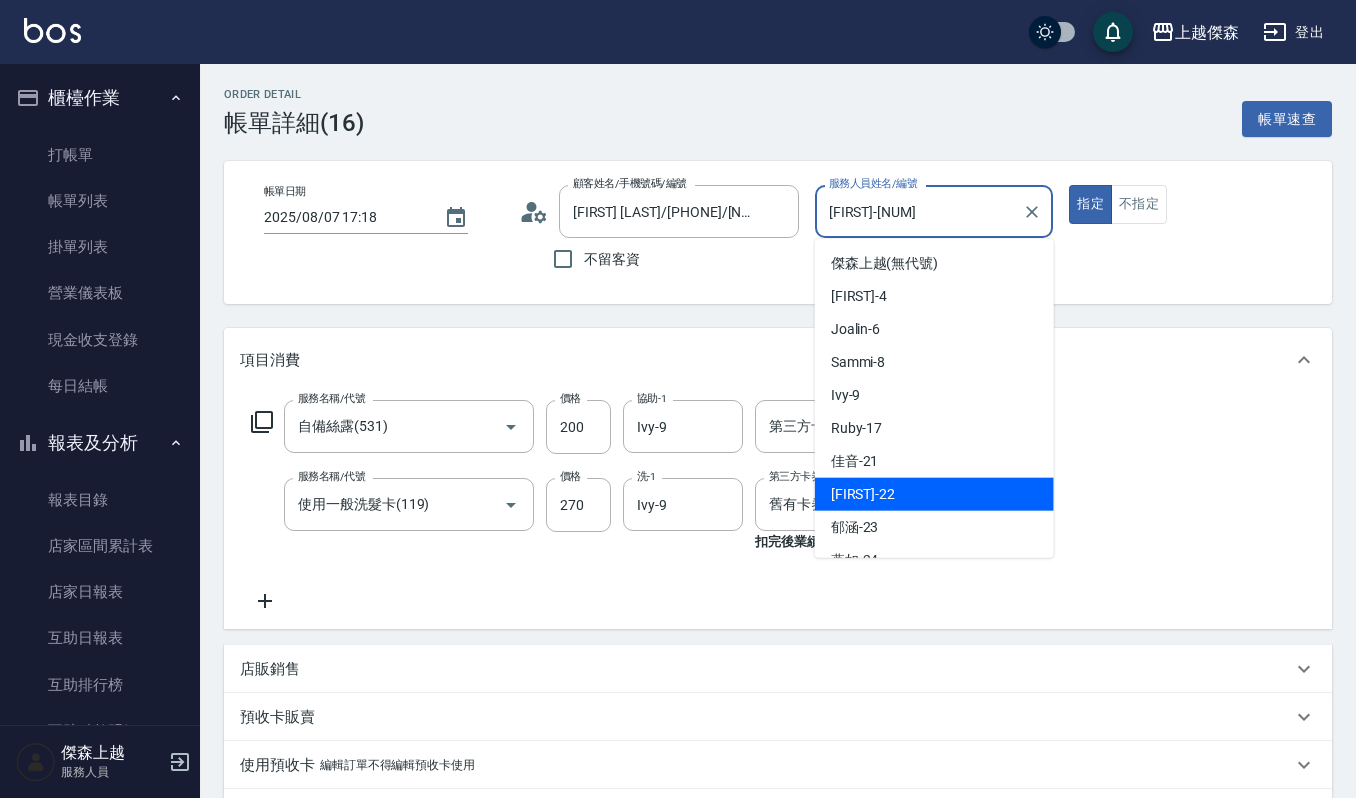 click on "[FIRST]-[NUMBER]" at bounding box center [919, 211] 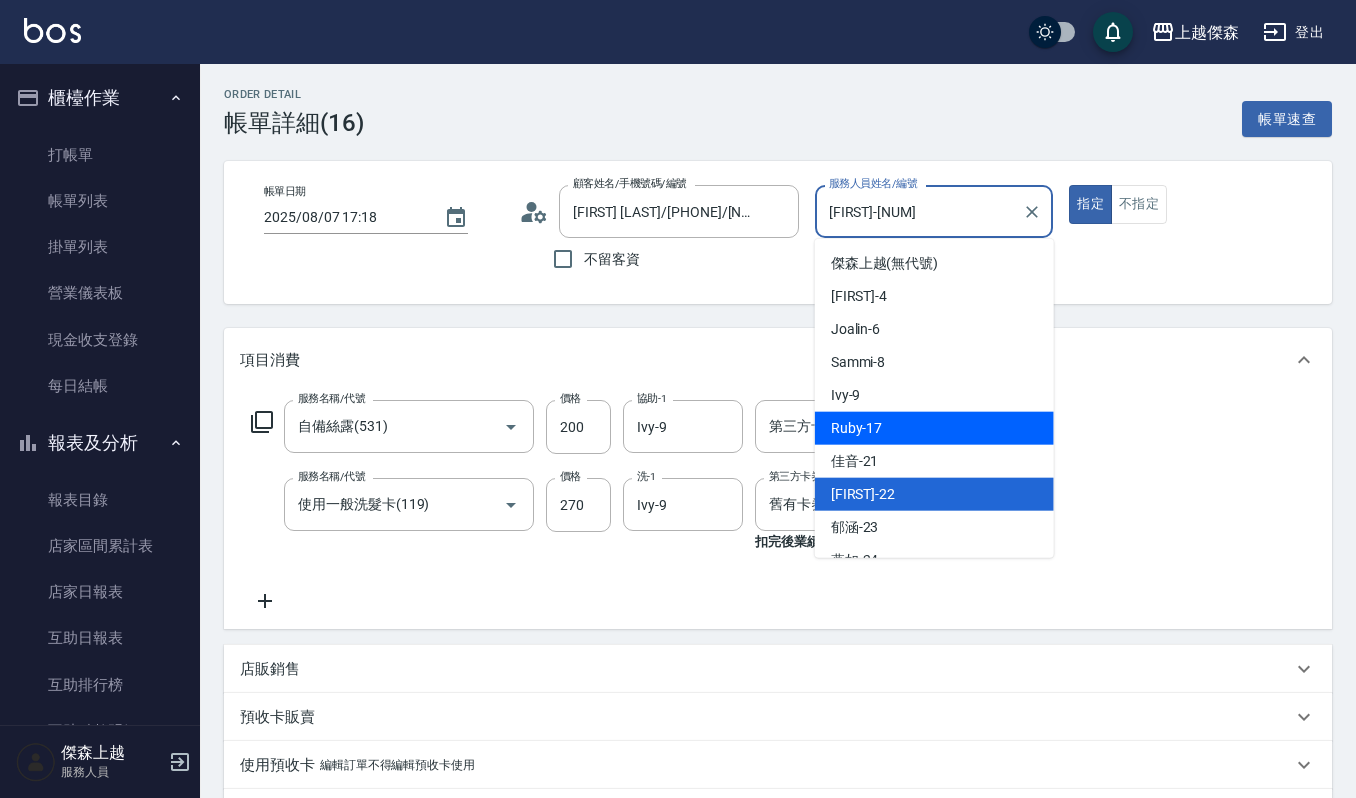 click on "Ruby -17" at bounding box center (934, 428) 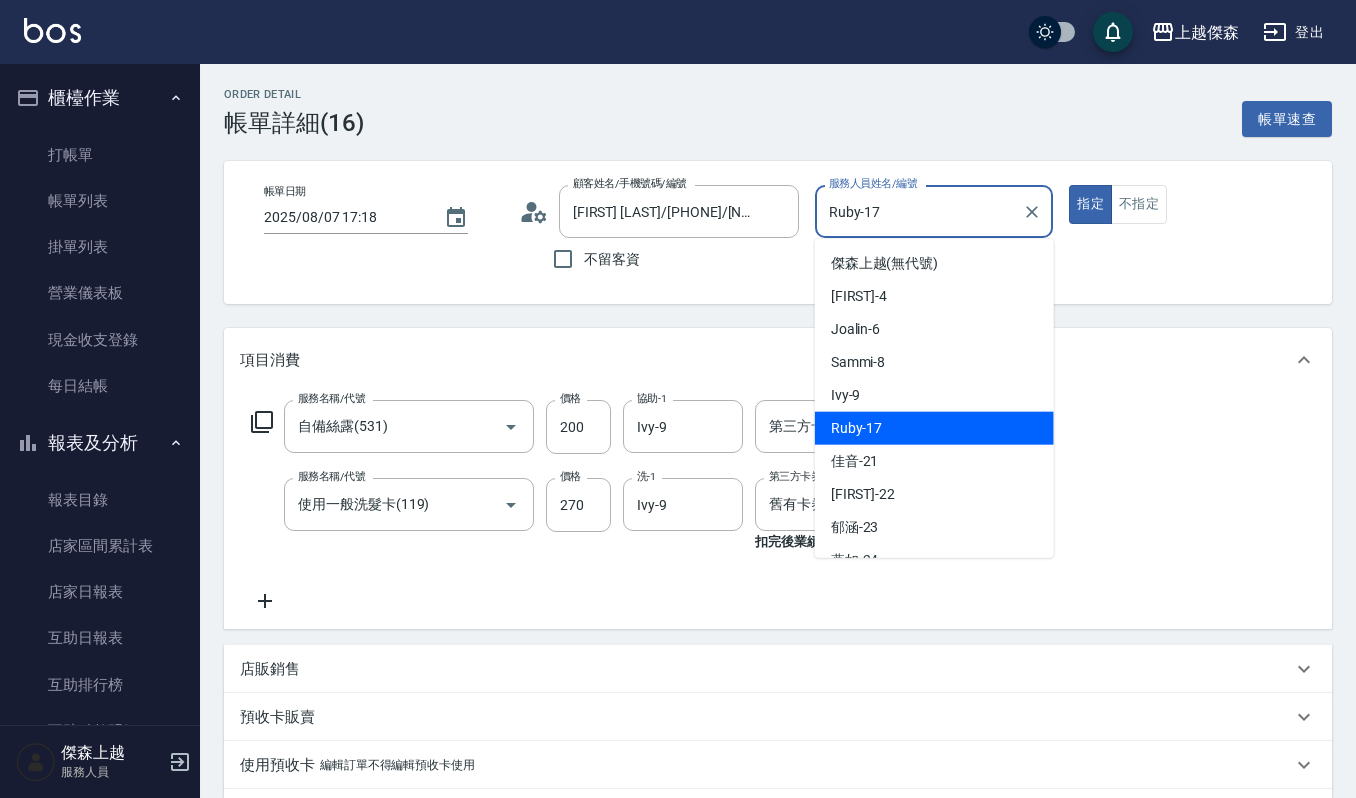 click on "Ruby-17" at bounding box center [919, 211] 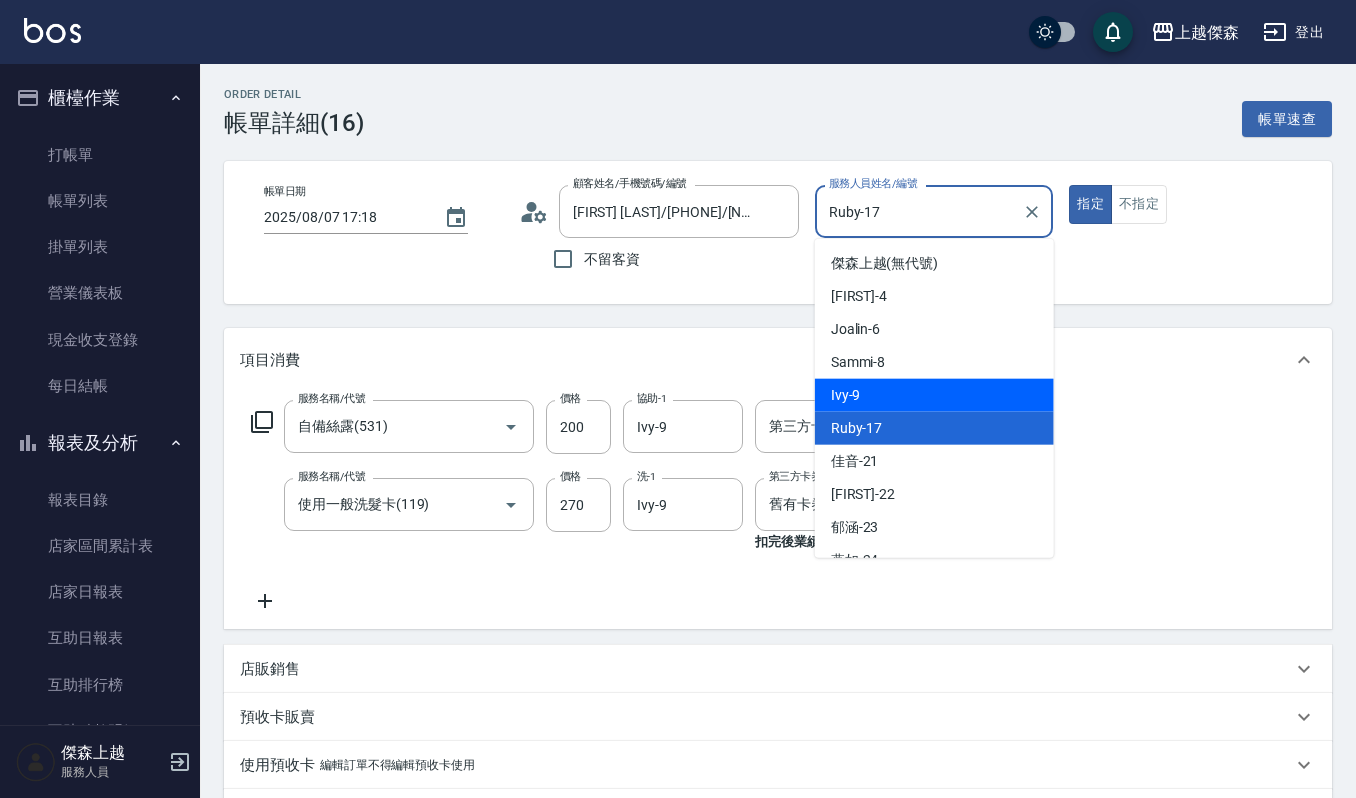 click on "Ivy -9" at bounding box center (934, 395) 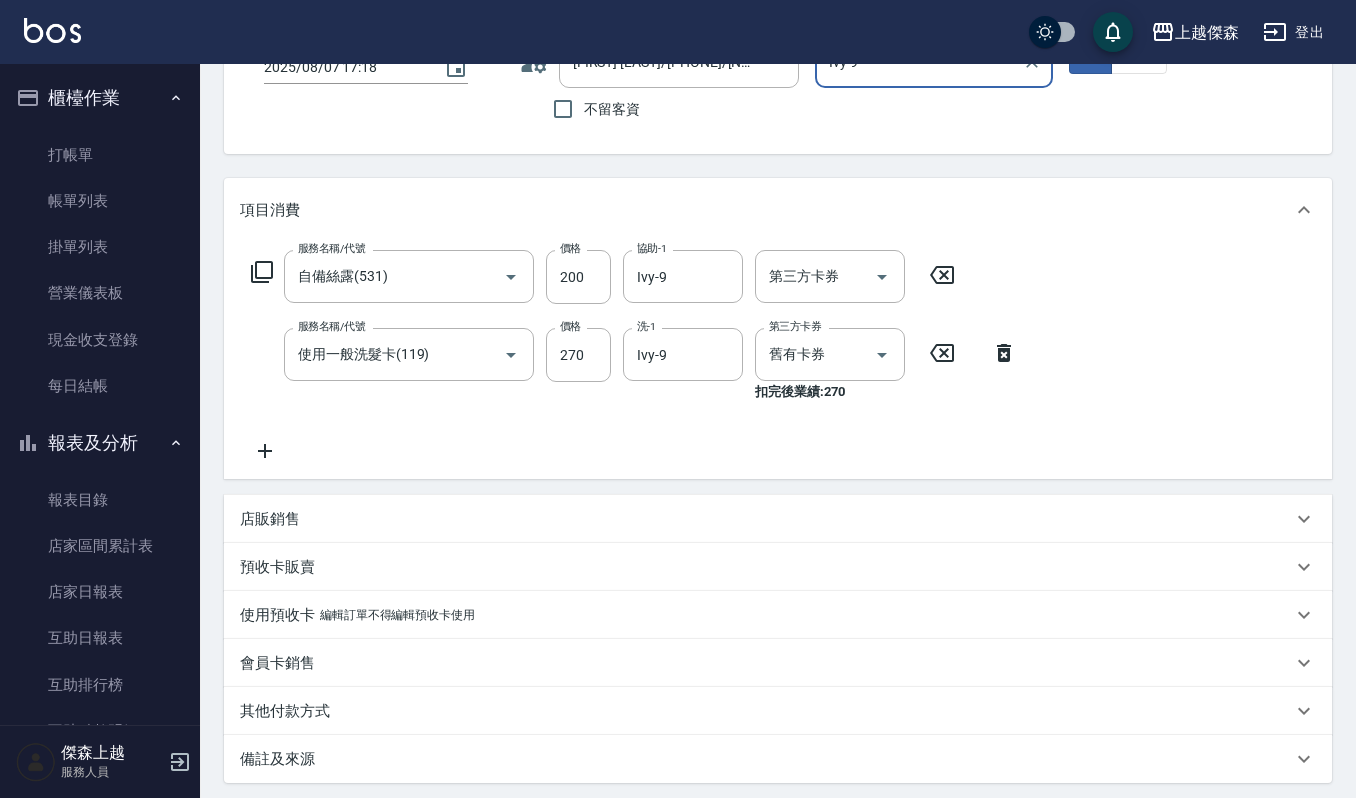 scroll, scrollTop: 346, scrollLeft: 0, axis: vertical 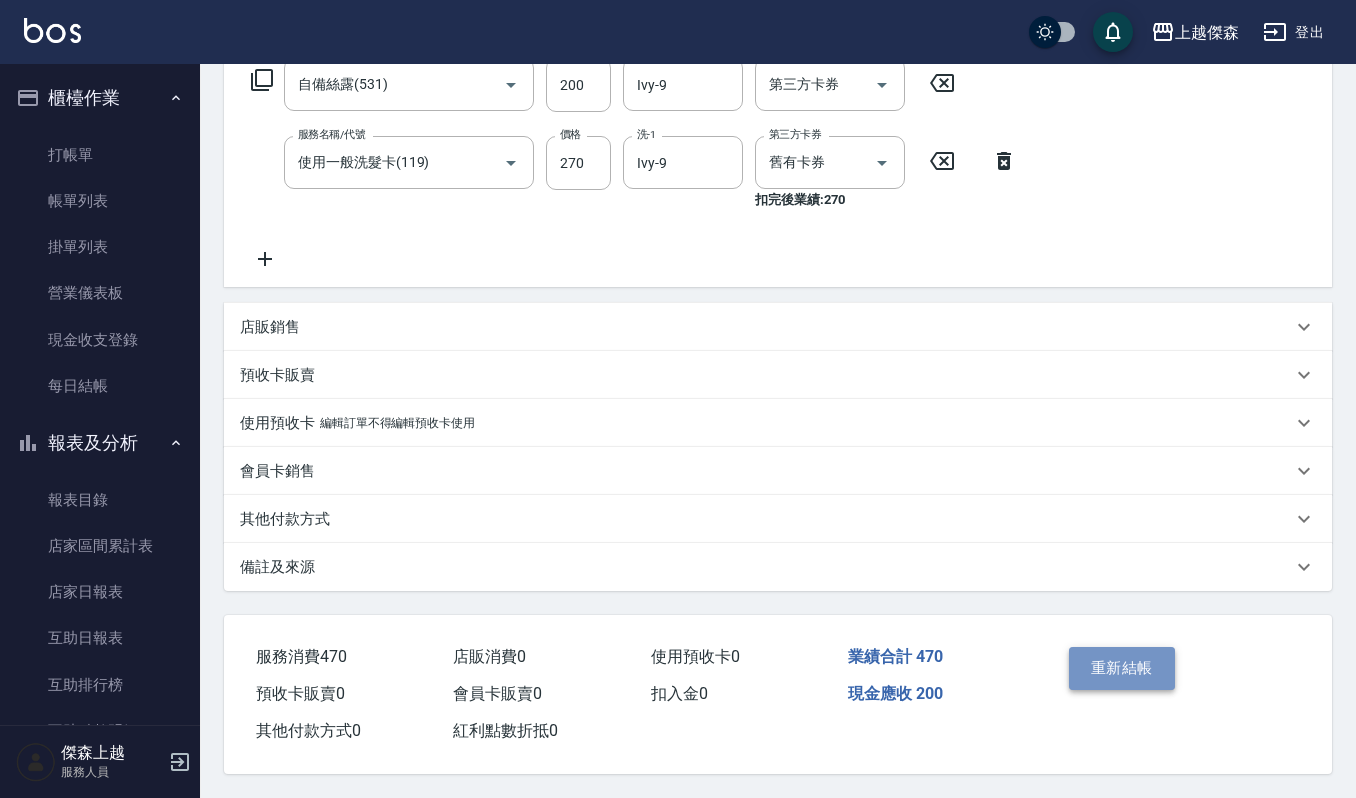 click on "重新結帳" at bounding box center (1122, 668) 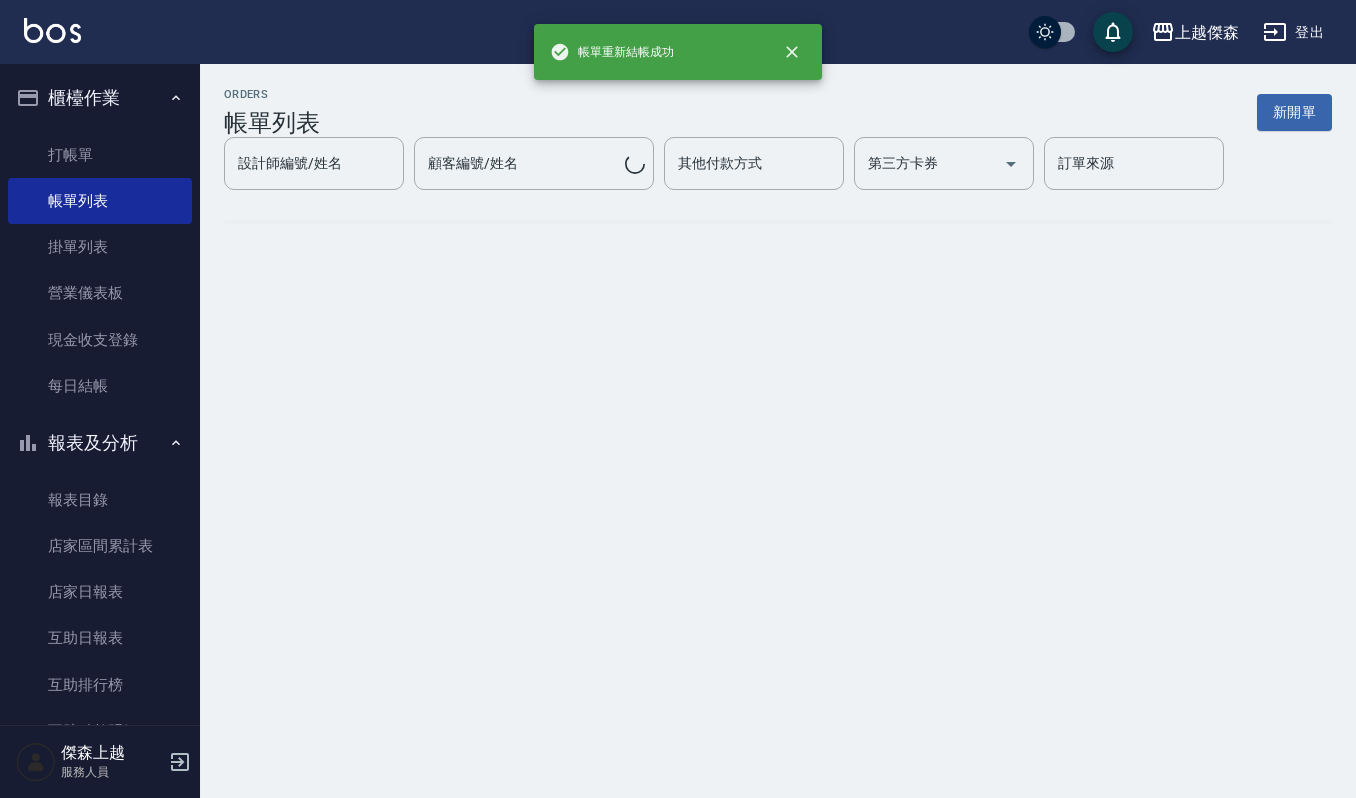 scroll, scrollTop: 0, scrollLeft: 0, axis: both 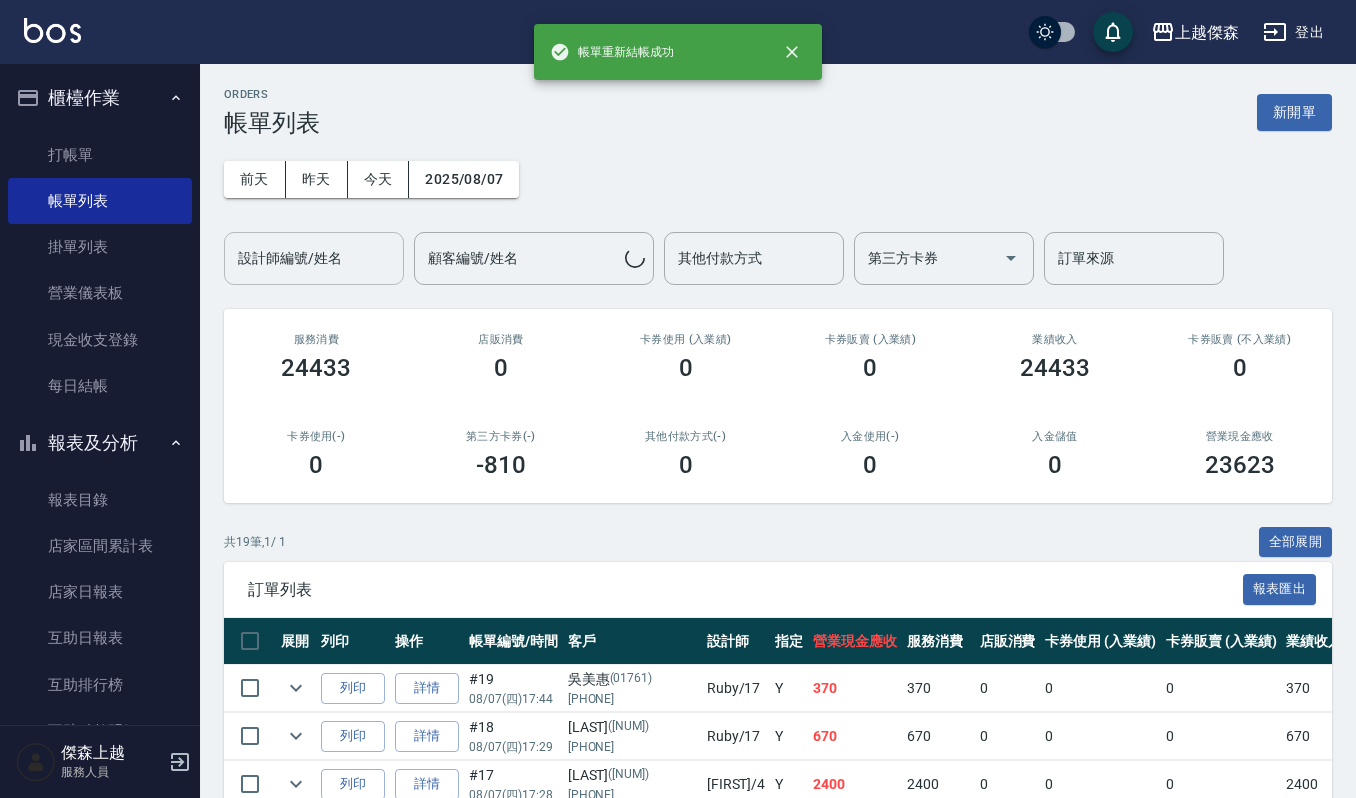 drag, startPoint x: 344, startPoint y: 269, endPoint x: 337, endPoint y: 281, distance: 13.892444 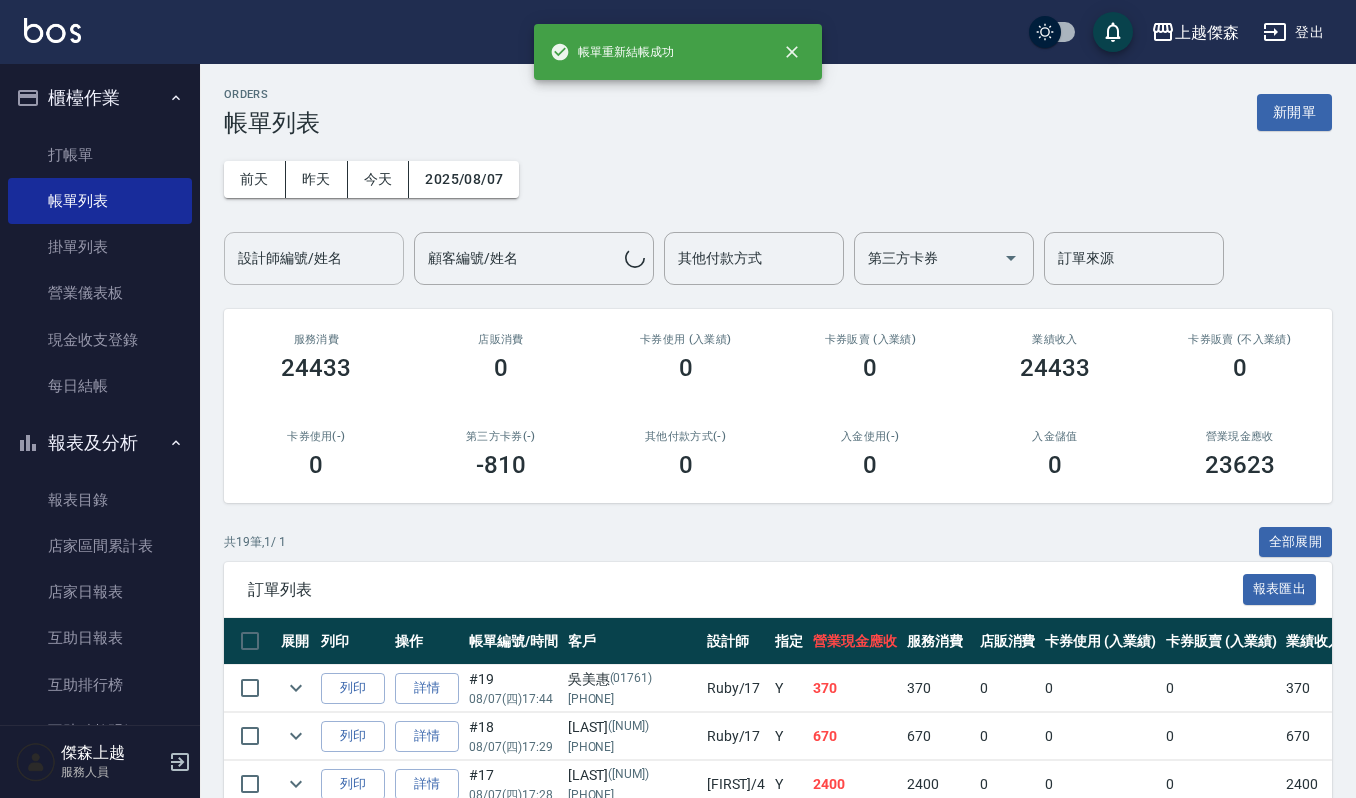 click on "設計師編號/姓名" at bounding box center (314, 258) 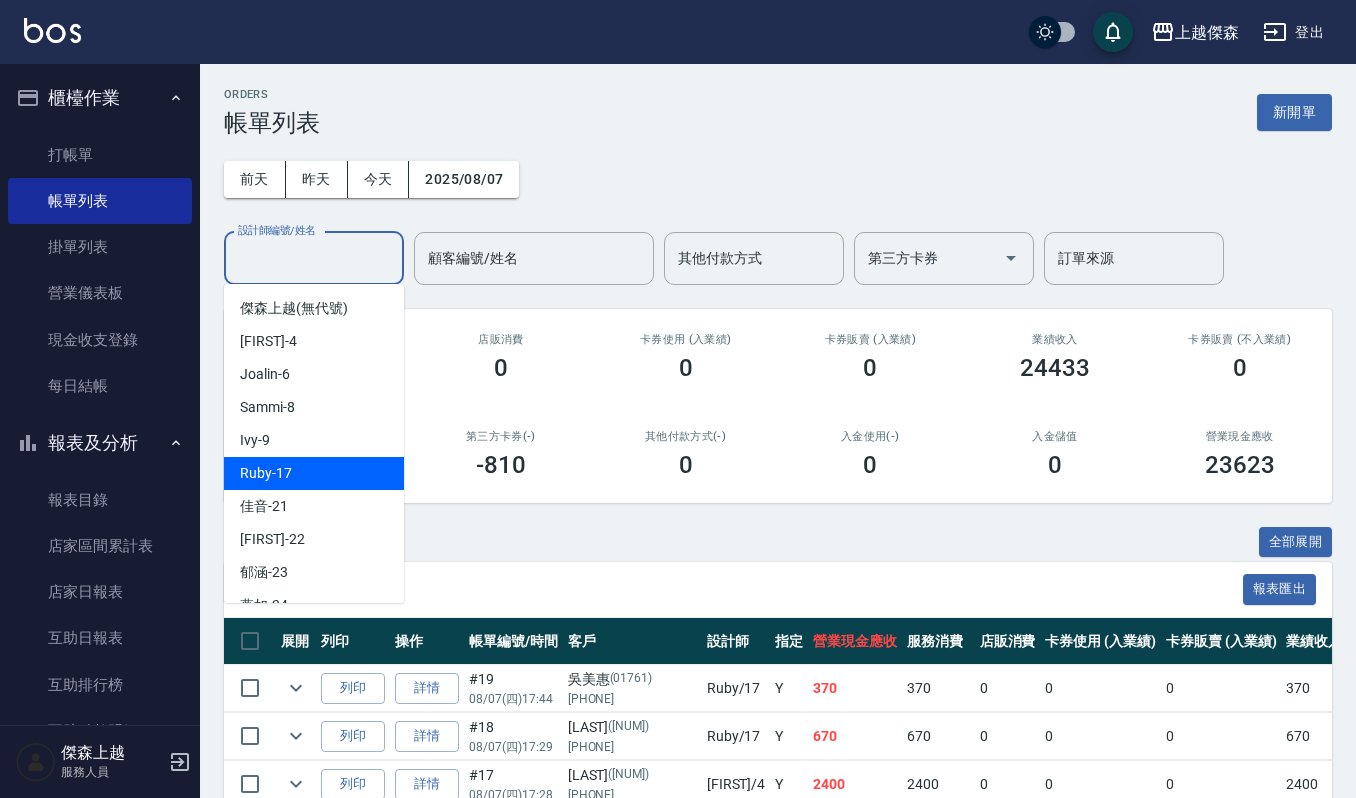 click on "Ruby -17" at bounding box center [314, 473] 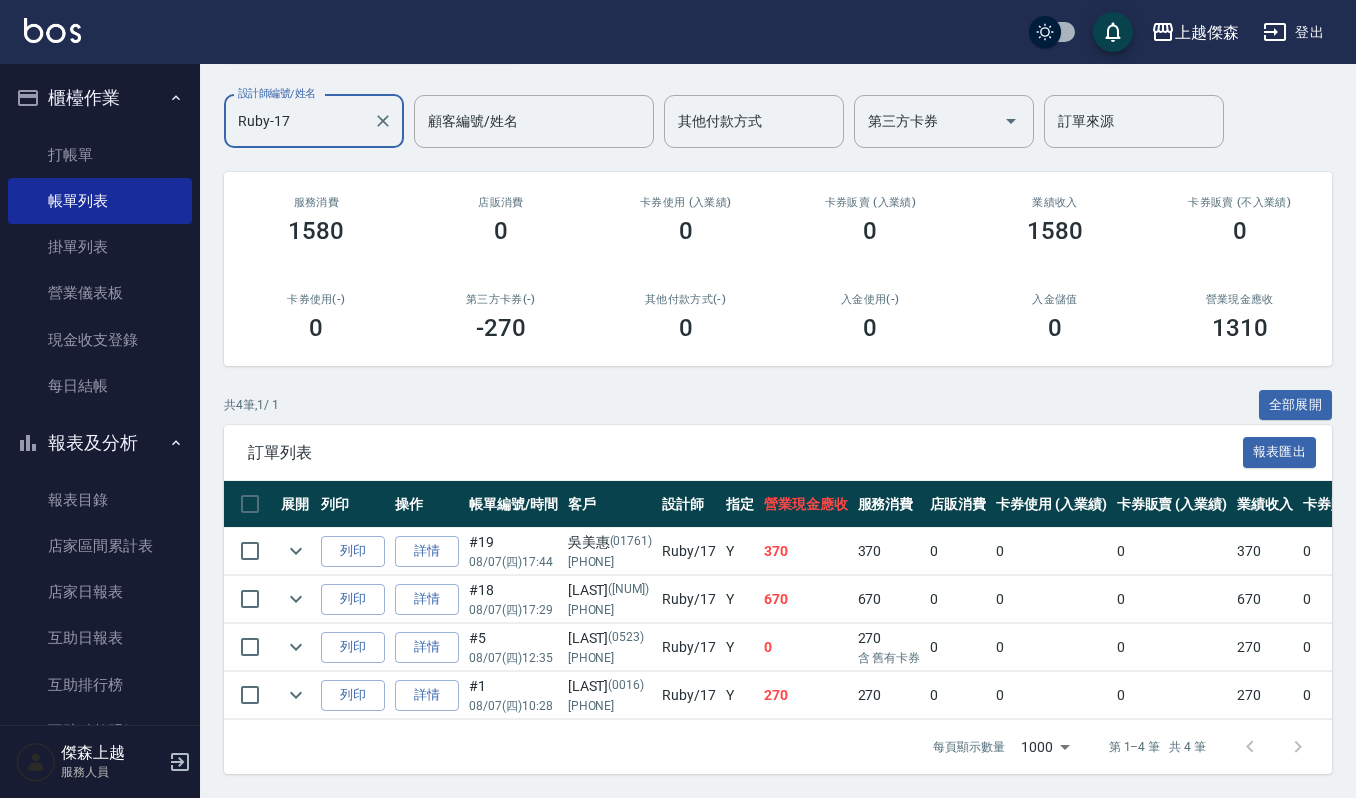 scroll, scrollTop: 160, scrollLeft: 0, axis: vertical 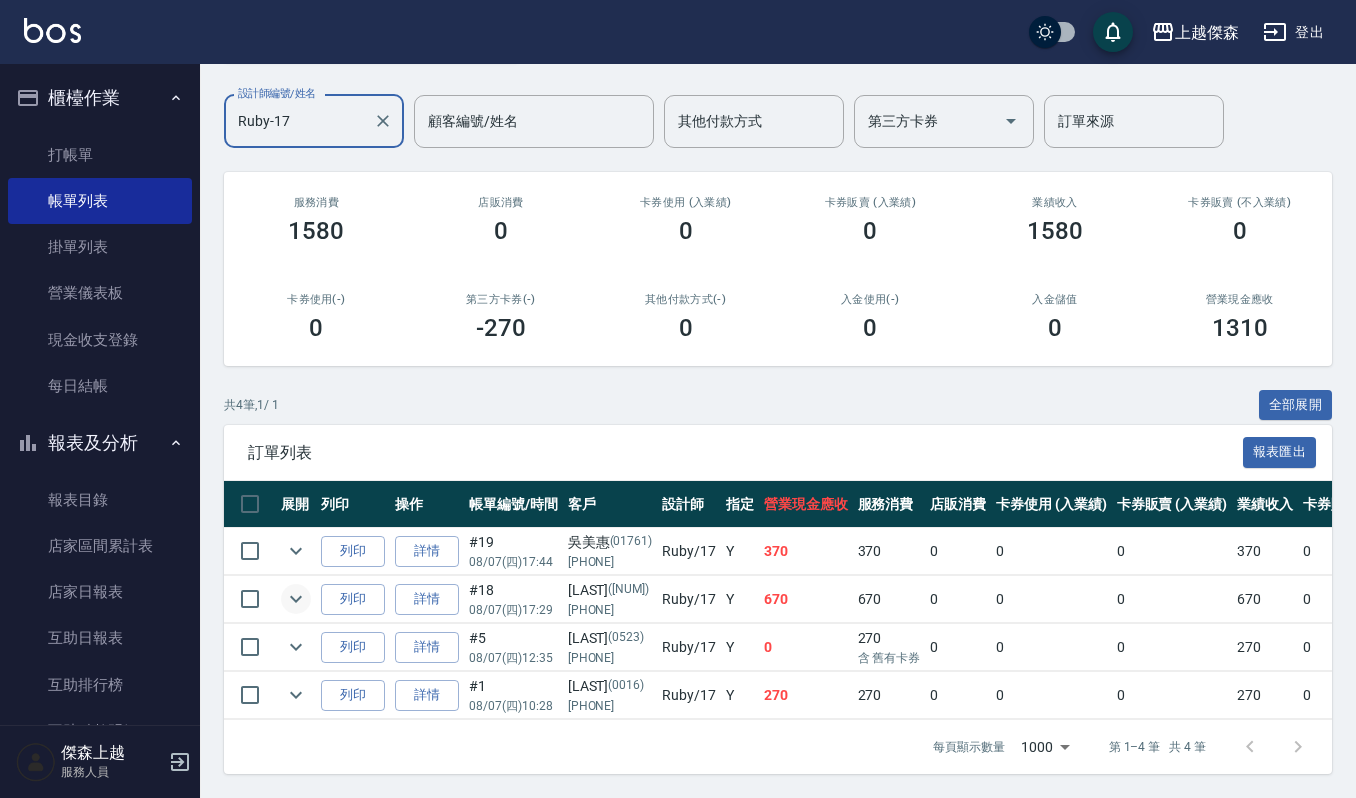 click 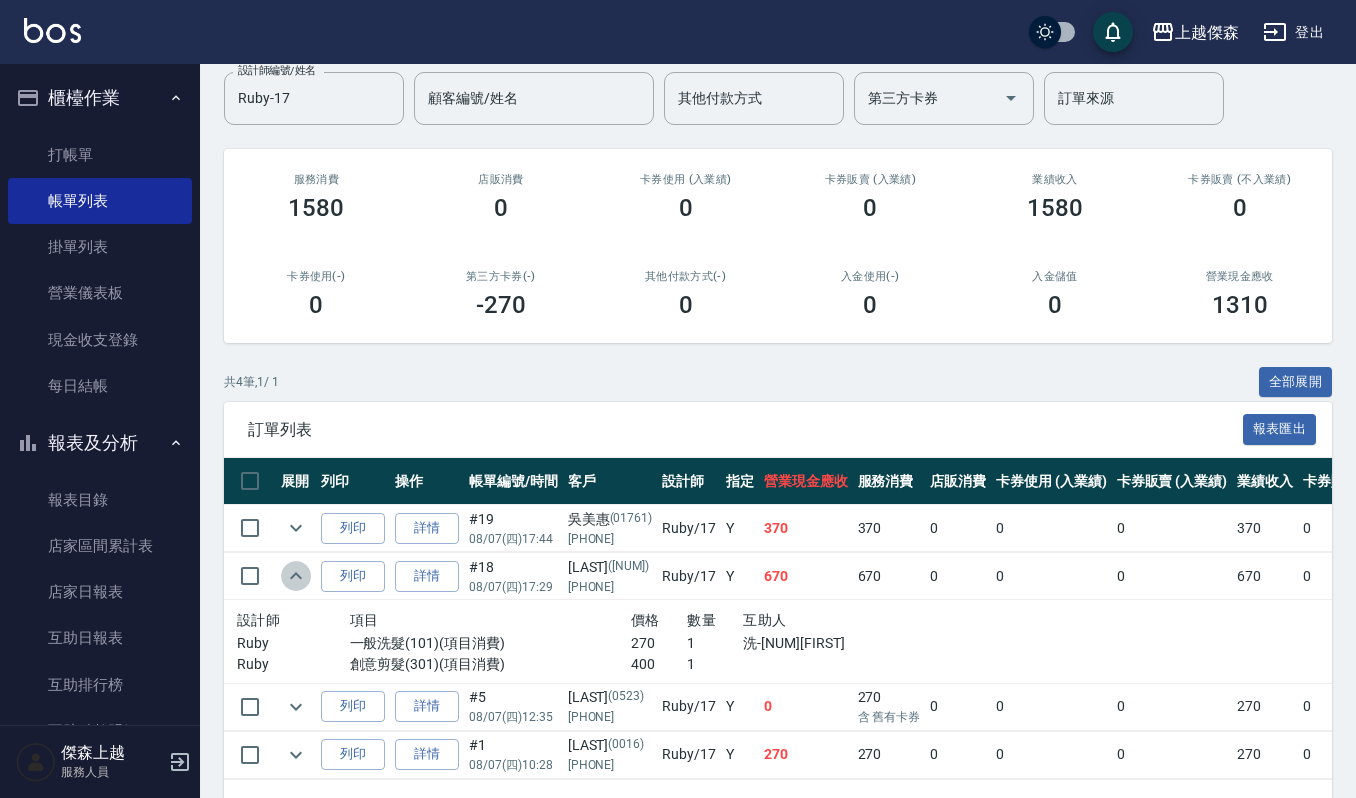 click 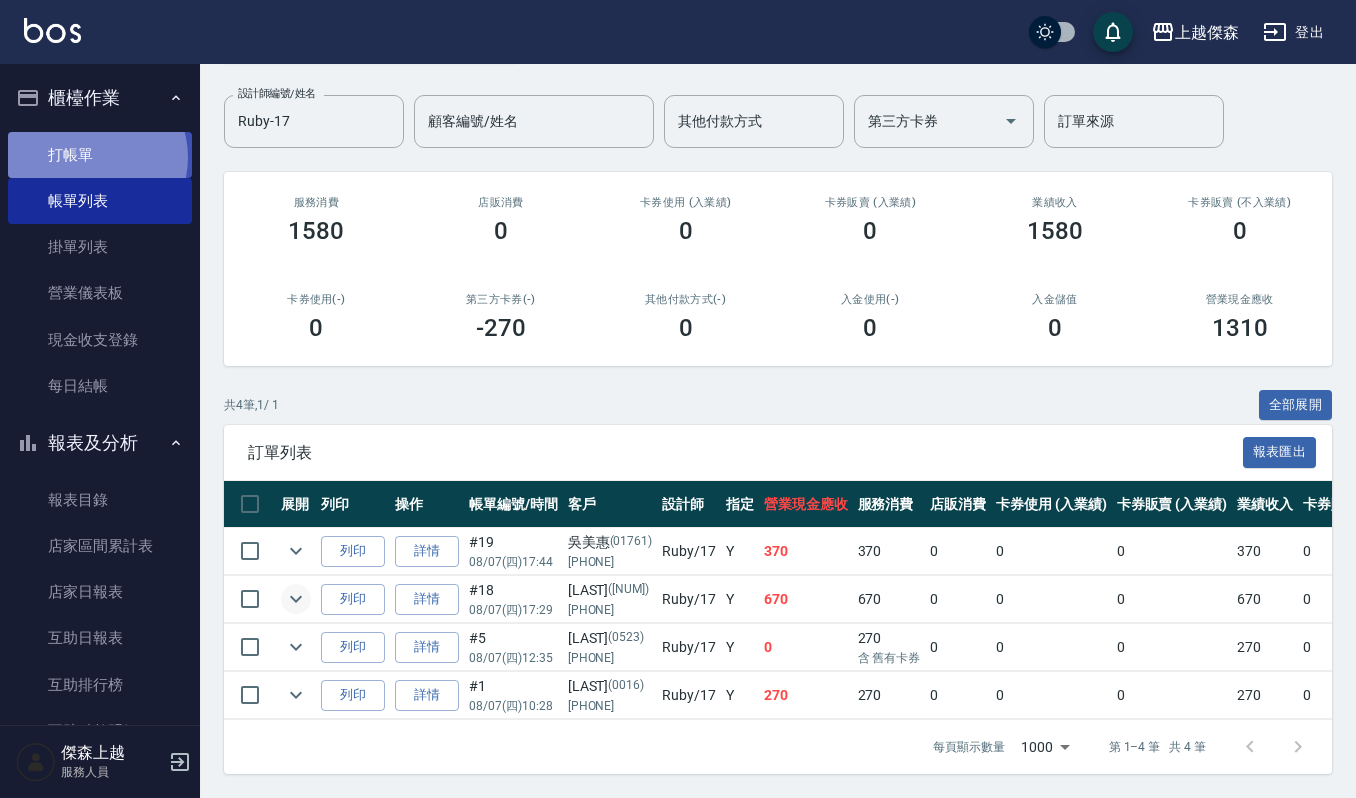 click on "打帳單" at bounding box center [100, 155] 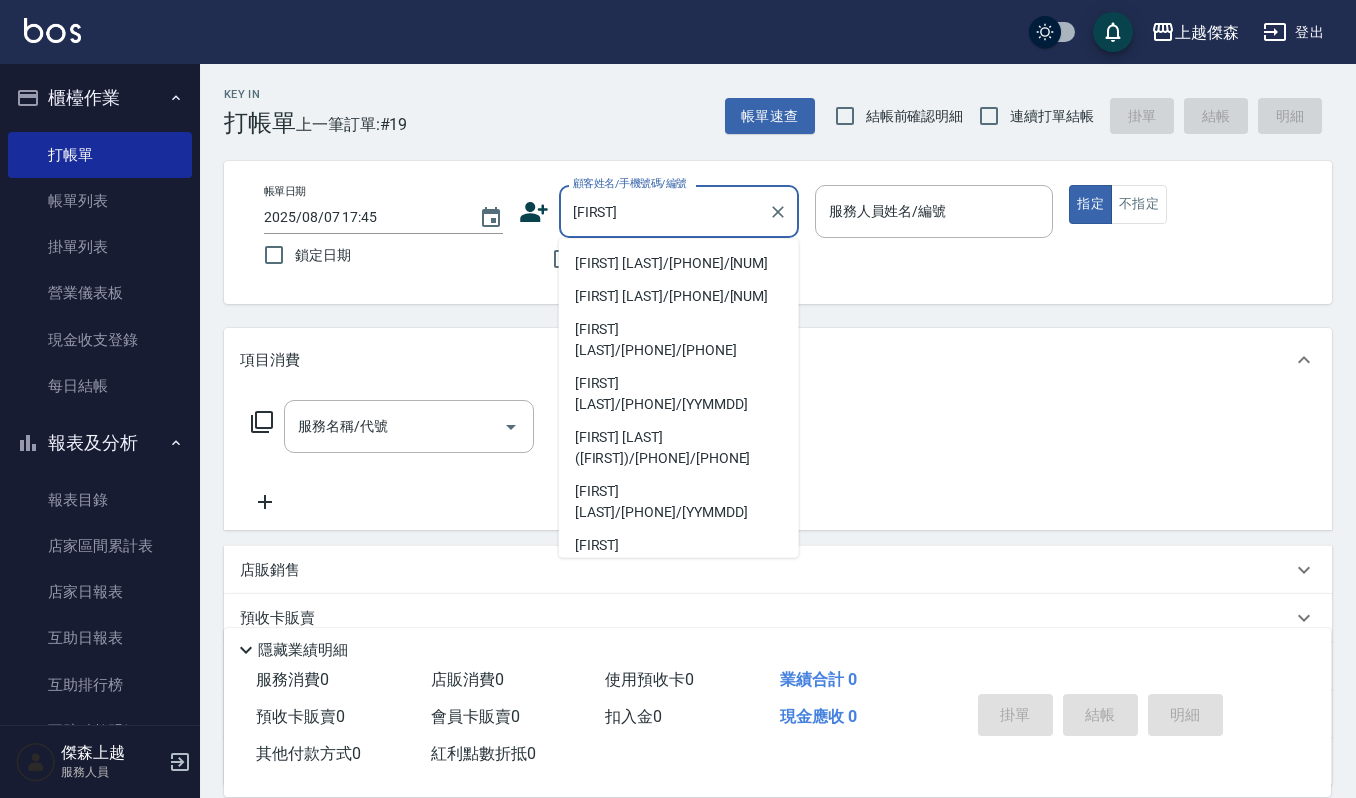click on "陳奕翰/0939351871/00592" at bounding box center (679, 263) 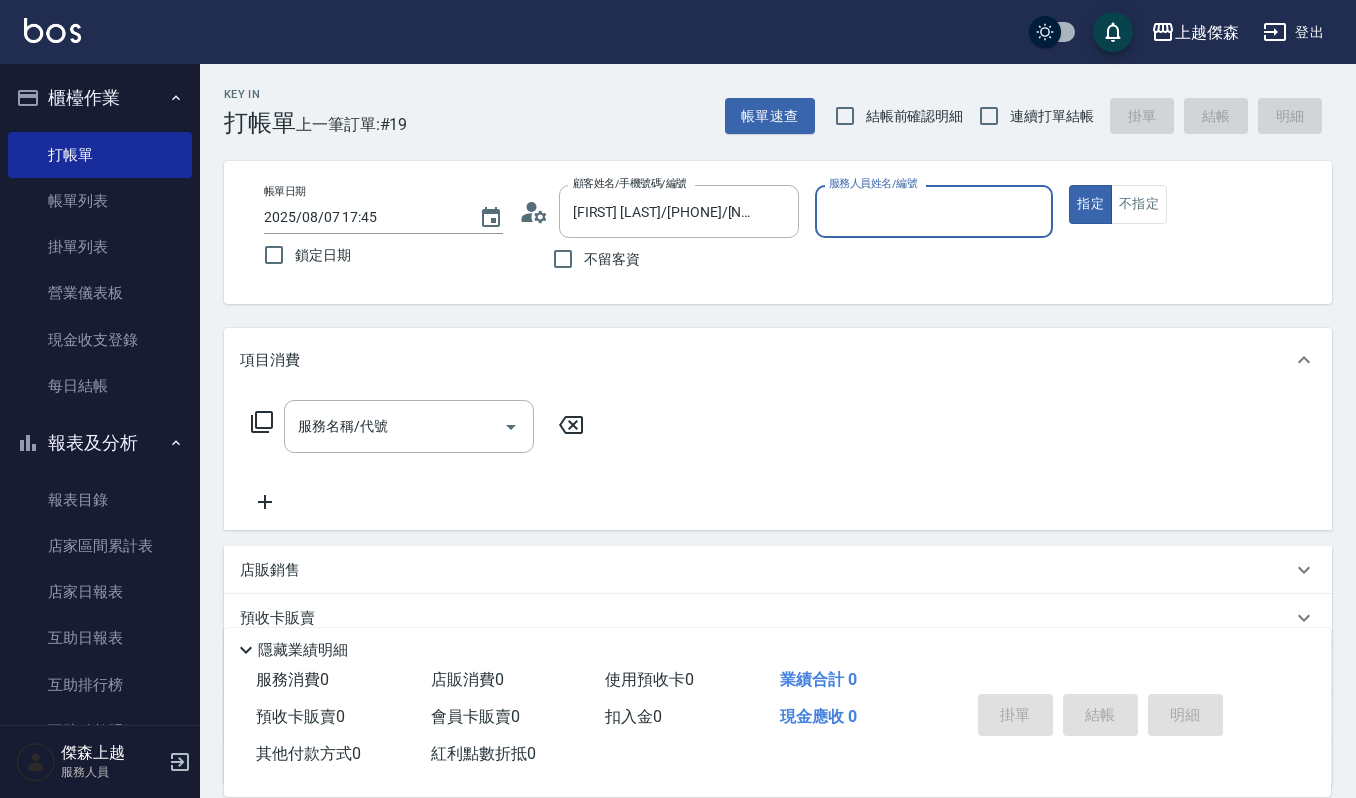type on "[FIRST]-[NUMBER]" 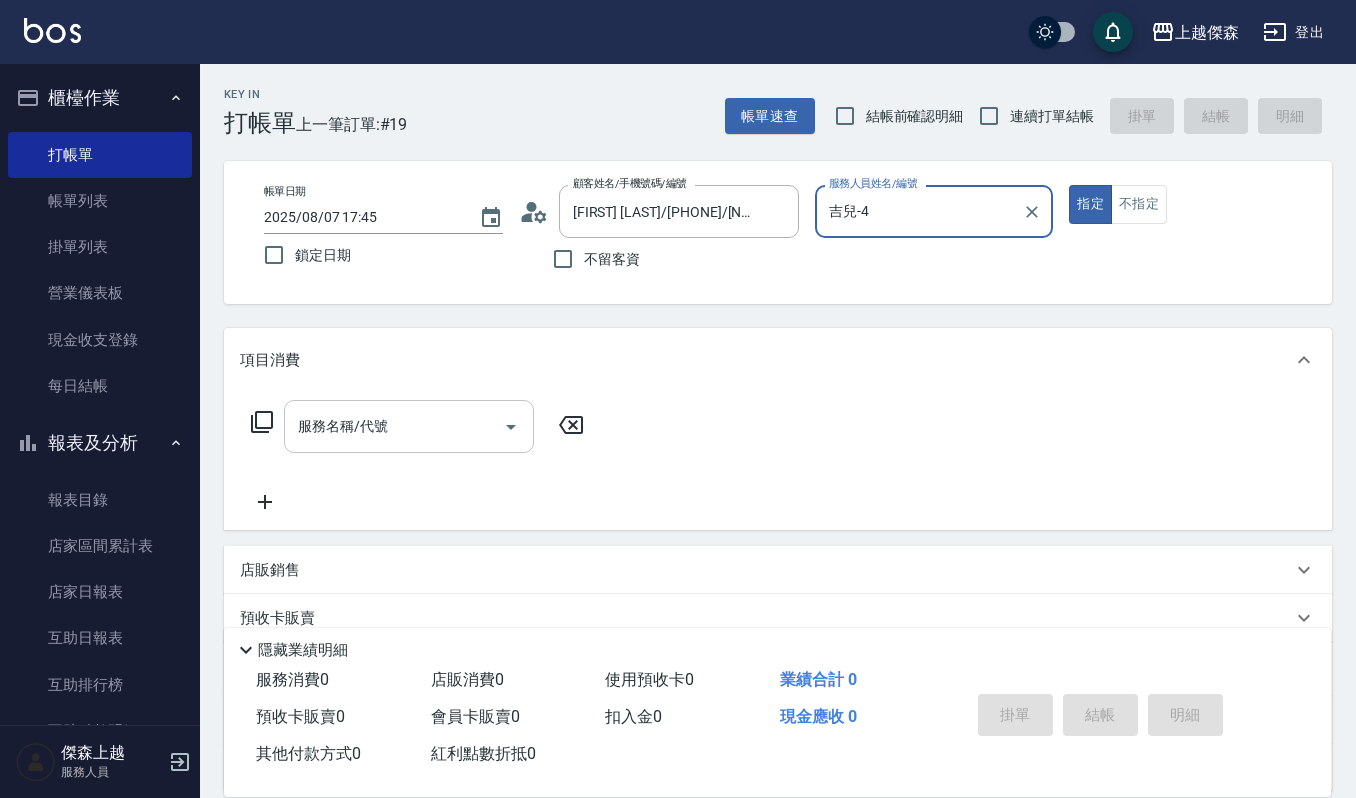 click on "服務名稱/代號" at bounding box center (394, 426) 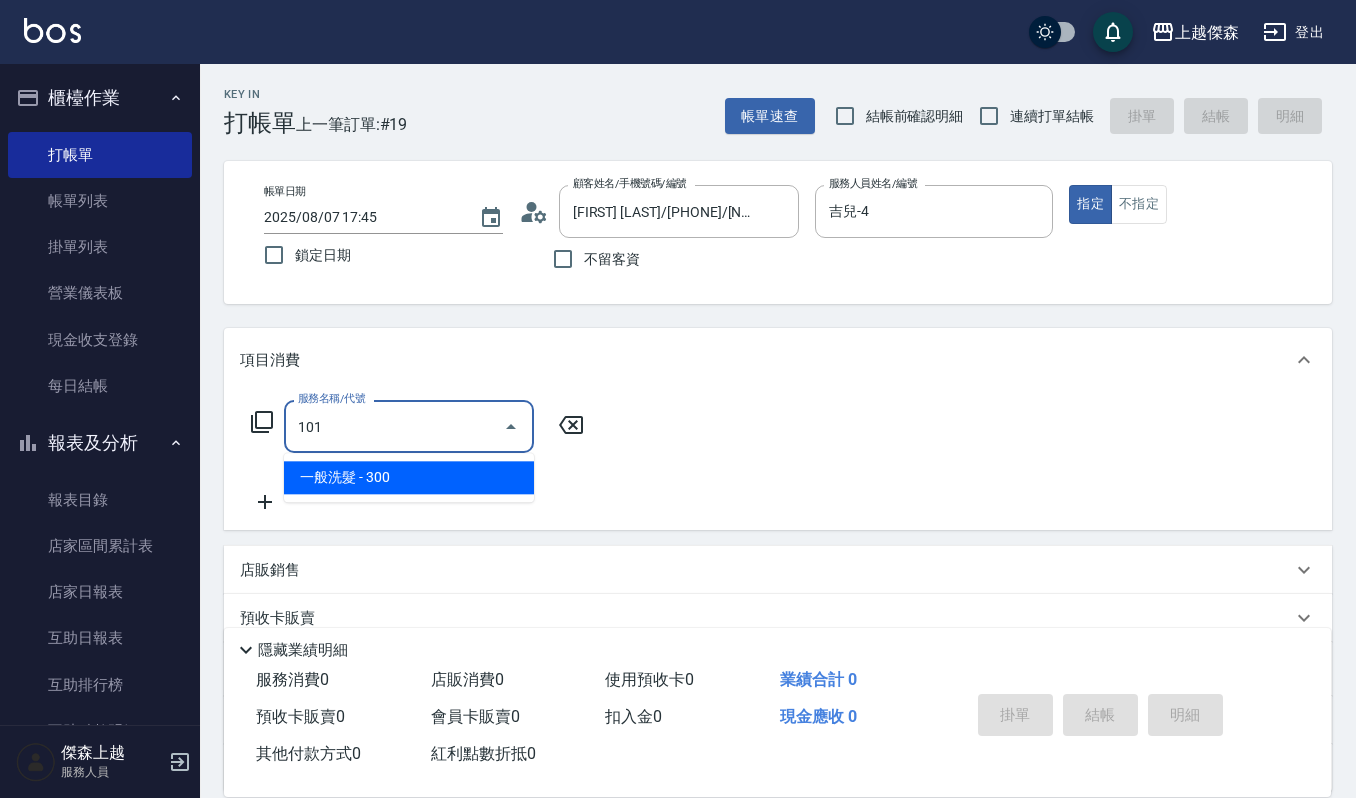 type on "一般洗髮(101)" 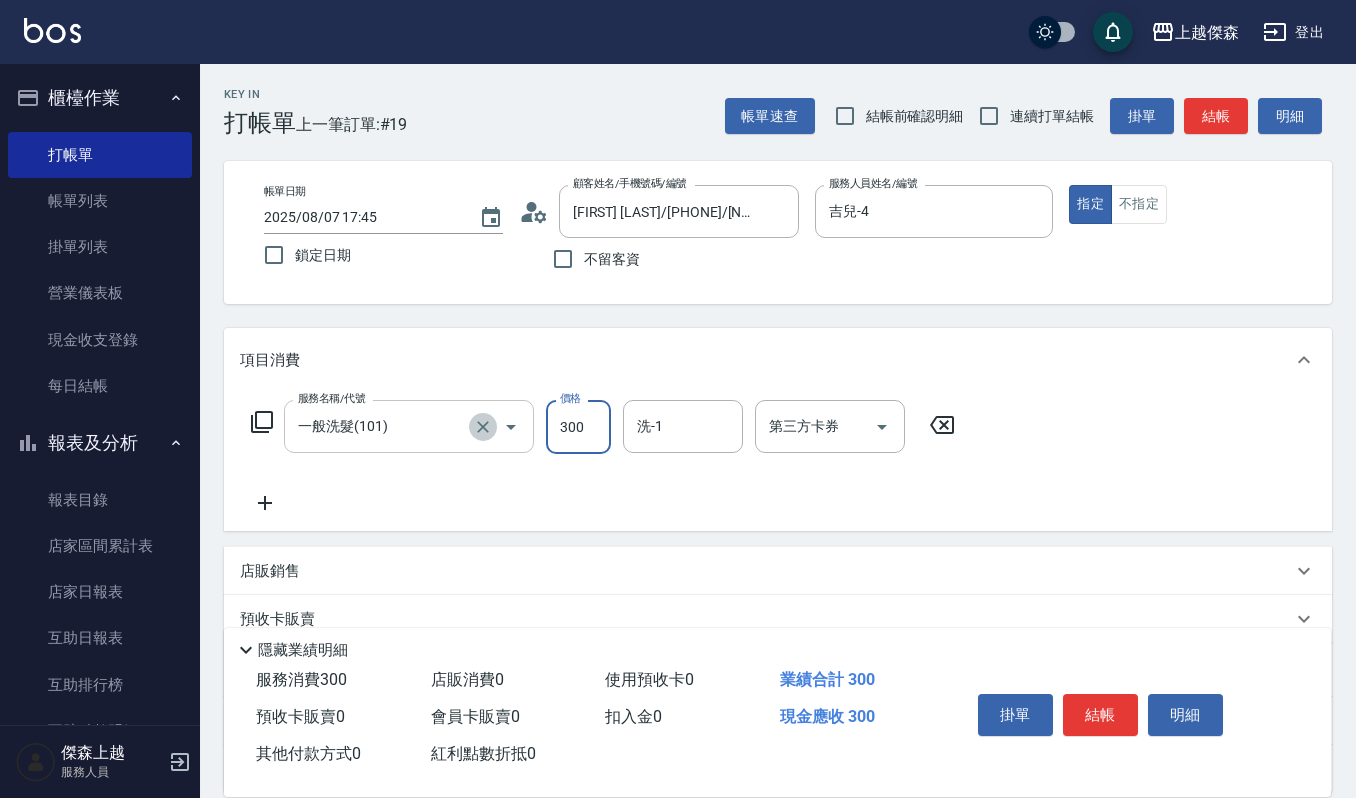 click 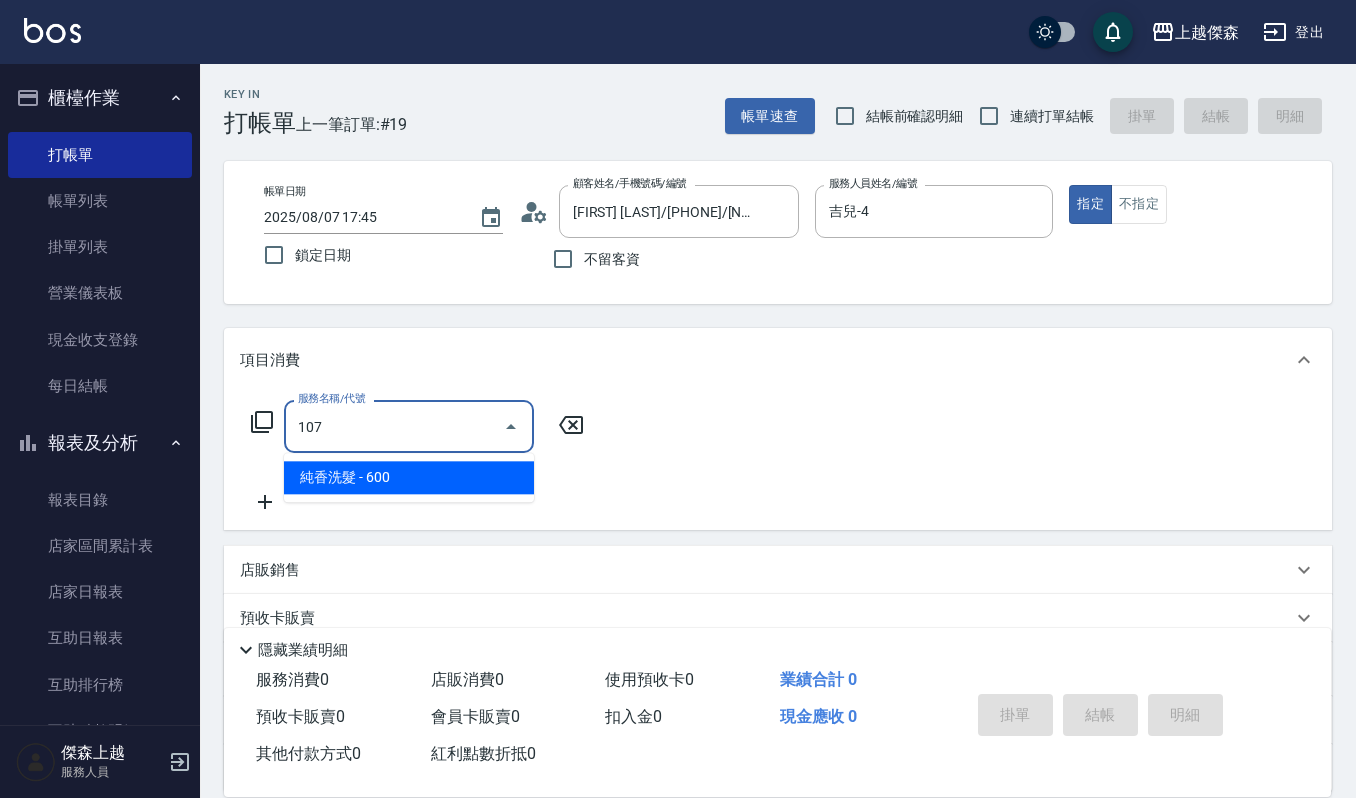 type on "純香洗髮(107)" 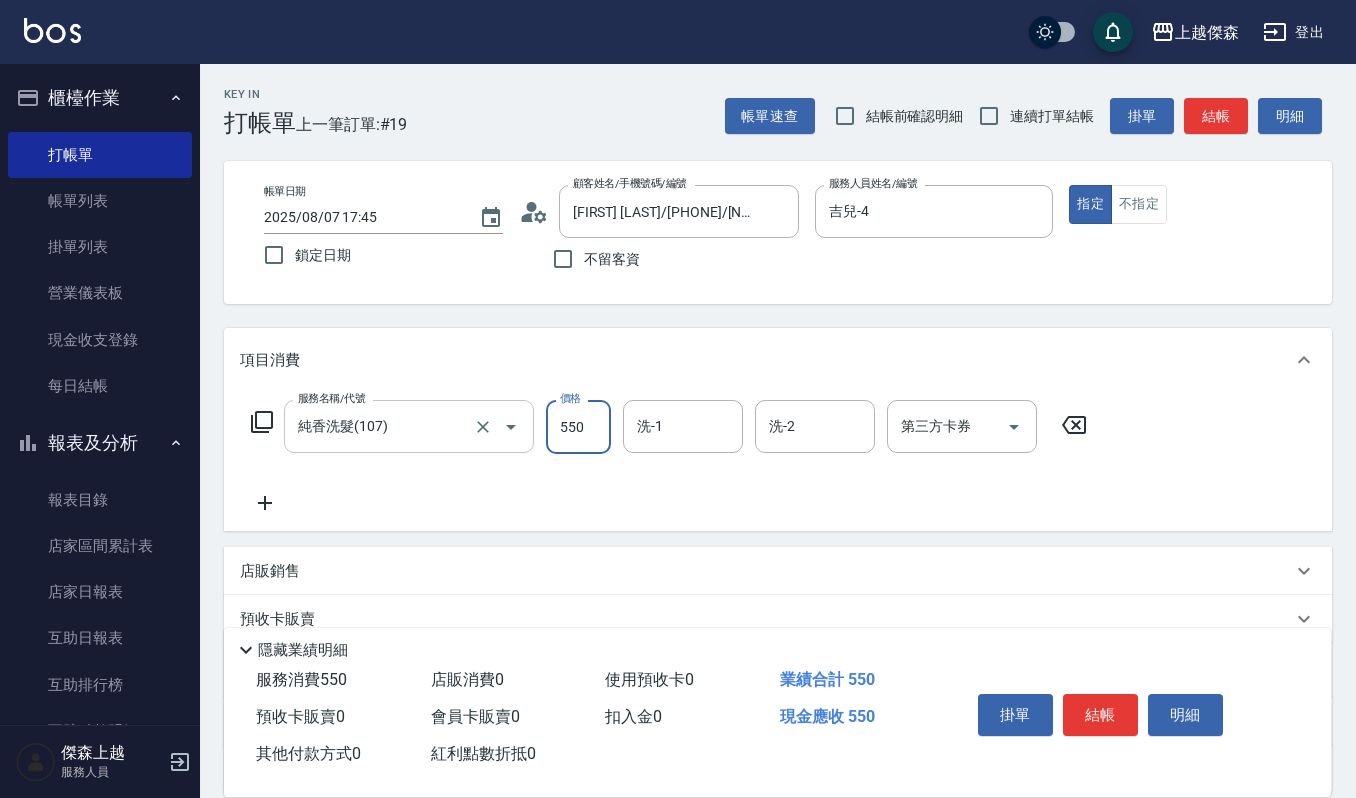 type on "550" 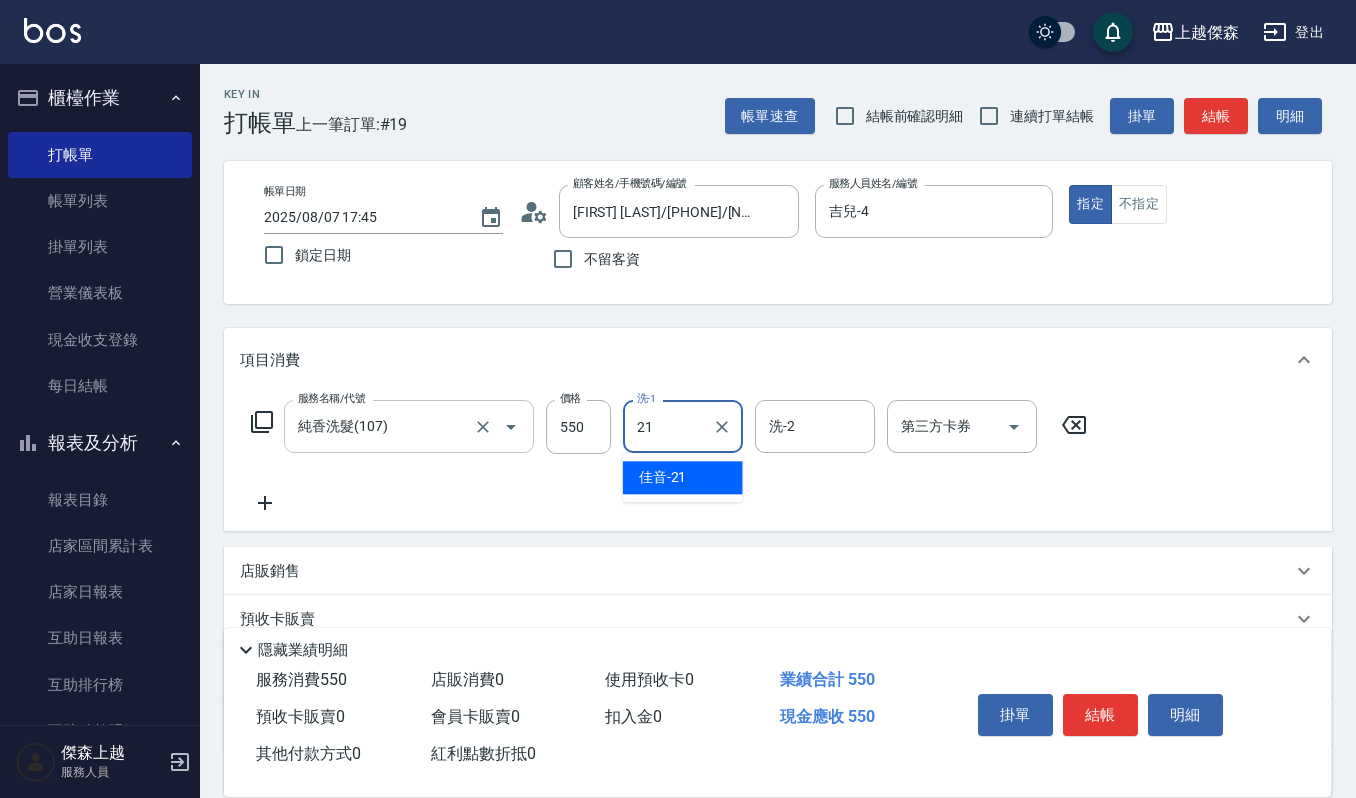 type on "佳音-21" 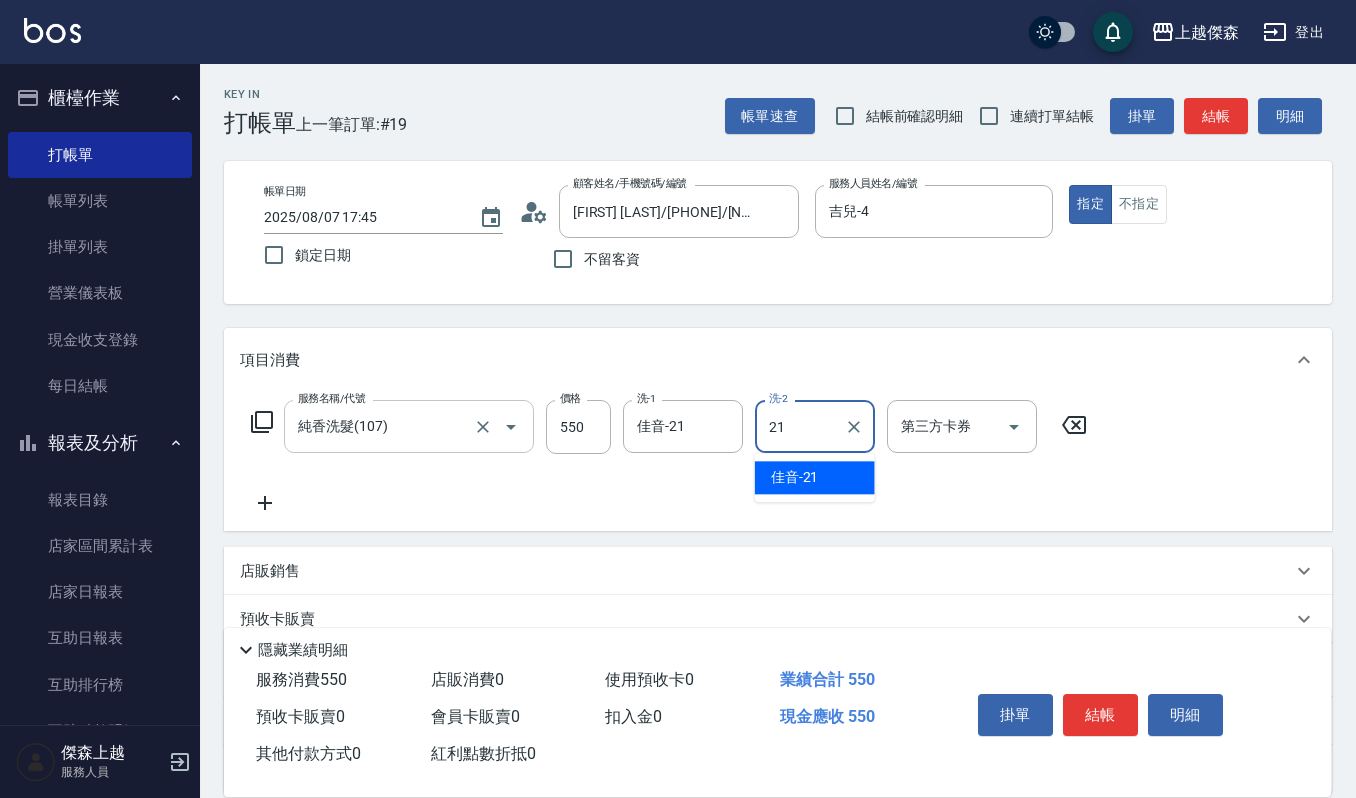 type on "佳音-21" 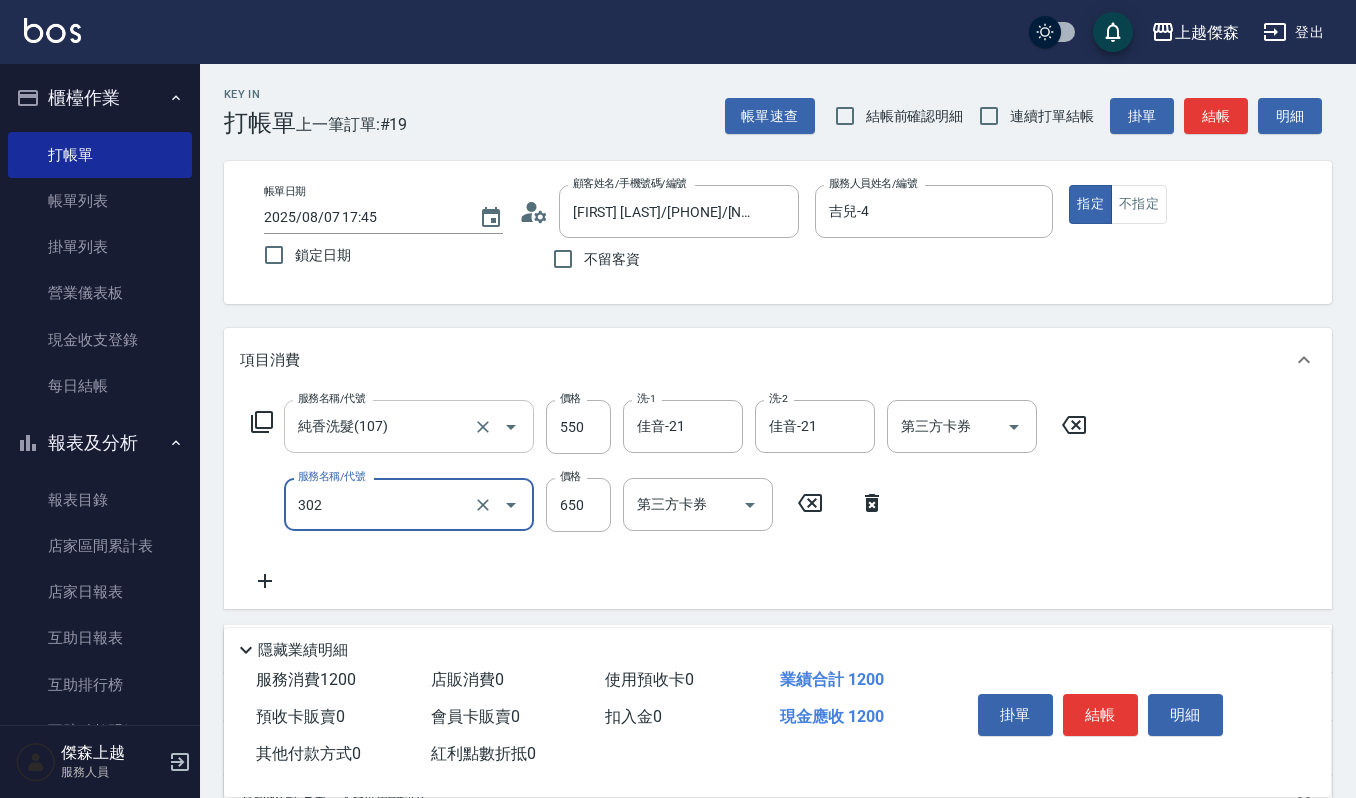 type on "經典剪髮-Gill(302)" 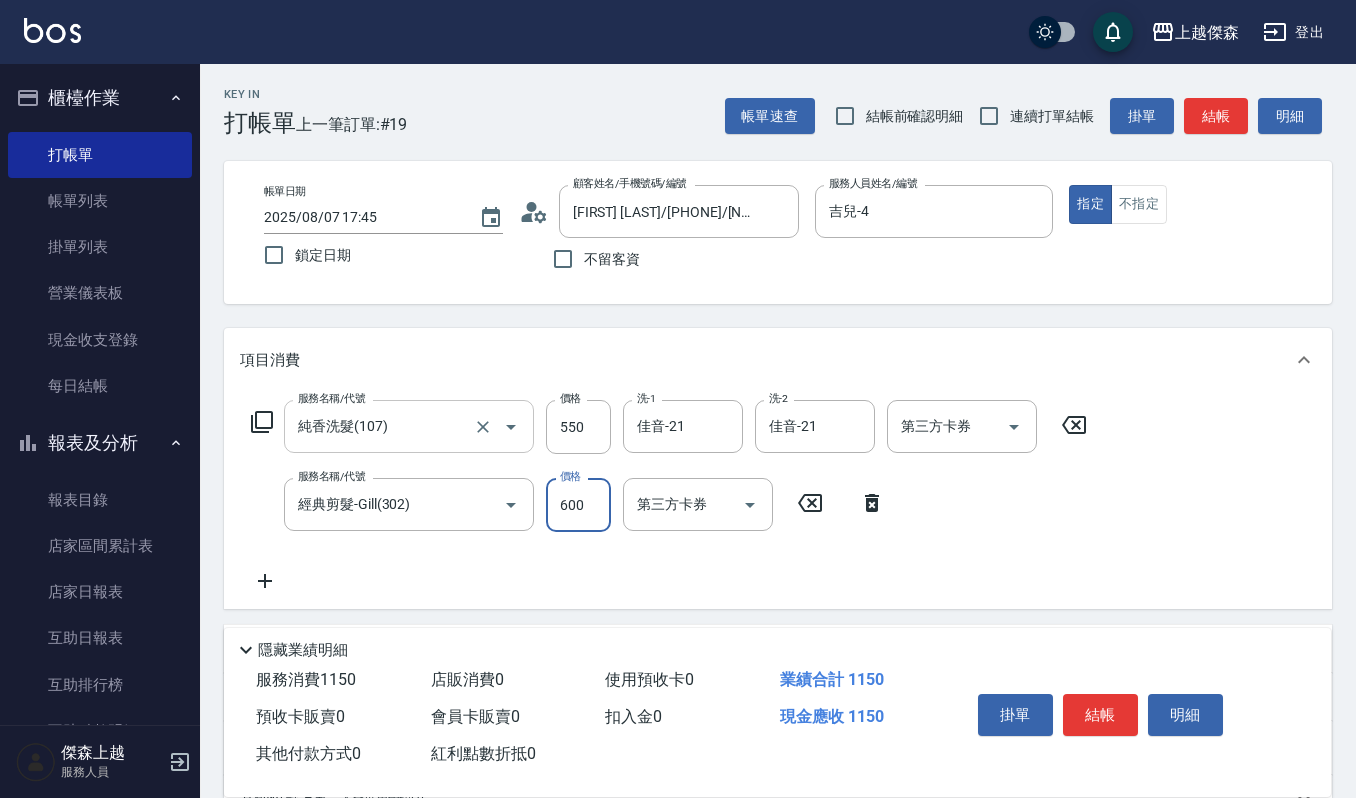 type on "600" 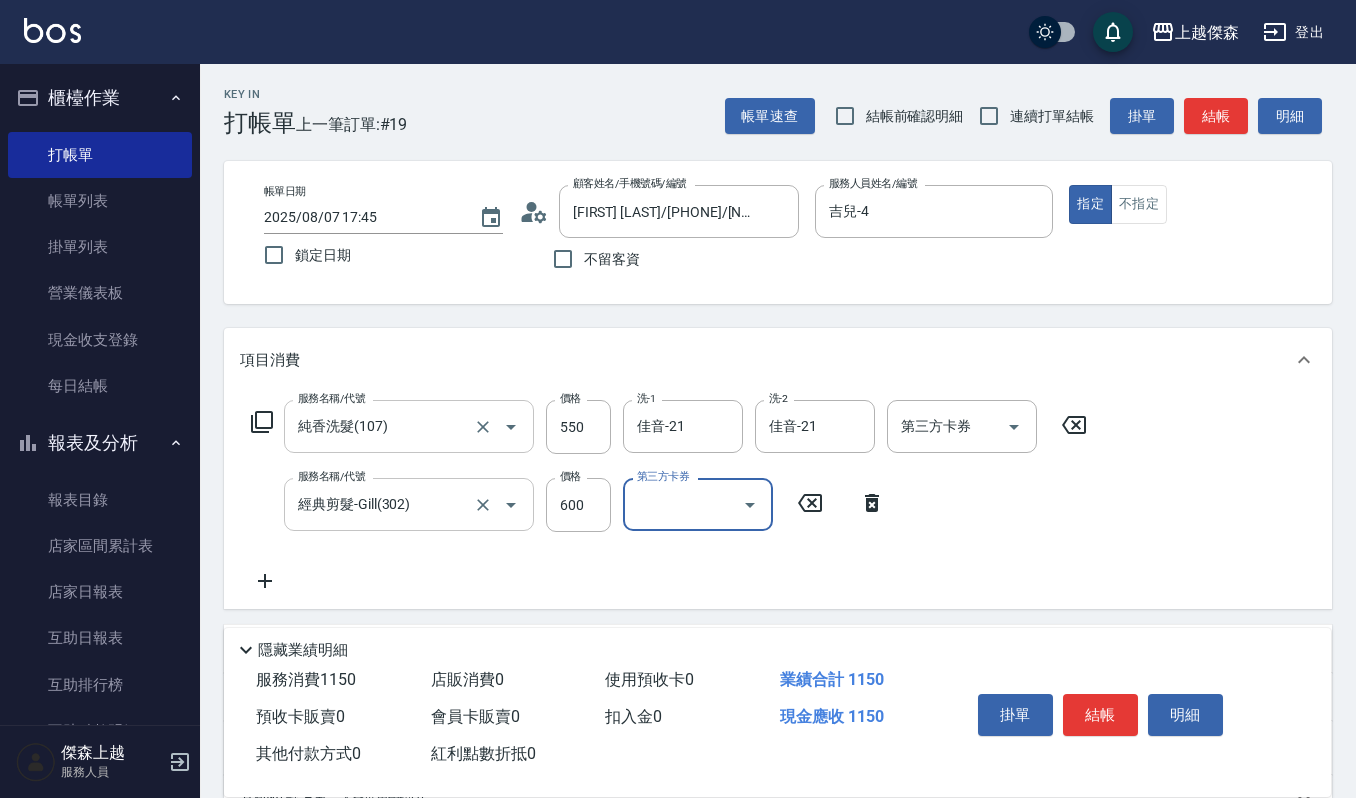 click at bounding box center [497, 504] 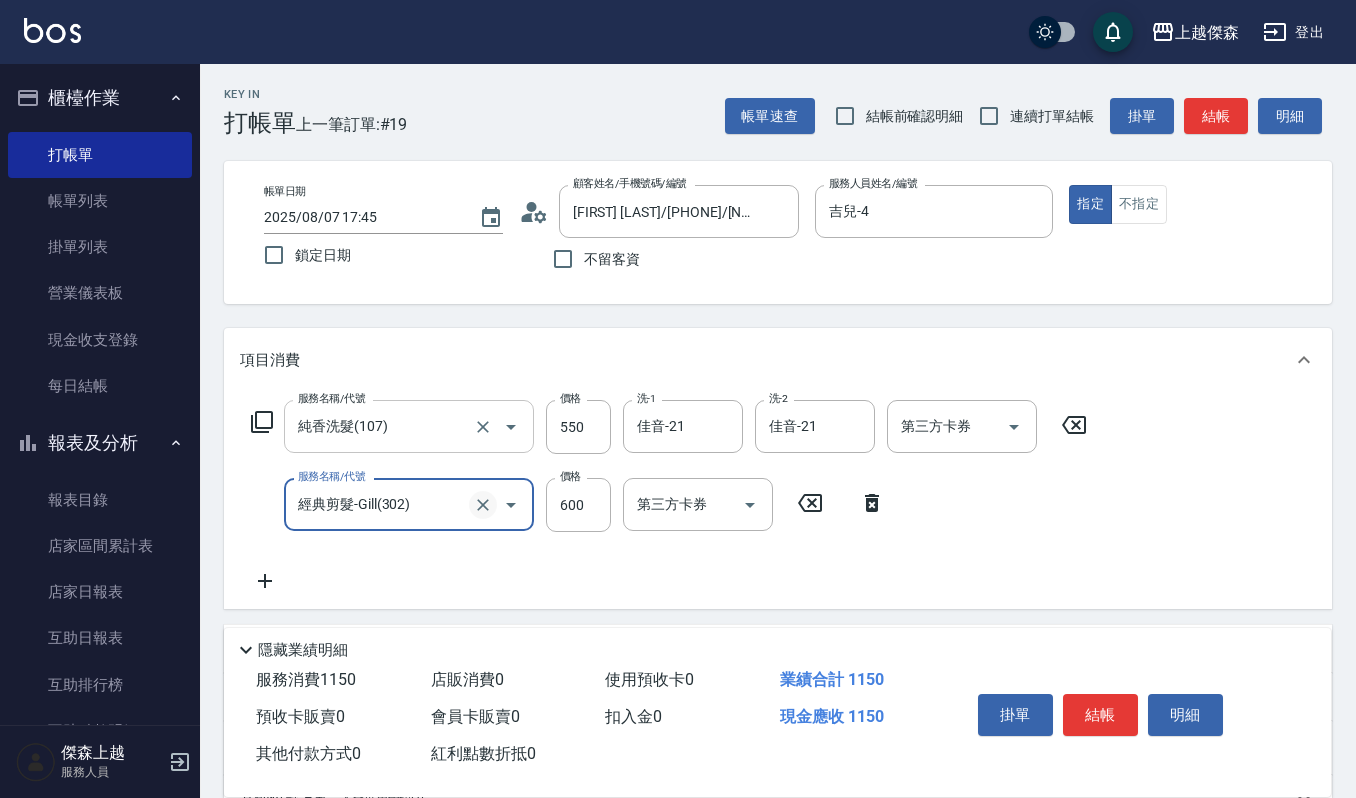 click 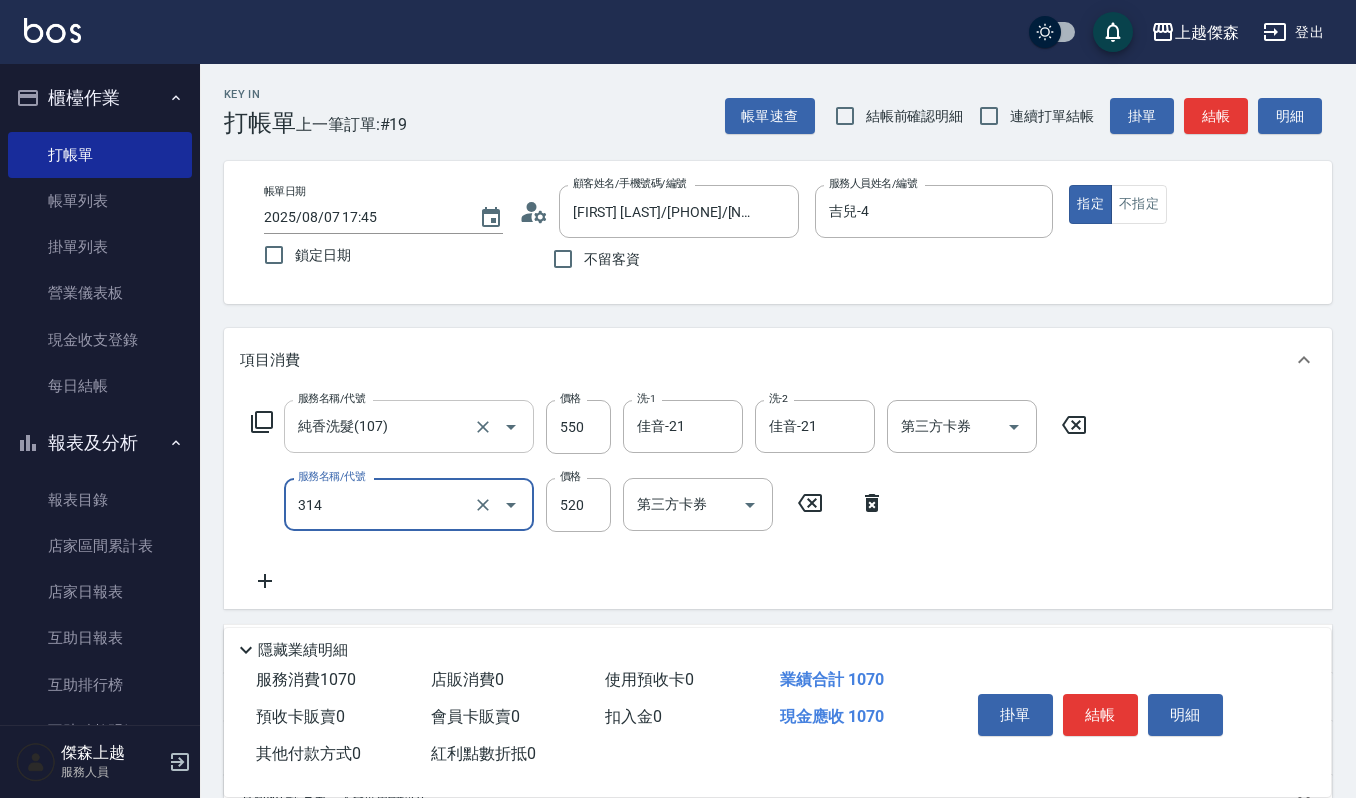 type on "2024剪髮卡(314)" 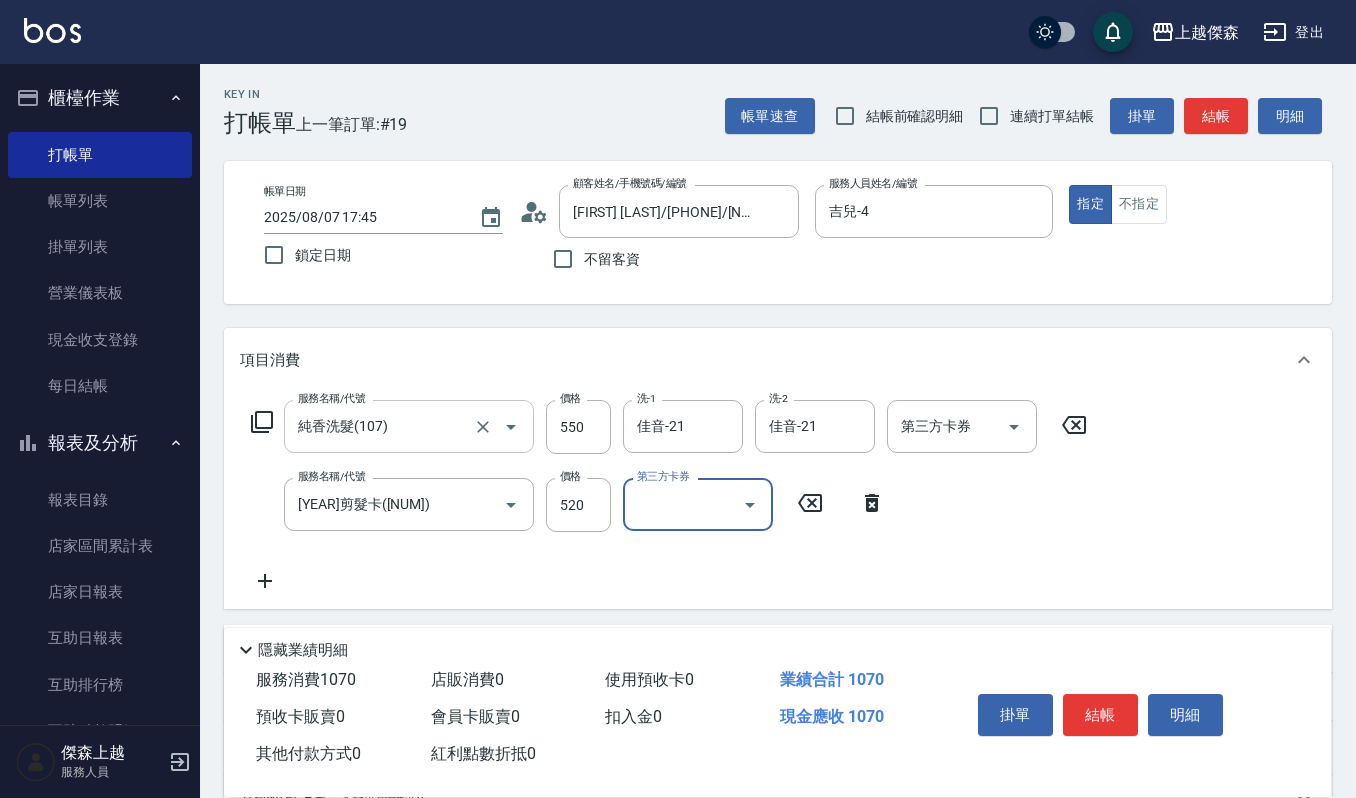click 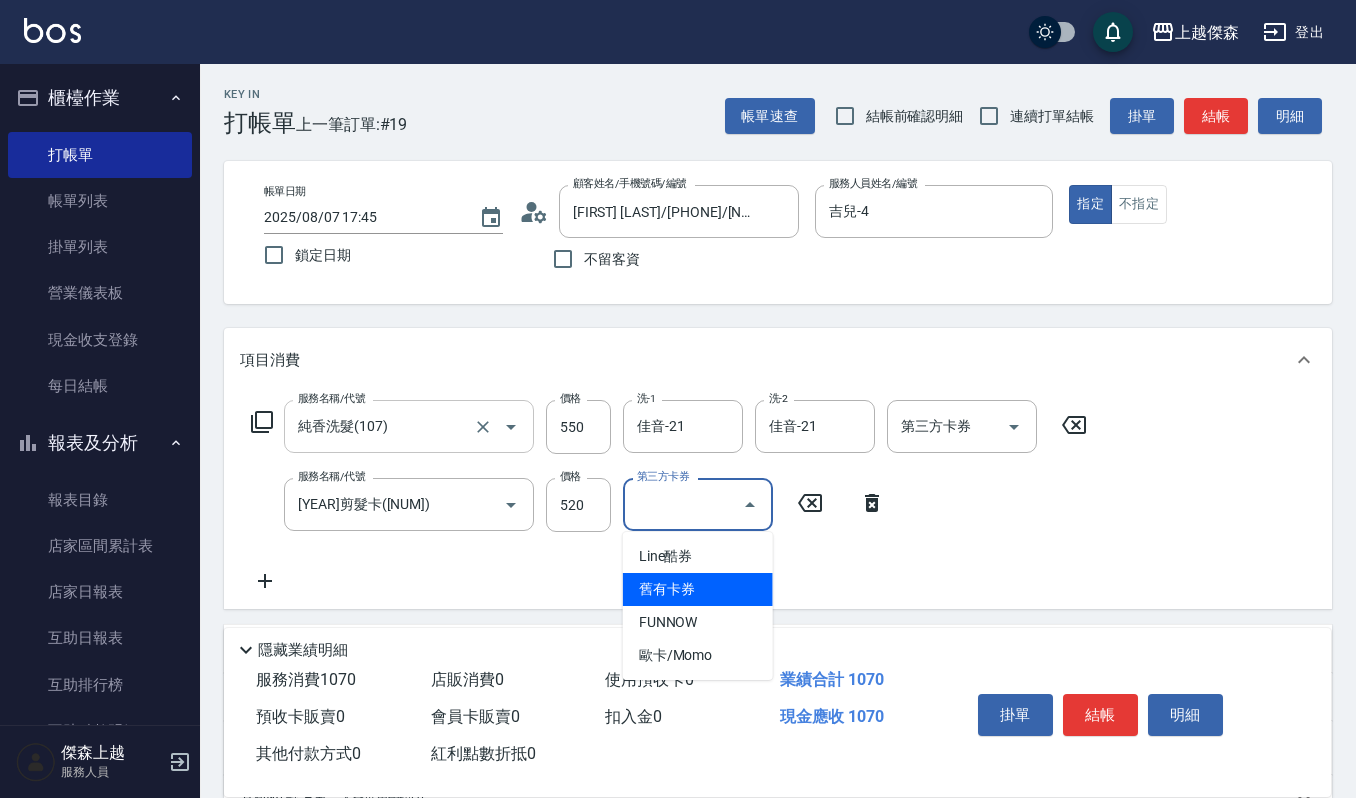 click on "舊有卡券" at bounding box center [698, 589] 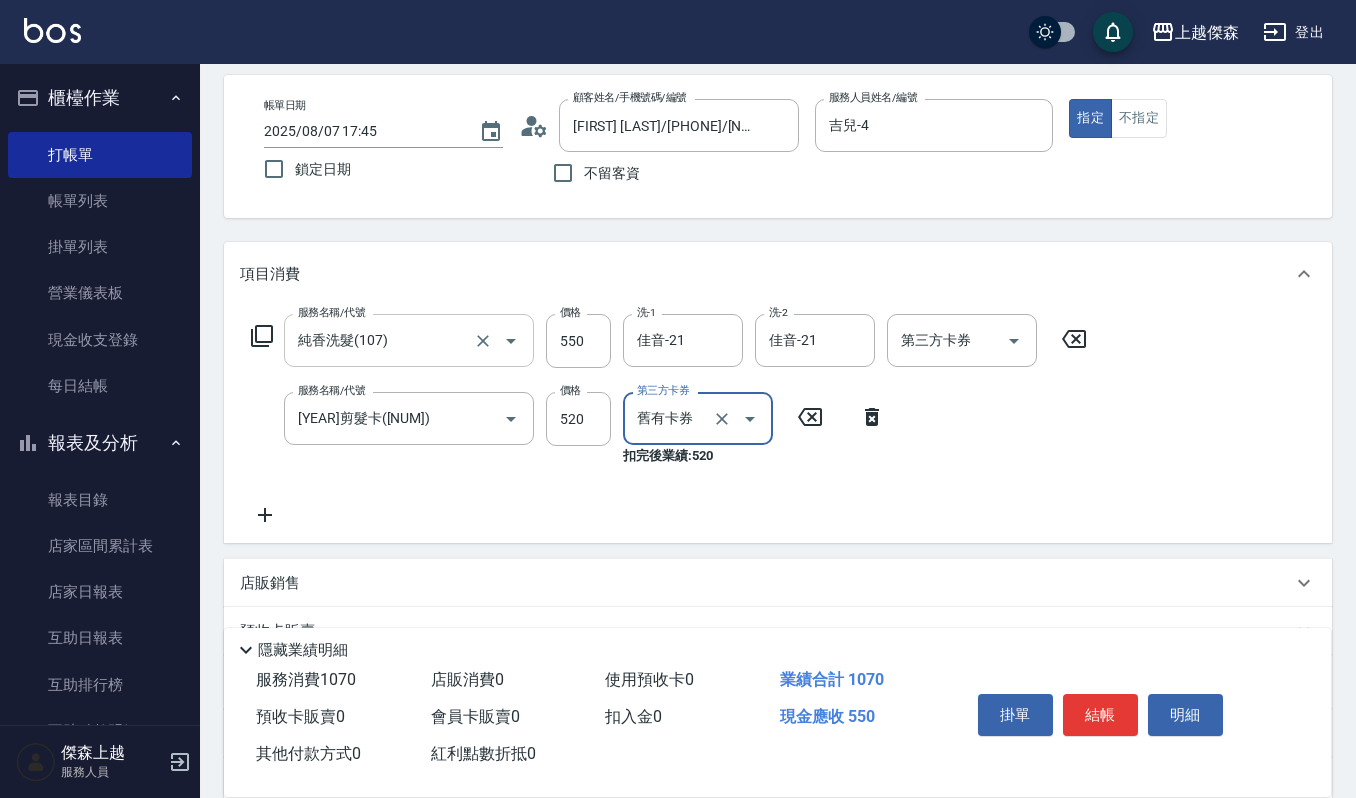 scroll, scrollTop: 133, scrollLeft: 0, axis: vertical 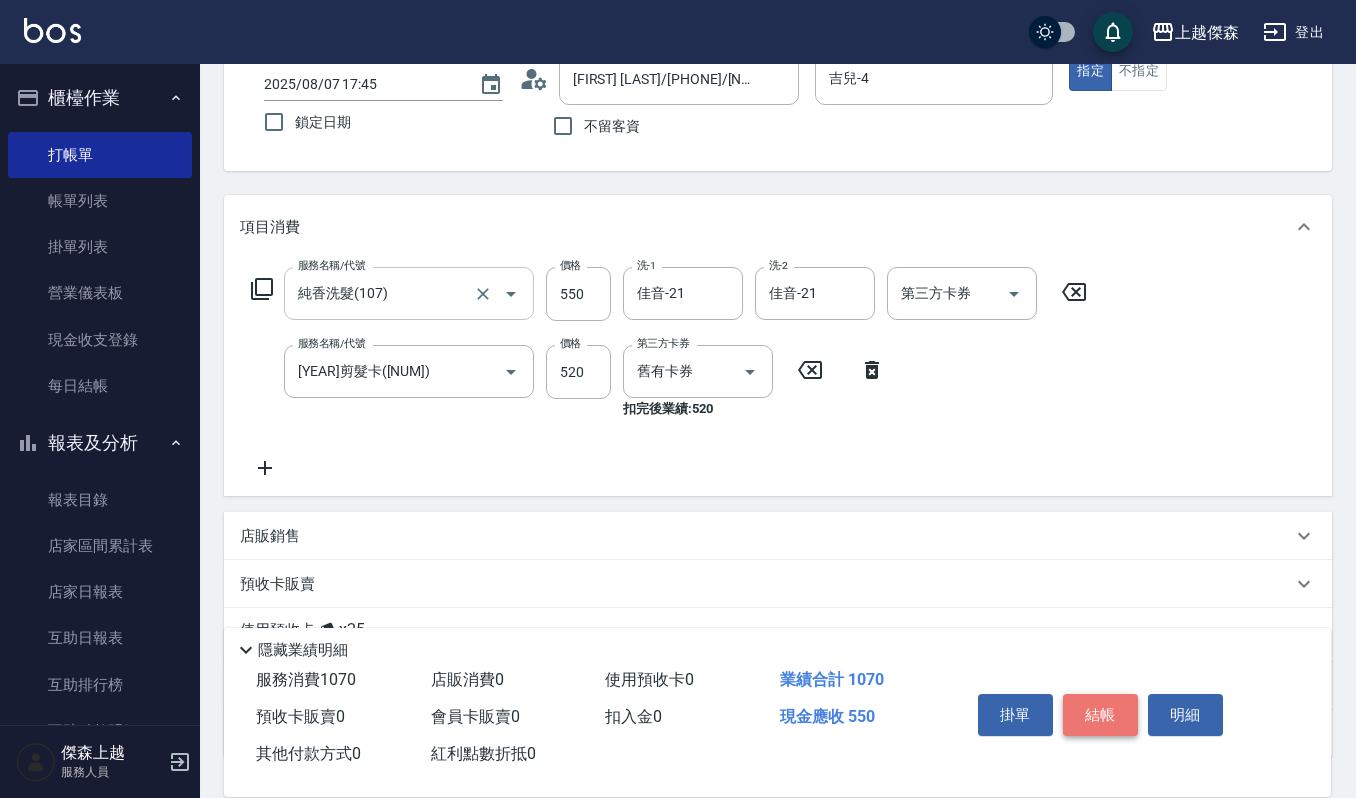click on "結帳" at bounding box center (1100, 715) 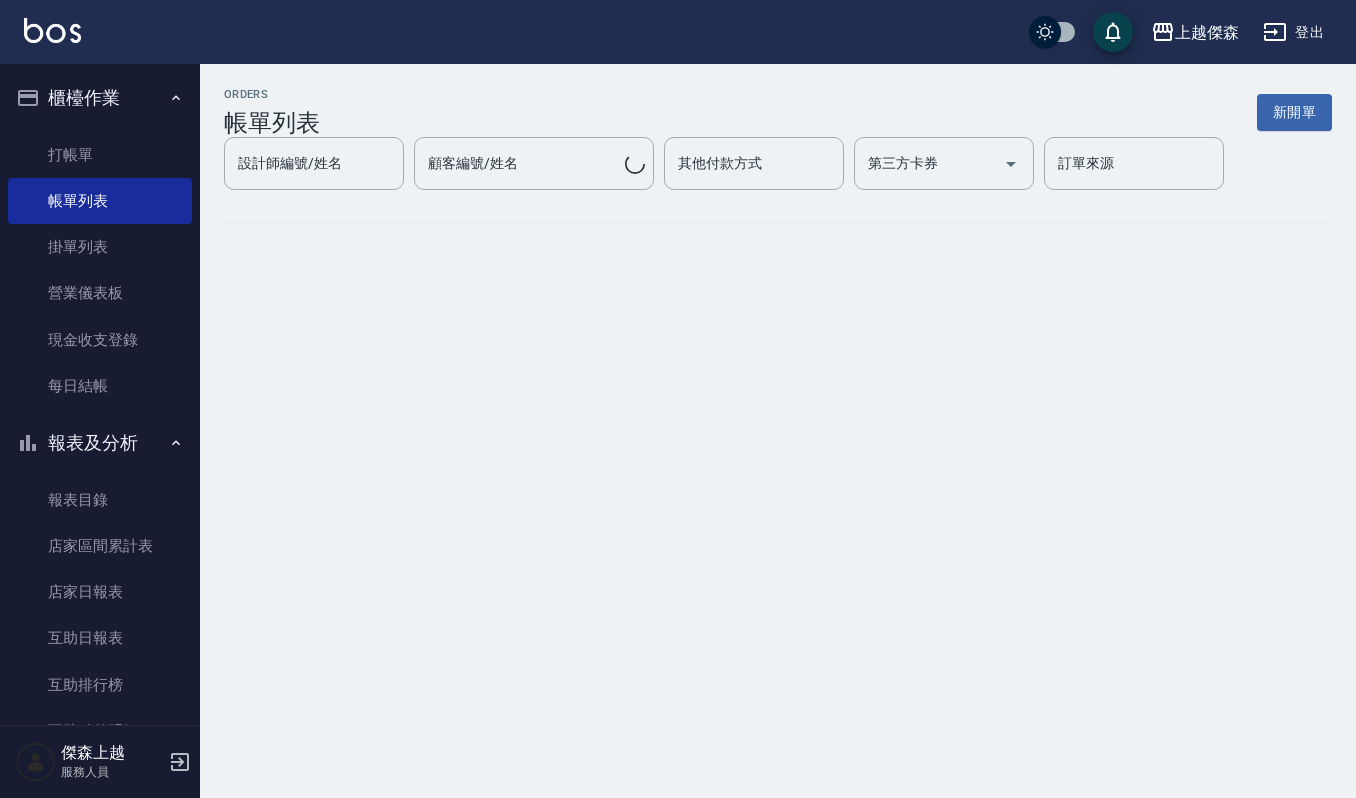 scroll, scrollTop: 0, scrollLeft: 0, axis: both 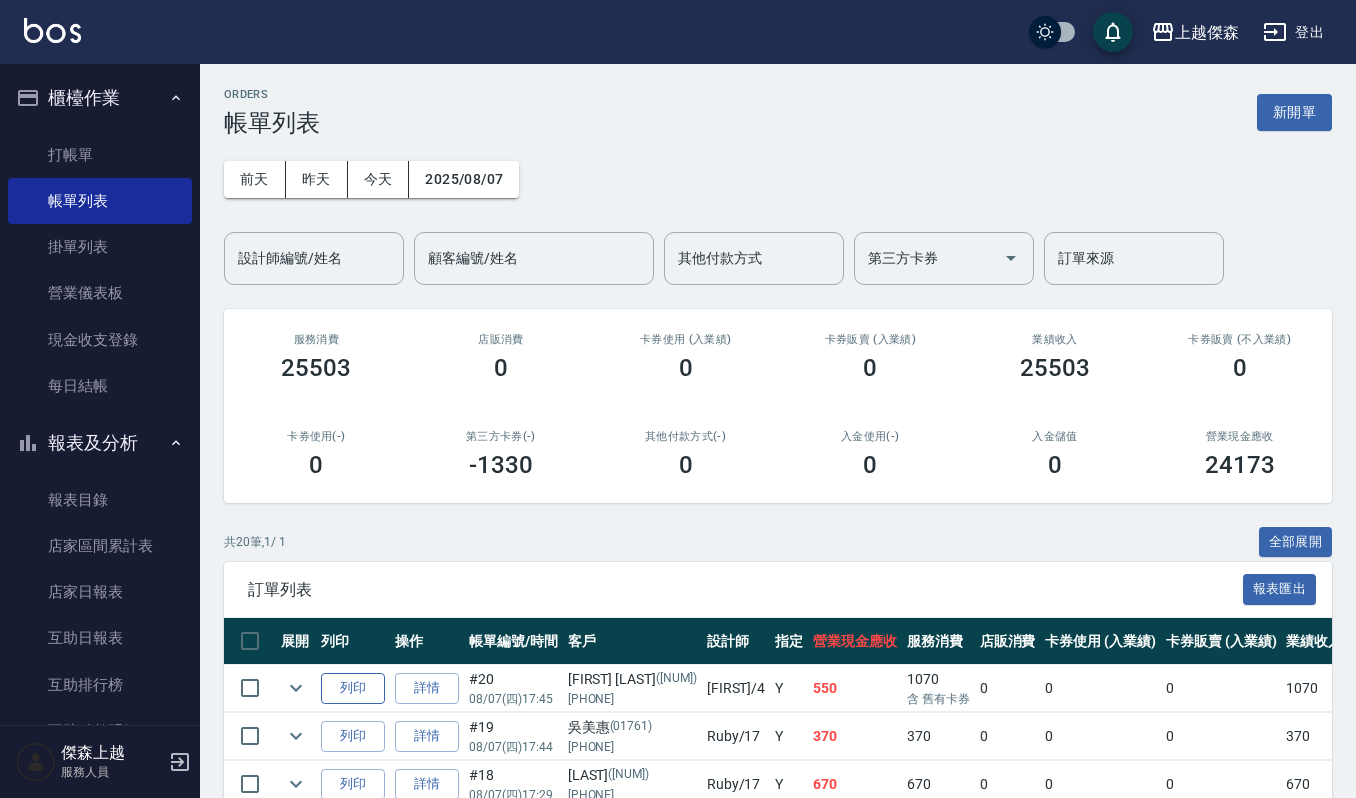 click on "列印" at bounding box center [353, 688] 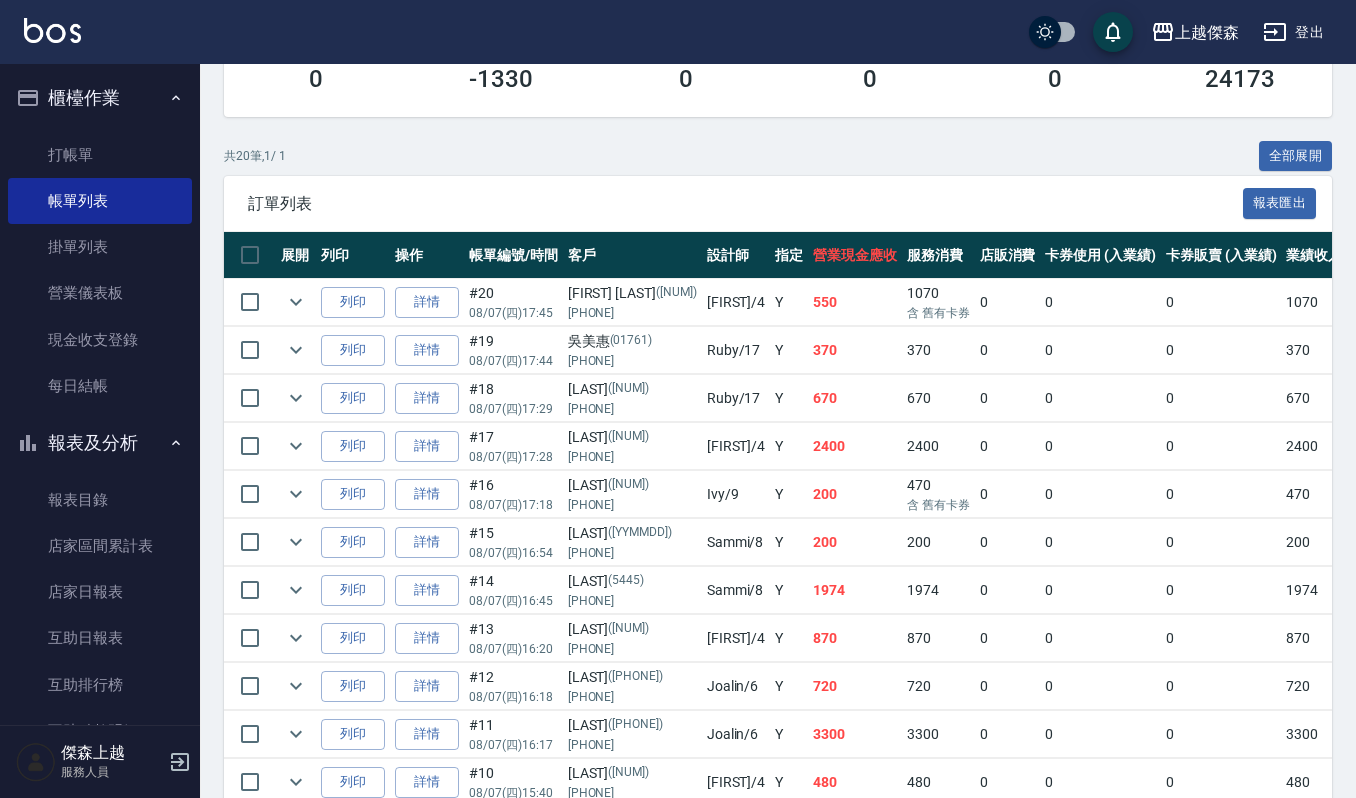 scroll, scrollTop: 400, scrollLeft: 0, axis: vertical 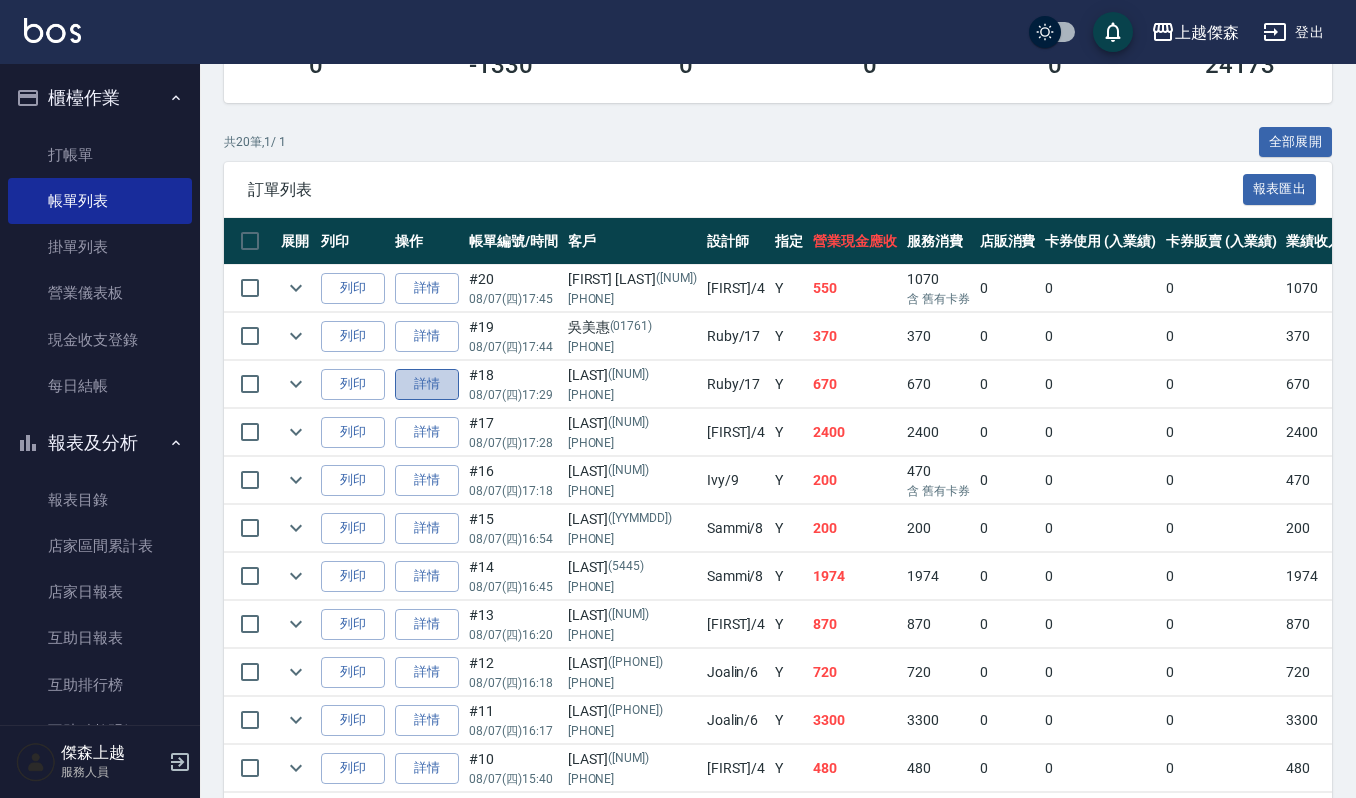 click on "詳情" at bounding box center [427, 384] 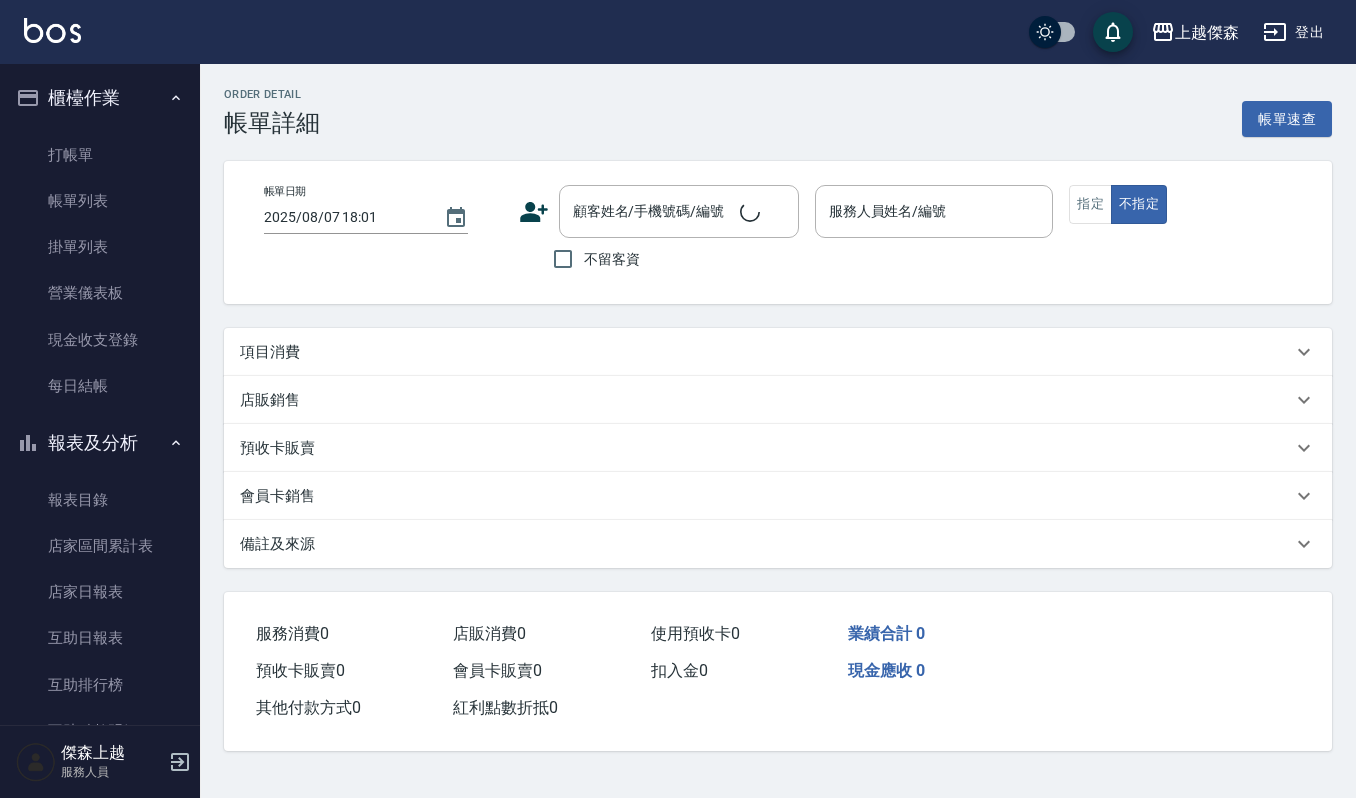 scroll, scrollTop: 0, scrollLeft: 0, axis: both 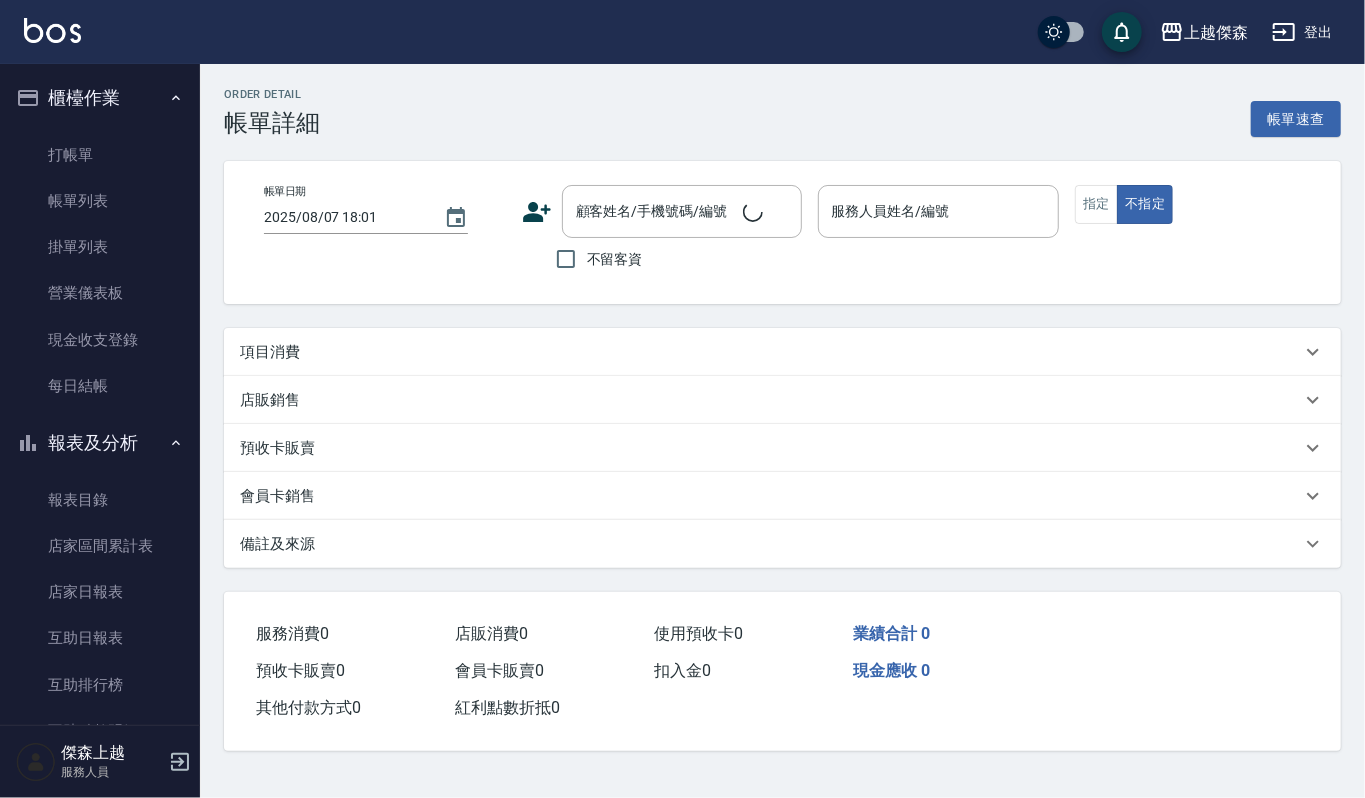 type on "2025/08/07 17:29" 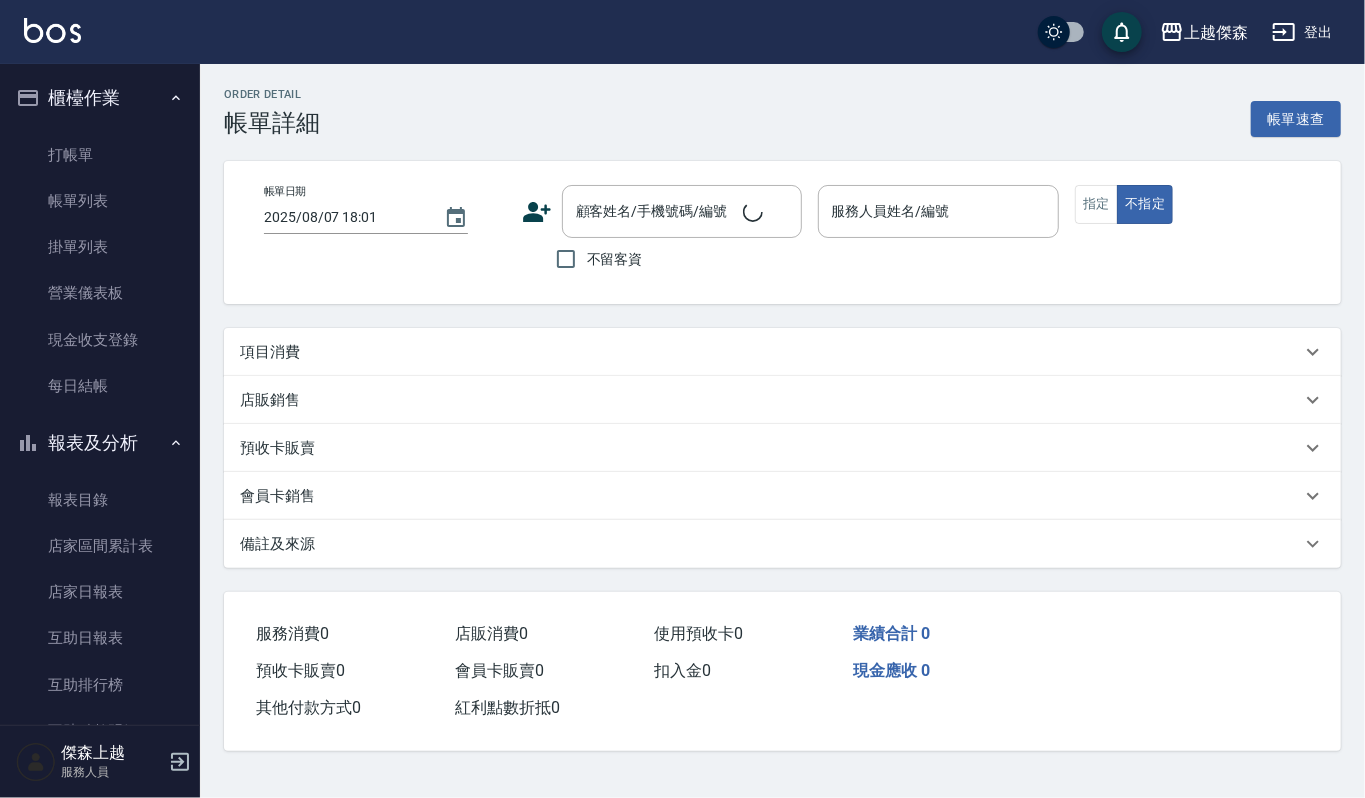 type on "Ruby-17" 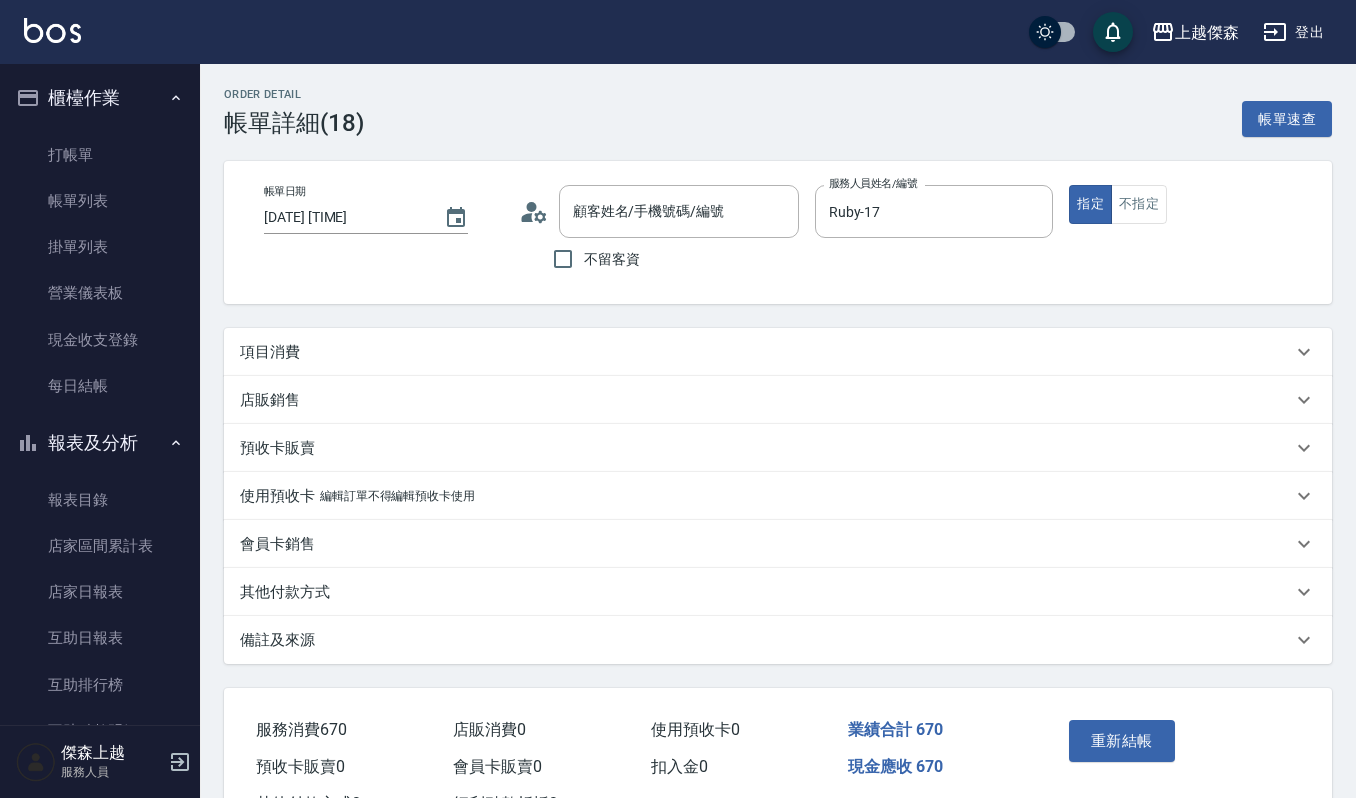 type on "[NAME]/[PHONE]/[DOB]" 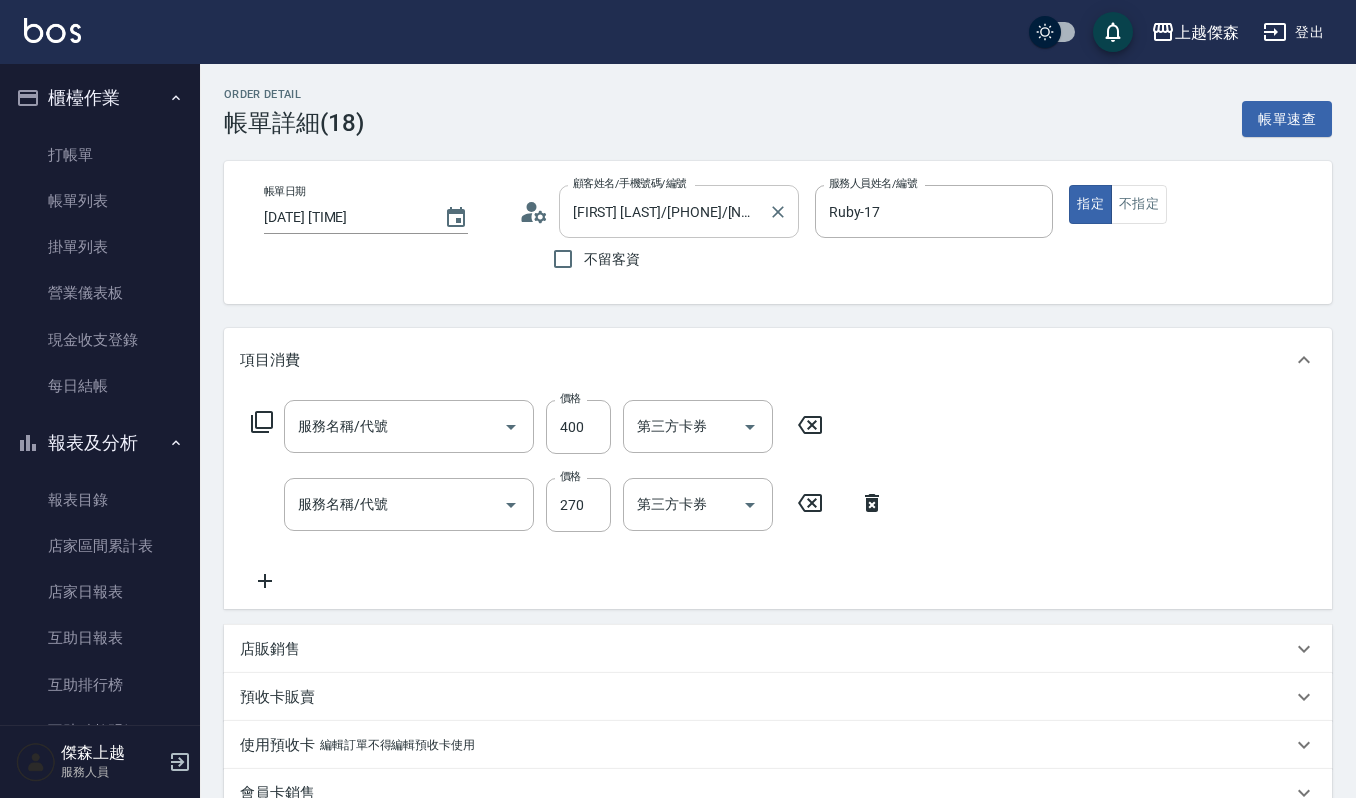 type on "創意剪髮(301)" 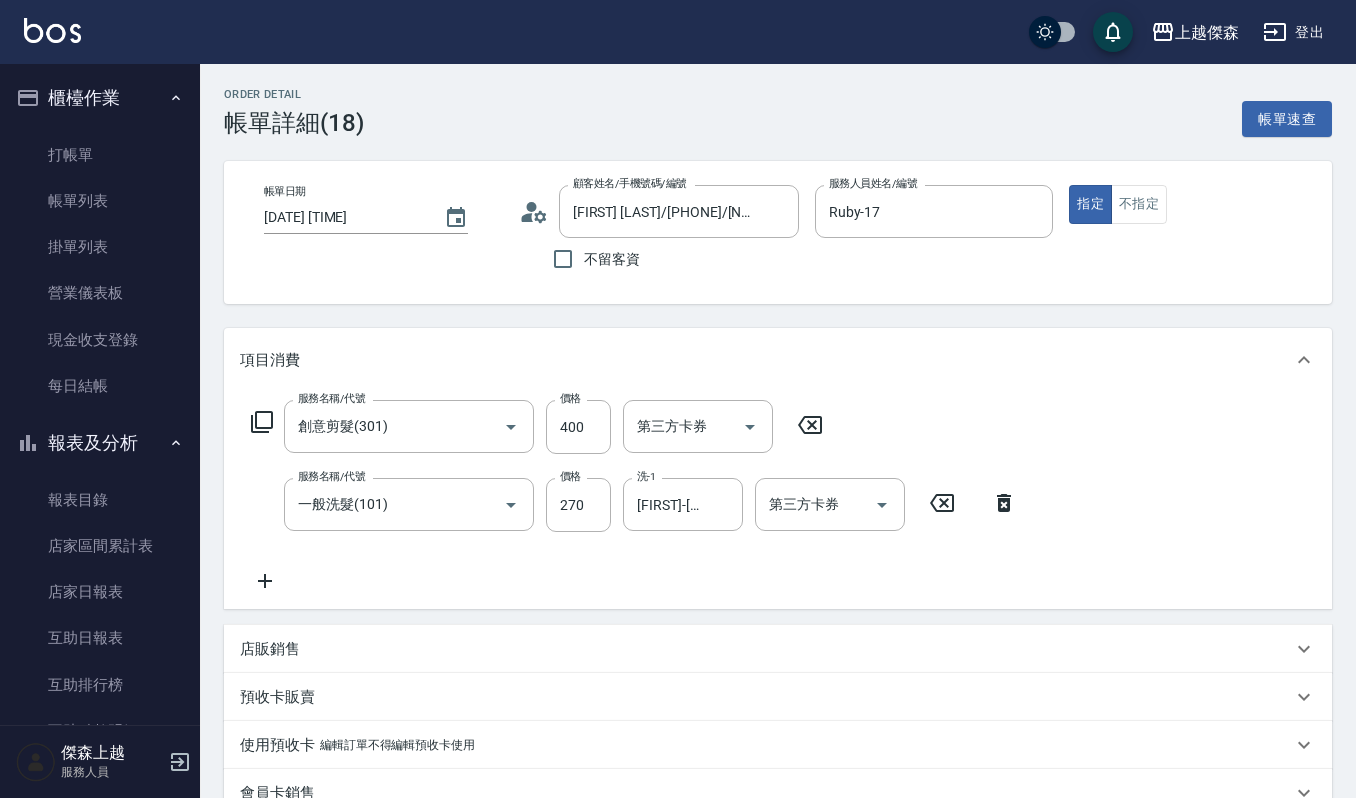 click 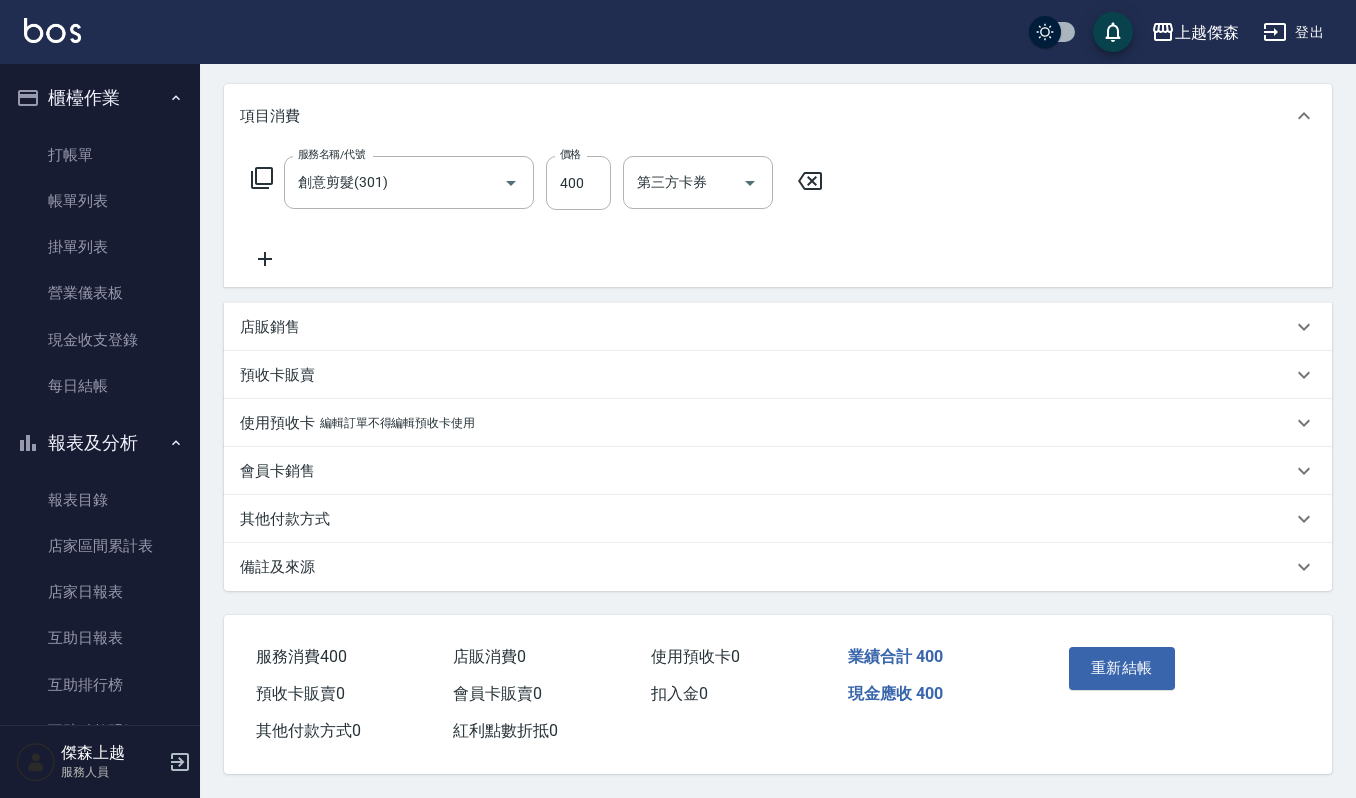 scroll, scrollTop: 248, scrollLeft: 0, axis: vertical 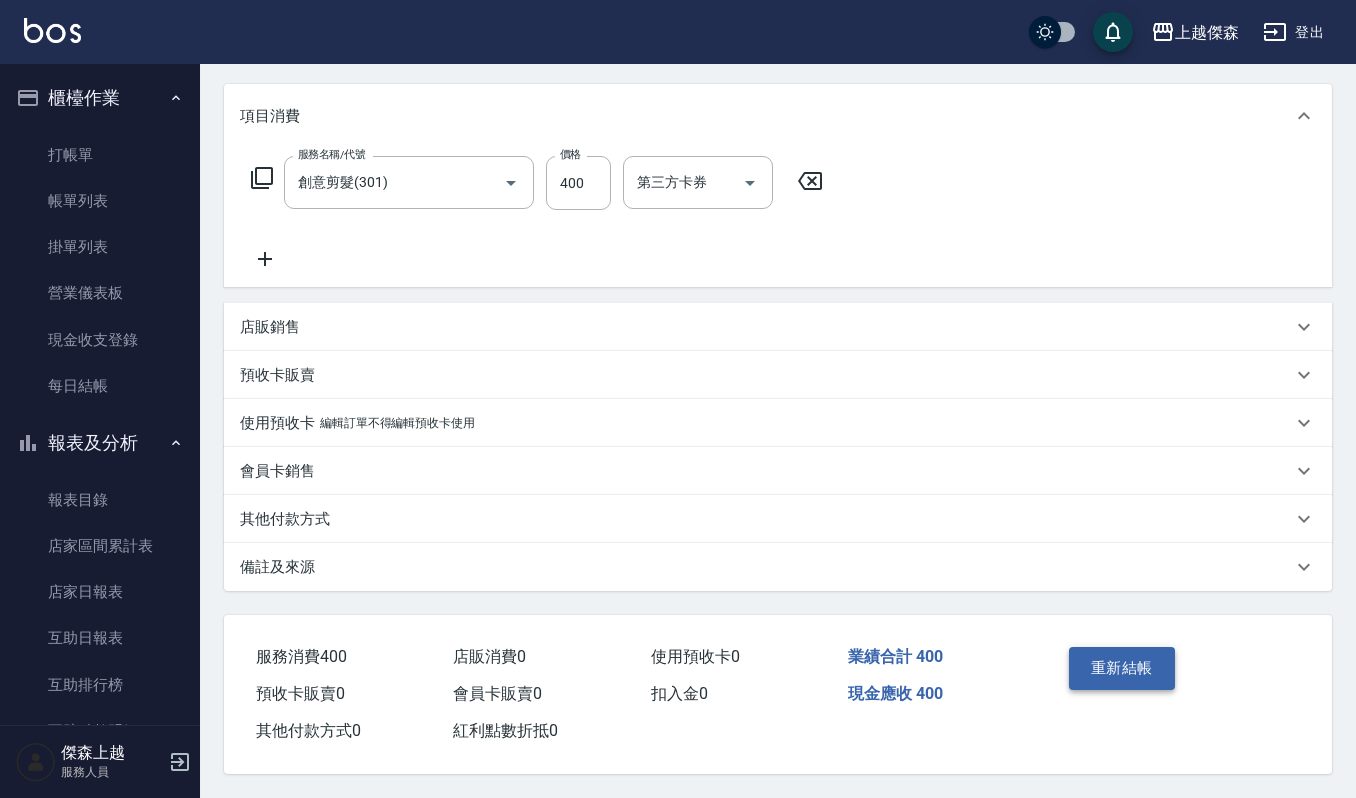 click on "重新結帳" at bounding box center [1122, 668] 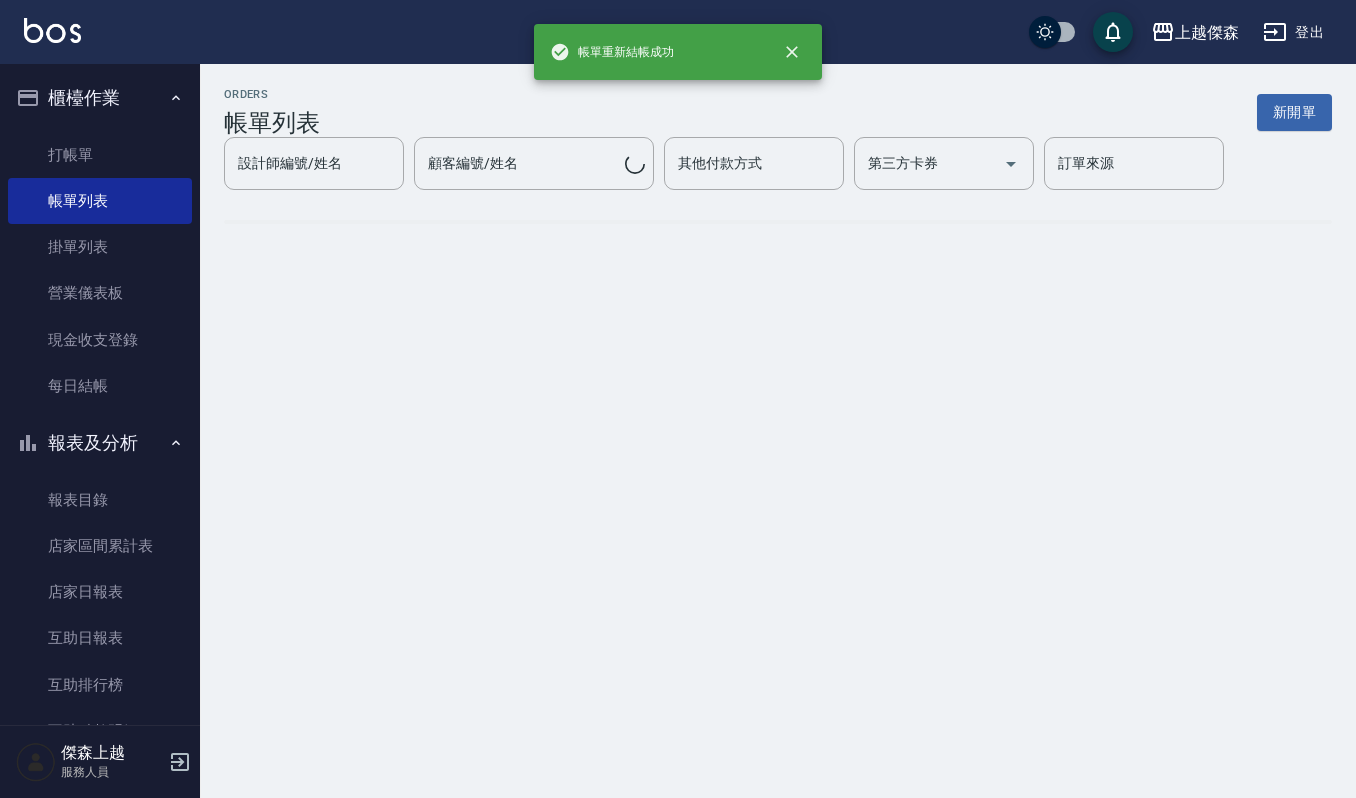 scroll, scrollTop: 0, scrollLeft: 0, axis: both 